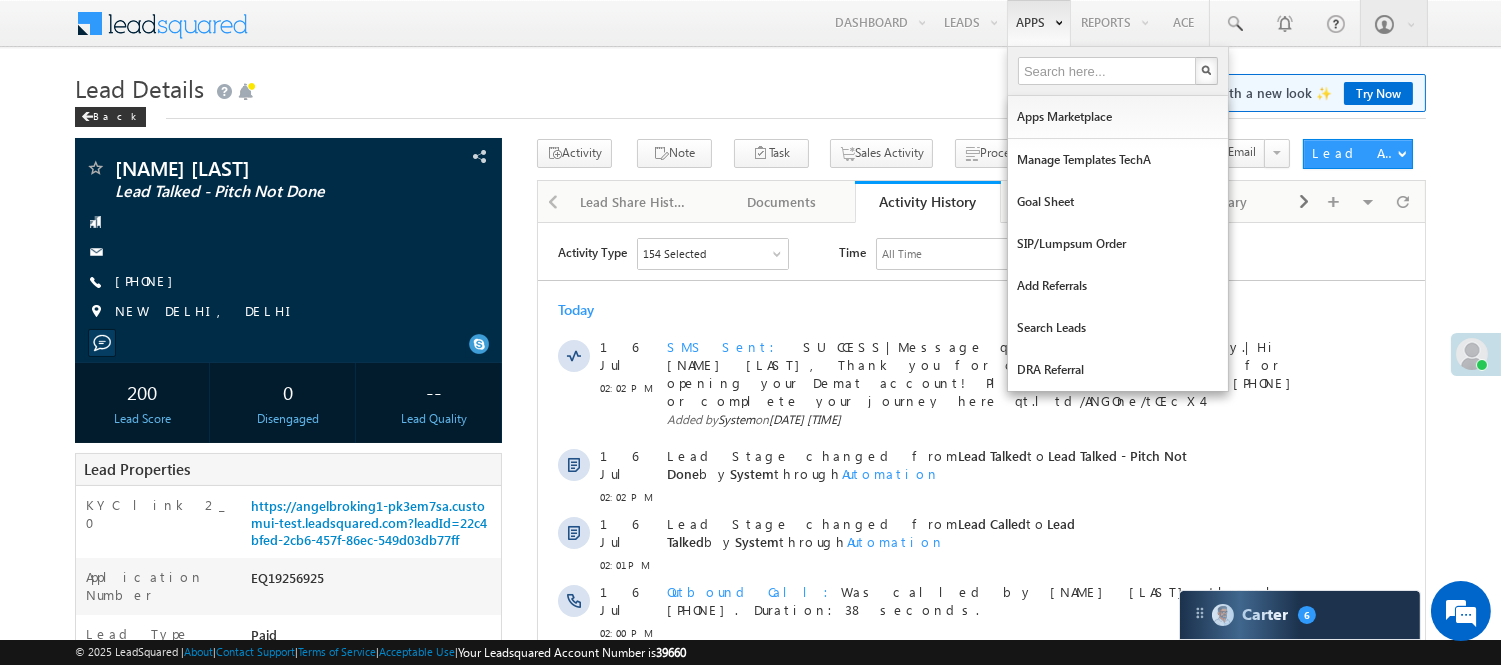 scroll, scrollTop: 0, scrollLeft: 0, axis: both 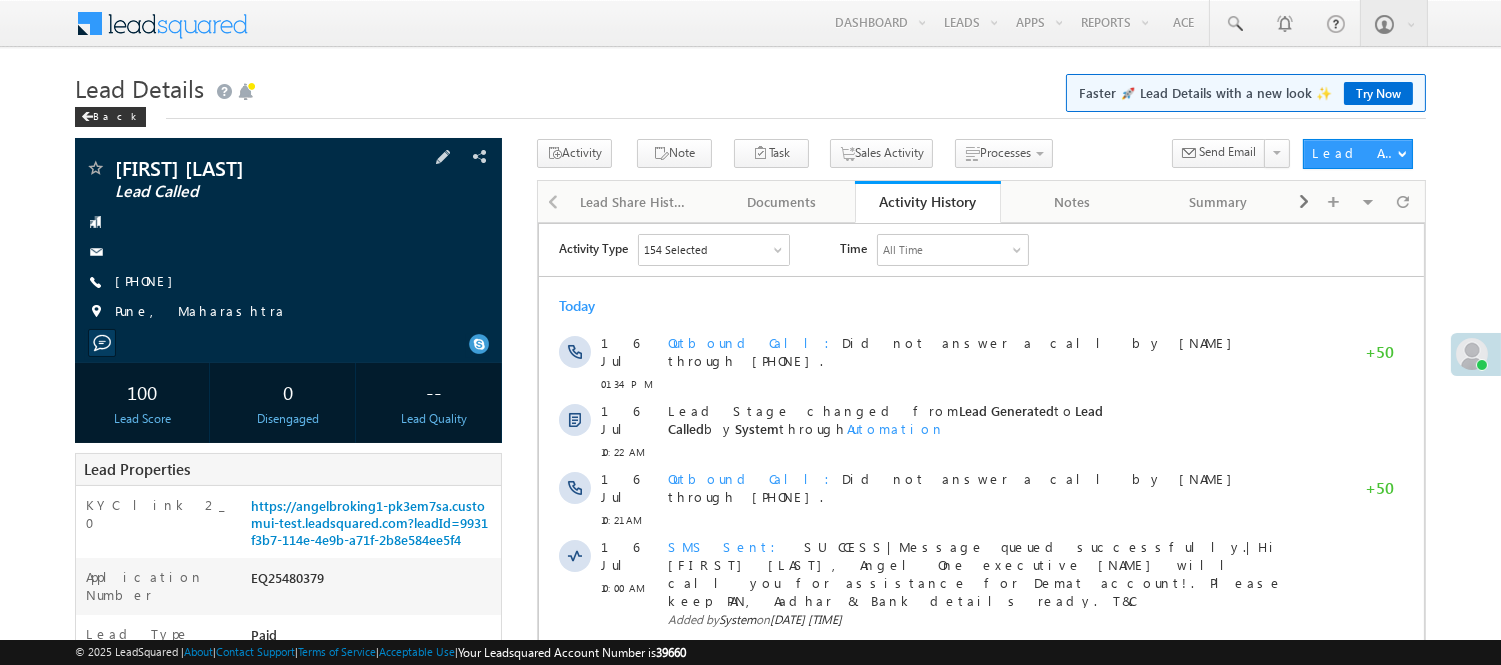 click on "Danyanesh Bankar
Lead Called
+91-8857958362" at bounding box center (288, 245) 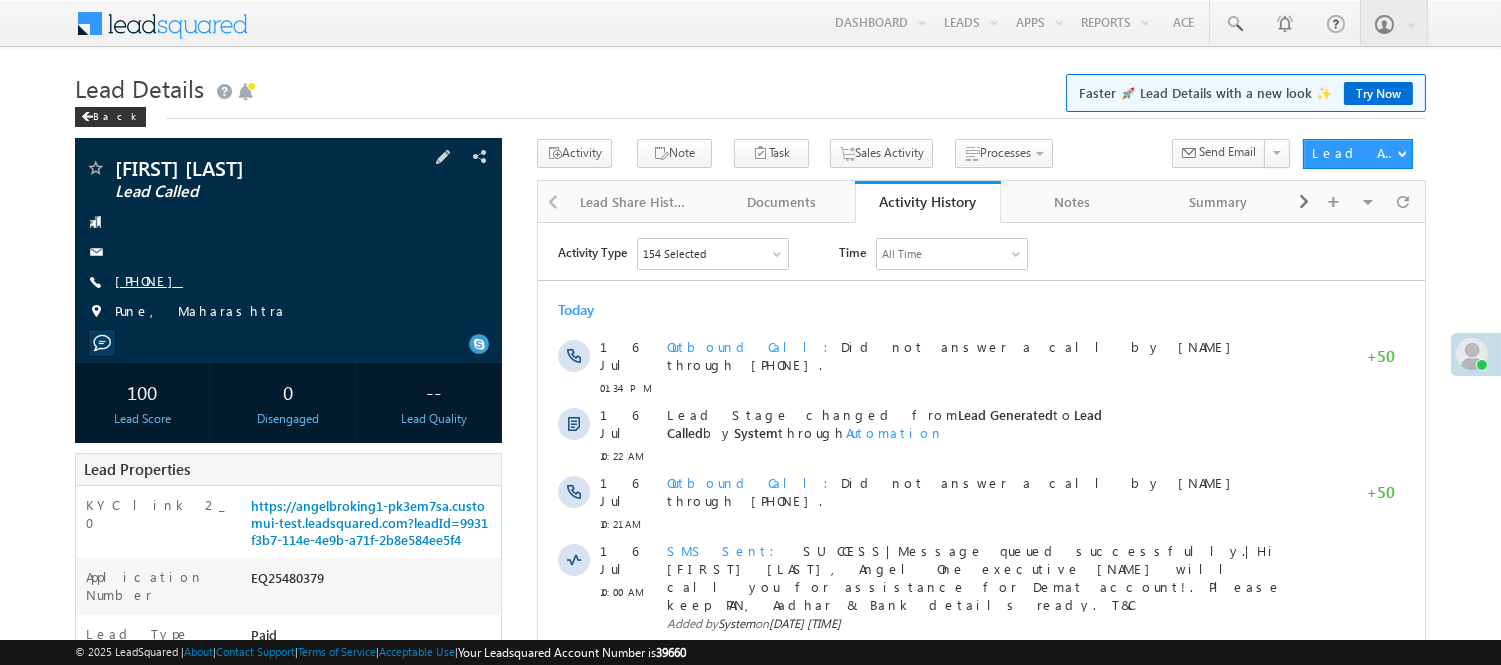click on "+91-8857958362" at bounding box center [149, 280] 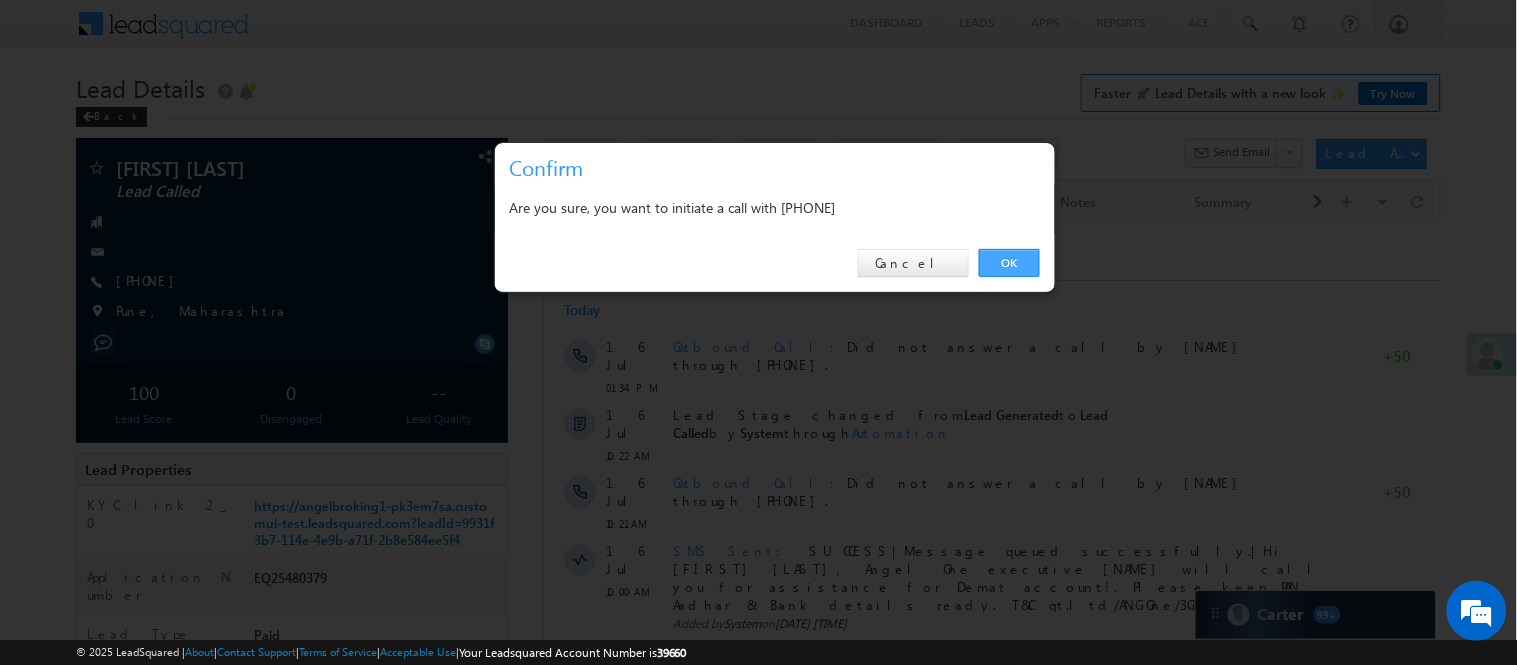 click on "OK" at bounding box center (1009, 263) 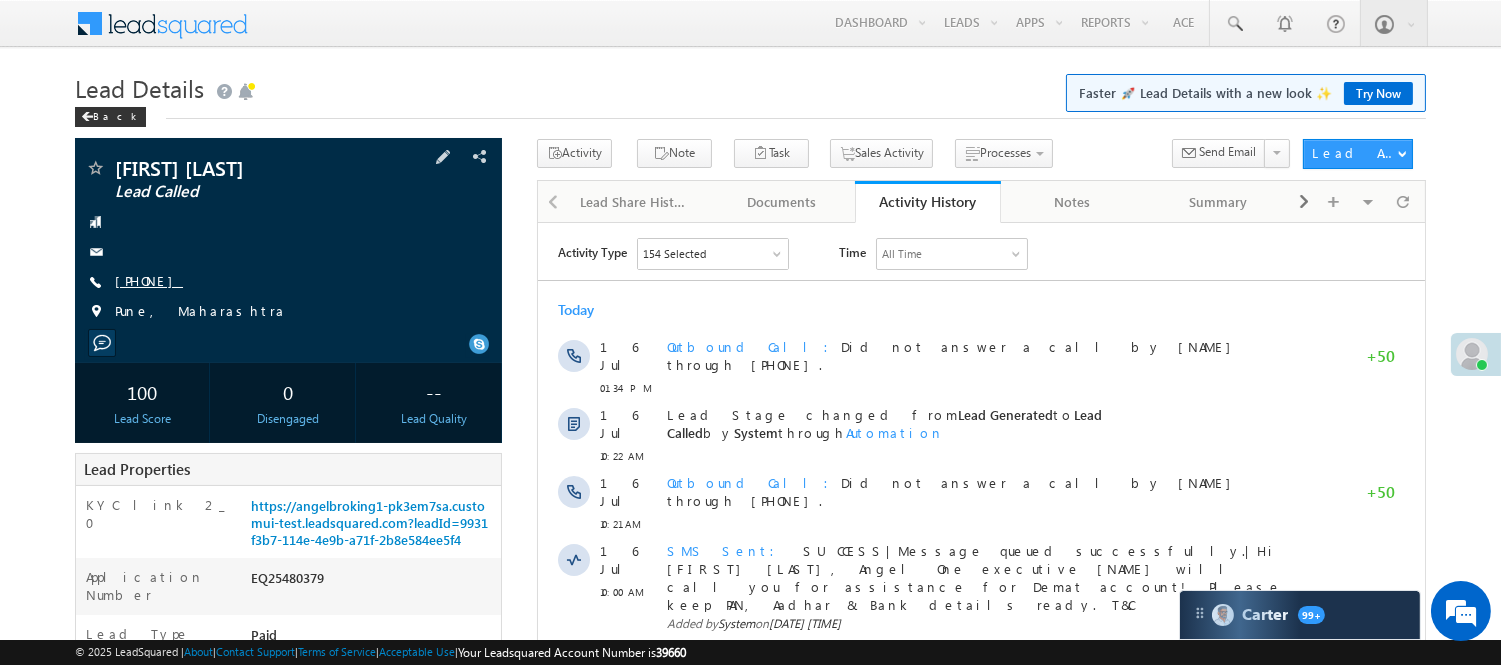 click on "+91-8857958362" at bounding box center (149, 280) 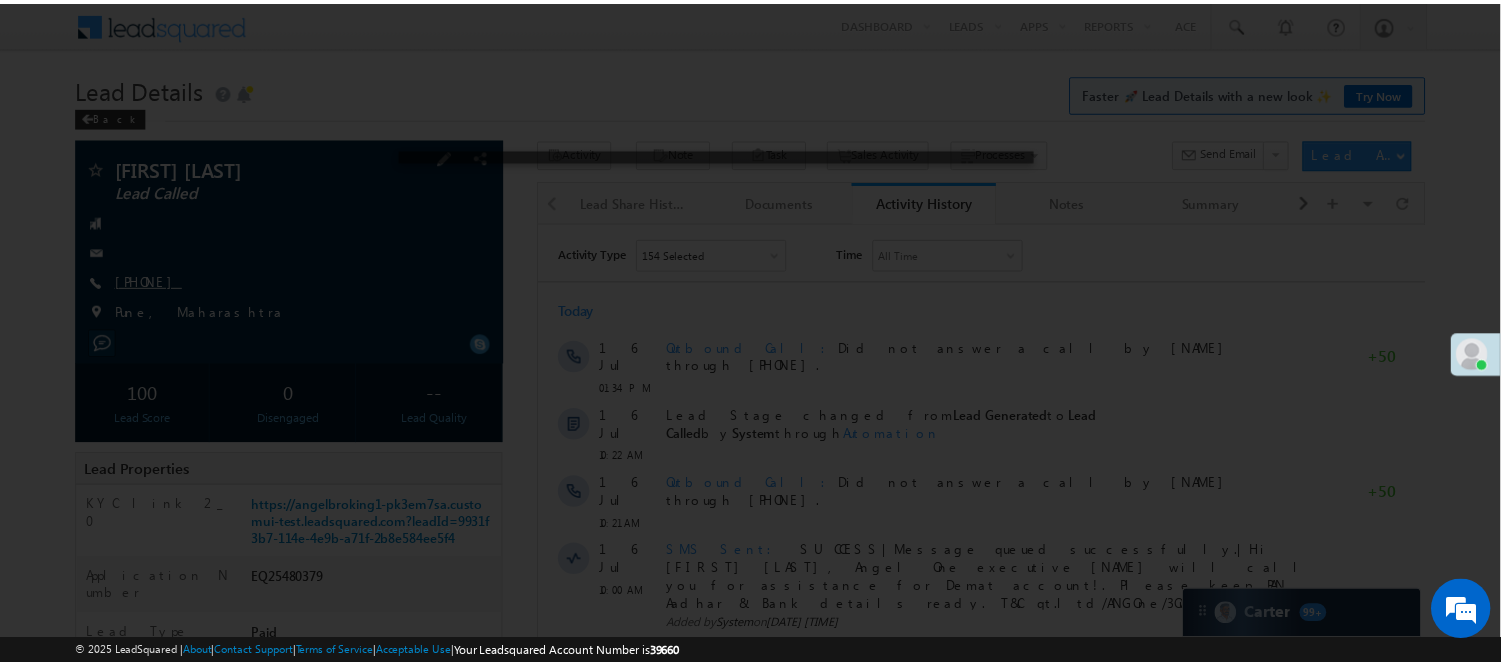 scroll, scrollTop: 0, scrollLeft: 0, axis: both 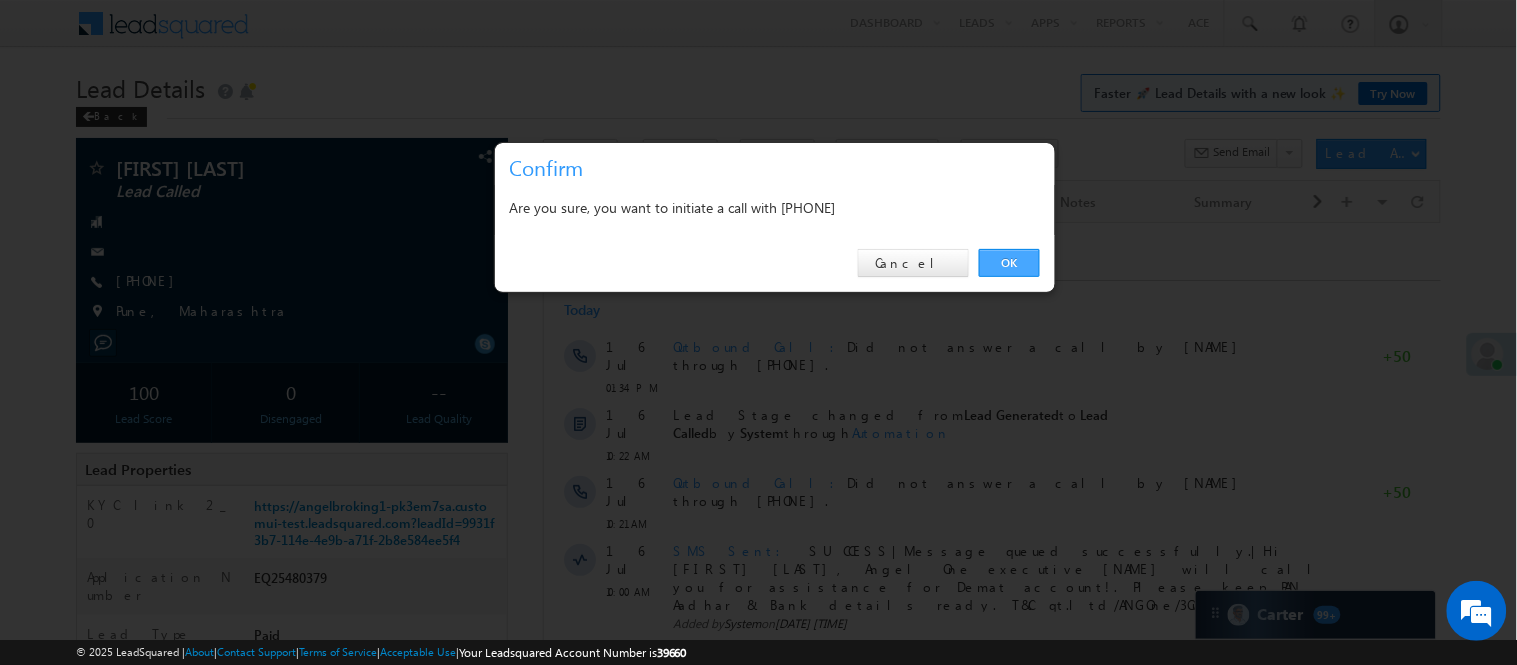 click on "OK" at bounding box center [1009, 263] 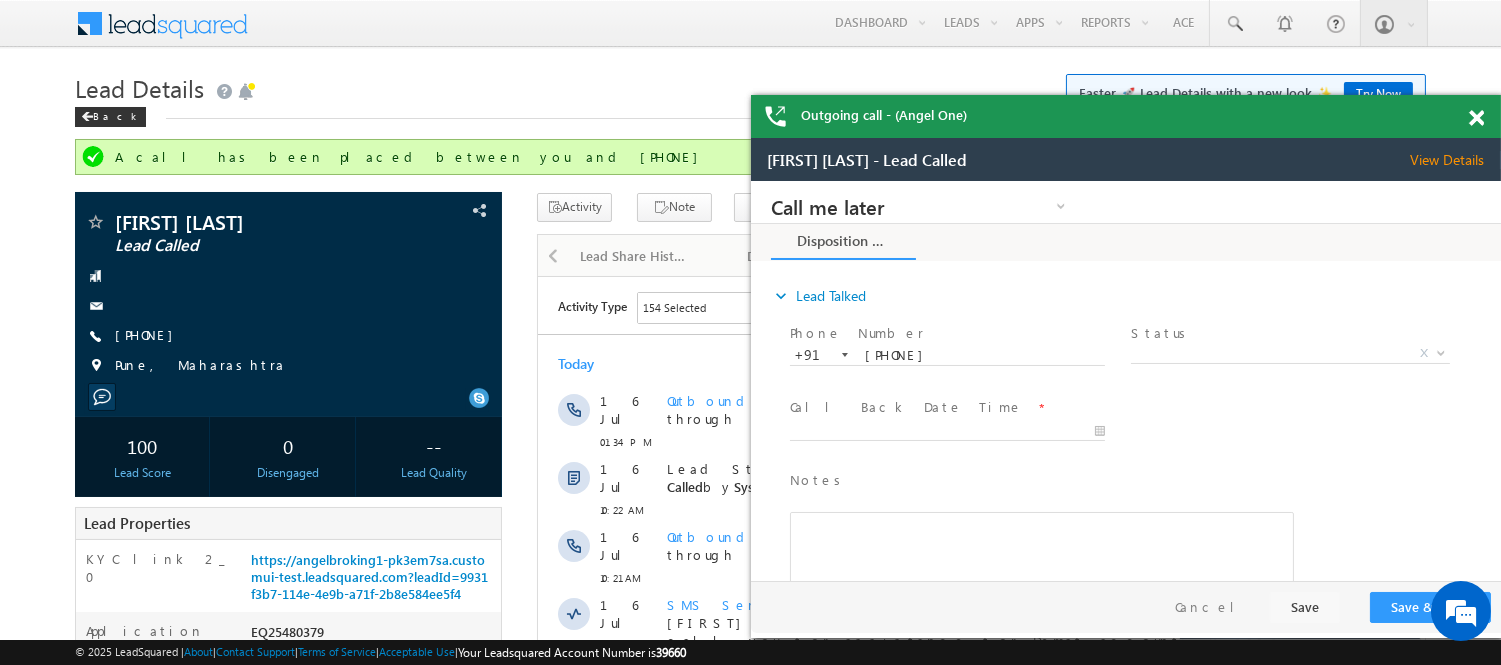 scroll, scrollTop: 0, scrollLeft: 0, axis: both 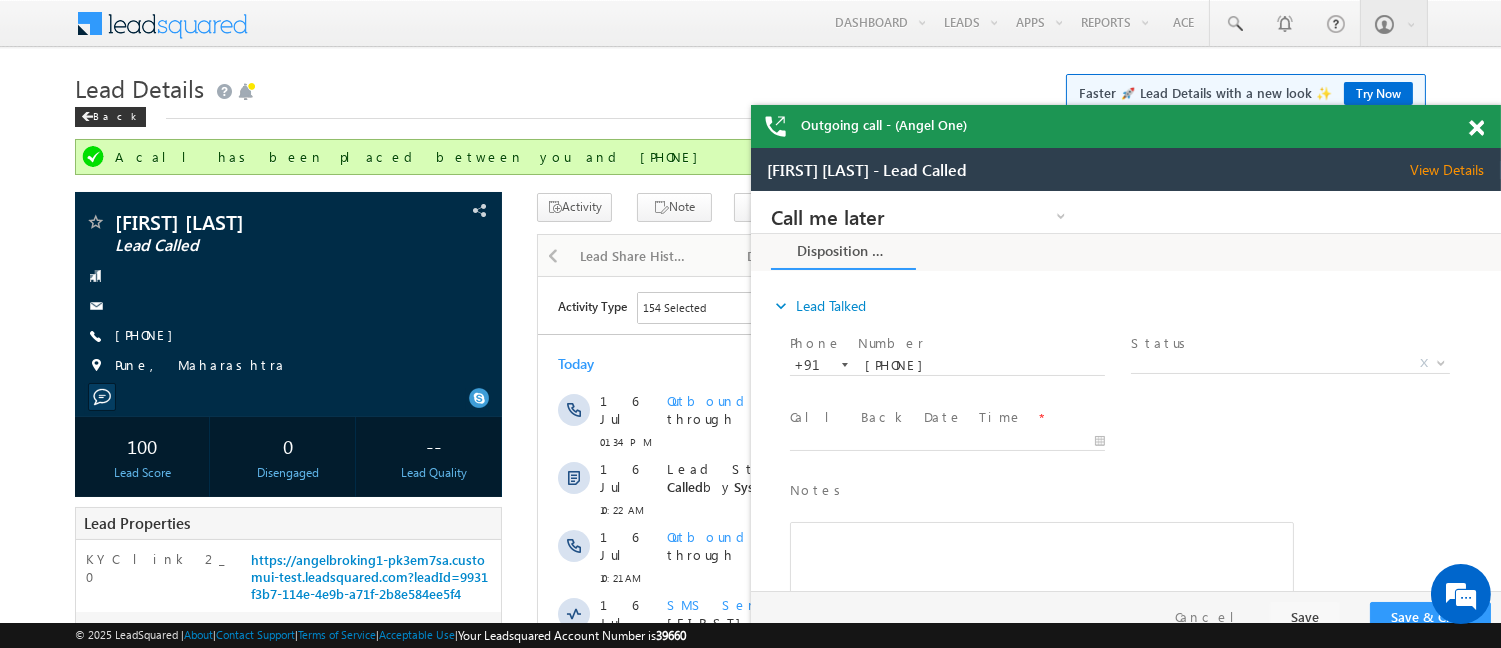 drag, startPoint x: 2160, startPoint y: 334, endPoint x: 1387, endPoint y: 177, distance: 788.7826 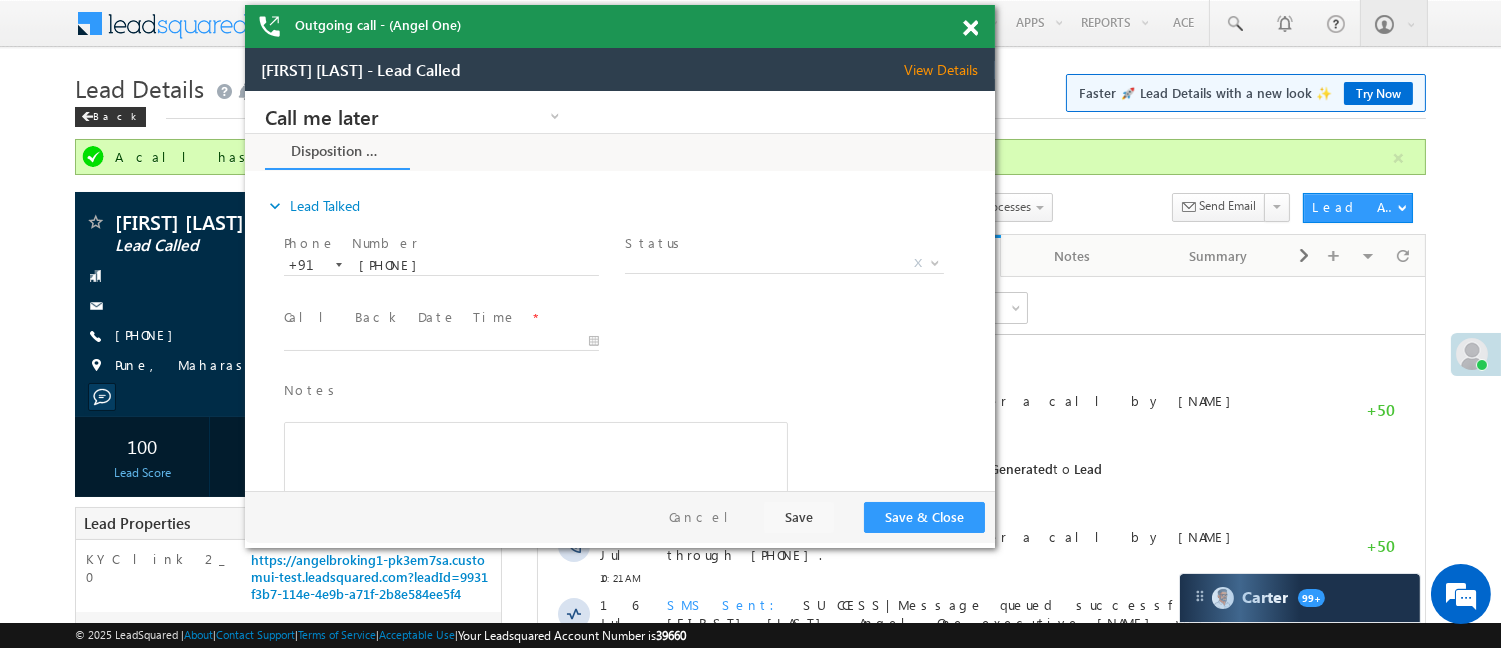 click on "Outgoing call -  (Angel One)" at bounding box center (620, 26) 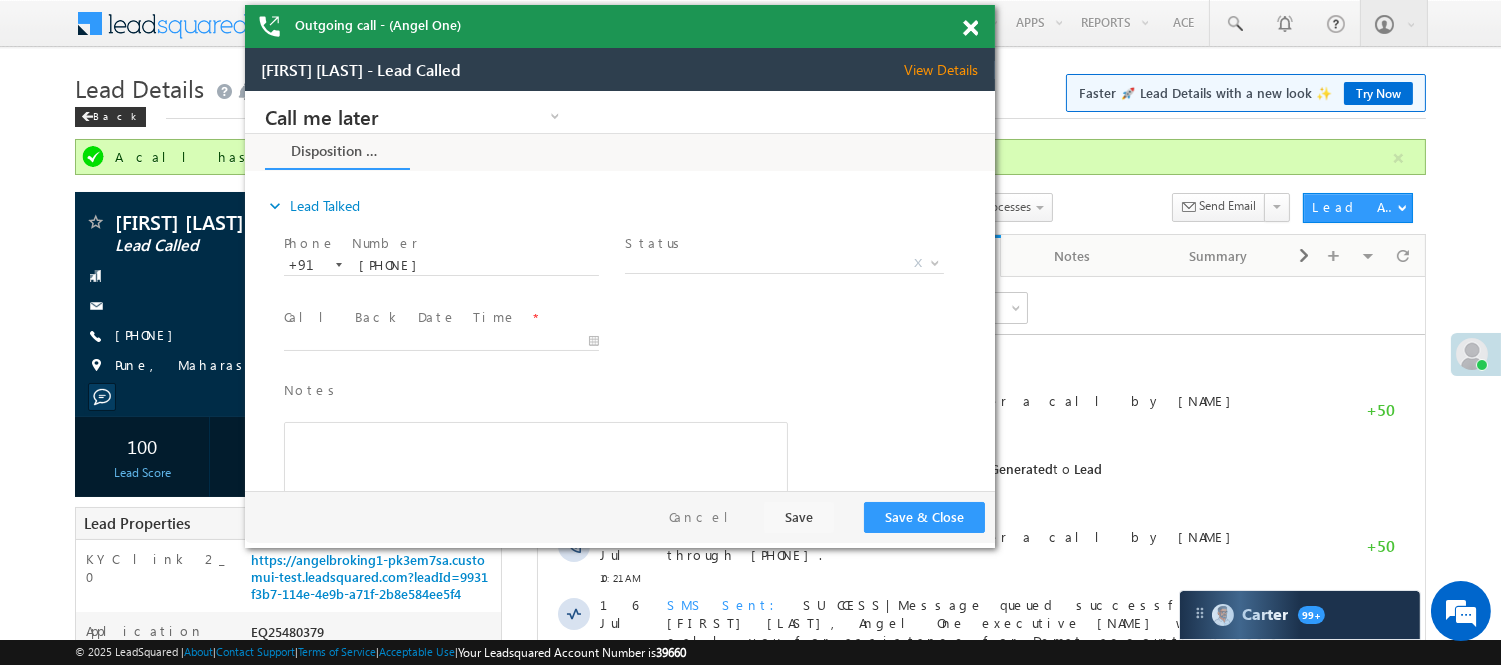 click at bounding box center (970, 28) 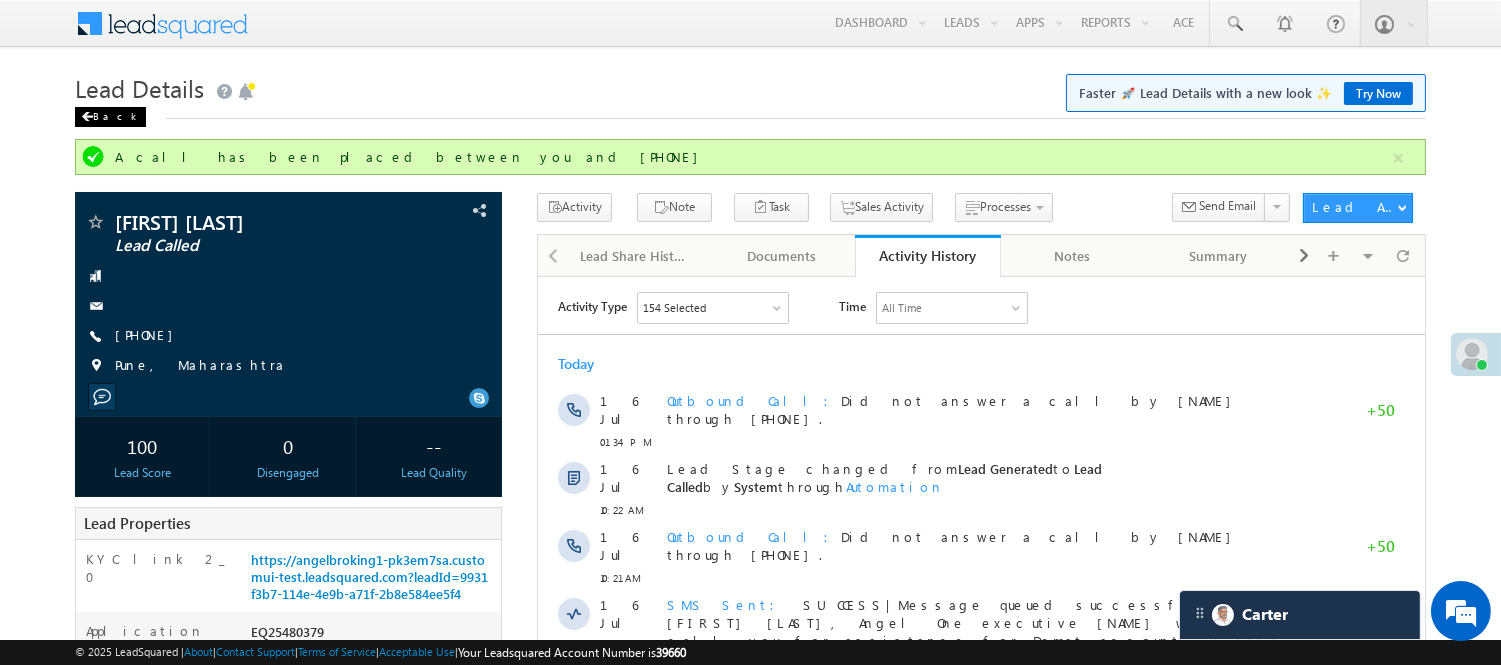 click on "Back" at bounding box center (110, 117) 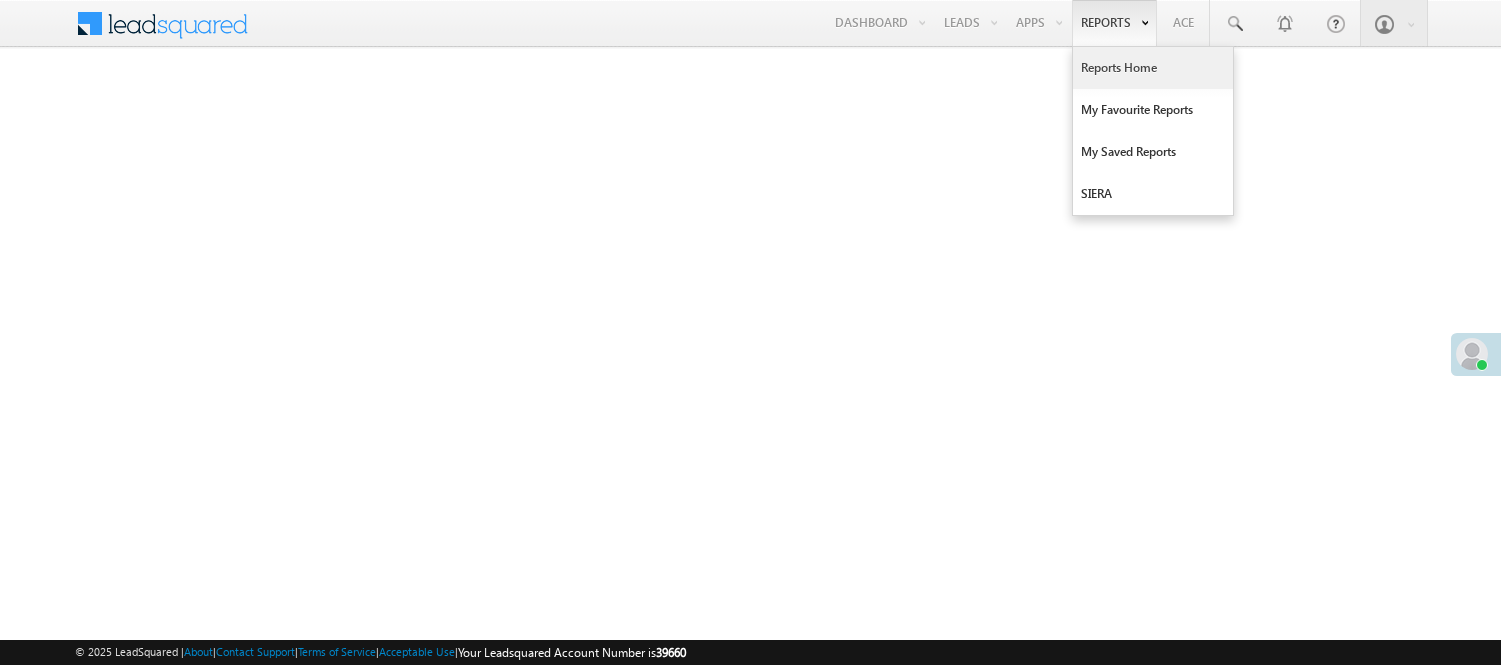 scroll, scrollTop: 0, scrollLeft: 0, axis: both 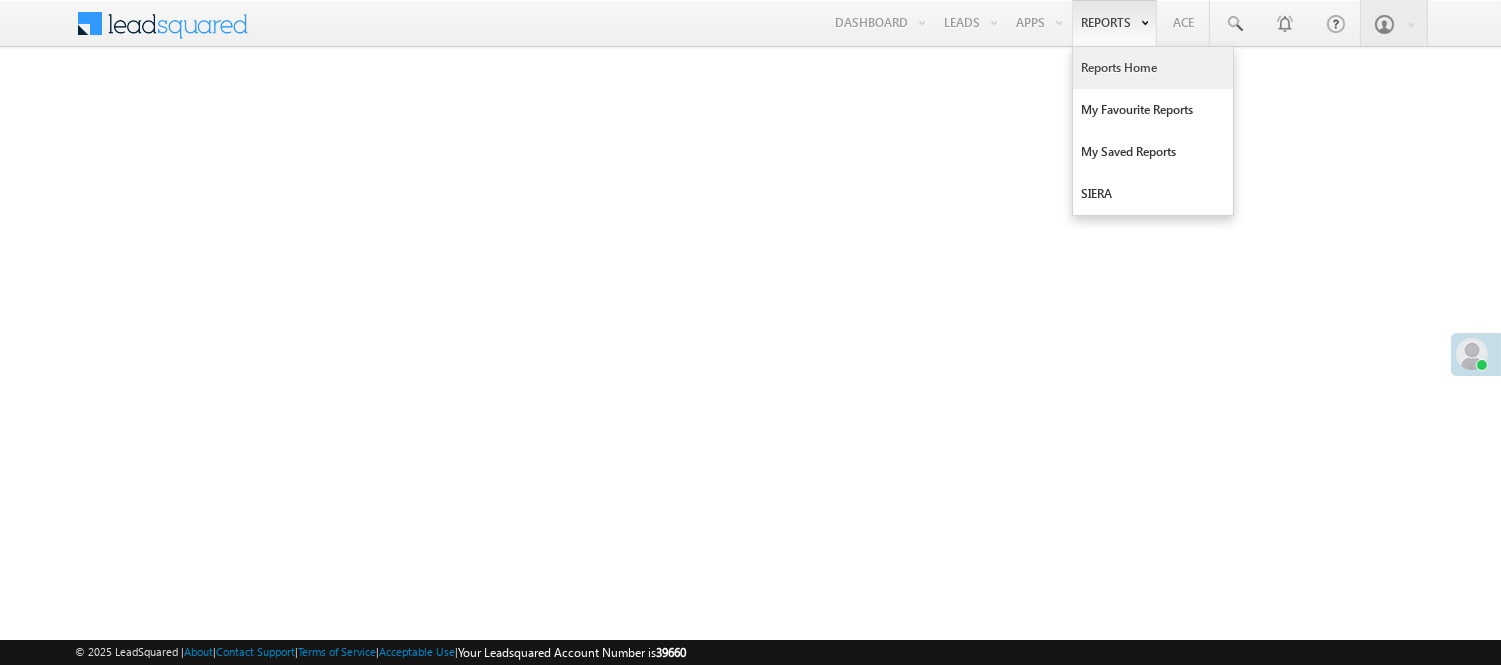 click on "Reports Home" at bounding box center (1153, 68) 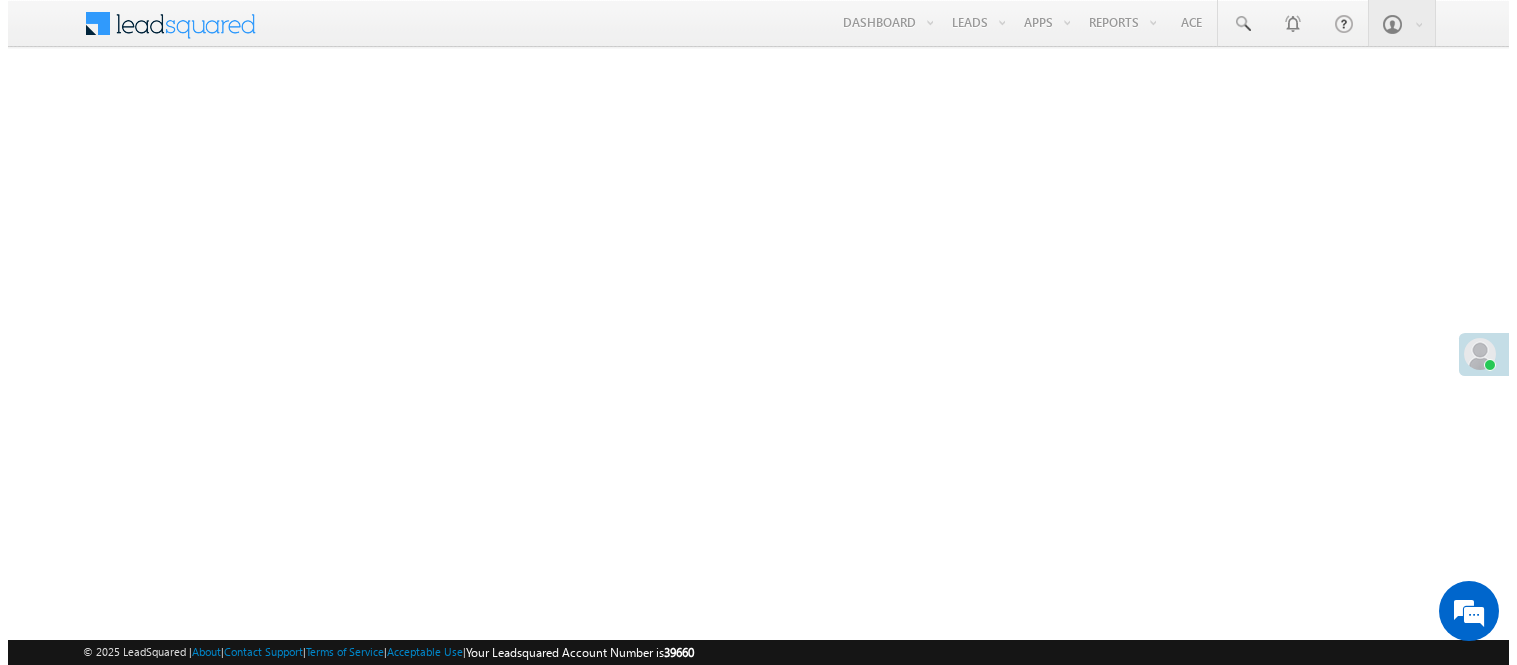 scroll, scrollTop: 0, scrollLeft: 0, axis: both 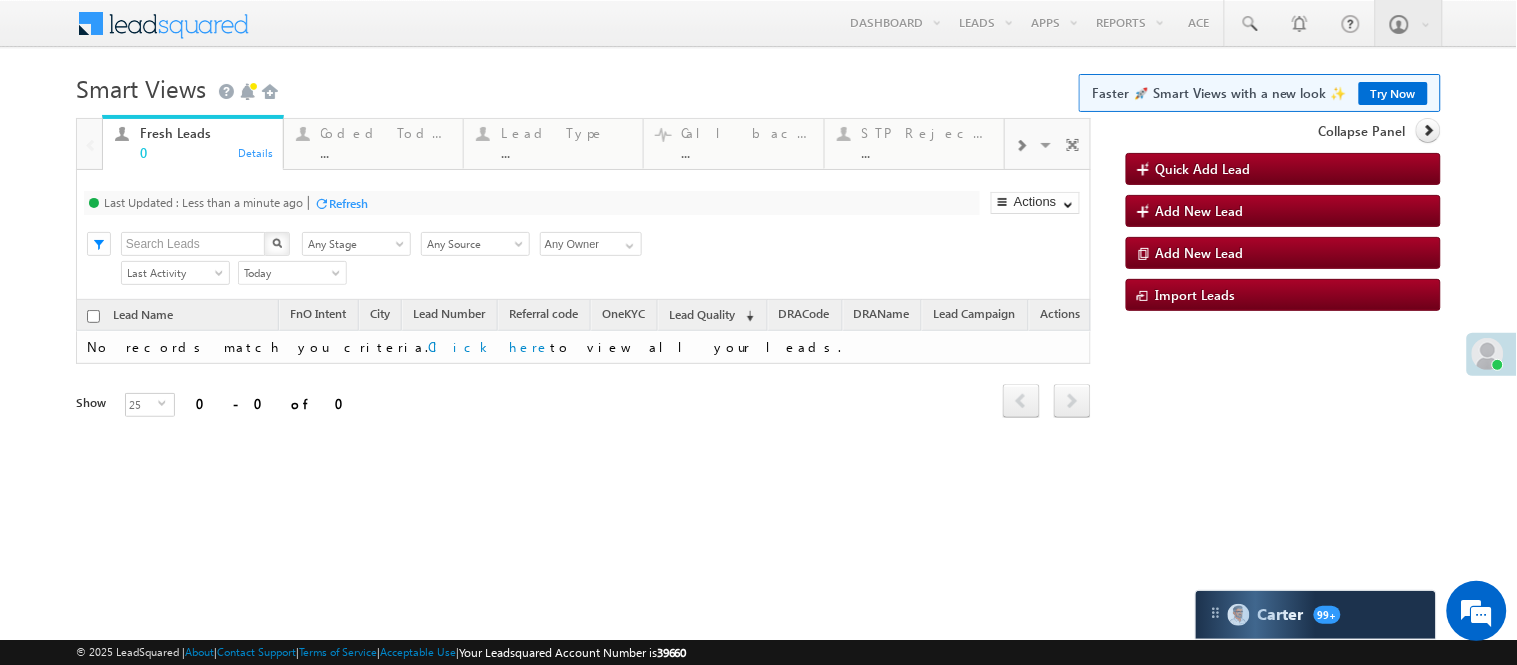 click at bounding box center [1021, 146] 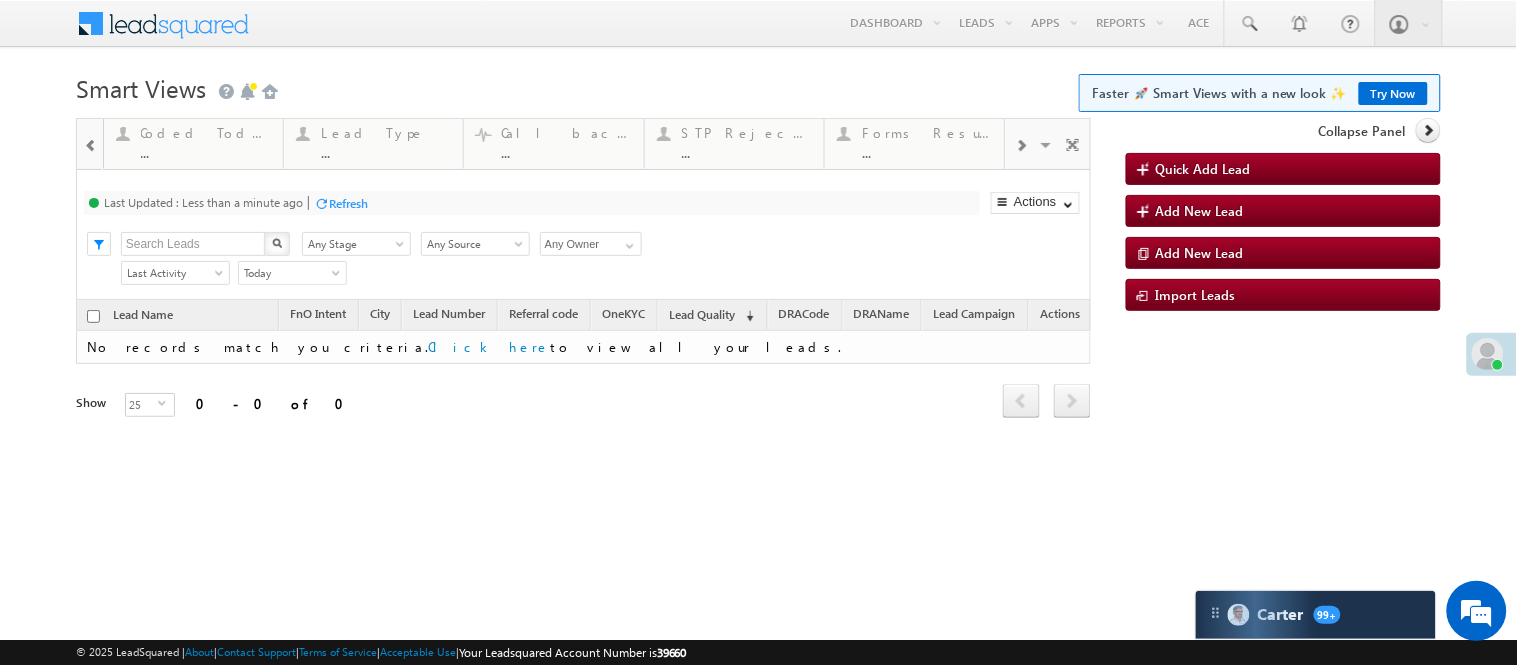 click at bounding box center (1021, 146) 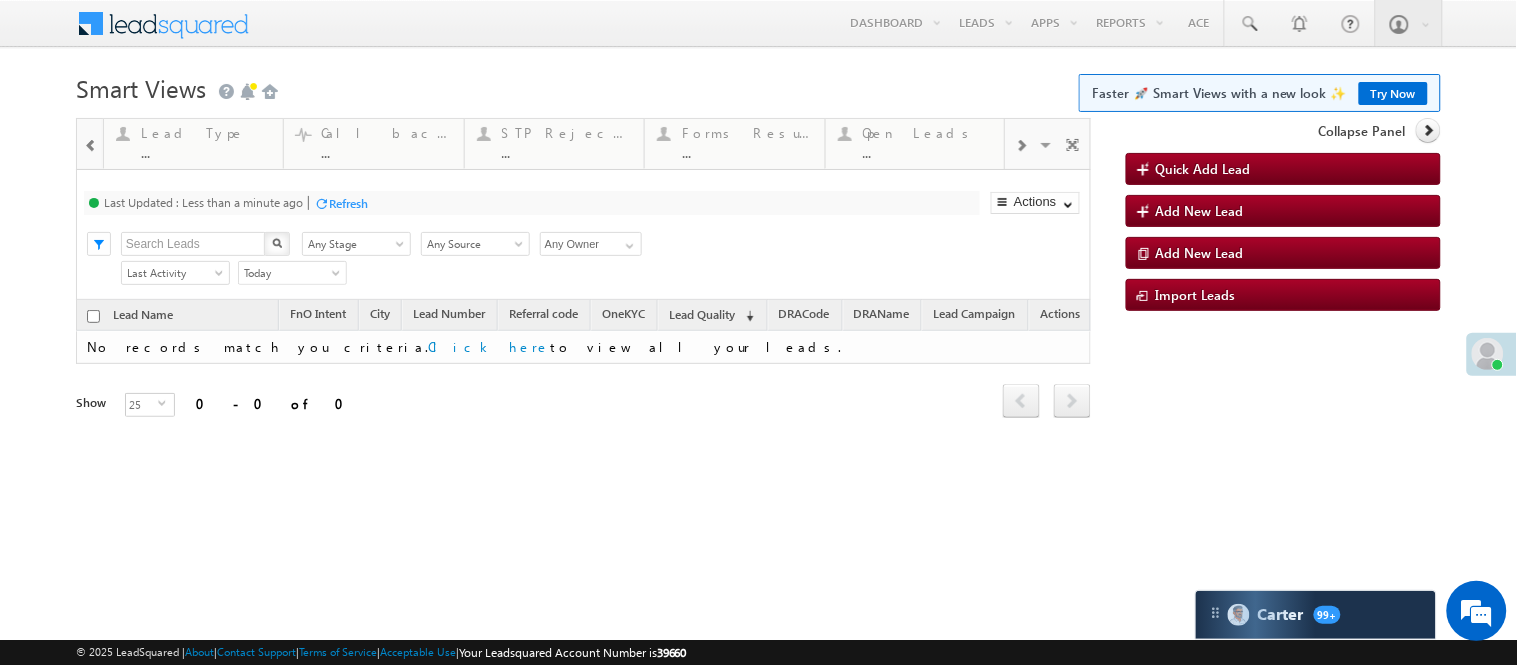 click at bounding box center (1021, 146) 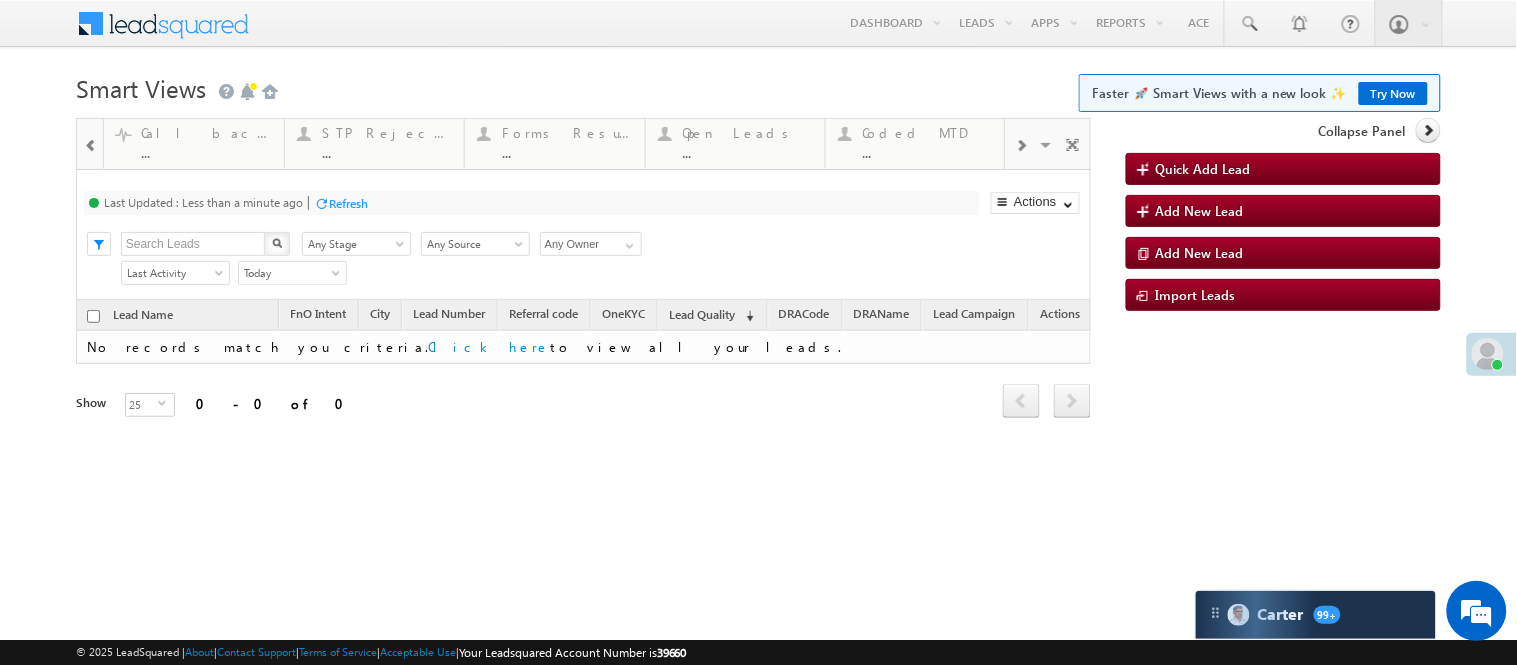 click at bounding box center [1021, 146] 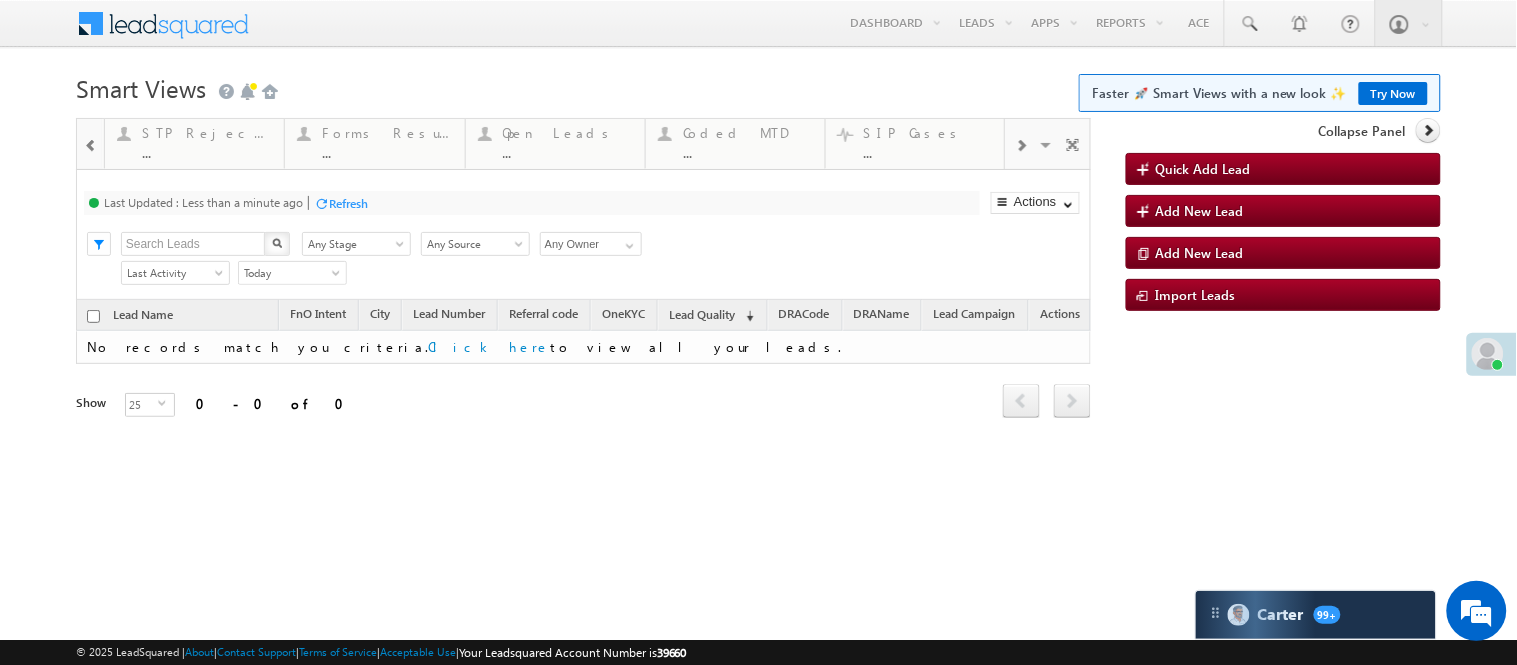 click at bounding box center [1021, 146] 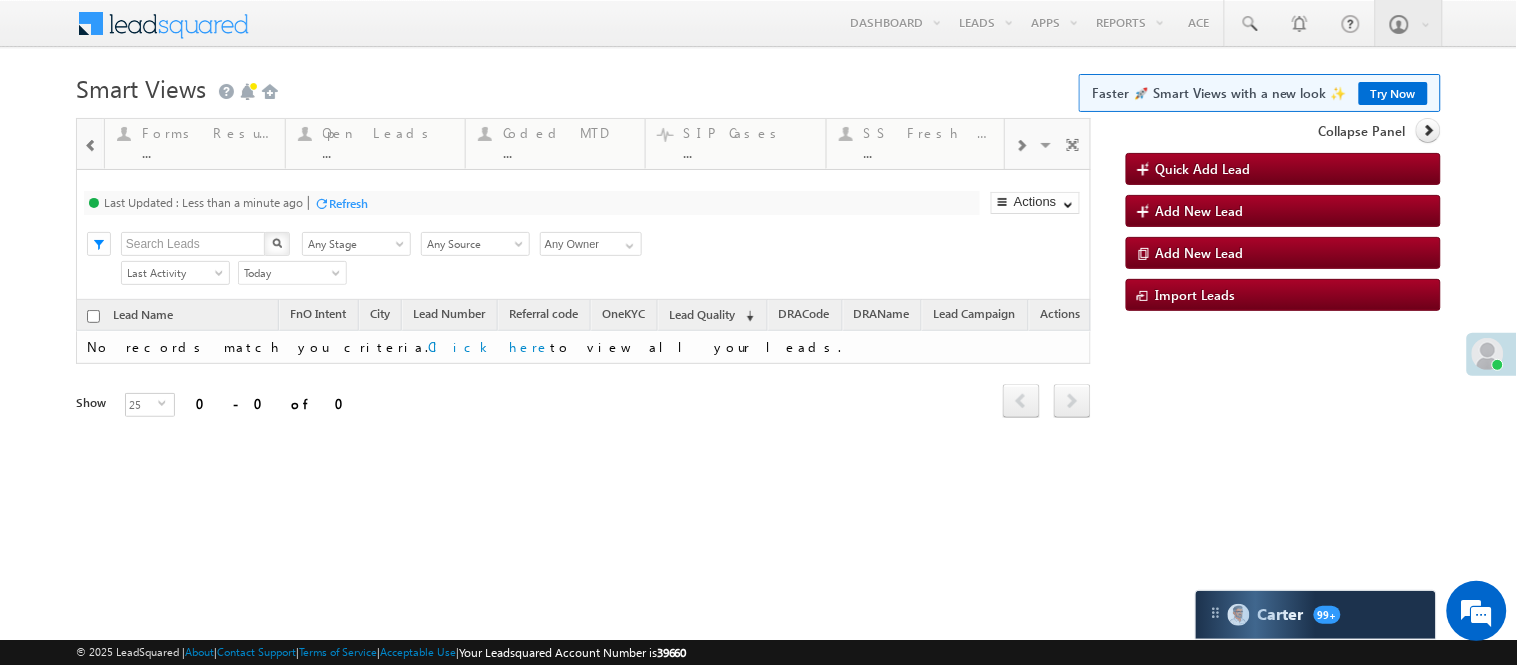 click at bounding box center [1021, 146] 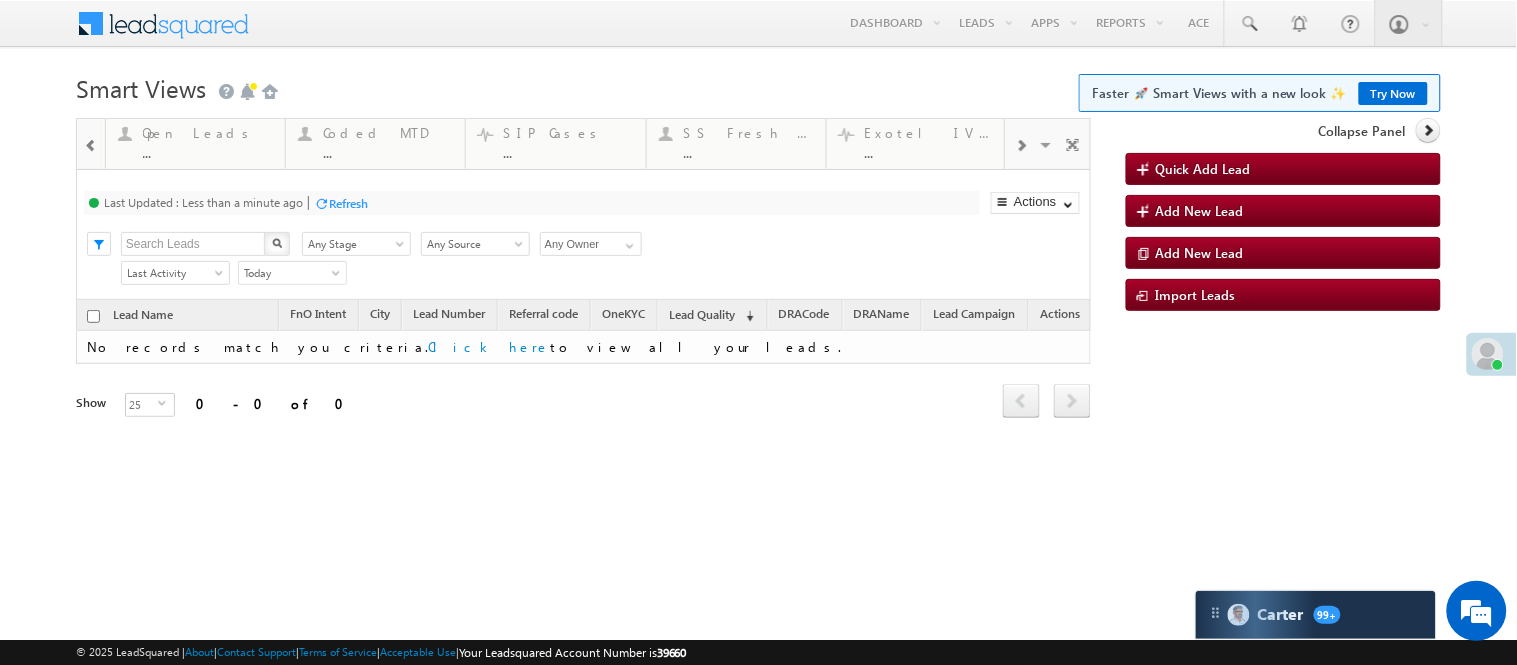 click at bounding box center [1021, 146] 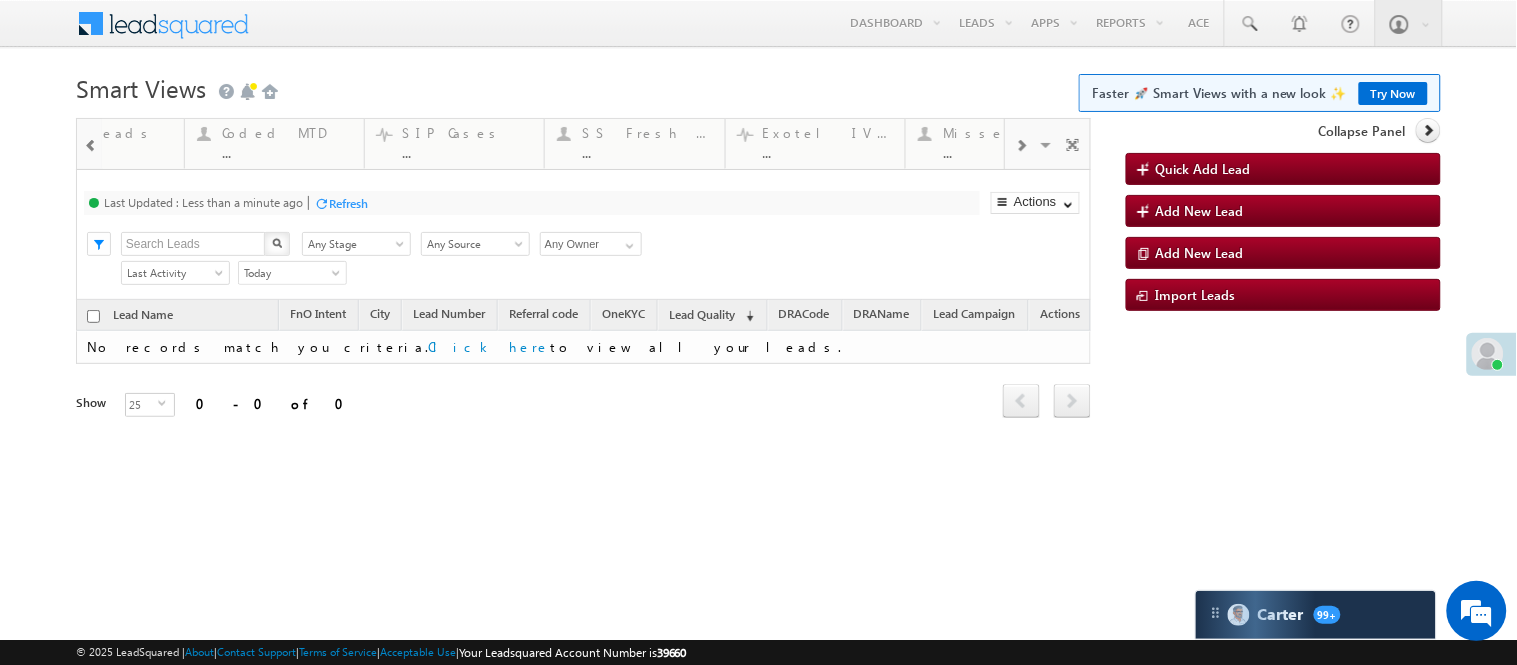 click at bounding box center [1021, 146] 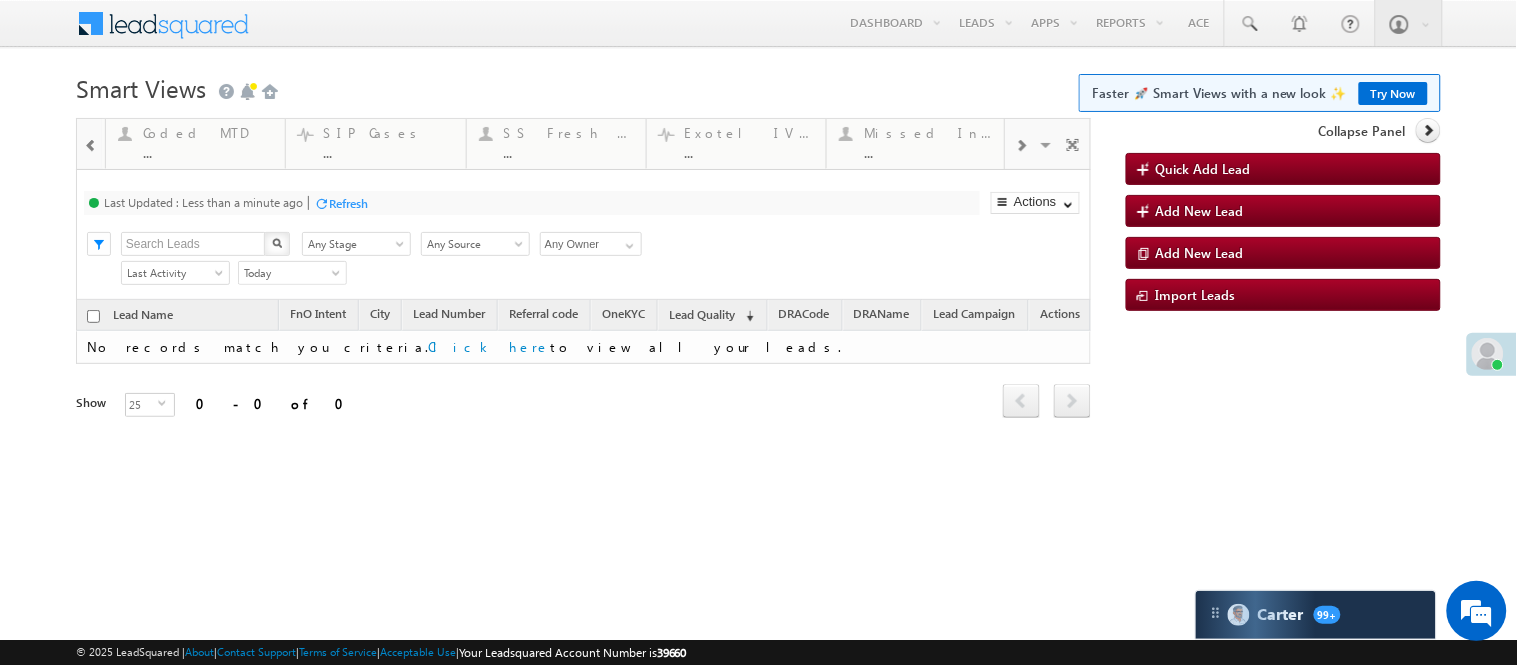 click at bounding box center (1021, 146) 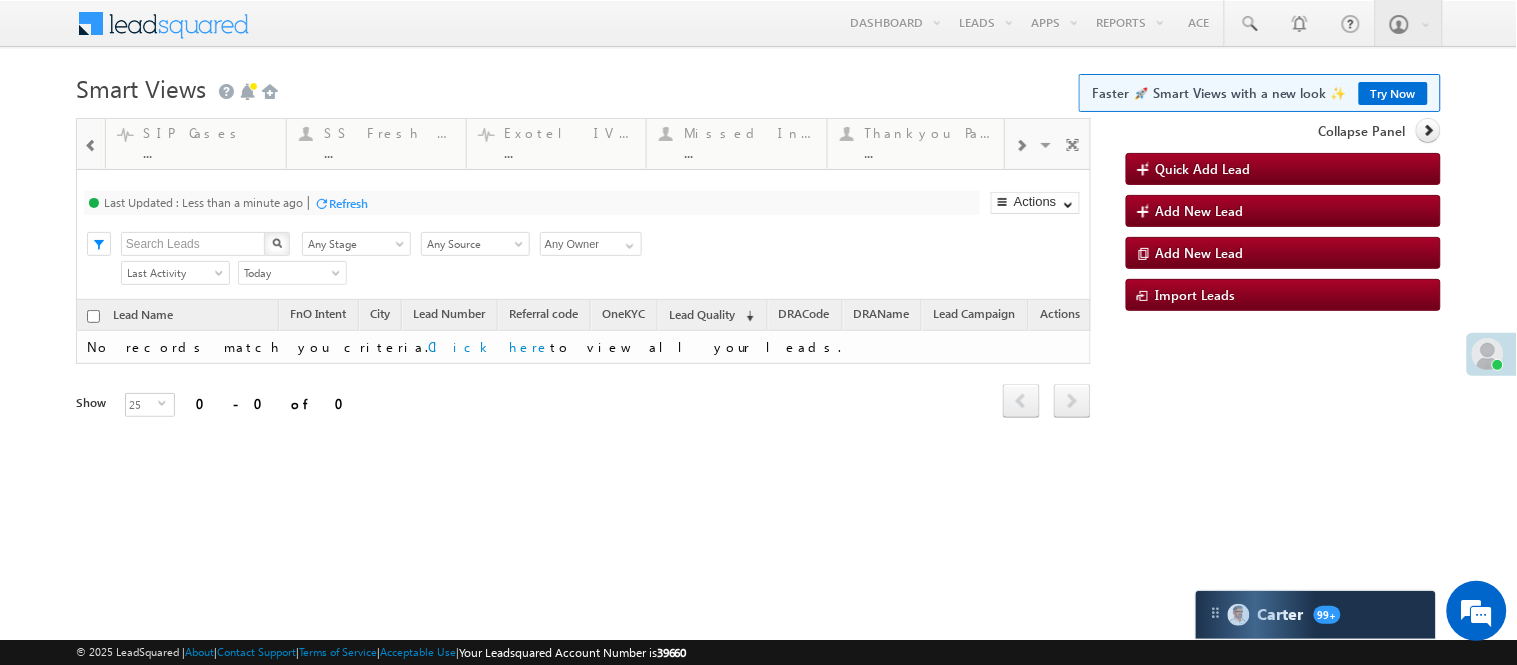 click at bounding box center [1021, 146] 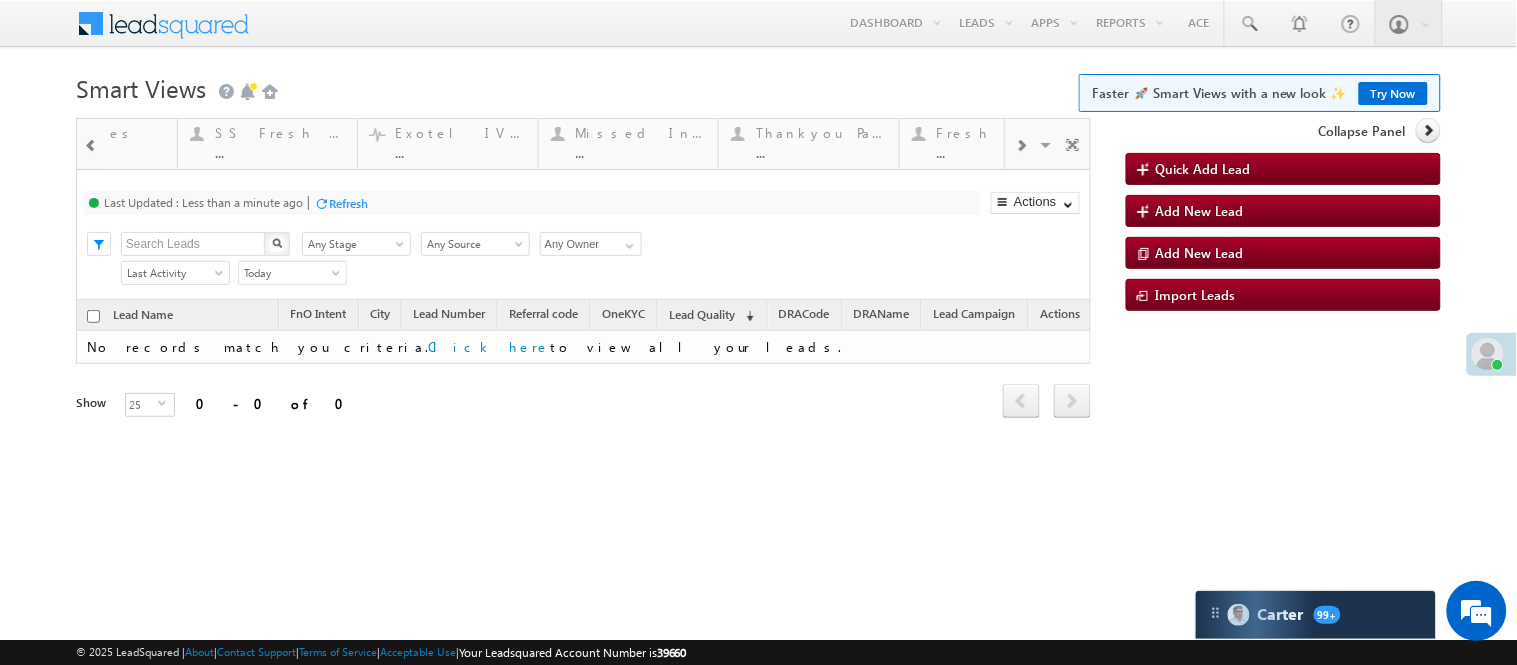 click at bounding box center [1021, 146] 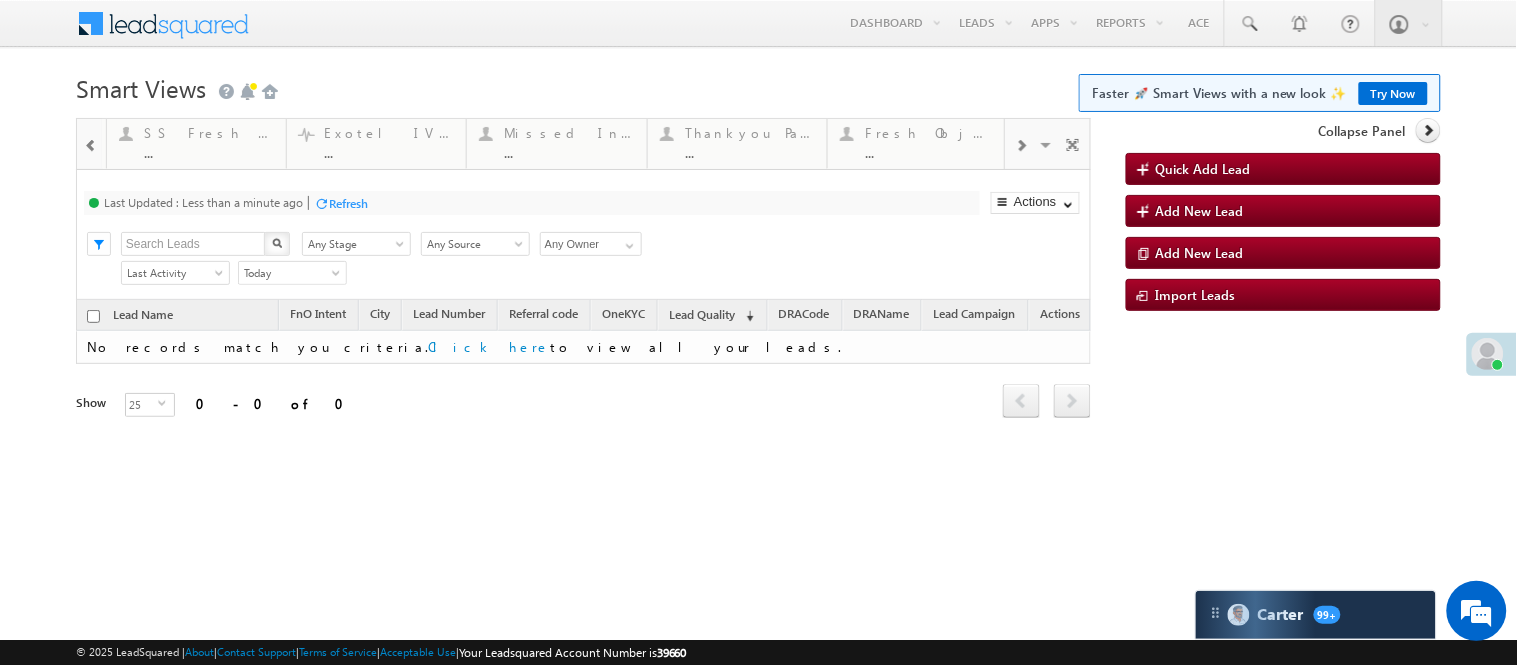 click at bounding box center [1021, 146] 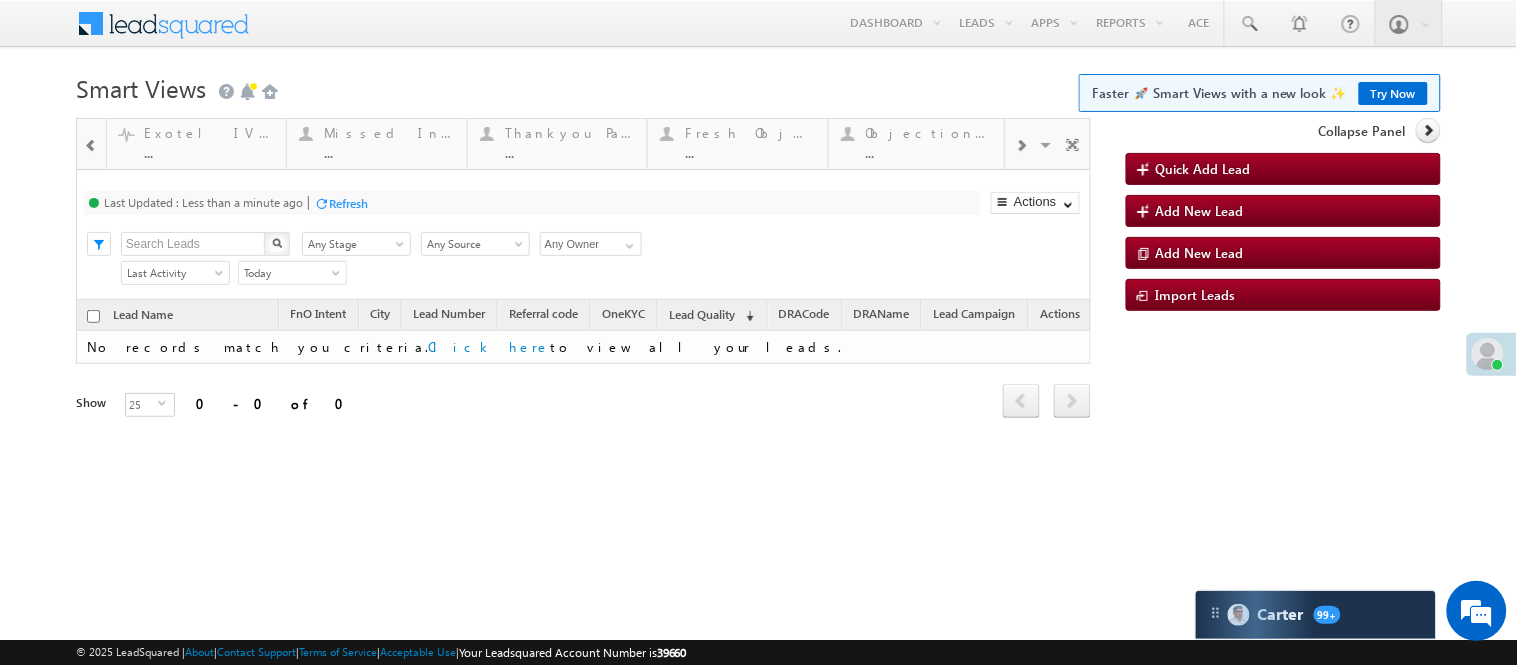 click at bounding box center [1021, 146] 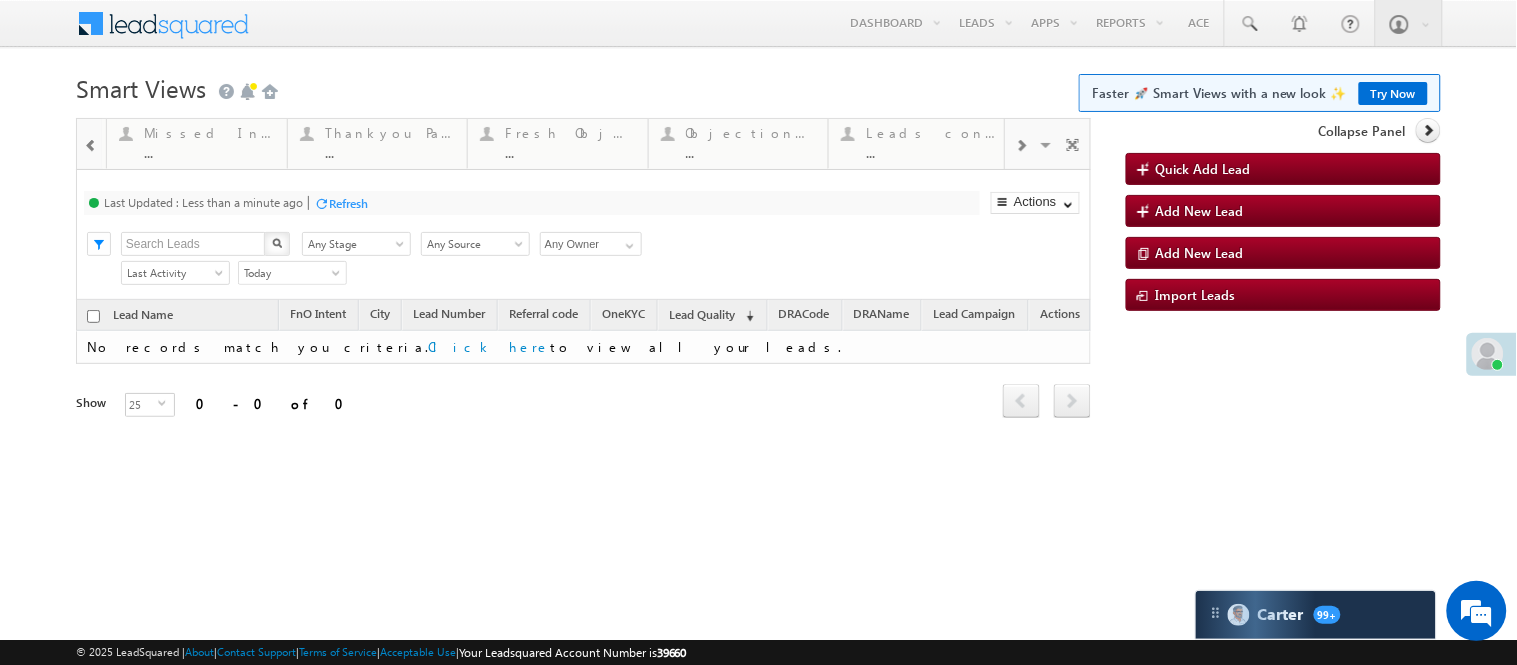 click at bounding box center [1021, 146] 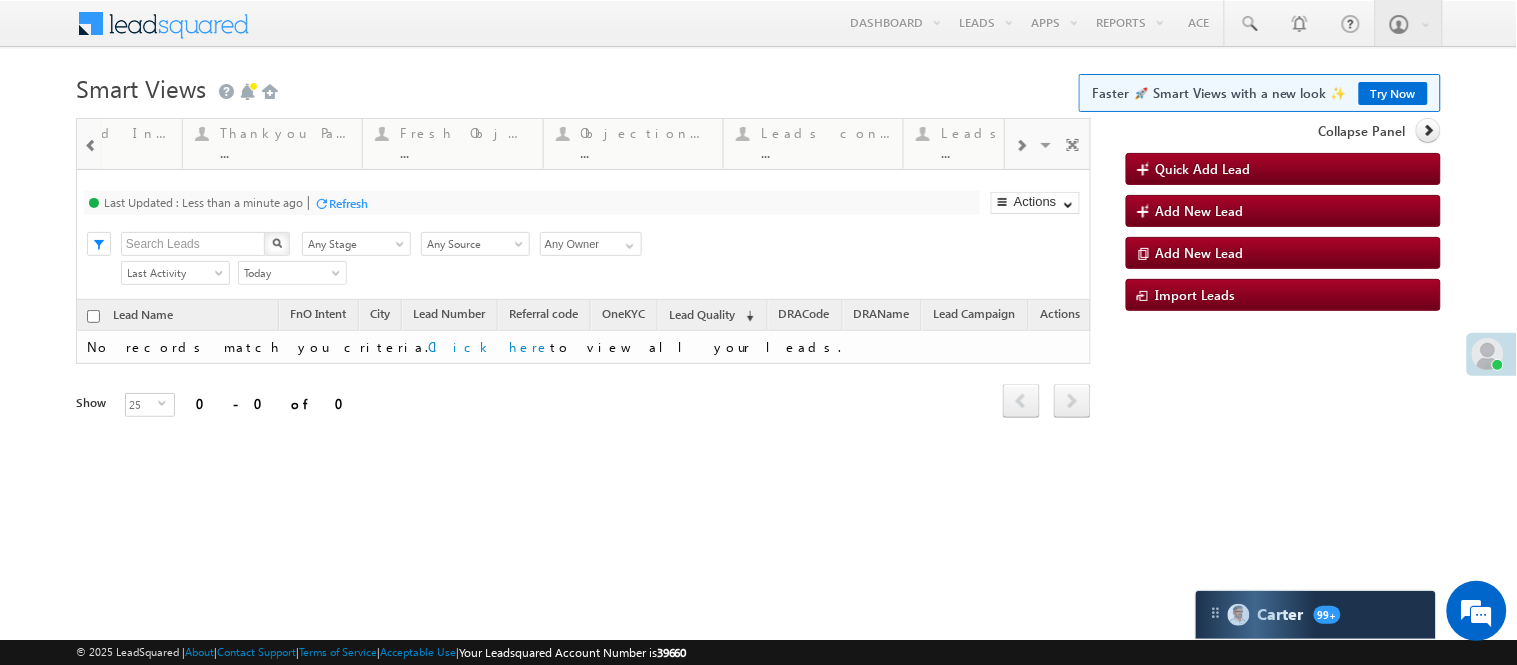 click at bounding box center [1021, 146] 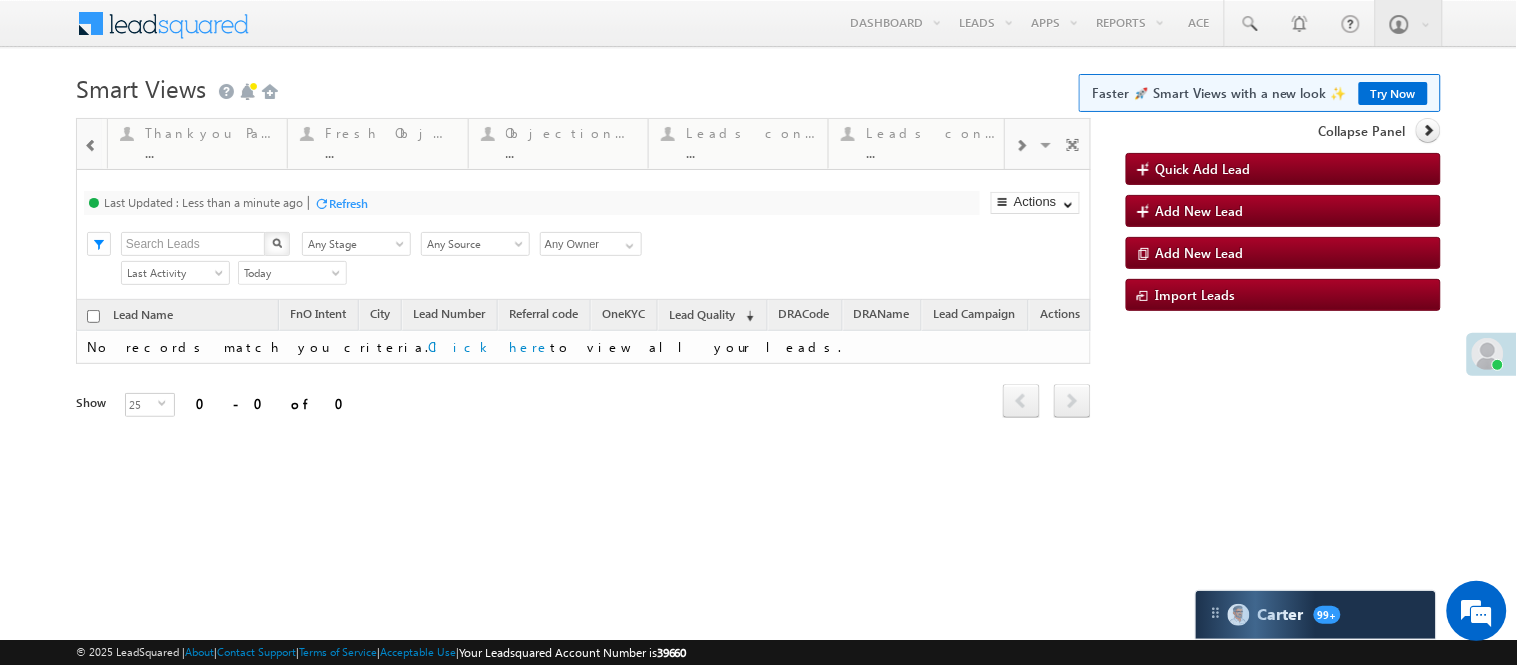 click at bounding box center (1021, 146) 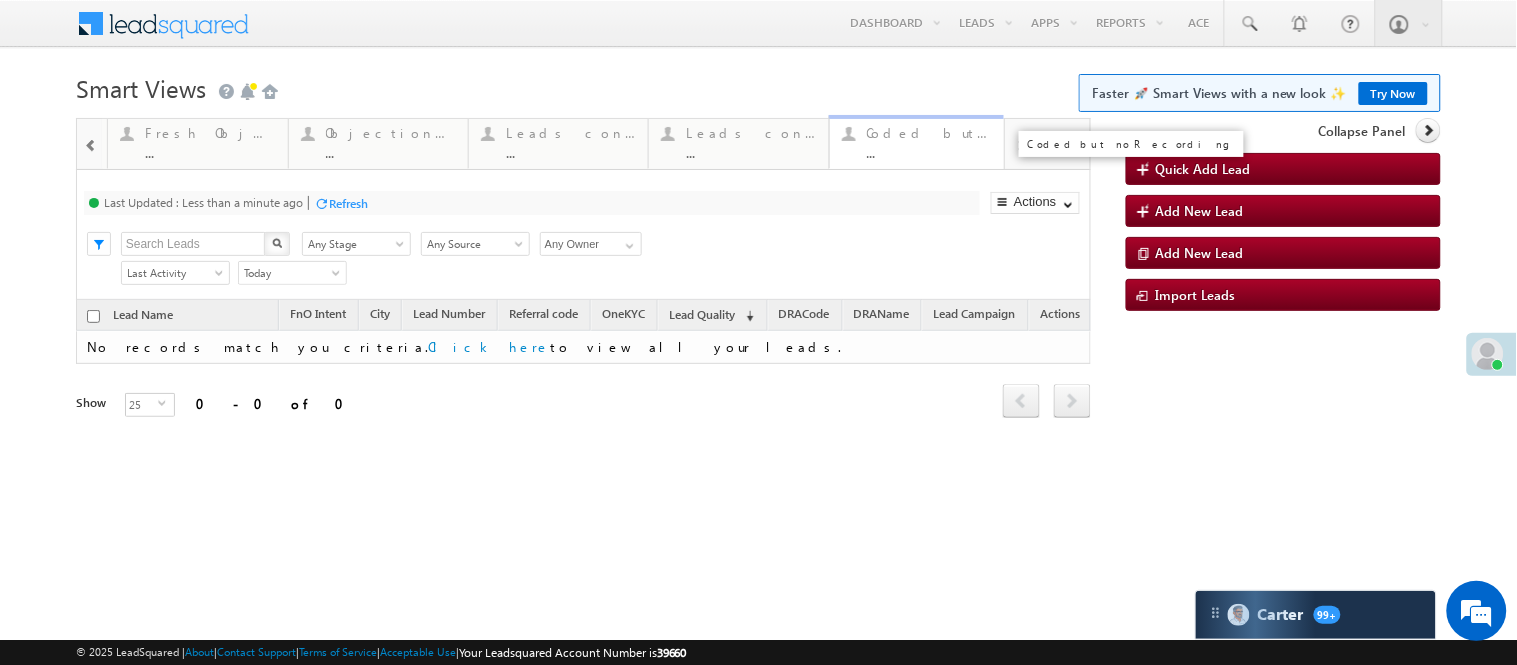 click on "Coded but no Recording ..." at bounding box center (932, 140) 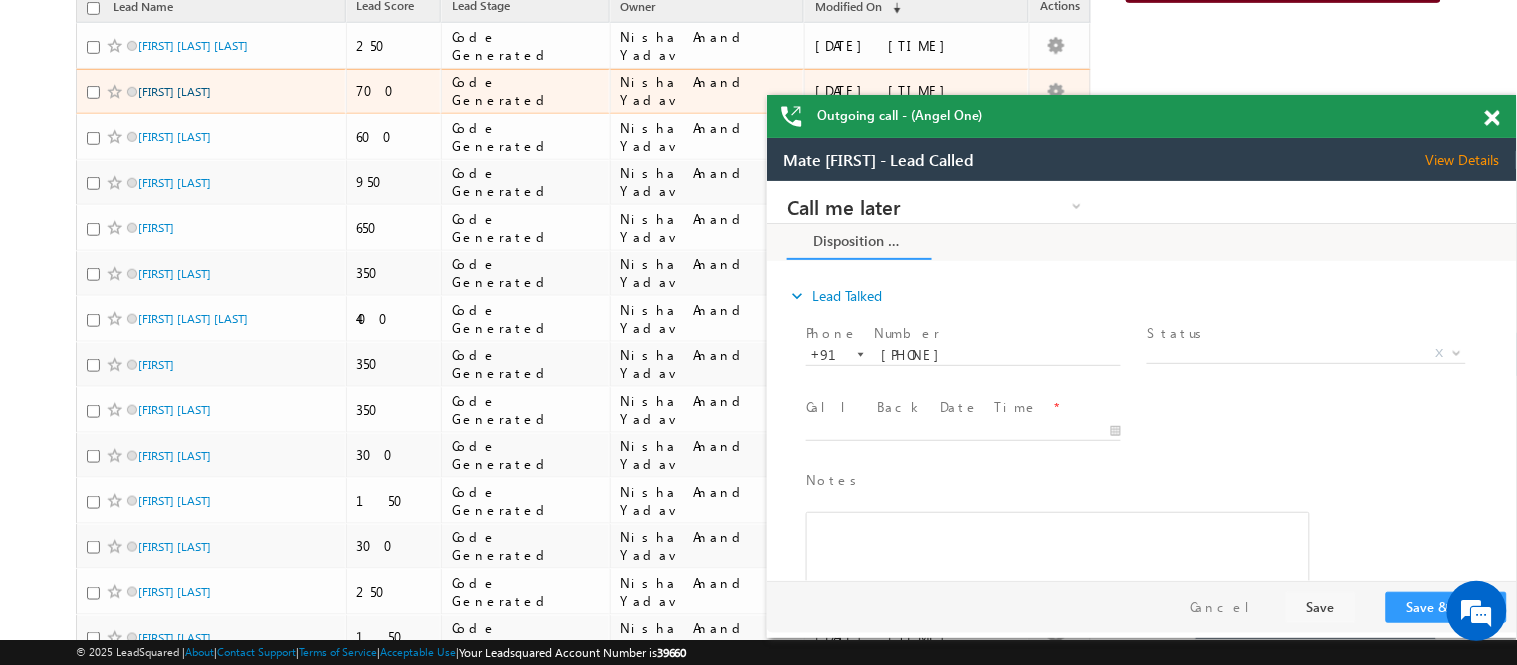 scroll, scrollTop: 444, scrollLeft: 0, axis: vertical 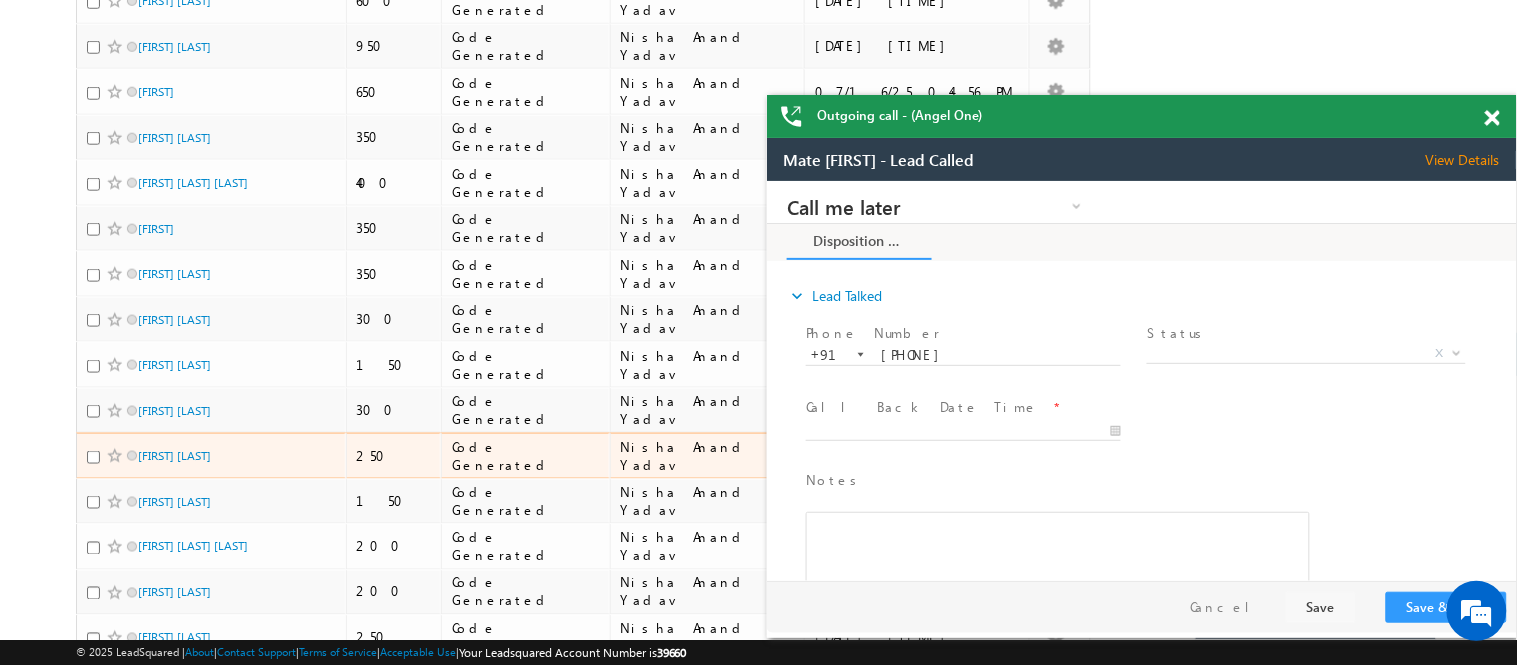 click on "Jyotirmay pradhan" at bounding box center (174, 865) 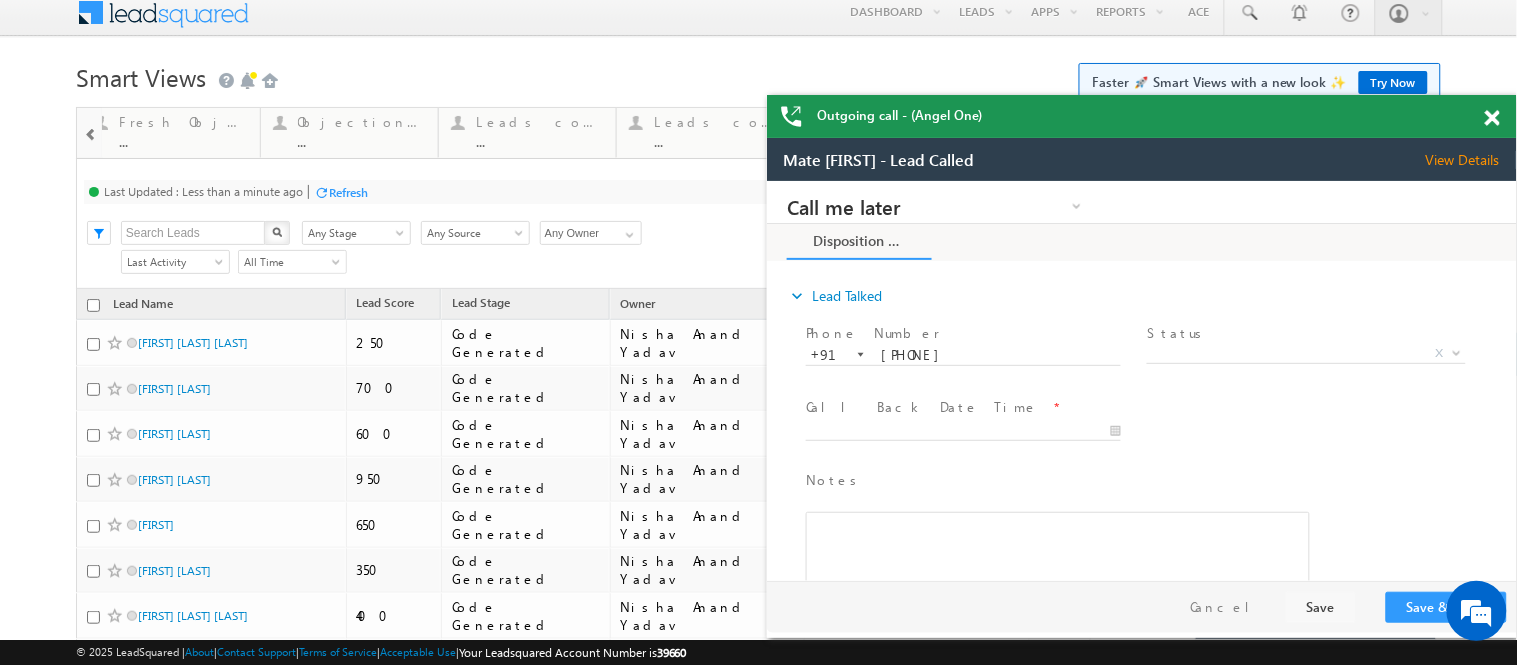 scroll, scrollTop: 0, scrollLeft: 0, axis: both 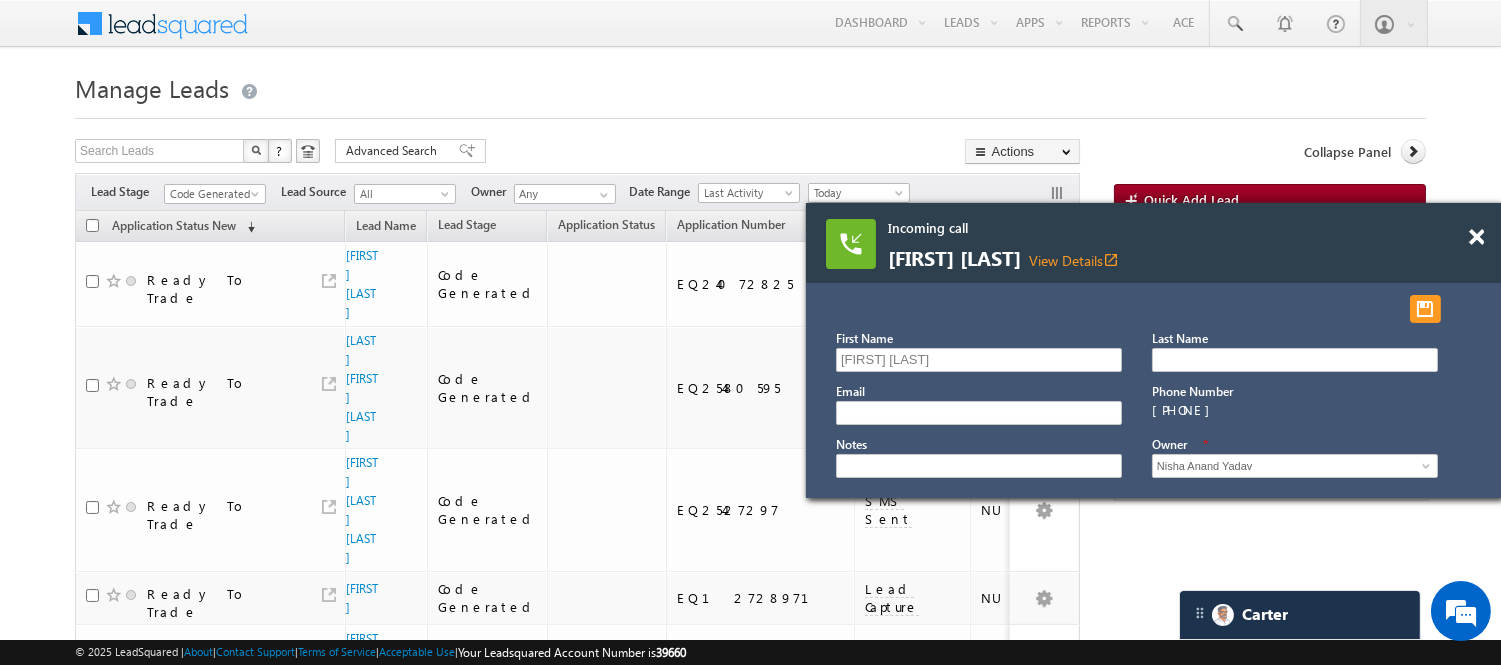 click on "Filters
Lead Stage
Code Generated Code Generated
Lead Source
All All
Owner
Any Any
Go" at bounding box center (577, 192) 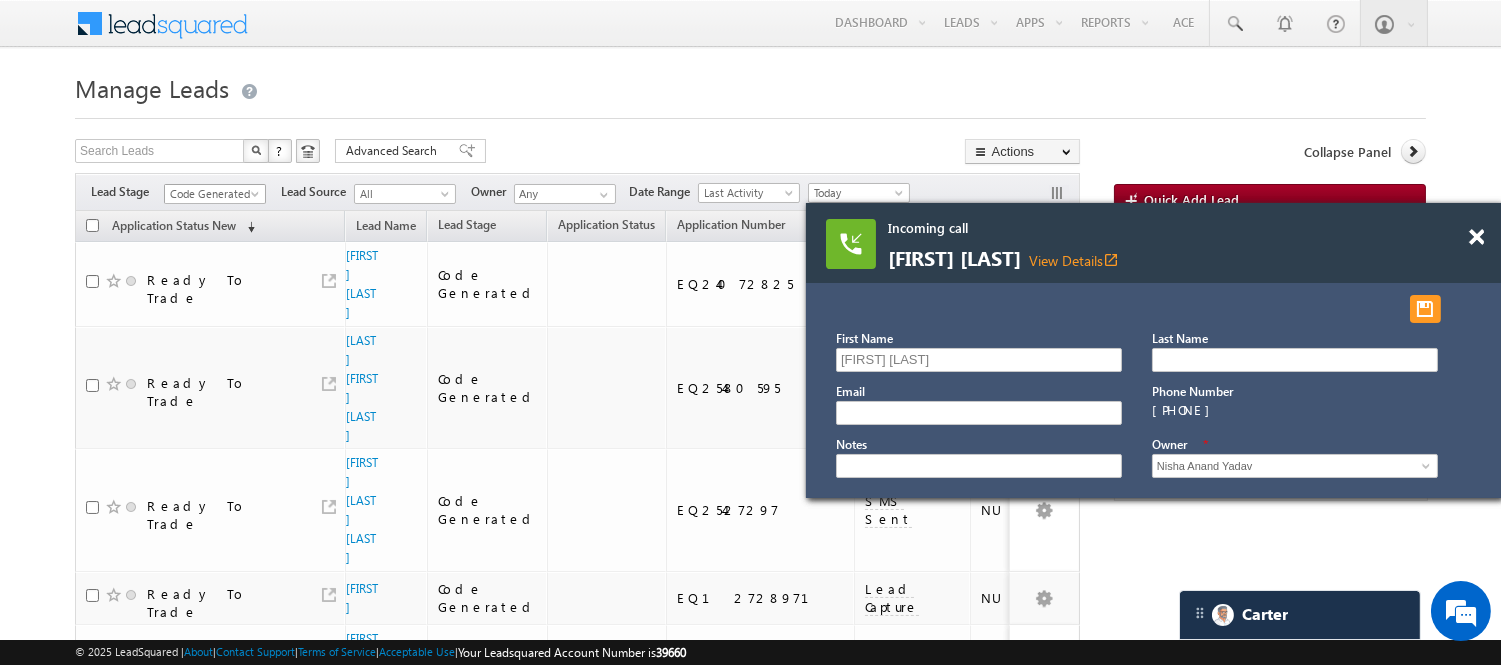 click on "Code Generated" at bounding box center (212, 194) 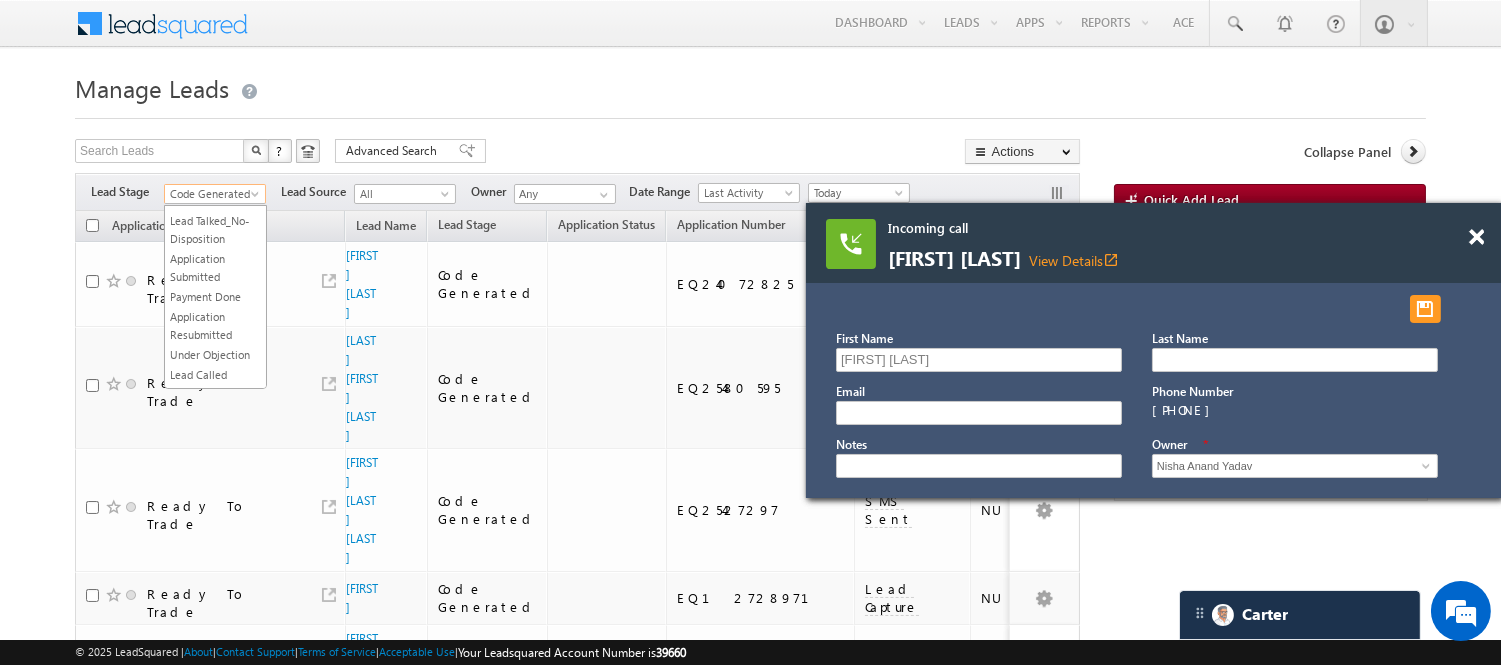scroll, scrollTop: 333, scrollLeft: 0, axis: vertical 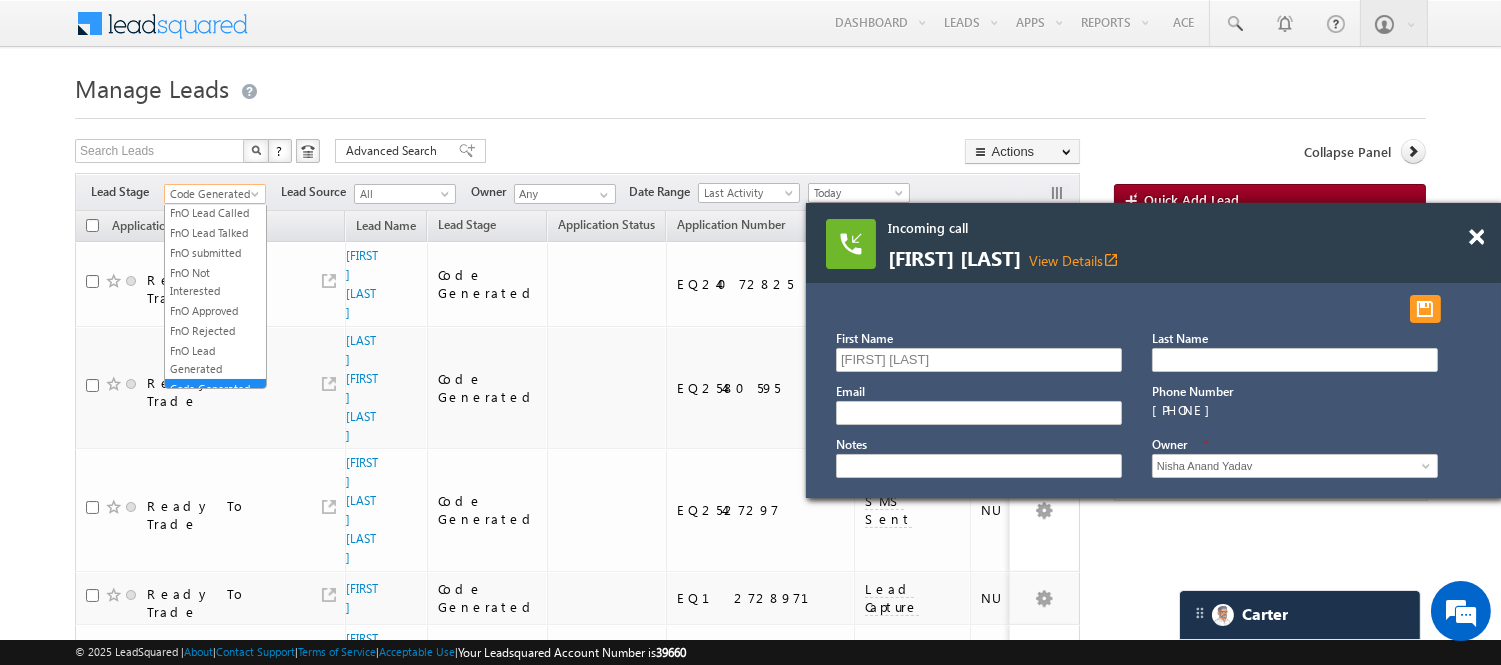 click on "Lead Talked" at bounding box center (215, 173) 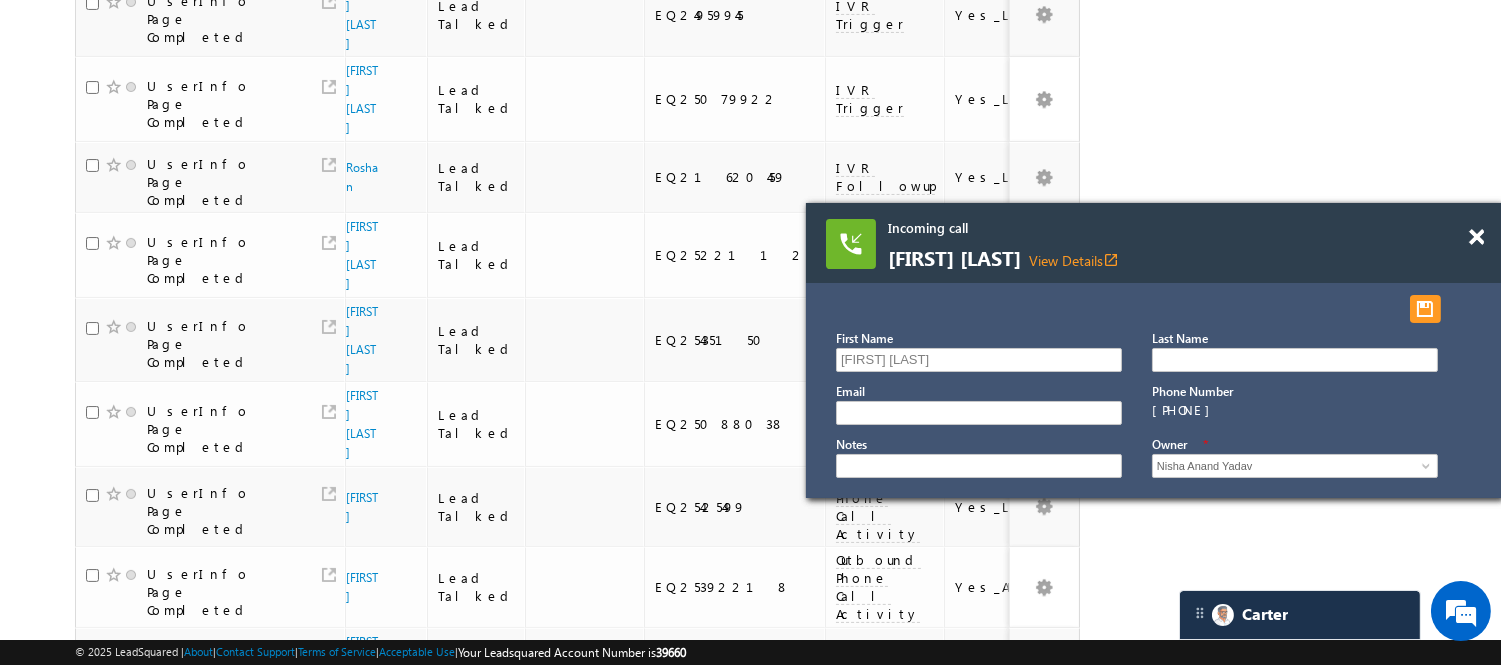 scroll, scrollTop: 1153, scrollLeft: 0, axis: vertical 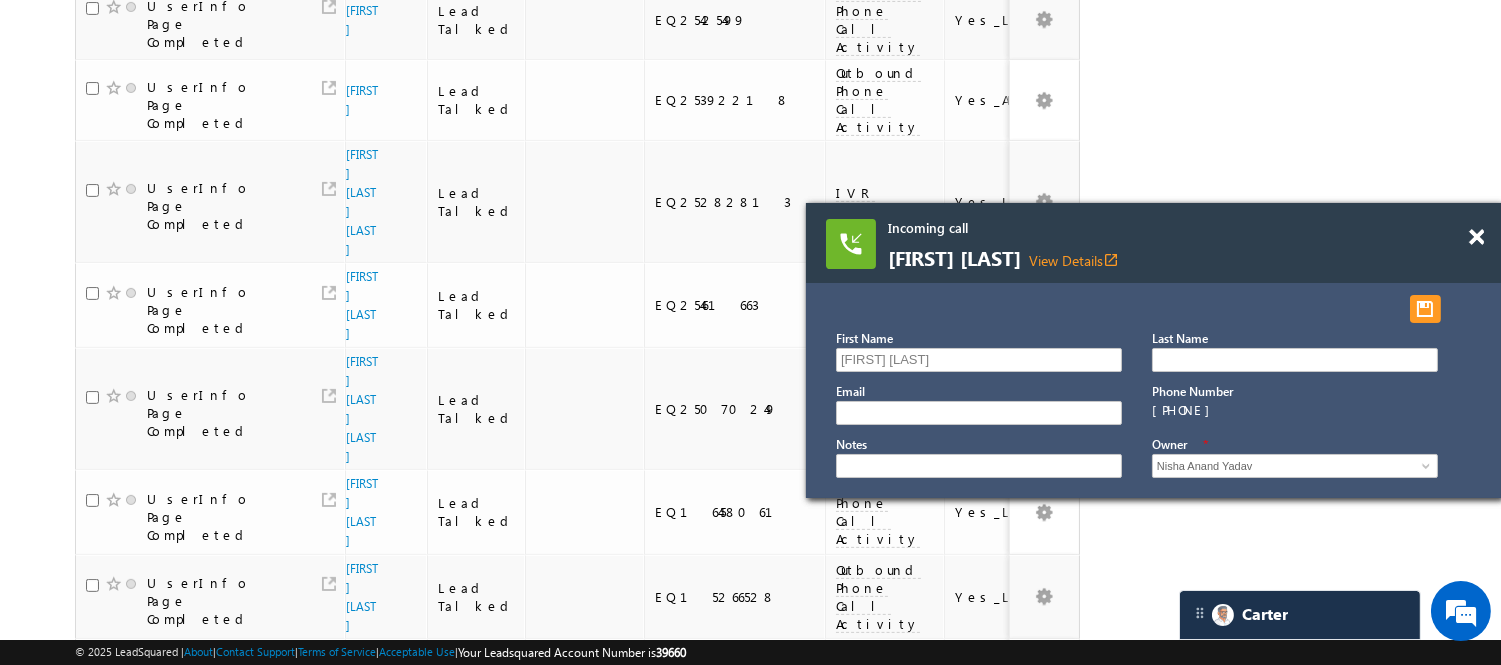 click on "2" at bounding box center (938, 1294) 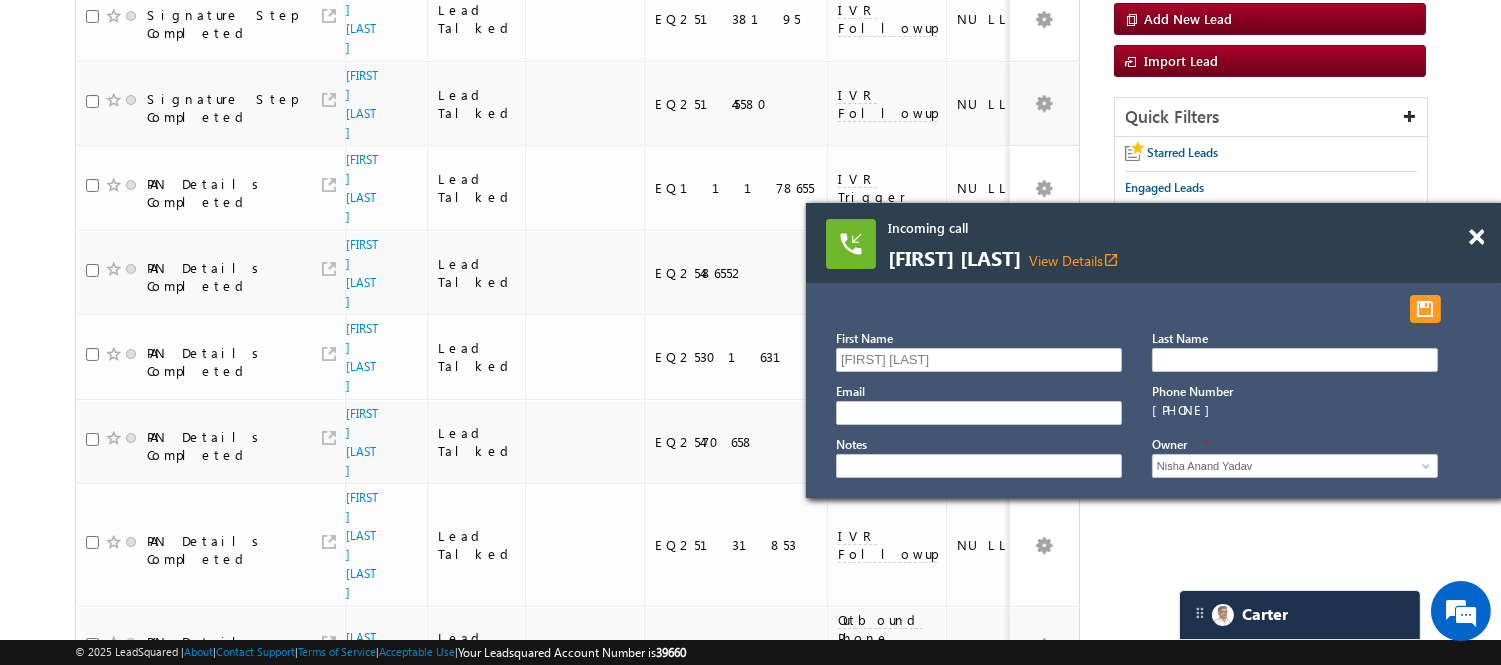 scroll, scrollTop: 153, scrollLeft: 0, axis: vertical 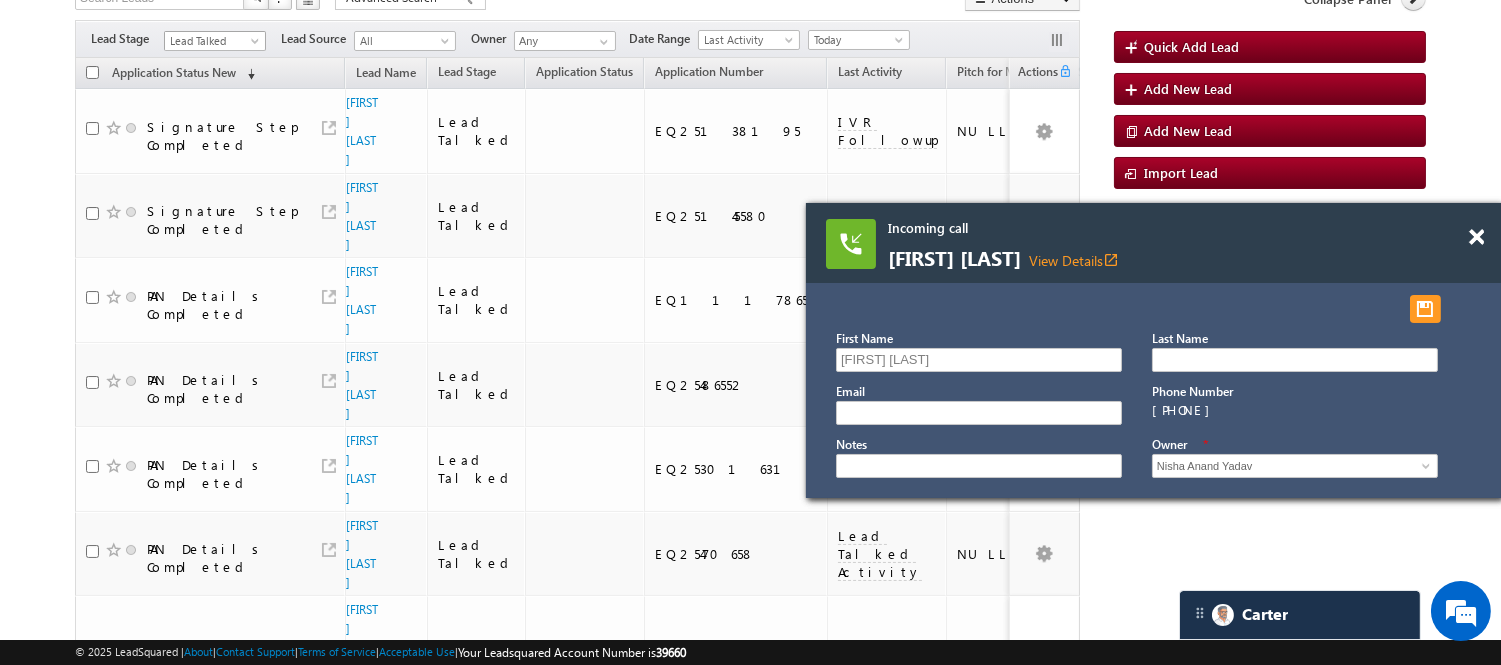 click on "Filters
Lead Stage
All Lead Generated Lead Talked - Pitch Not Done Lead Talked - Pitch Done Lead Talked_No-Disposition Application Submitted Payment Done Application Resubmitted Under Objection Lead Called Lead Talked Not Interested FnO Lead Called FnO Lead Talked FnO submitted FnO Not Interested FnO Approved FnO Rejected FnO Lead Generated Code Generated CG NI Lead Talked
Lead Source
All All
Owner Any Any Go" at bounding box center [577, 39] 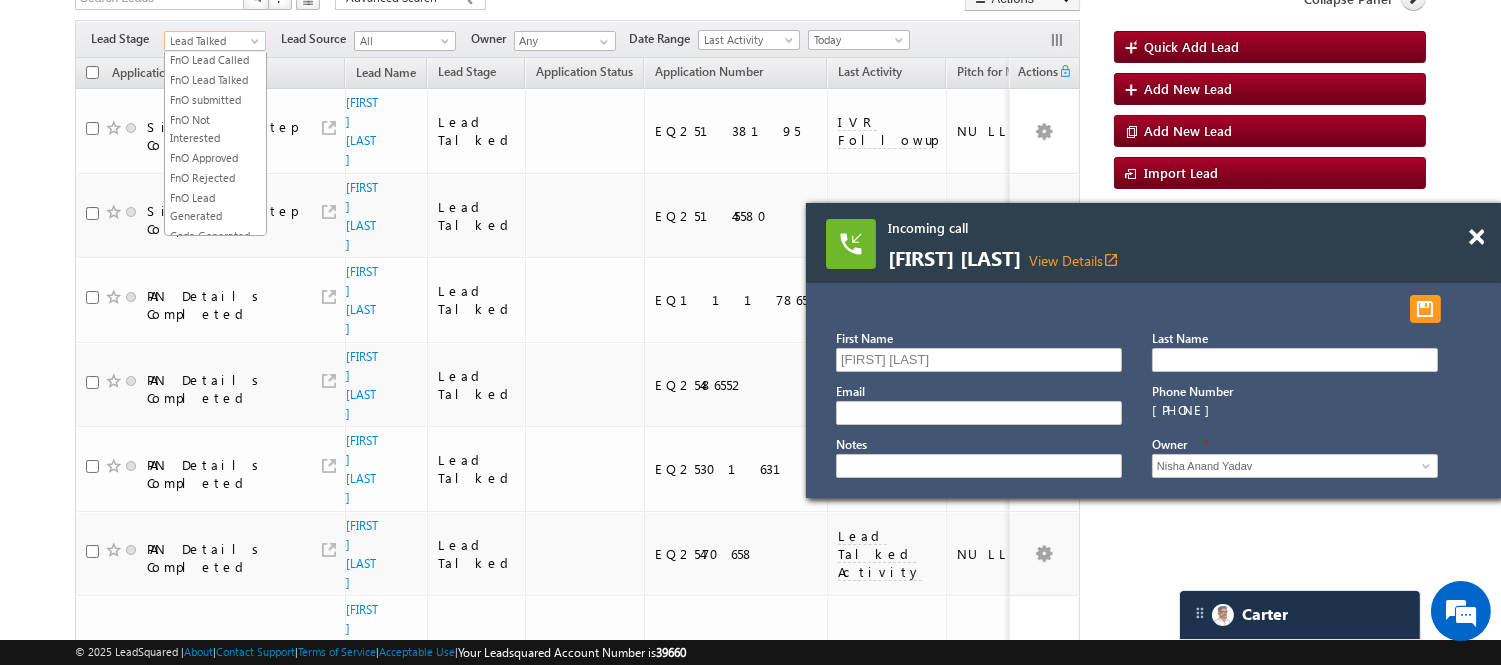click on "Lead Talked" at bounding box center [212, 41] 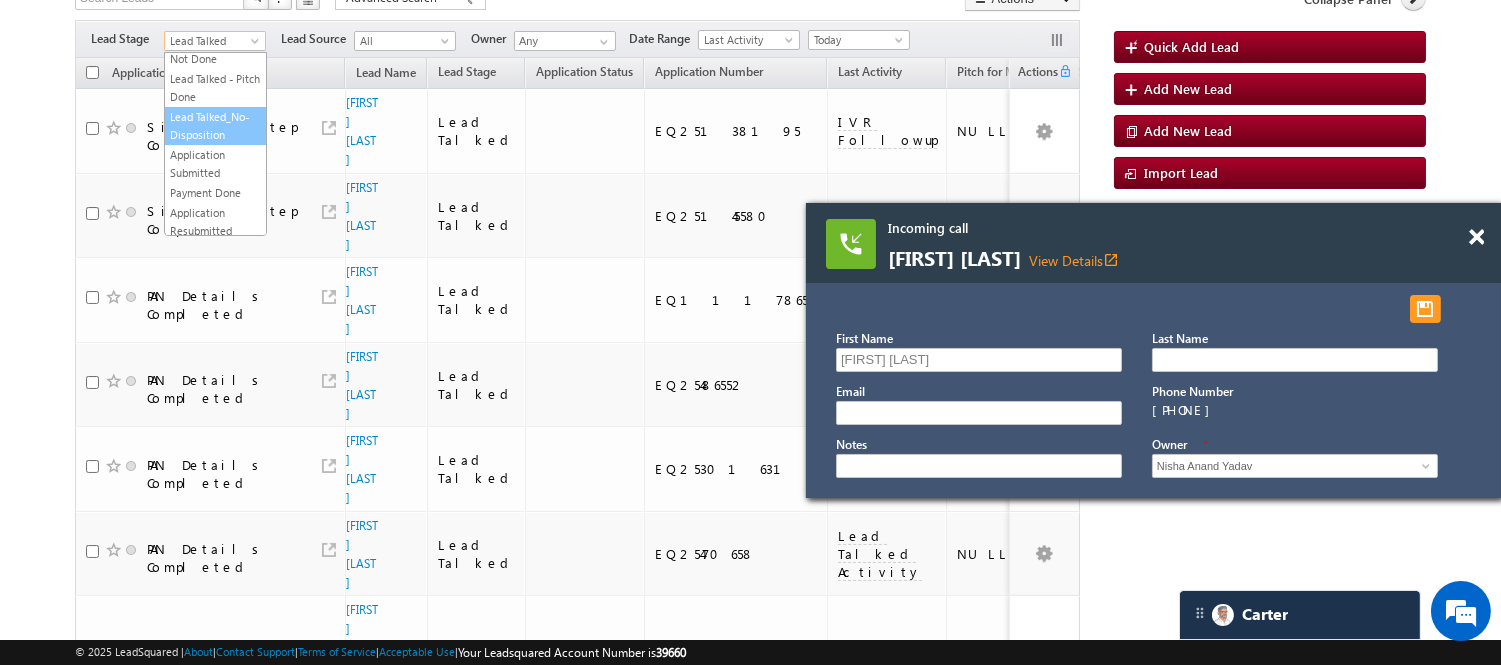 scroll, scrollTop: 0, scrollLeft: 0, axis: both 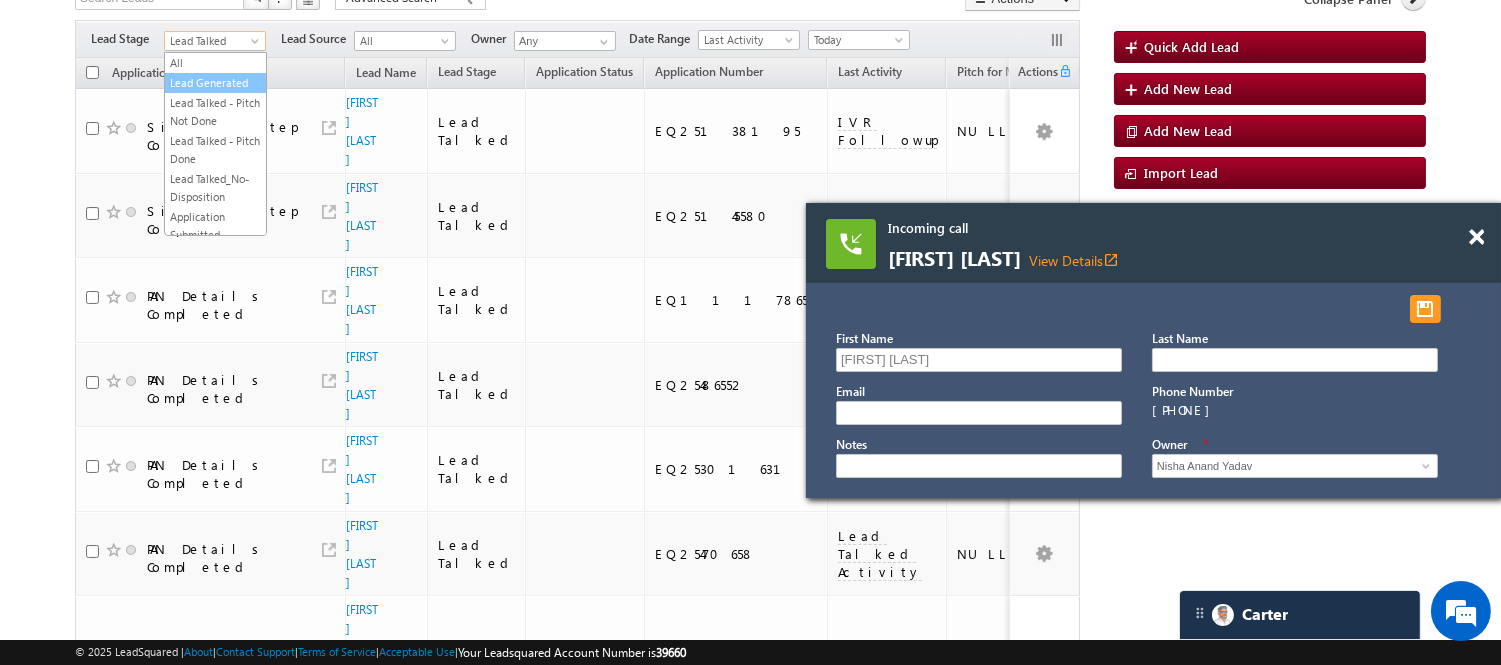 click on "Lead Generated" at bounding box center [215, 83] 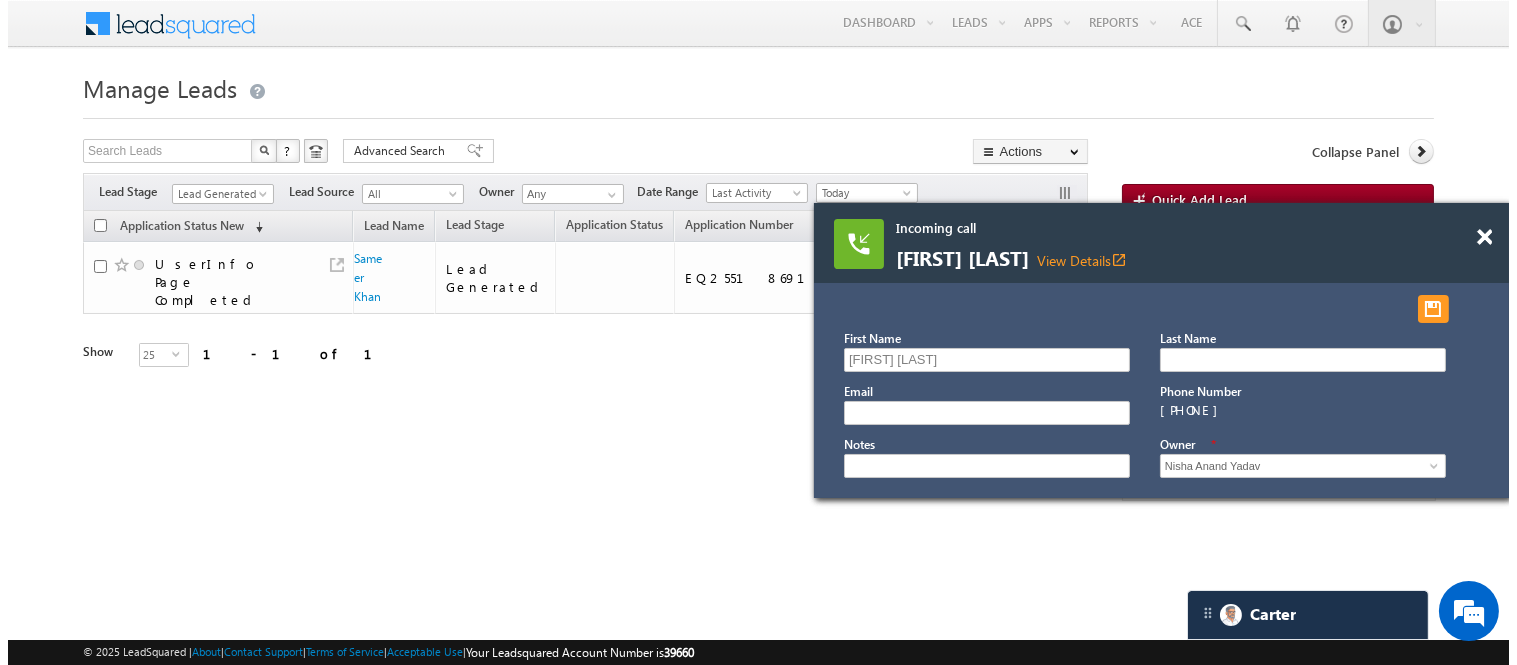scroll, scrollTop: 0, scrollLeft: 0, axis: both 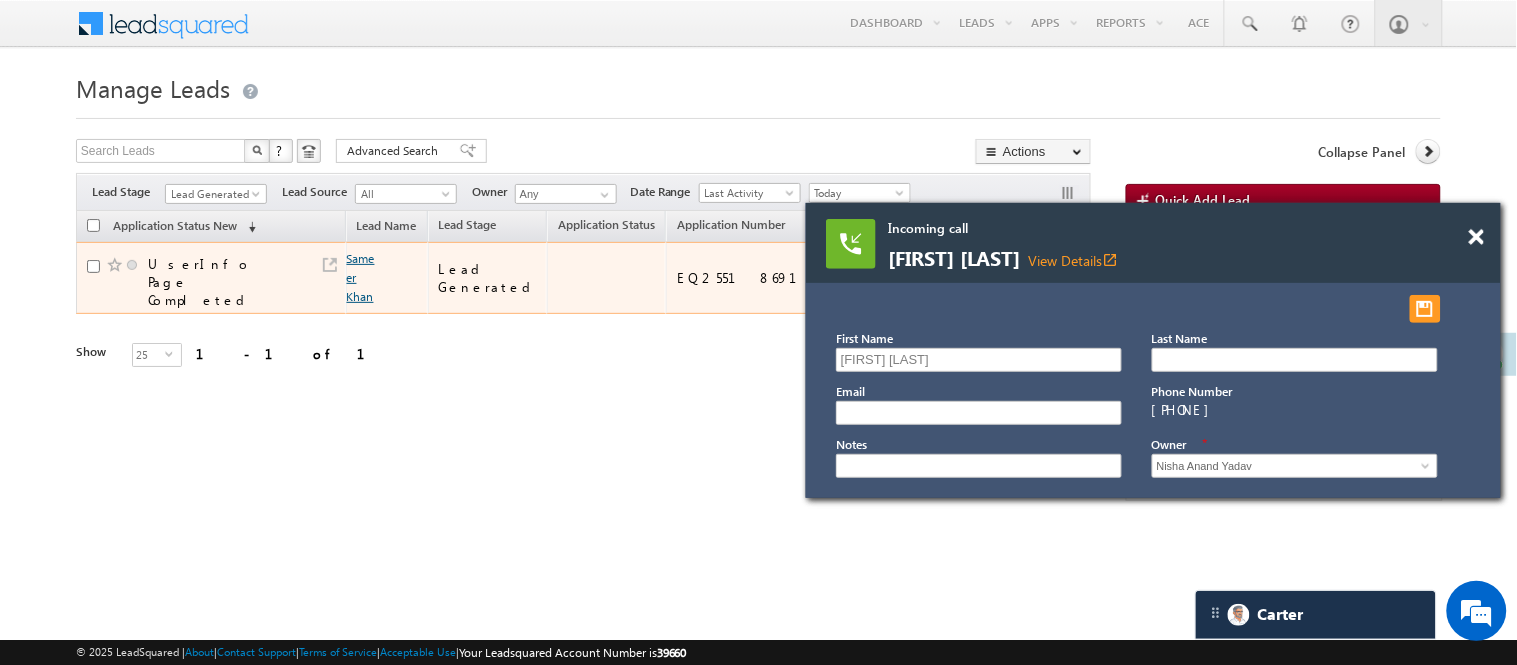 drag, startPoint x: 363, startPoint y: 268, endPoint x: 362, endPoint y: 258, distance: 10.049875 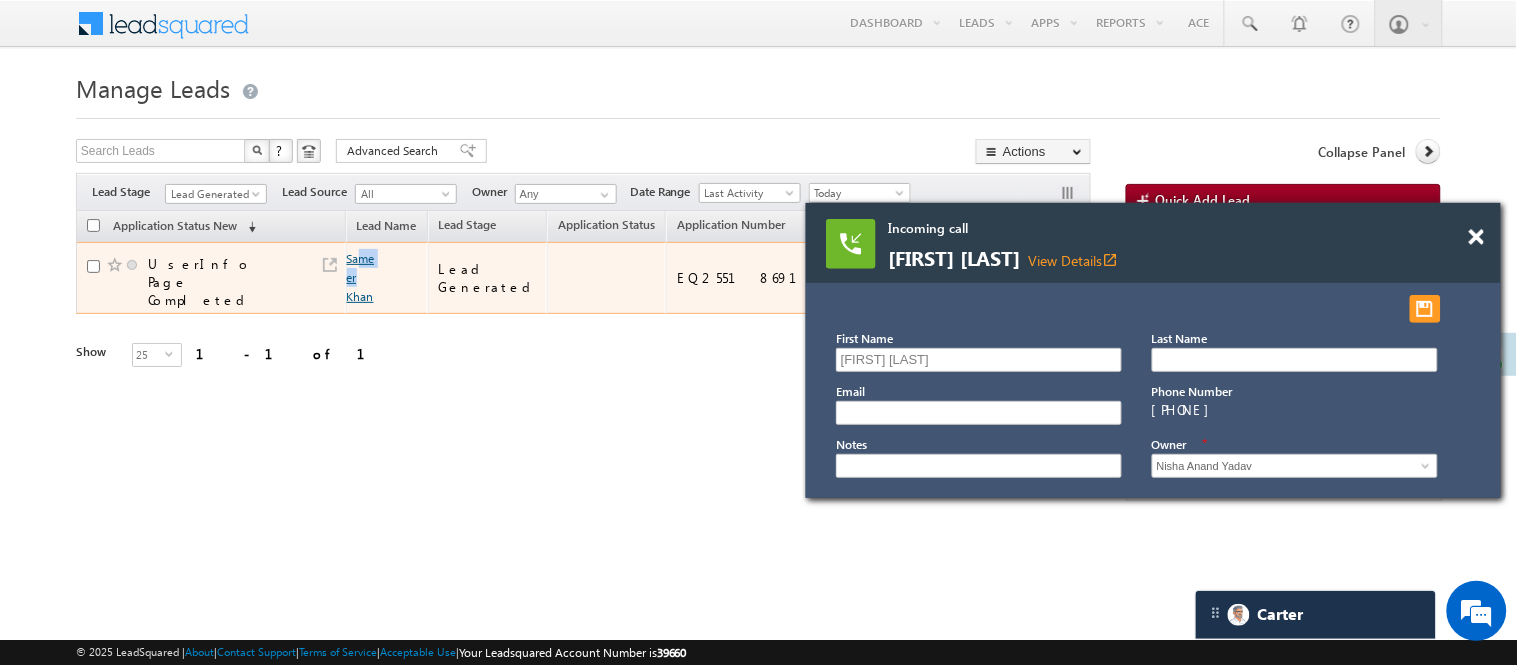 click on "Sameer Khan" at bounding box center [361, 277] 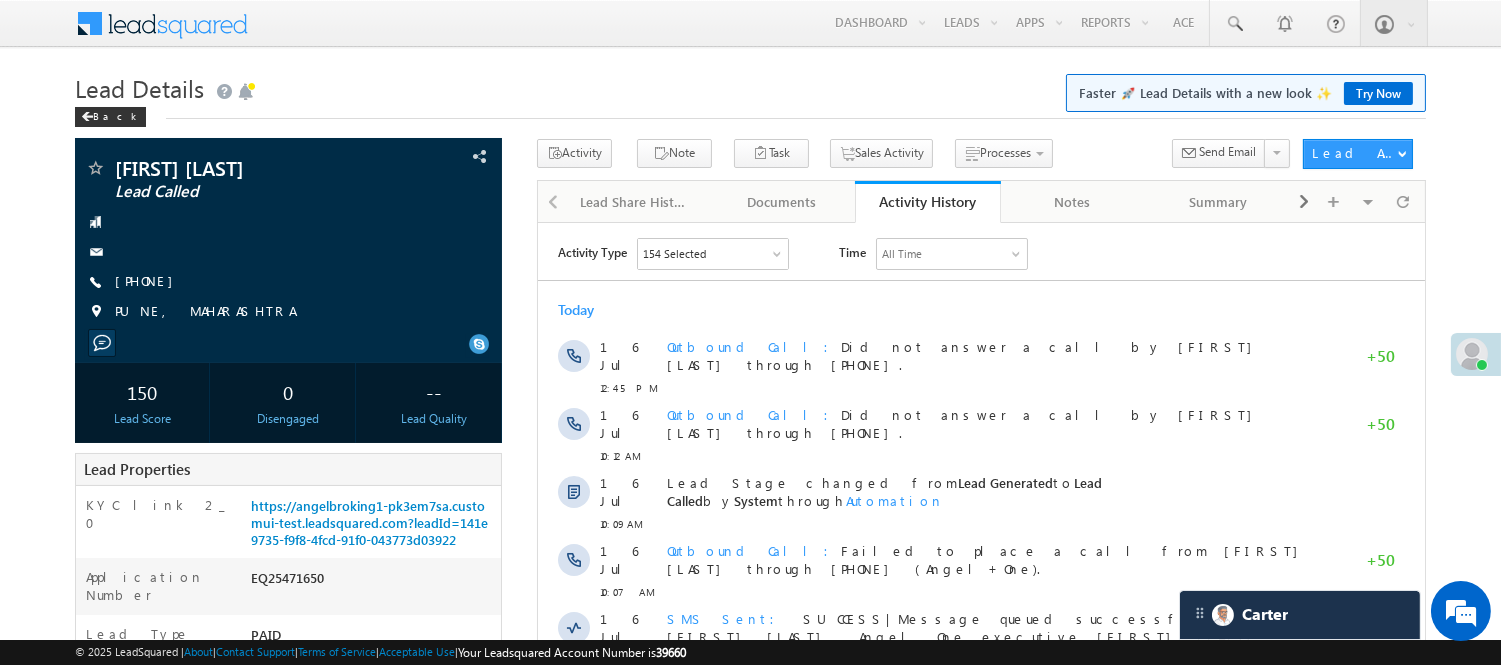 scroll, scrollTop: 0, scrollLeft: 0, axis: both 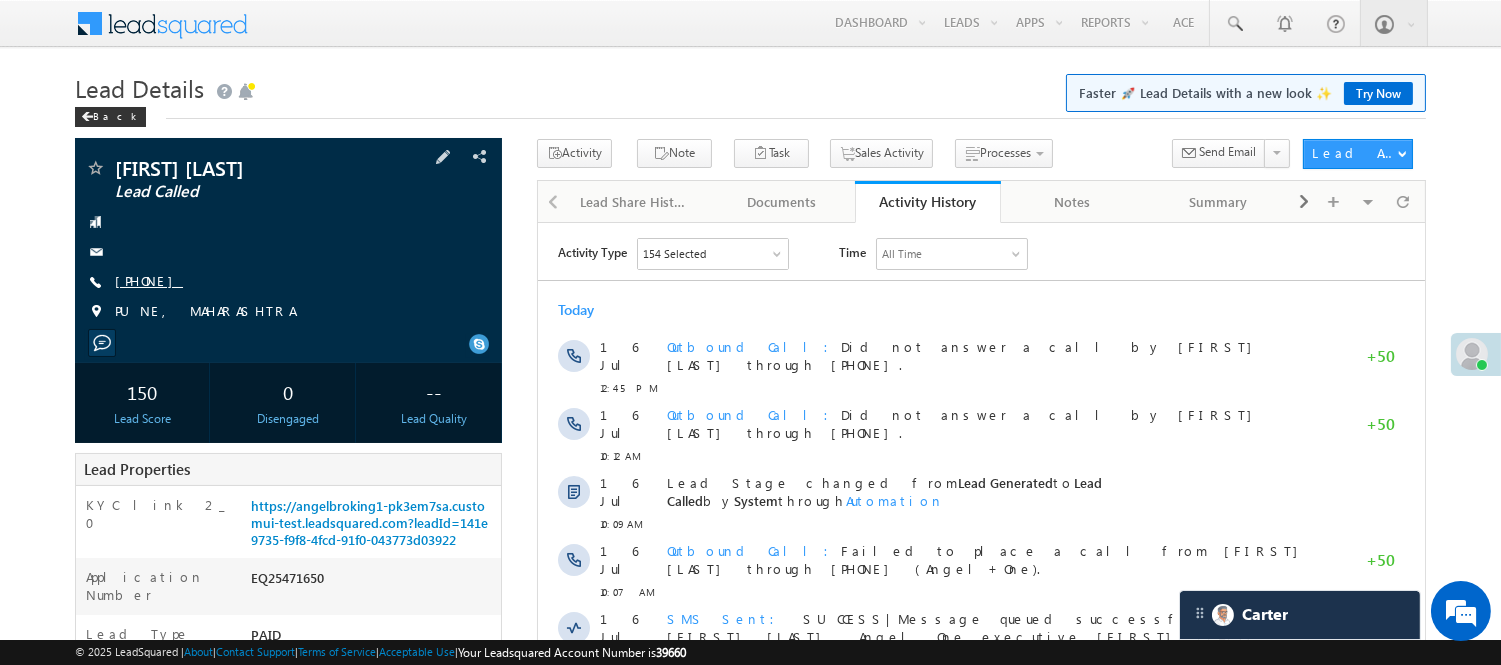 click on "+91-9511898884" at bounding box center [149, 280] 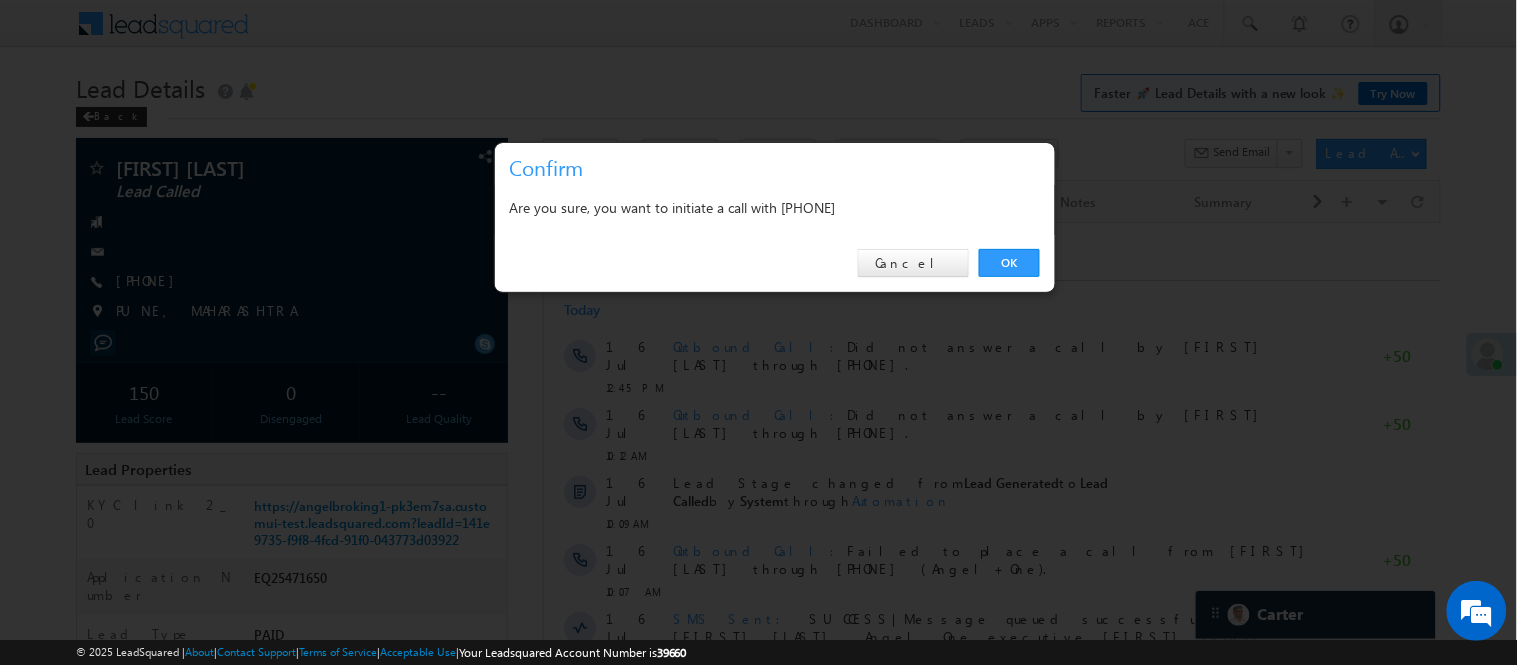 click on "Are you sure, you want to initiate a call with +91-9511898884" at bounding box center (775, 207) 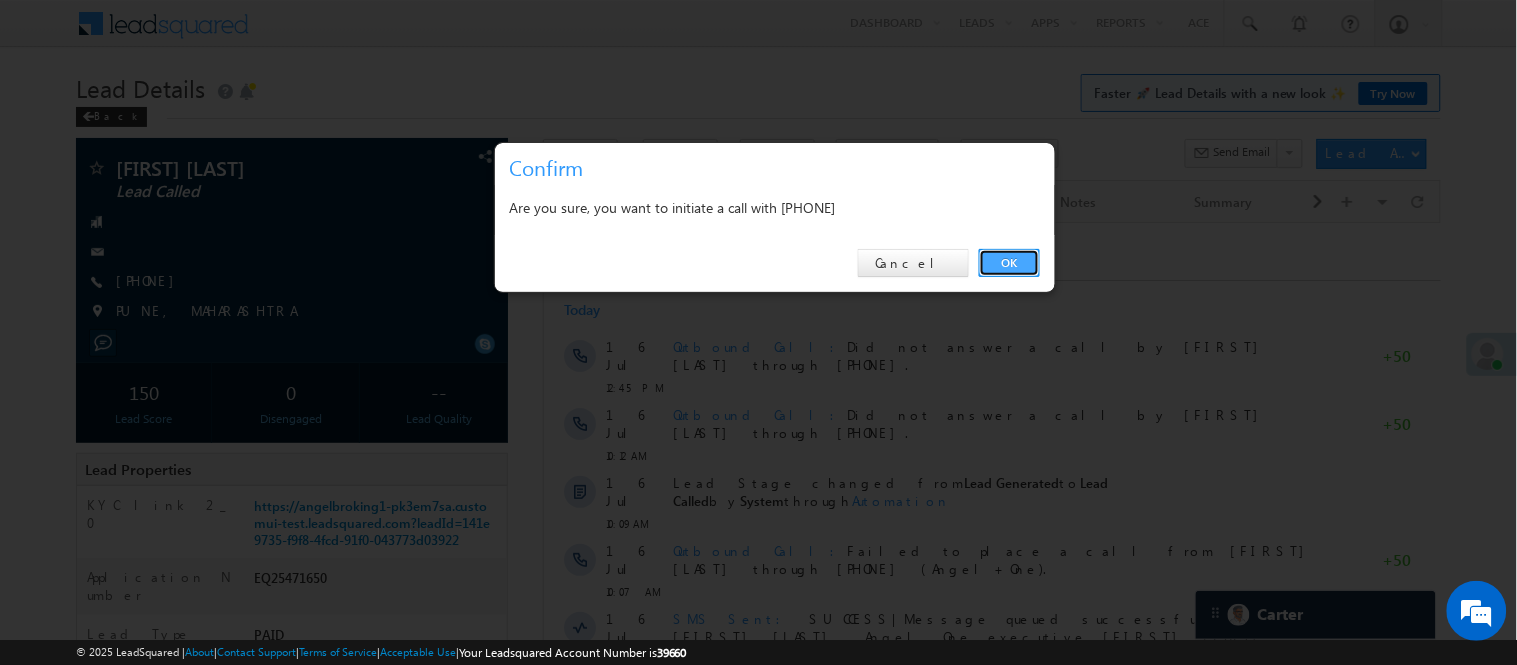 click on "OK" at bounding box center (1009, 263) 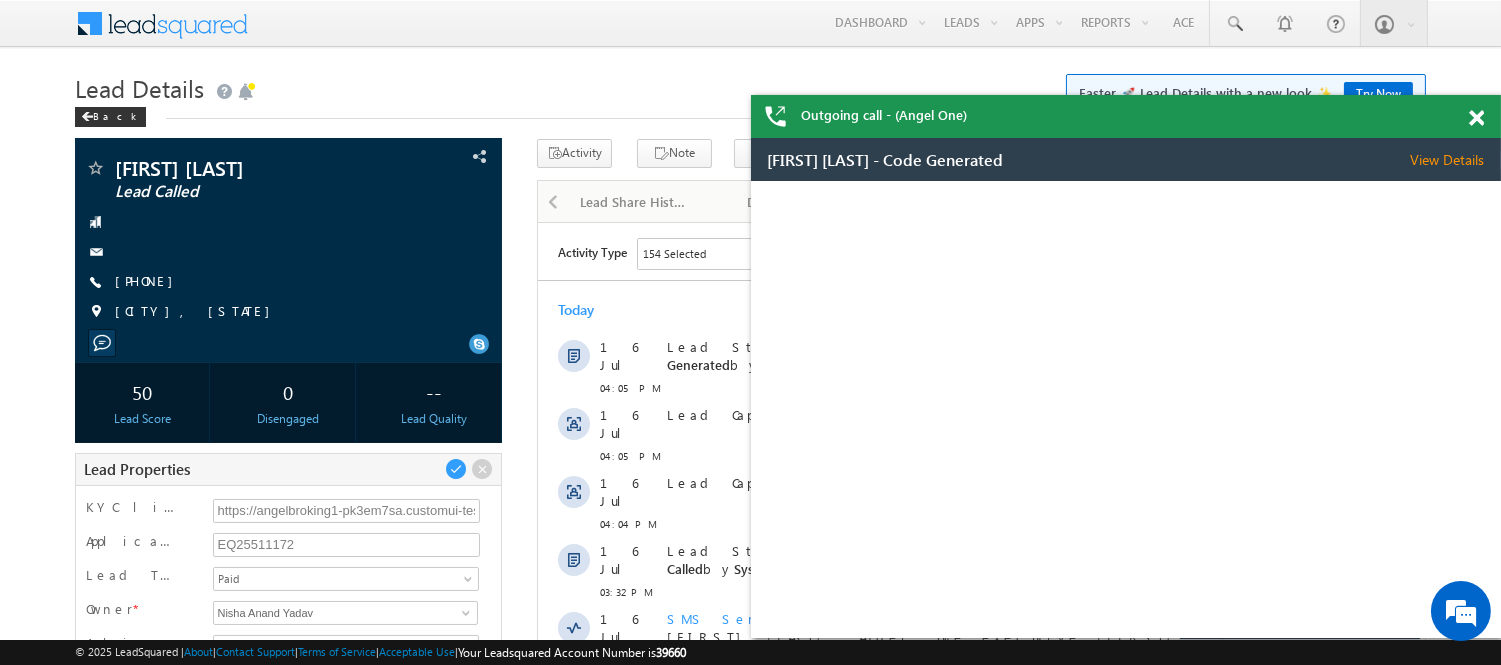 scroll, scrollTop: 0, scrollLeft: 0, axis: both 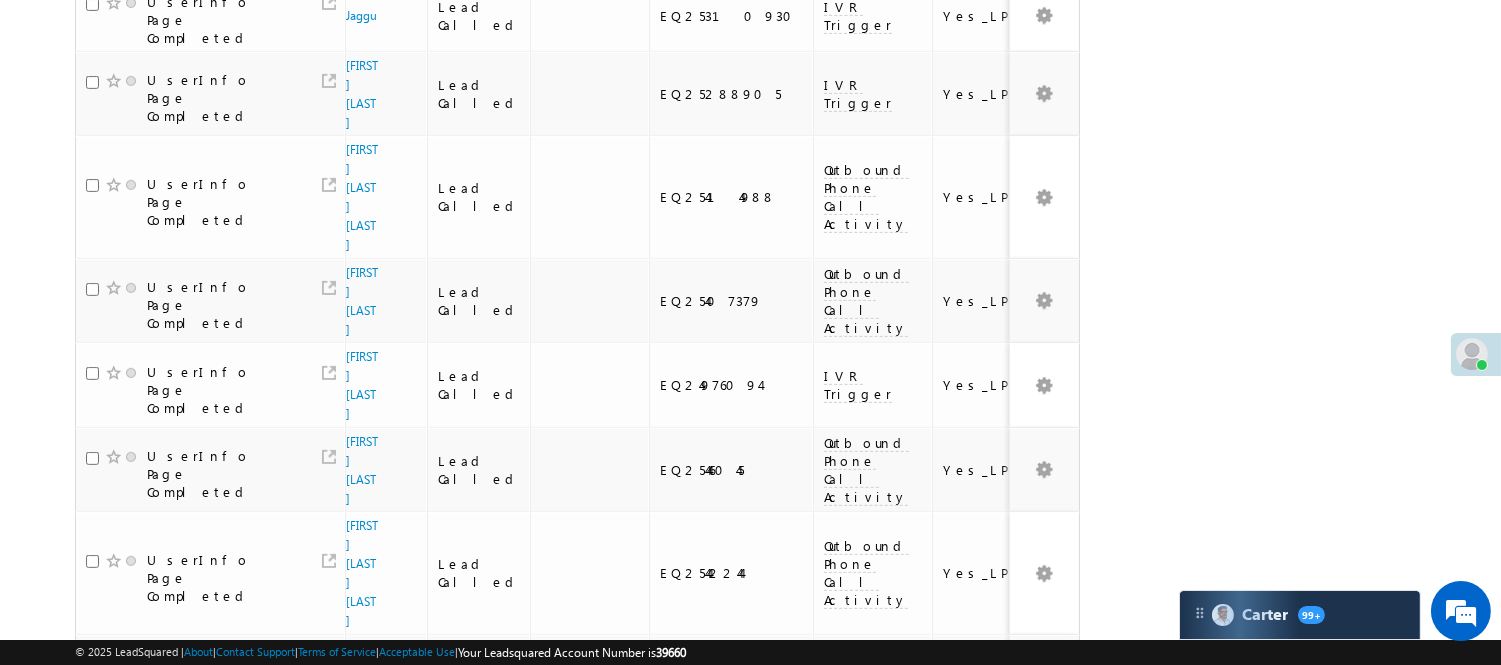click on "2" at bounding box center [938, 1007] 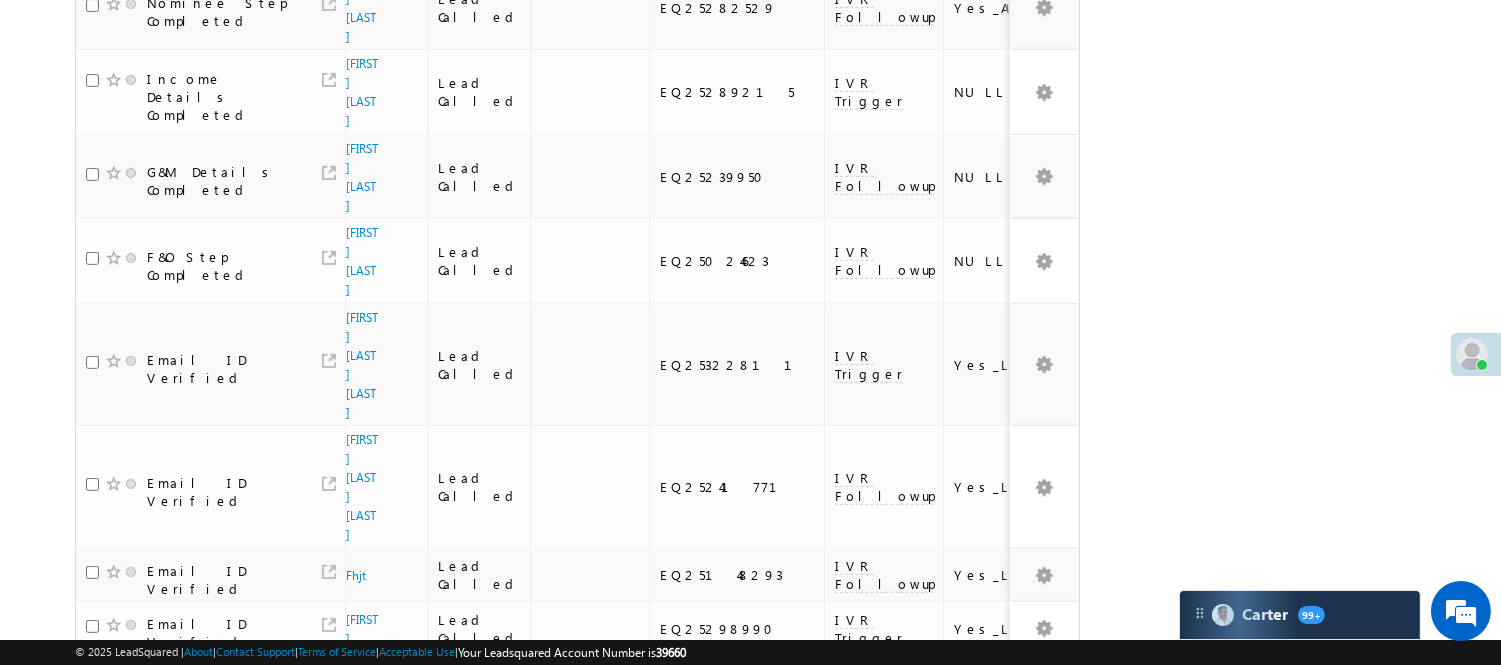 scroll, scrollTop: 0, scrollLeft: 0, axis: both 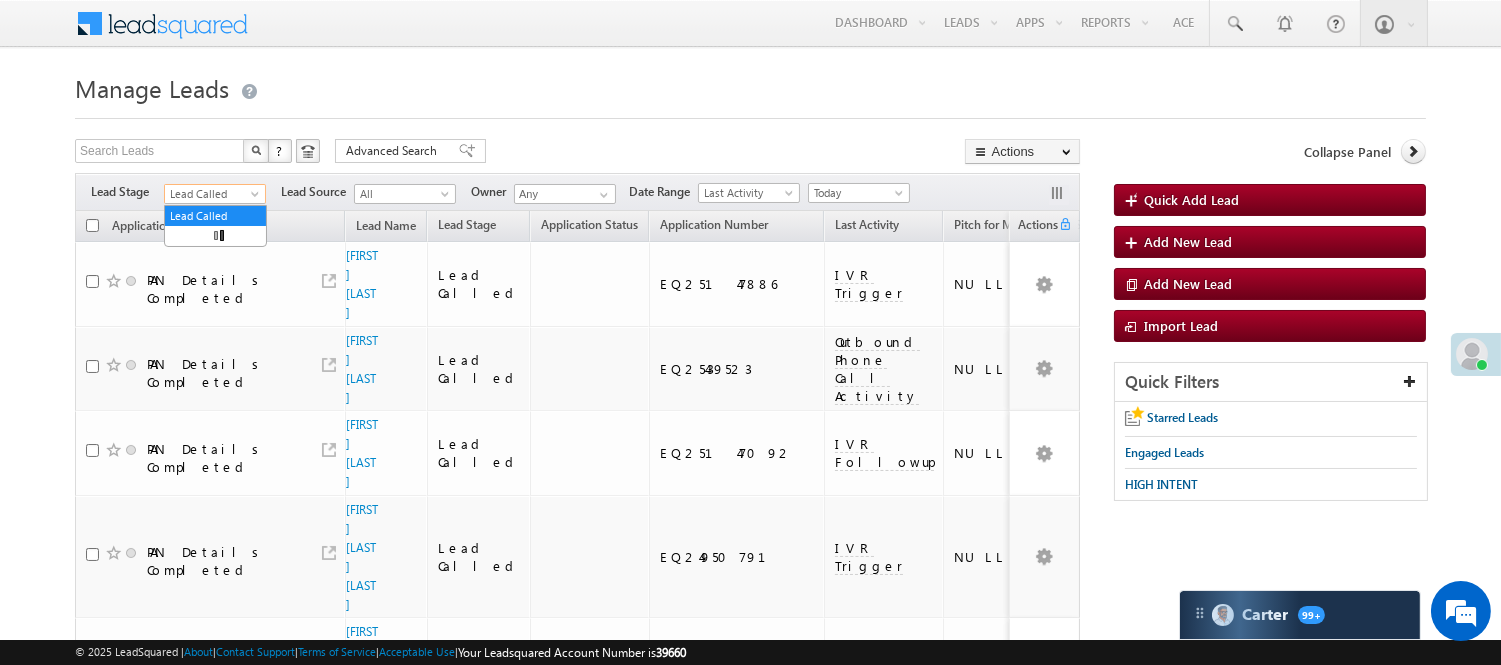 click on "Lead Called" at bounding box center [212, 194] 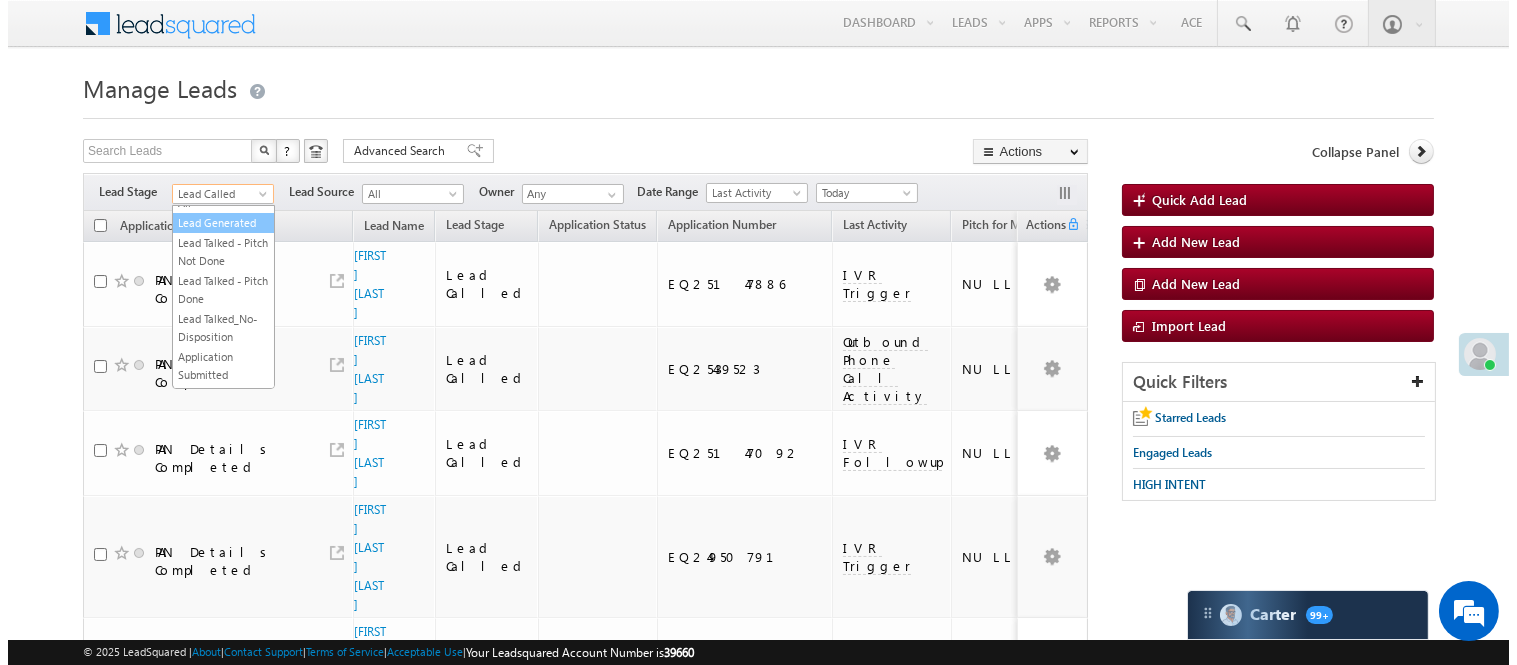 scroll, scrollTop: 0, scrollLeft: 0, axis: both 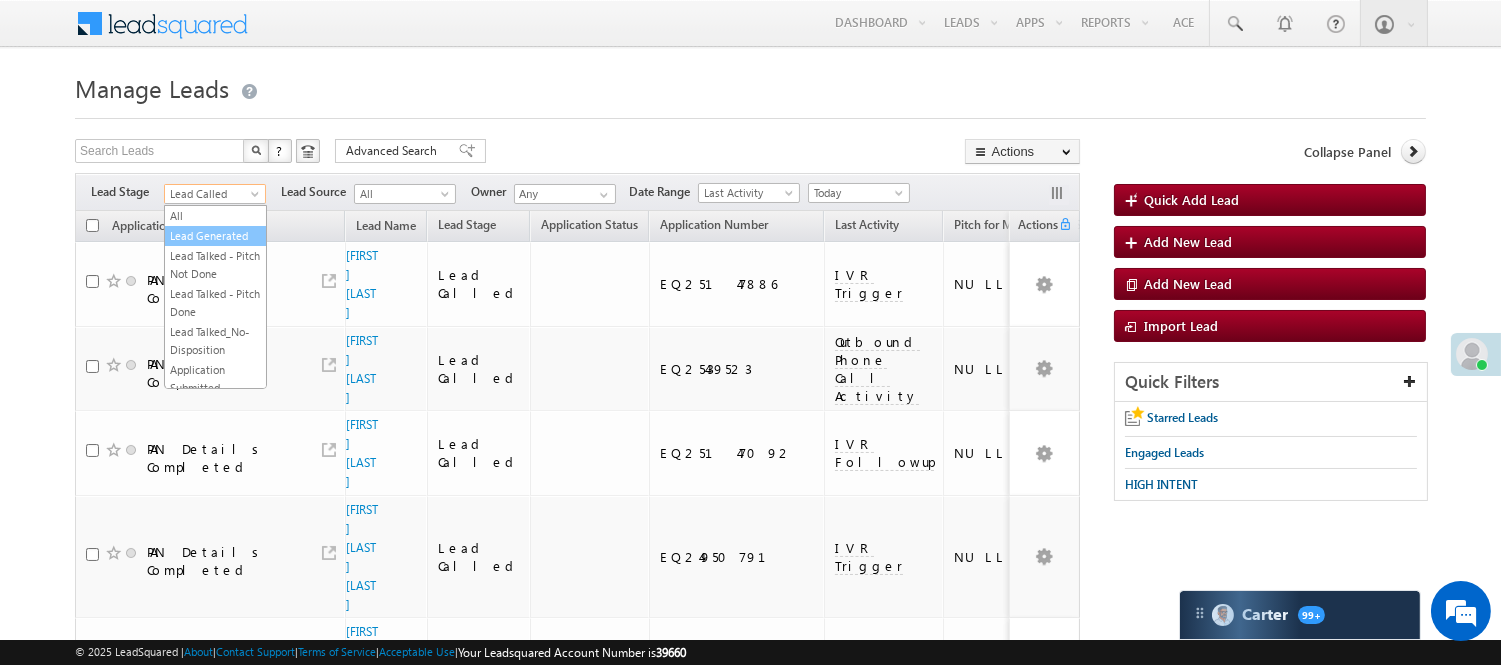 click on "Lead Generated" at bounding box center [215, 236] 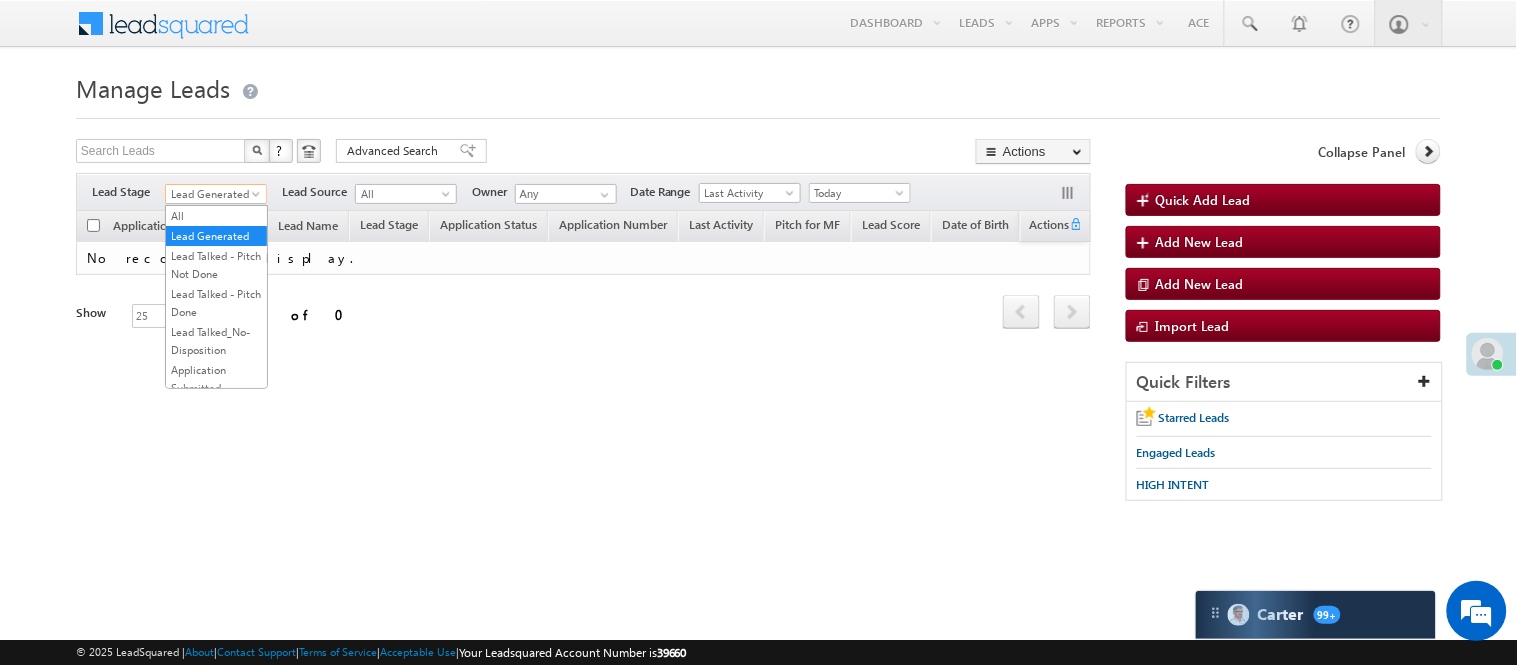 click on "Lead Generated" at bounding box center (213, 194) 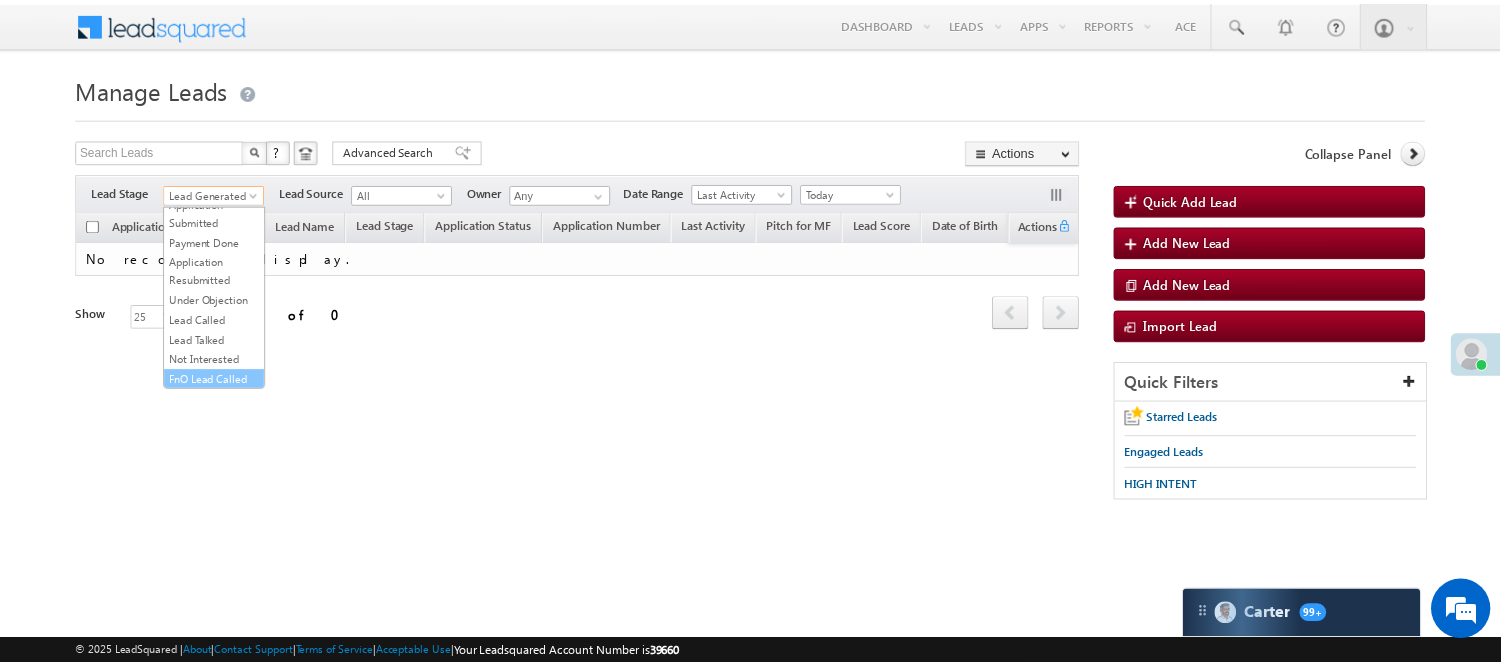 scroll, scrollTop: 496, scrollLeft: 0, axis: vertical 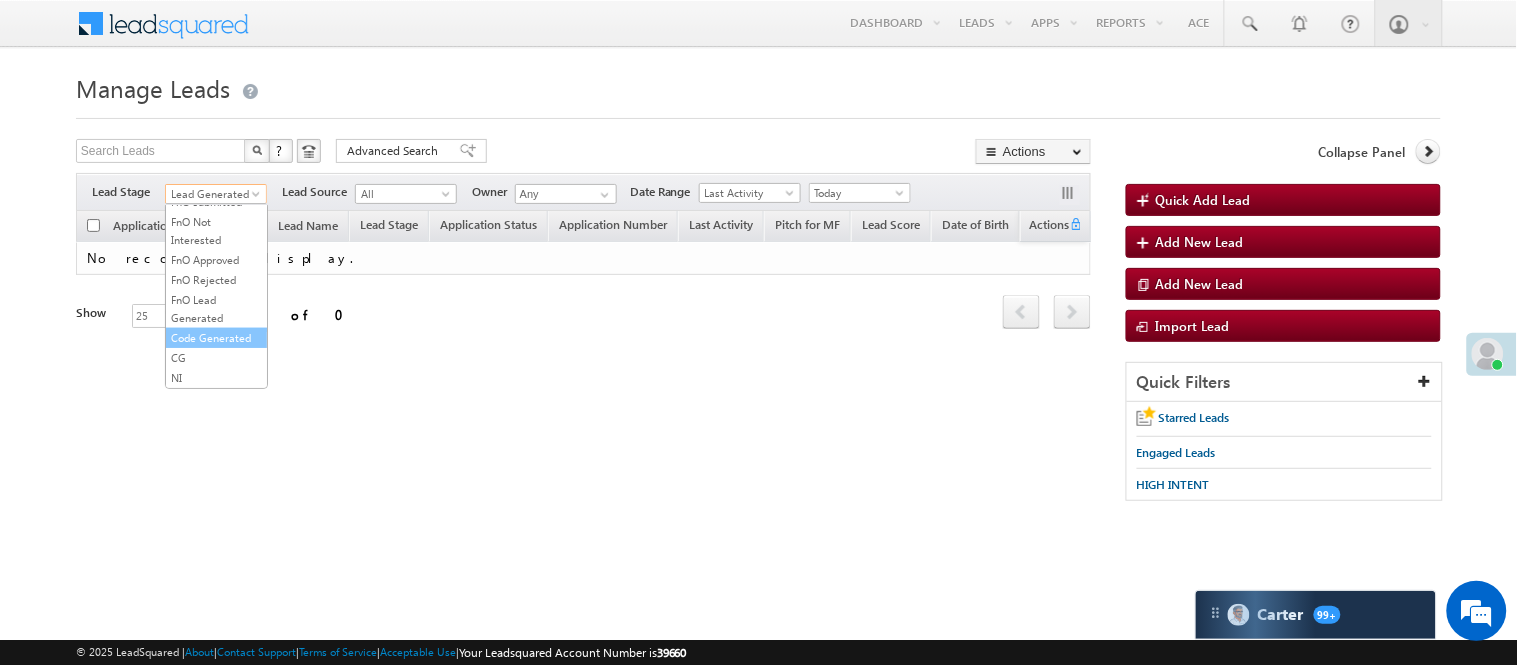 click on "Code Generated" at bounding box center [216, 338] 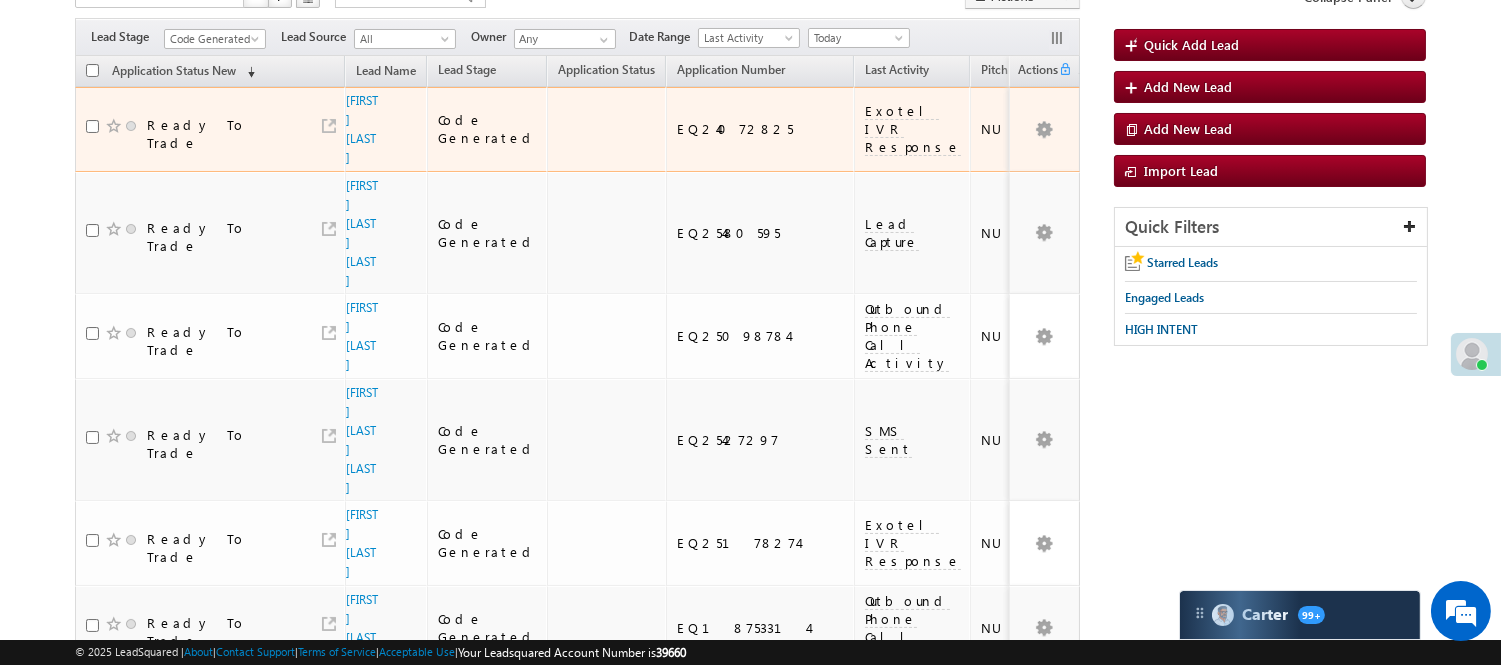 scroll, scrollTop: 0, scrollLeft: 0, axis: both 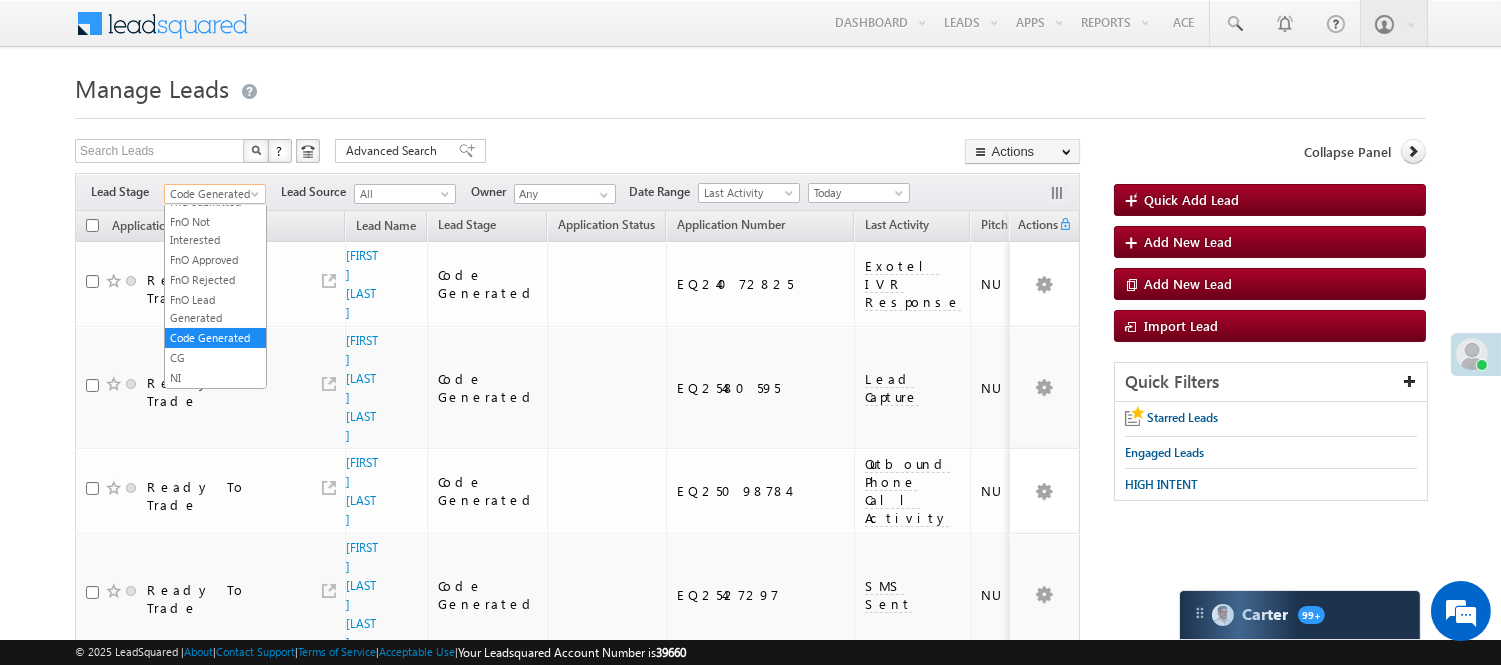 click on "Code Generated" at bounding box center [212, 194] 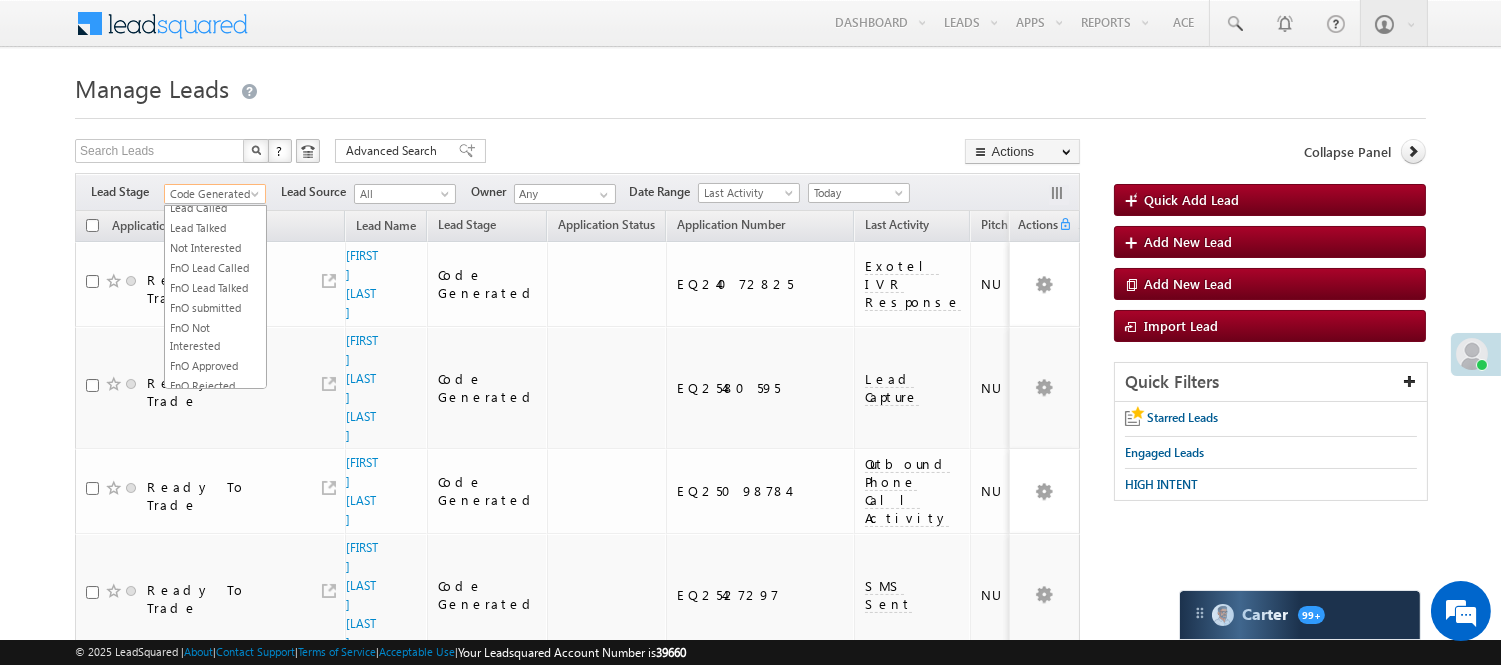 scroll, scrollTop: 274, scrollLeft: 0, axis: vertical 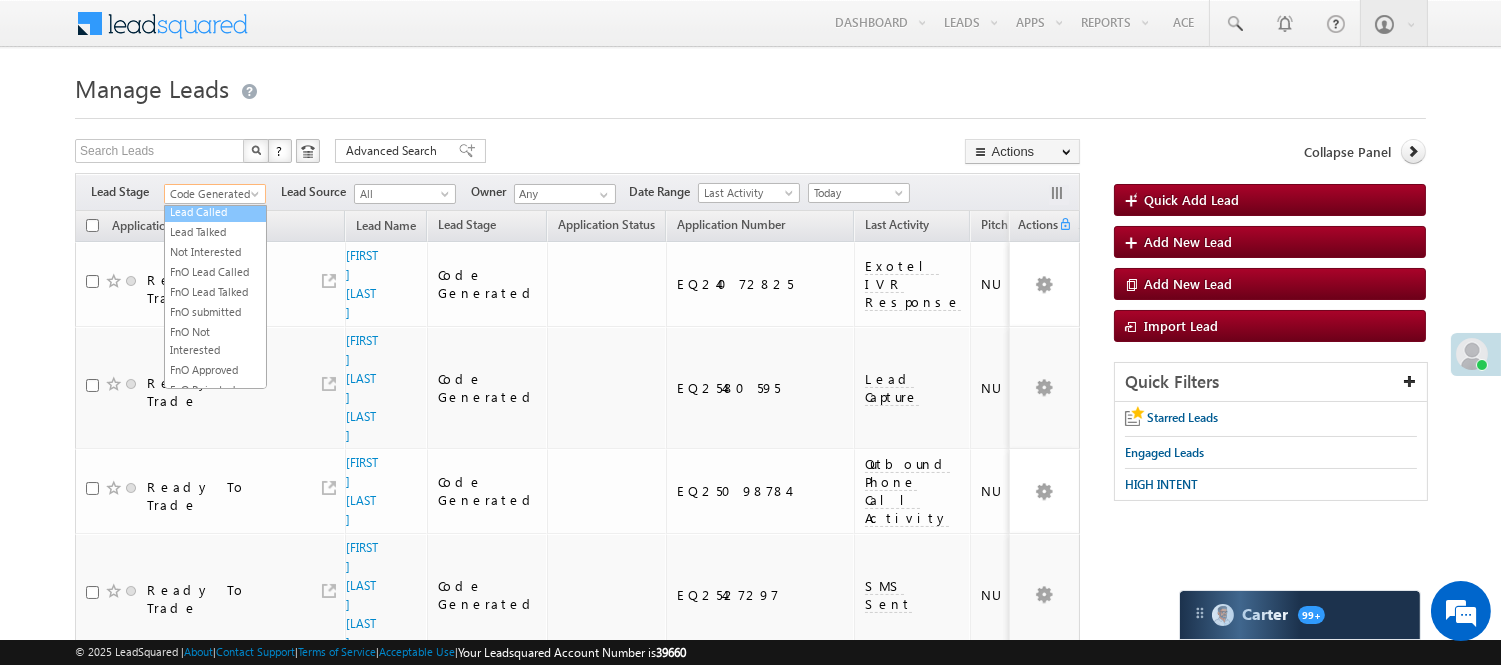 click on "Lead Called" at bounding box center (215, 212) 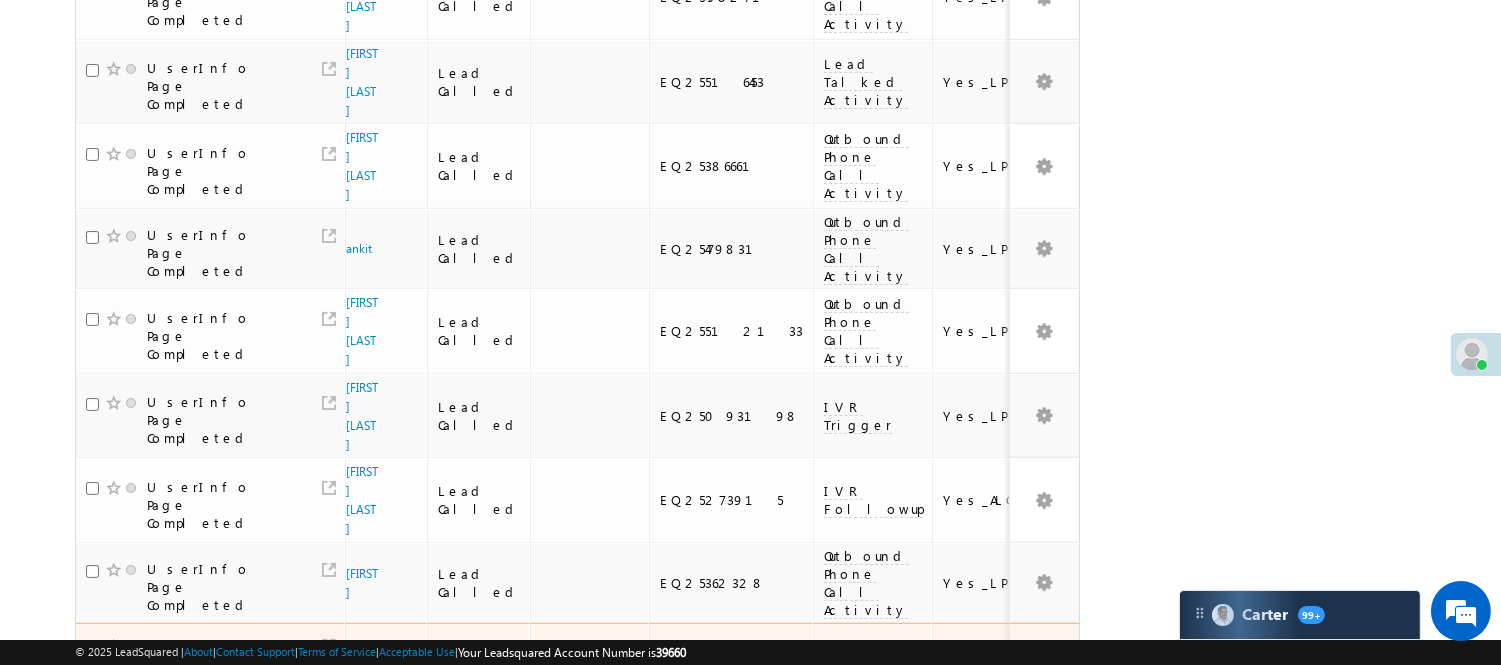 scroll, scrollTop: 1420, scrollLeft: 0, axis: vertical 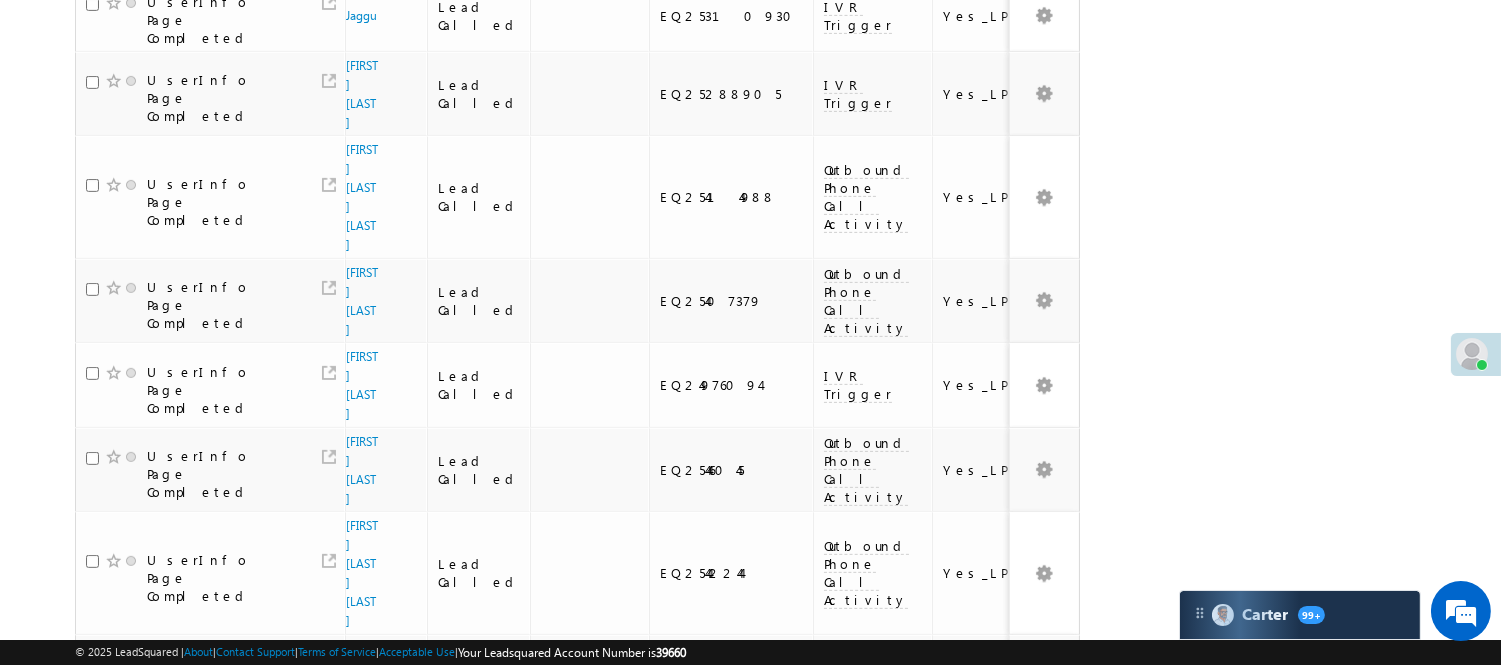click on "3" at bounding box center [978, 1007] 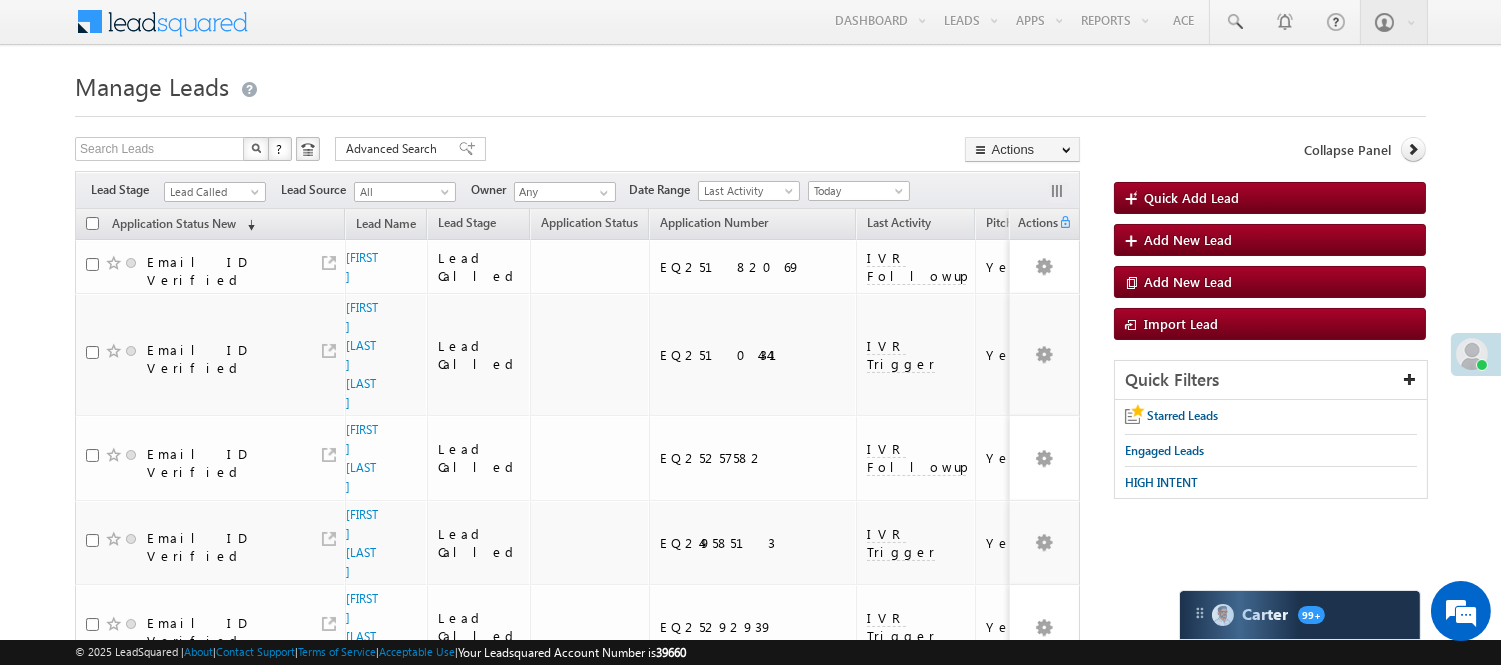 scroll, scrollTop: 0, scrollLeft: 0, axis: both 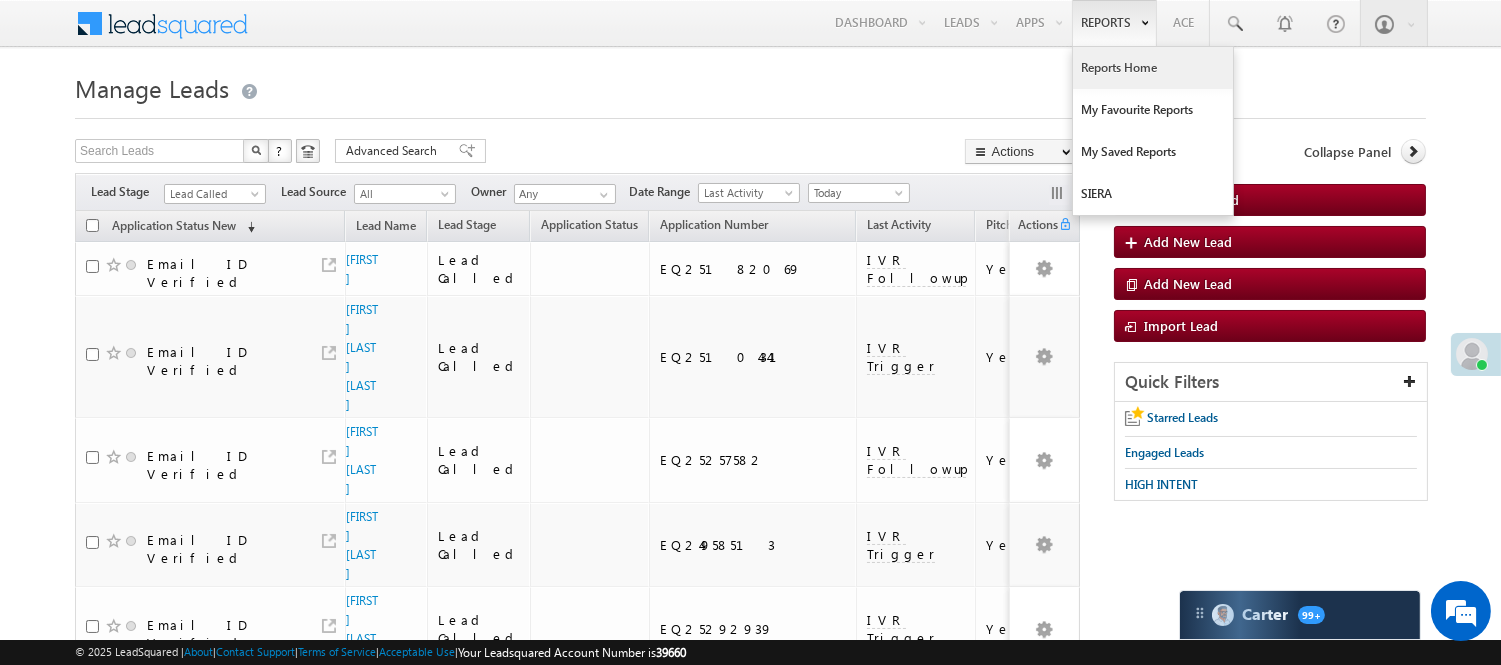 click on "Reports Home" at bounding box center (1153, 68) 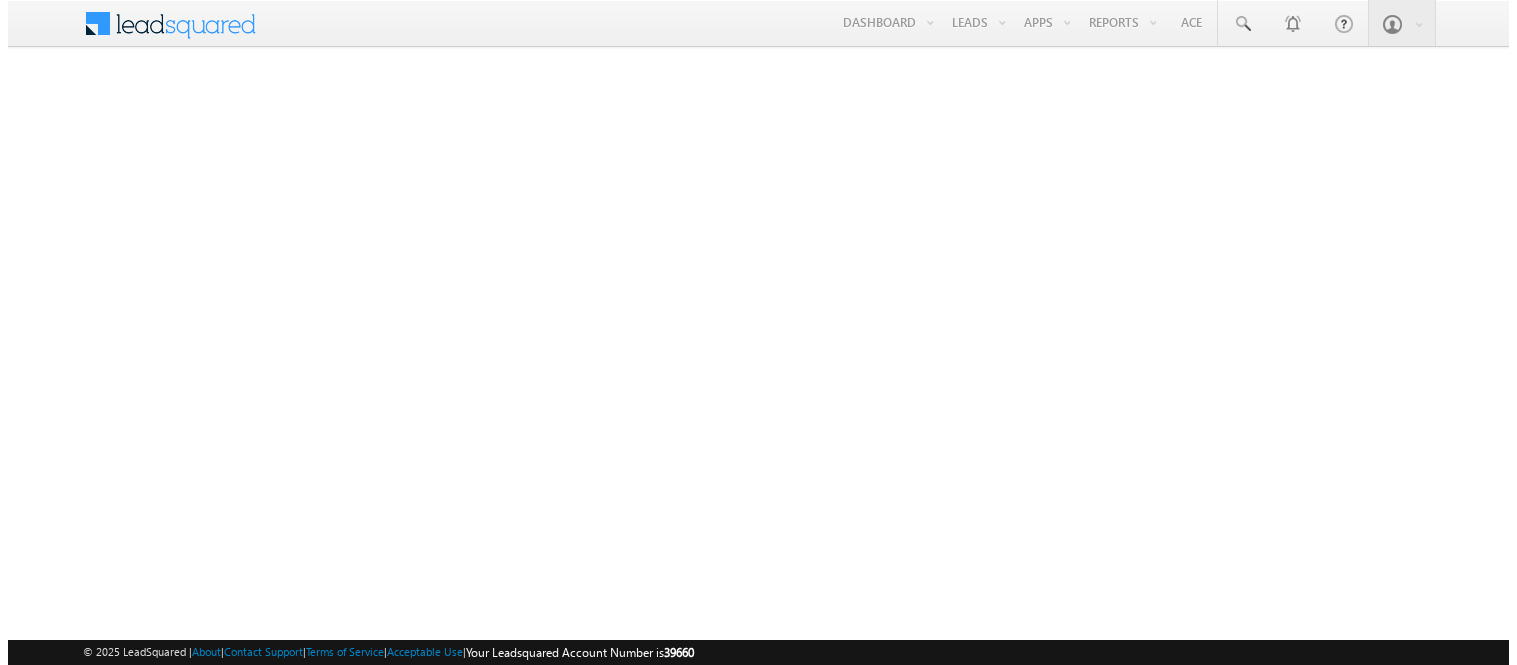 scroll, scrollTop: 0, scrollLeft: 0, axis: both 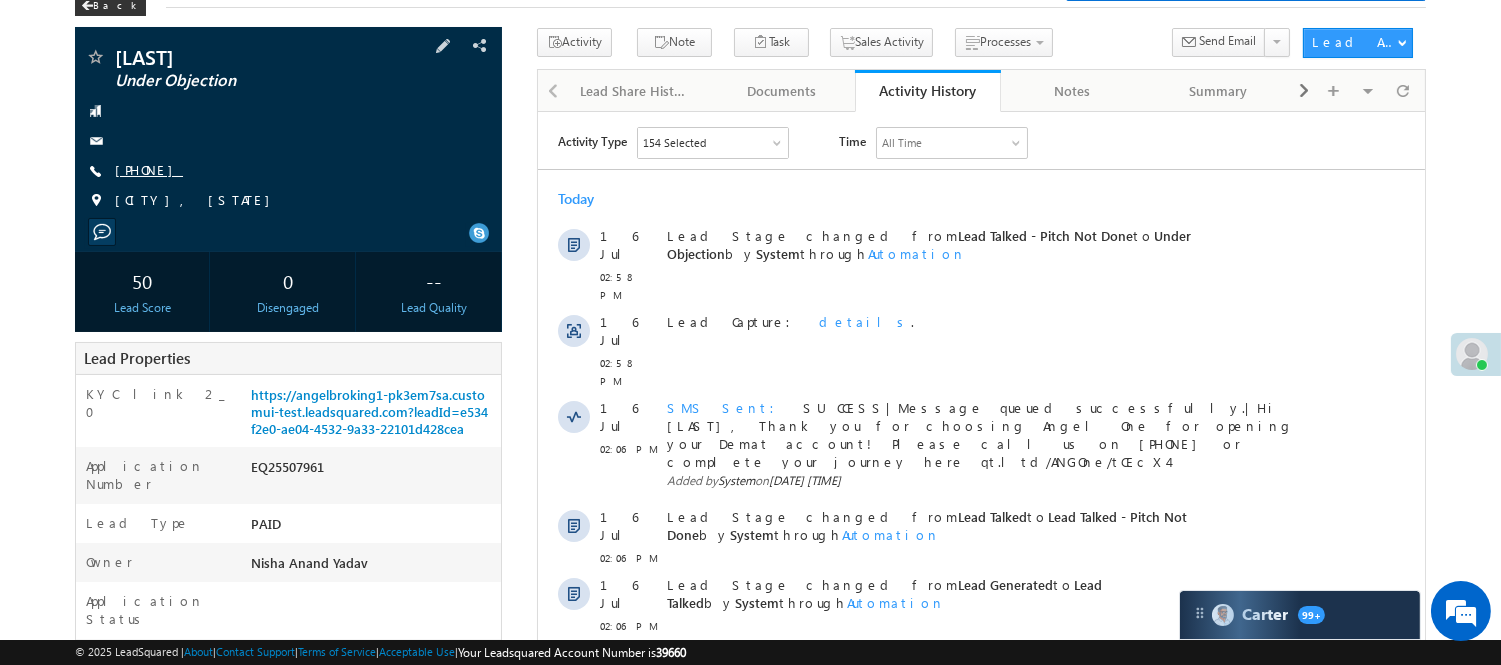 click on "+91-7389234747" at bounding box center (149, 169) 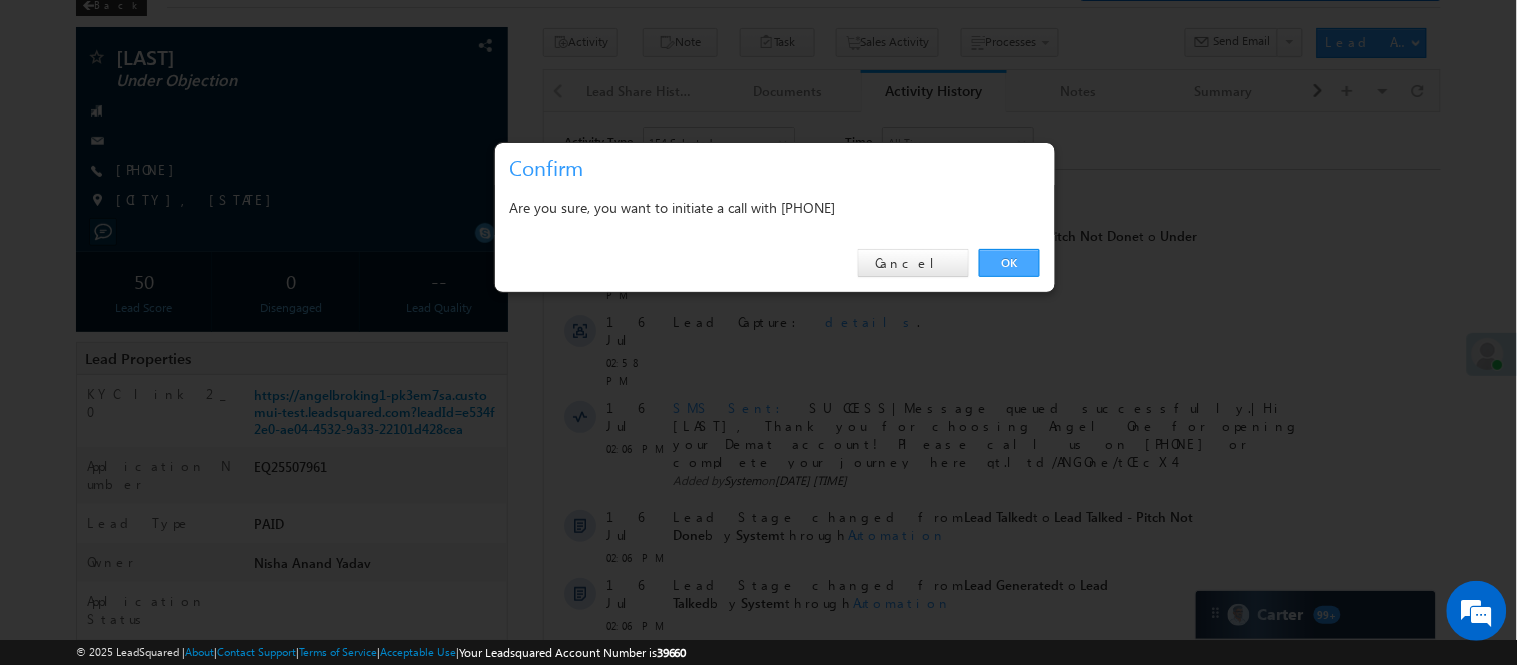 drag, startPoint x: 1012, startPoint y: 267, endPoint x: 475, endPoint y: 156, distance: 548.35205 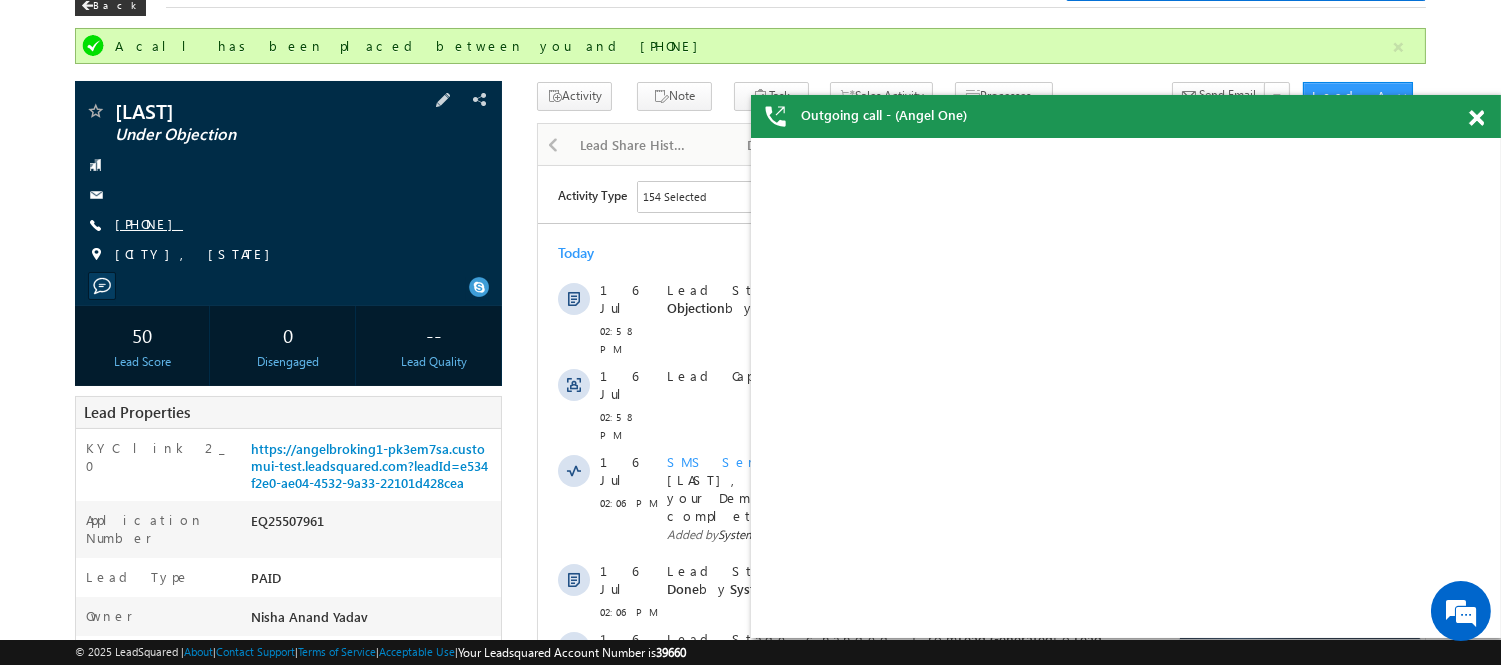 click on "+91-7389234747" at bounding box center (149, 223) 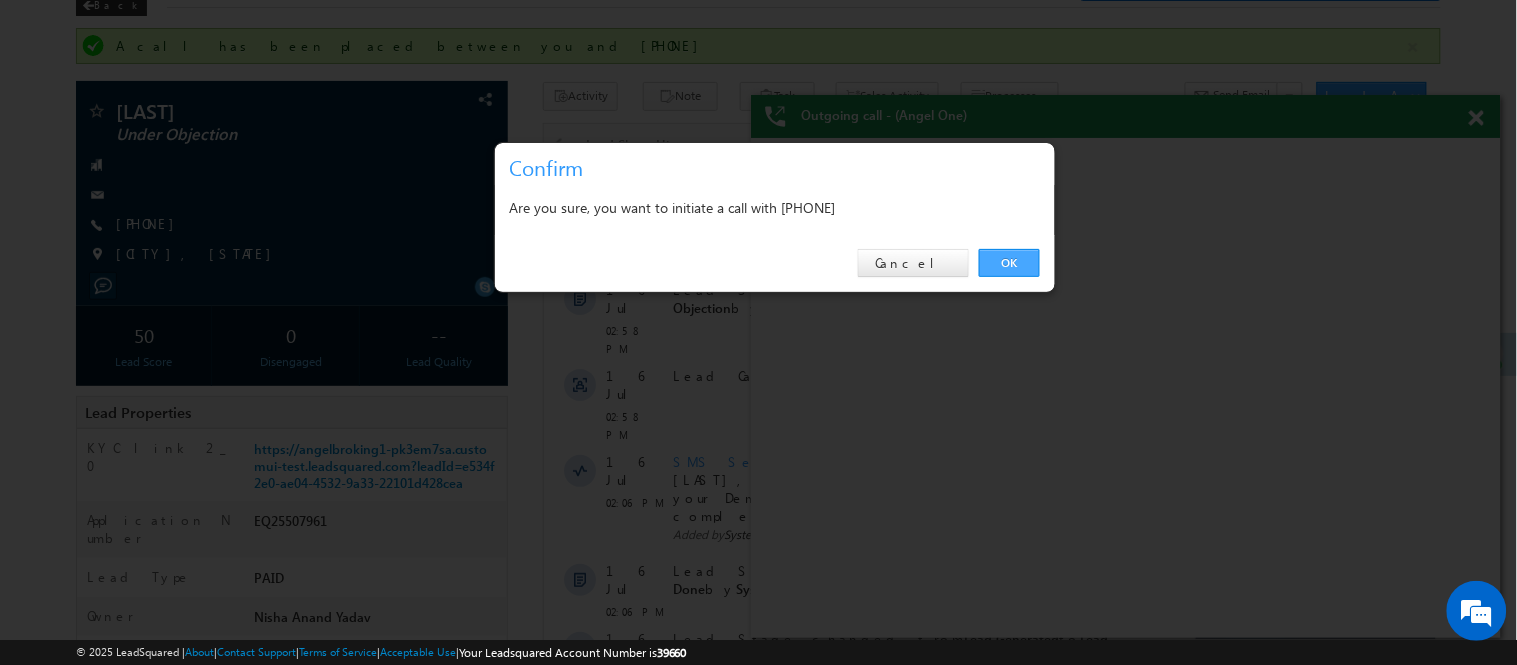 click on "OK" at bounding box center (1009, 263) 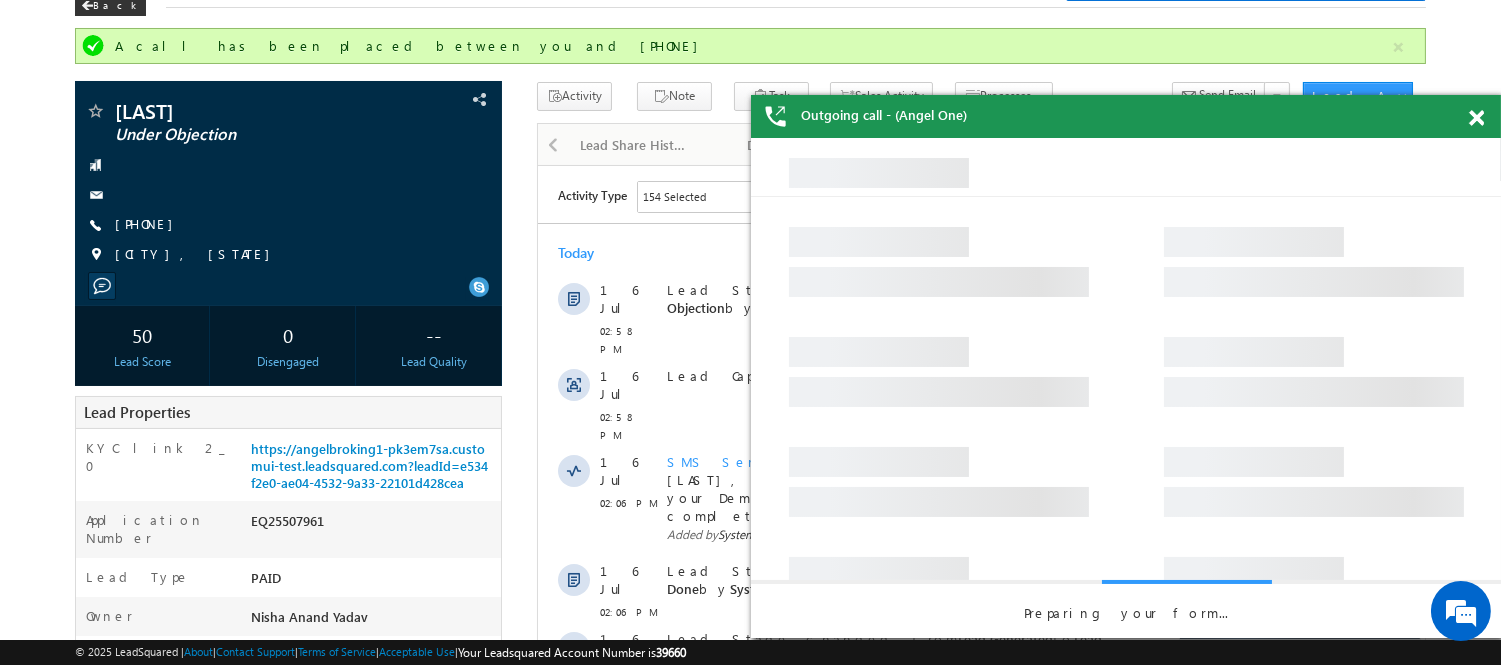 scroll, scrollTop: 0, scrollLeft: 0, axis: both 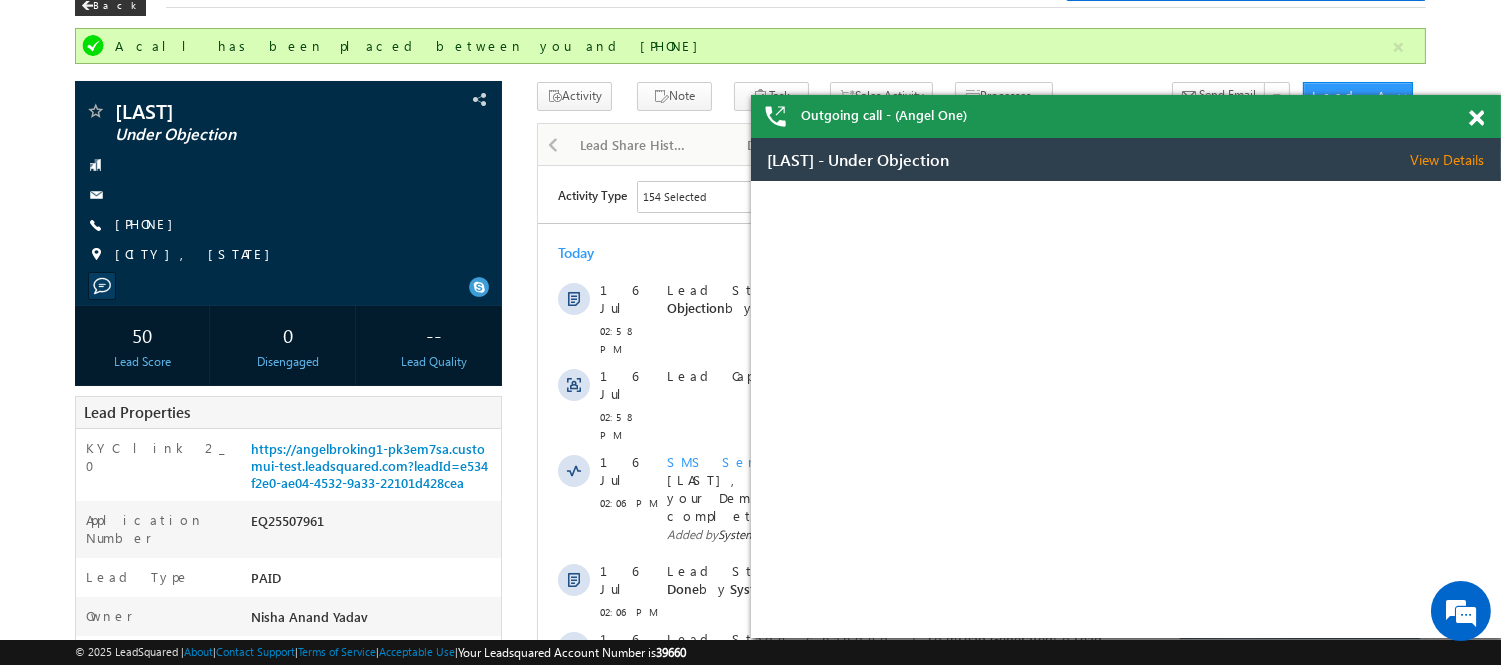 click at bounding box center (1476, 118) 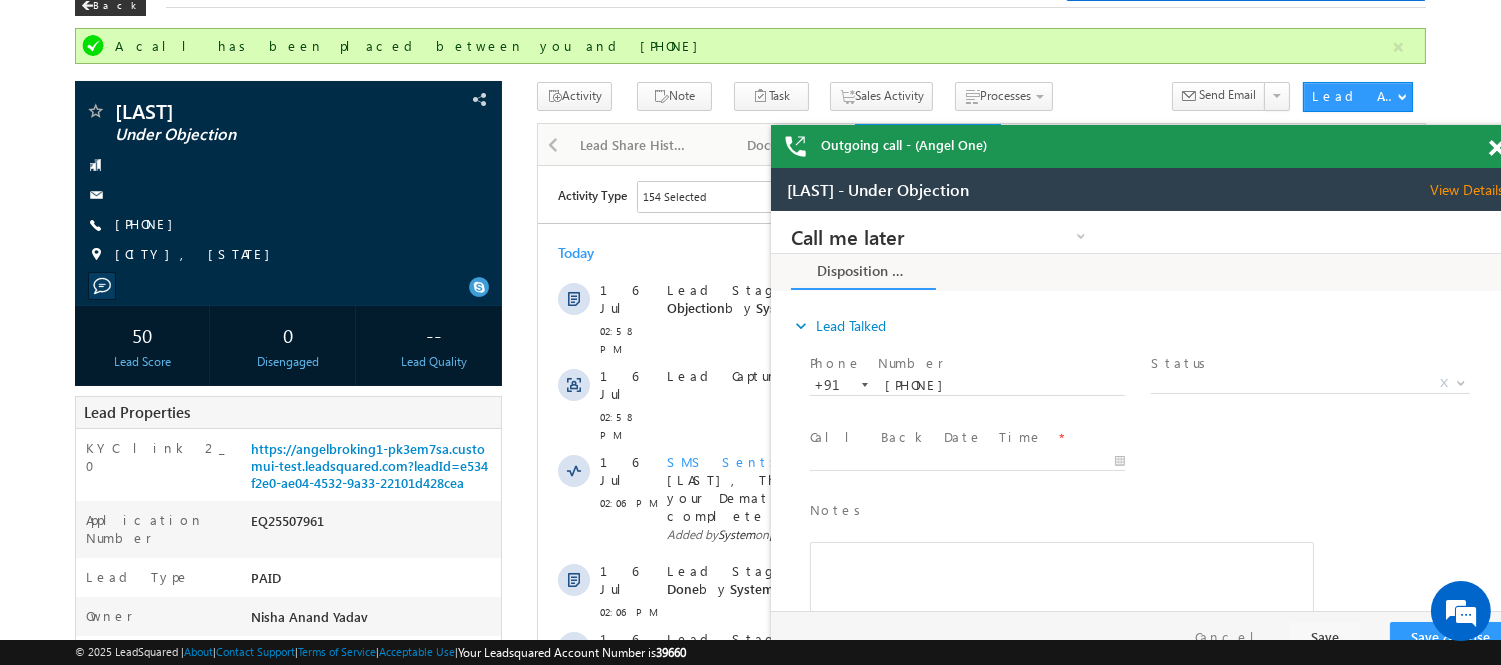 scroll, scrollTop: 0, scrollLeft: 0, axis: both 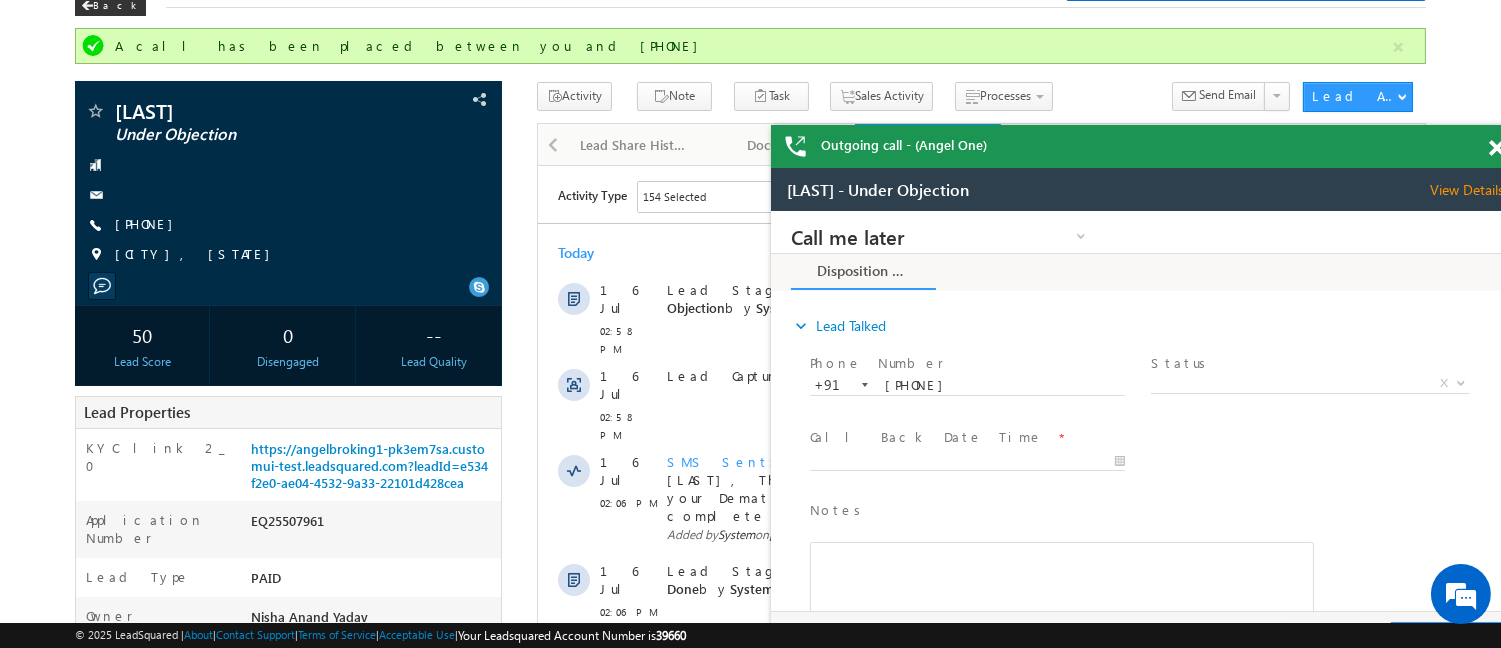click on "Outgoing call -  (Angel One)" at bounding box center [1146, 146] 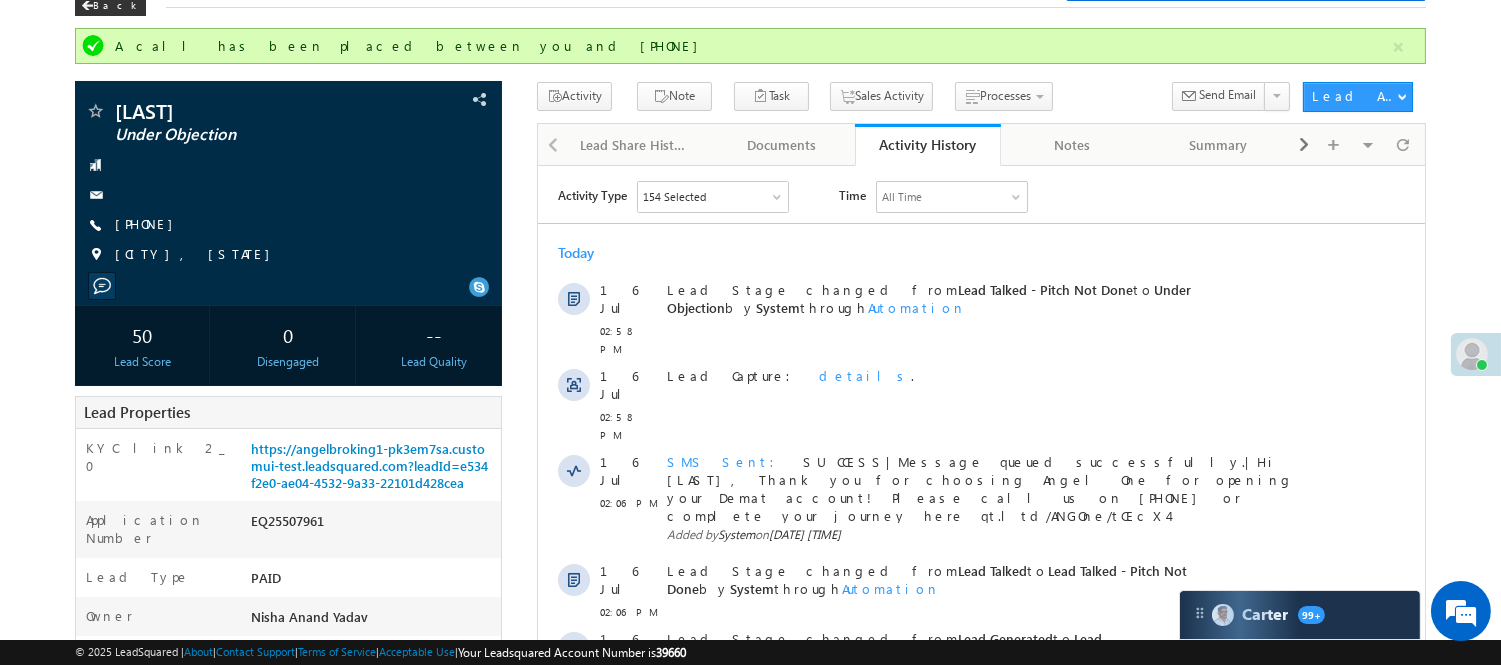 scroll, scrollTop: 34, scrollLeft: 0, axis: vertical 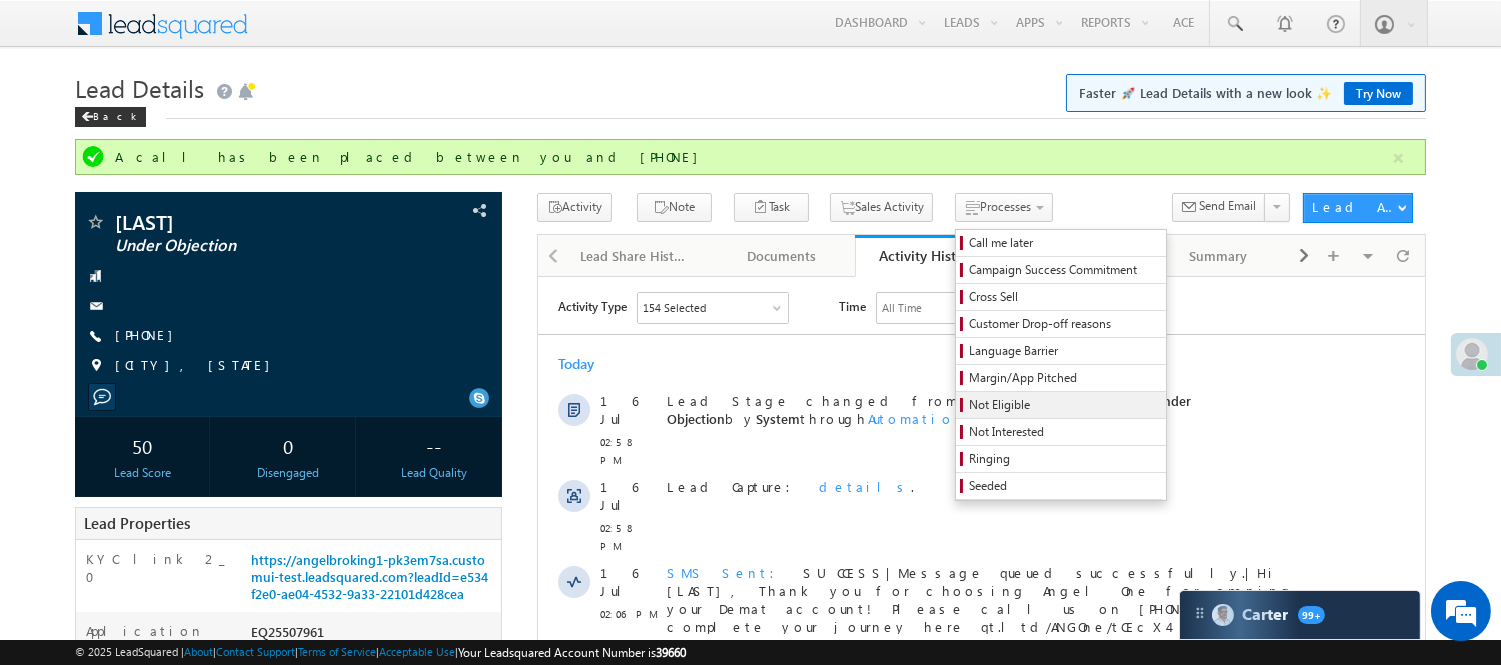 click on "Not Eligible" at bounding box center [1064, 405] 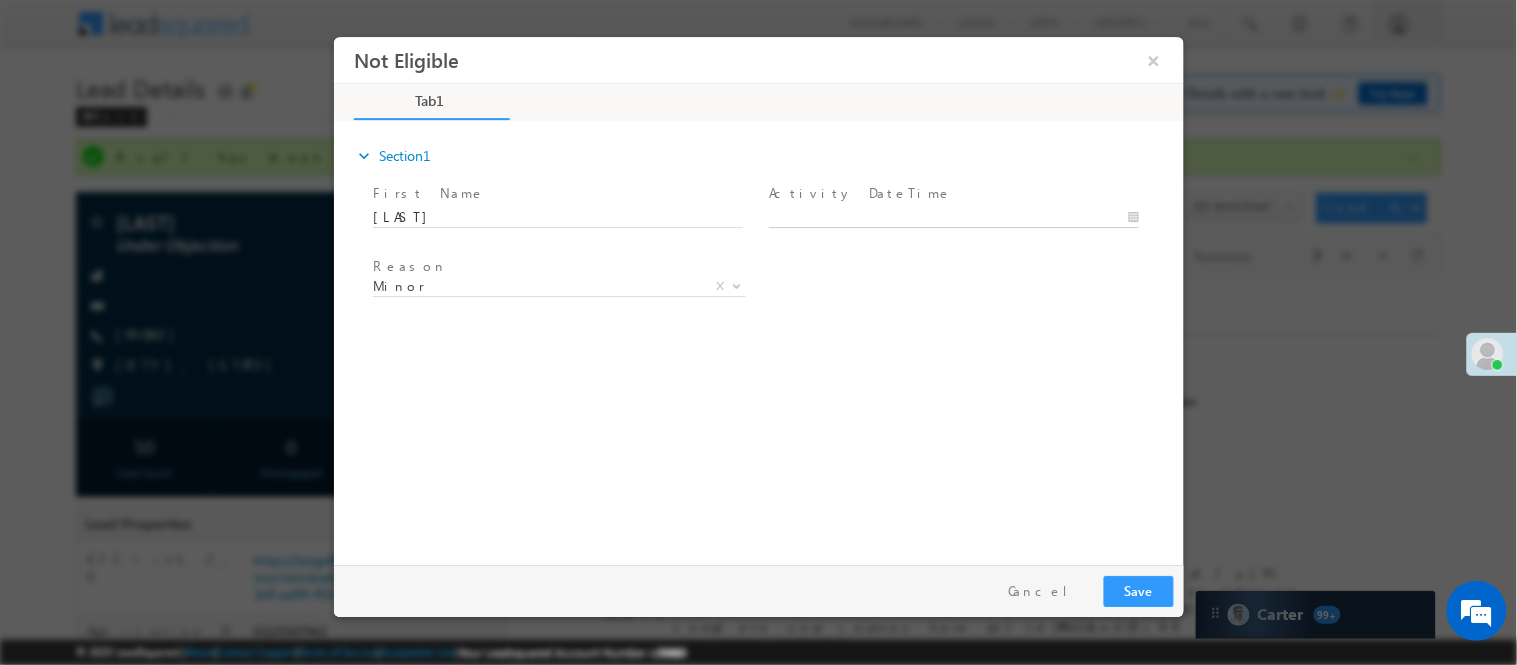 click on "Not Eligible
×" at bounding box center [758, 295] 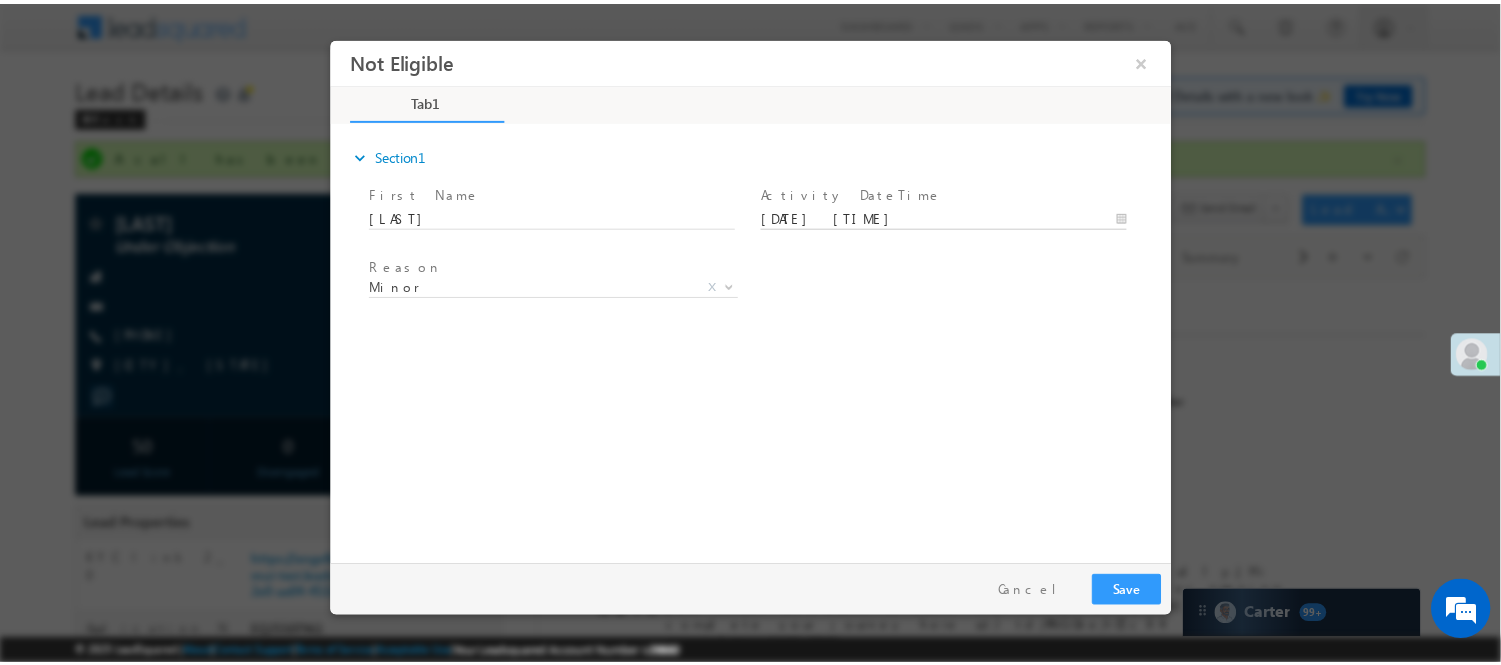 scroll, scrollTop: 0, scrollLeft: 0, axis: both 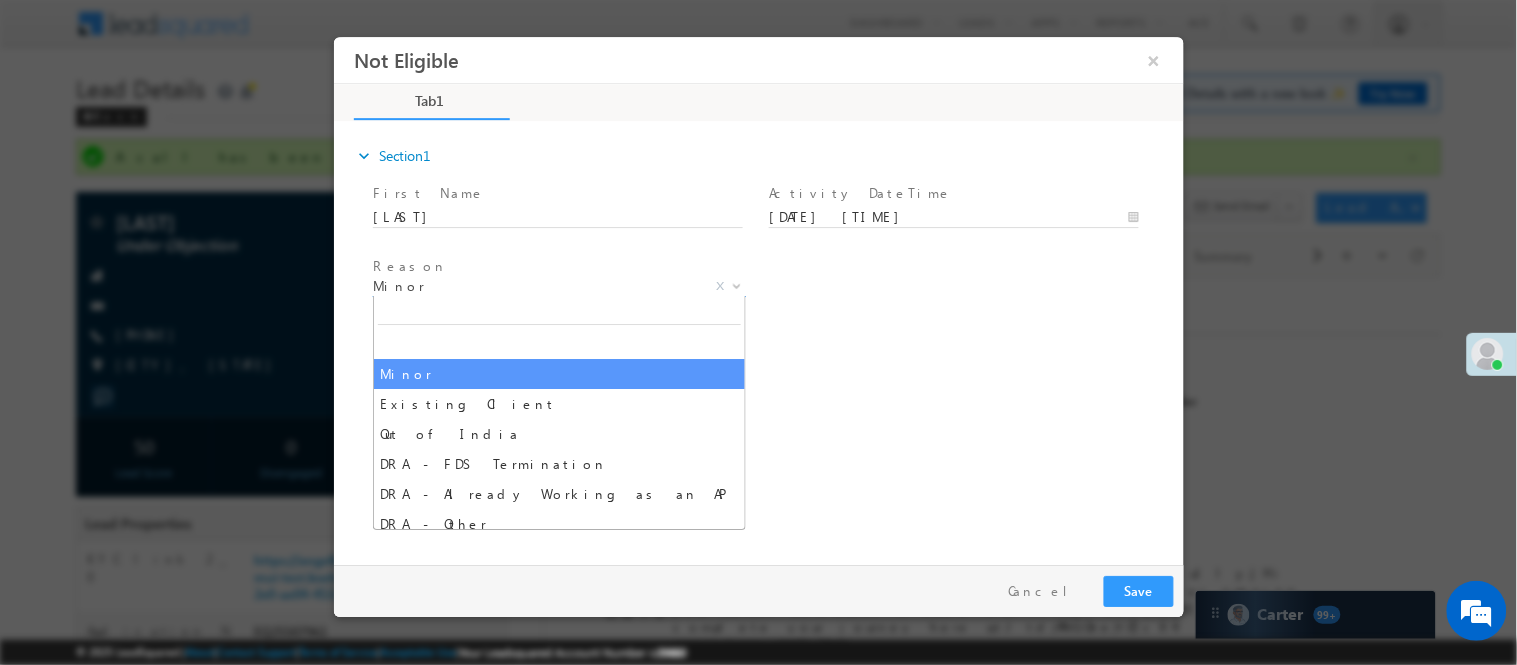 click on "Minor" at bounding box center (534, 285) 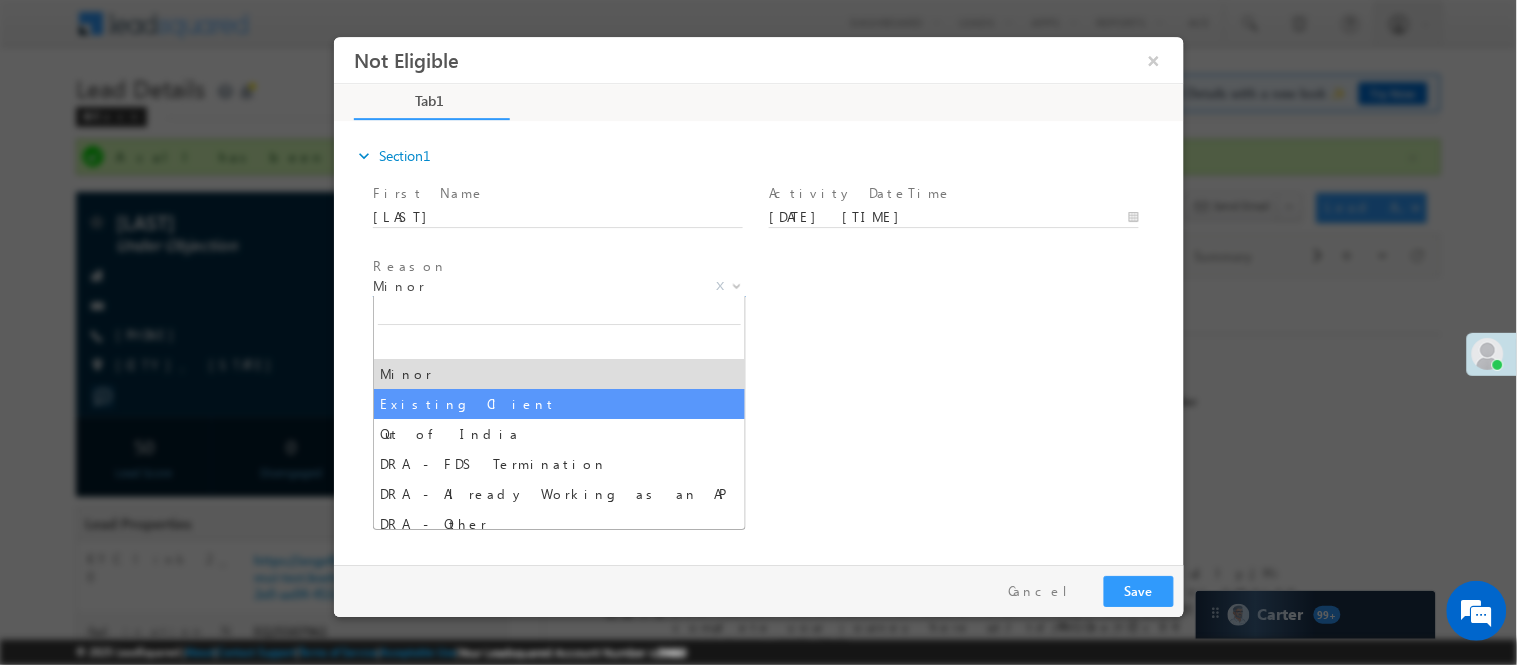select on "Existing Client" 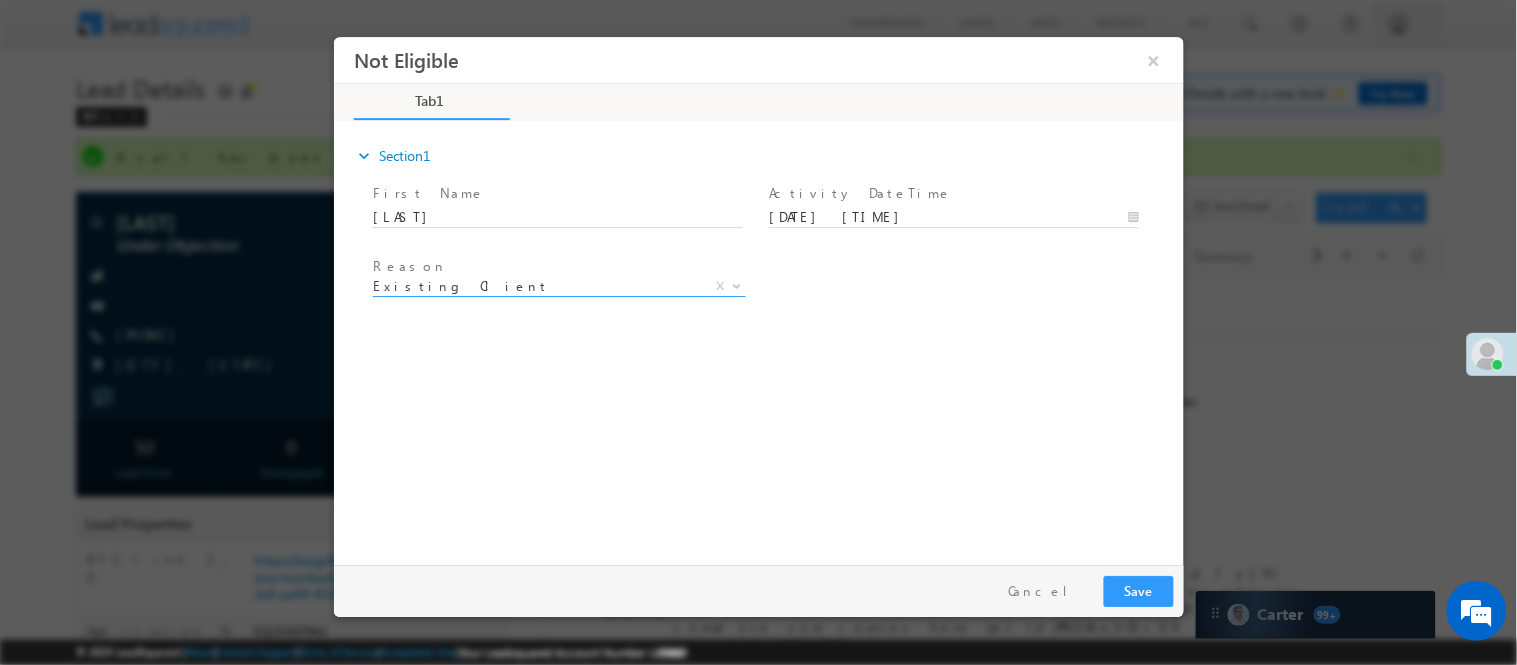 click on "expand_more Section1
First Name
*" at bounding box center (763, 339) 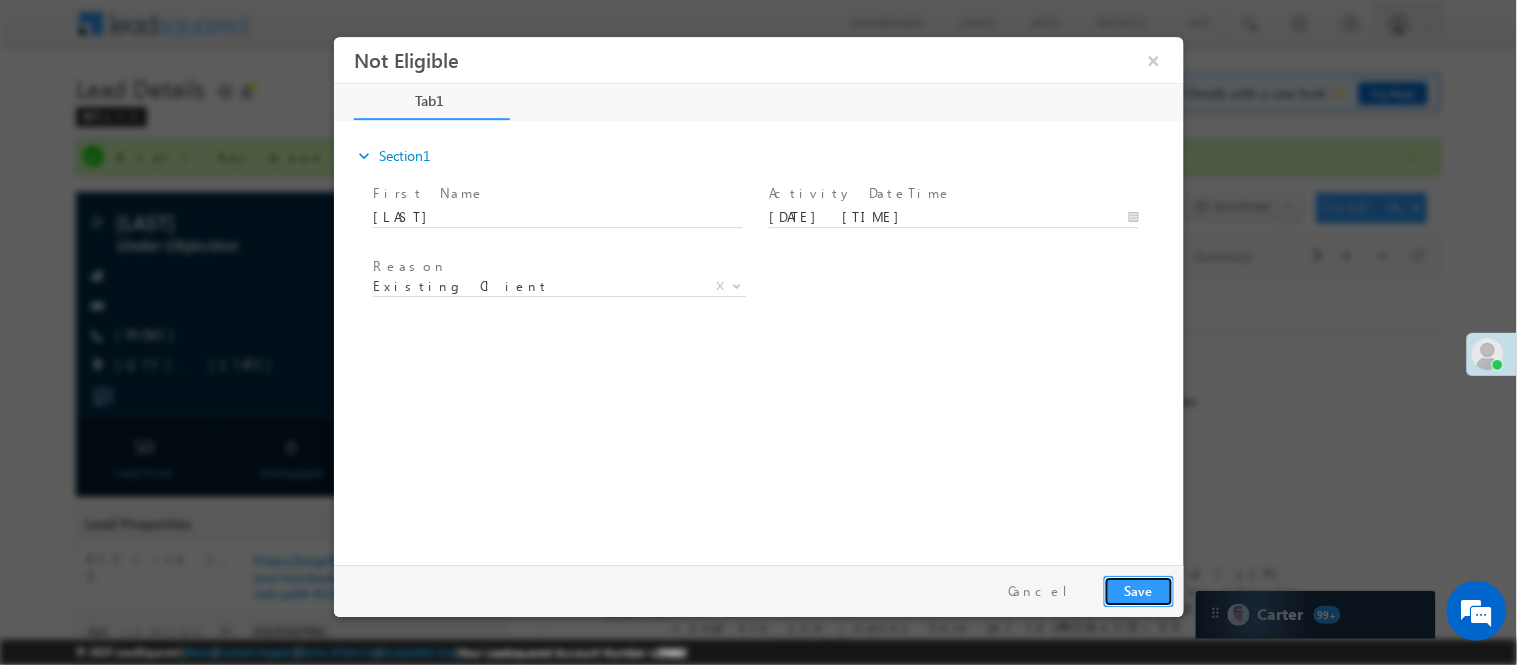 click on "Save" at bounding box center (1138, 590) 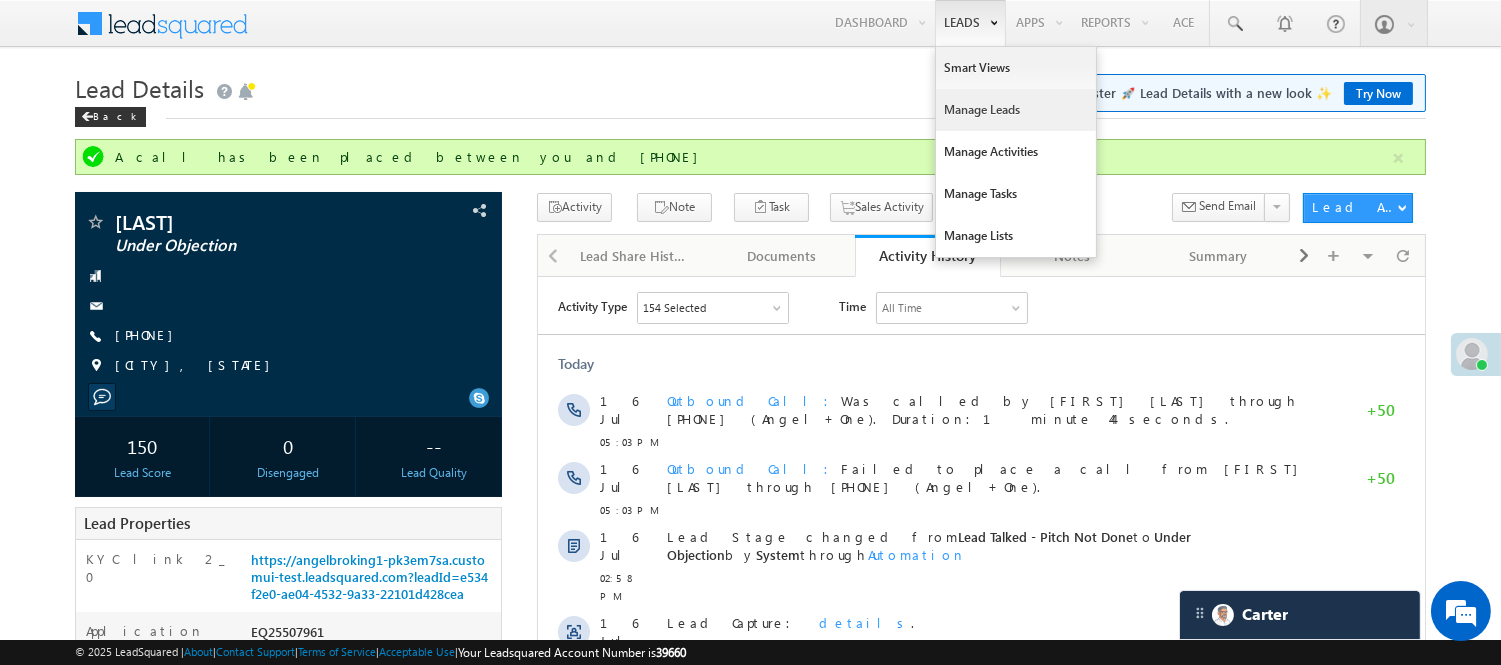 click on "Manage Leads" at bounding box center (1016, 110) 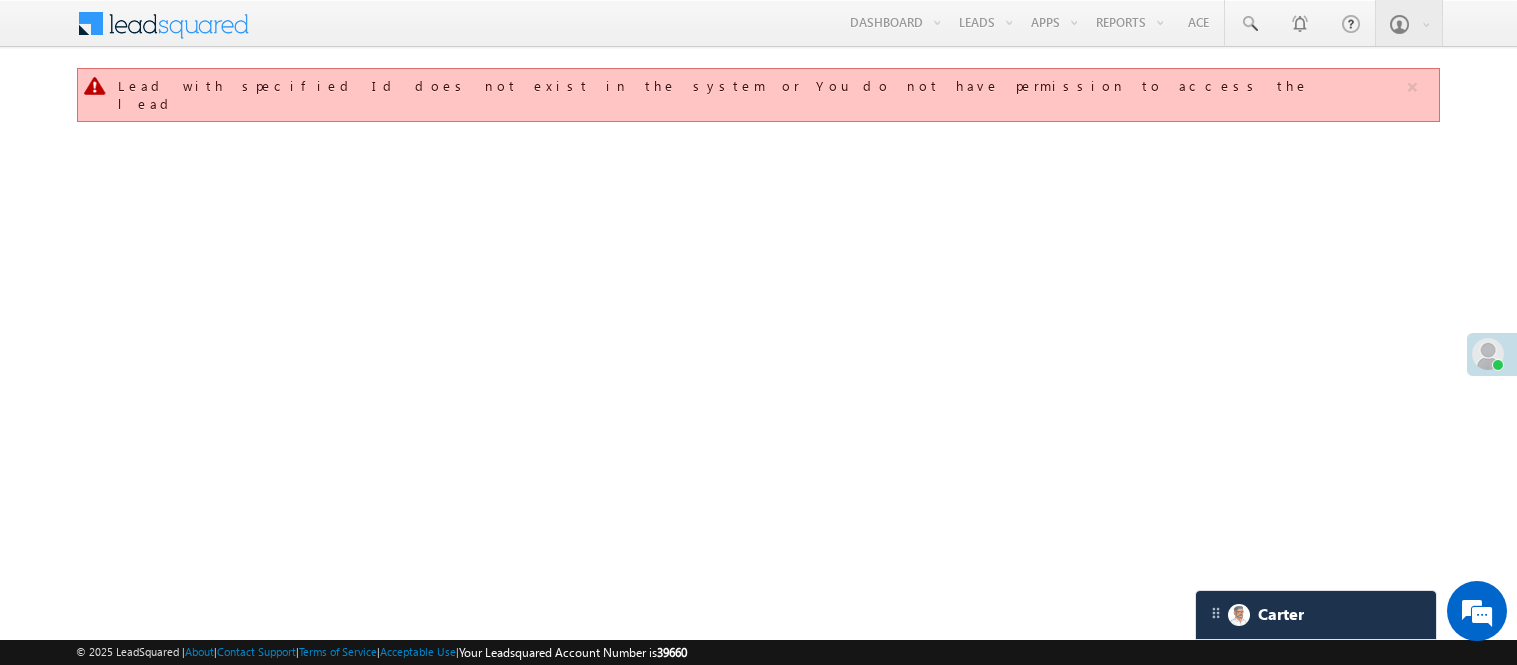 scroll, scrollTop: 0, scrollLeft: 0, axis: both 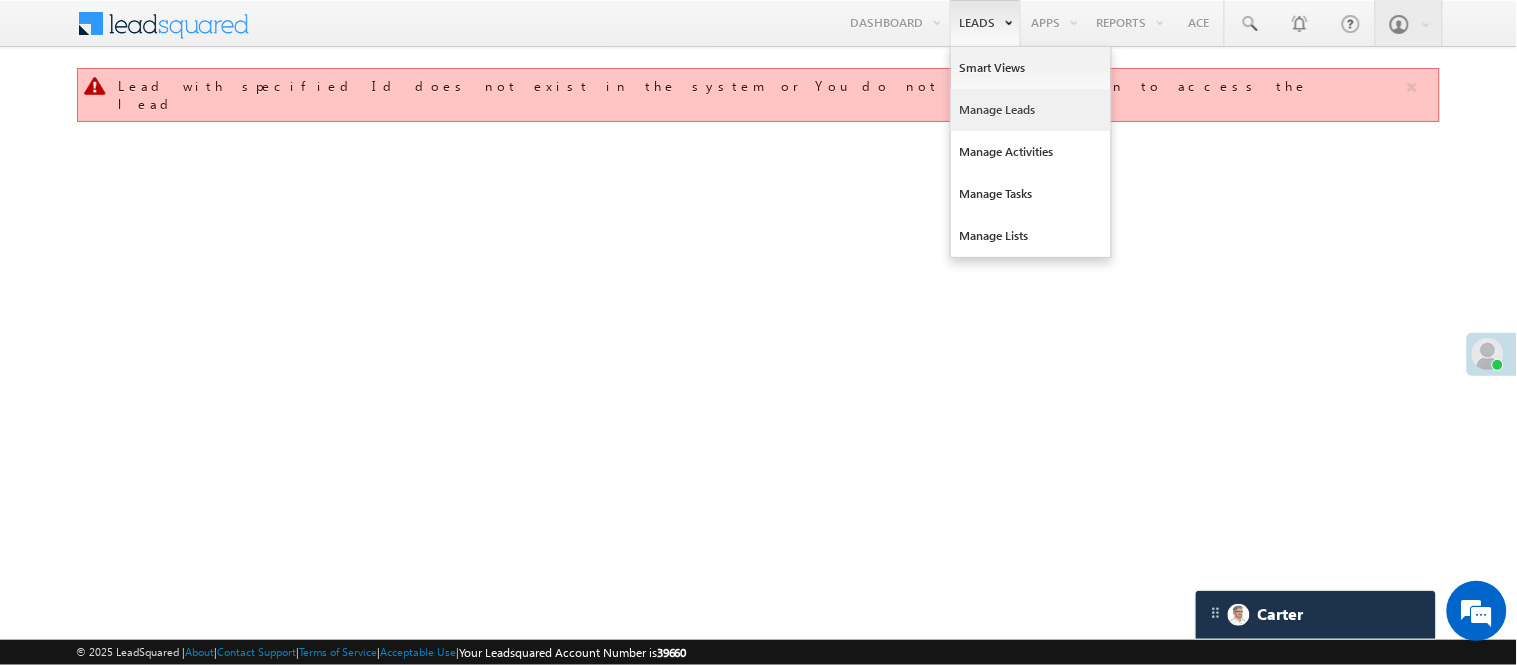 click on "Manage Leads" at bounding box center (1031, 110) 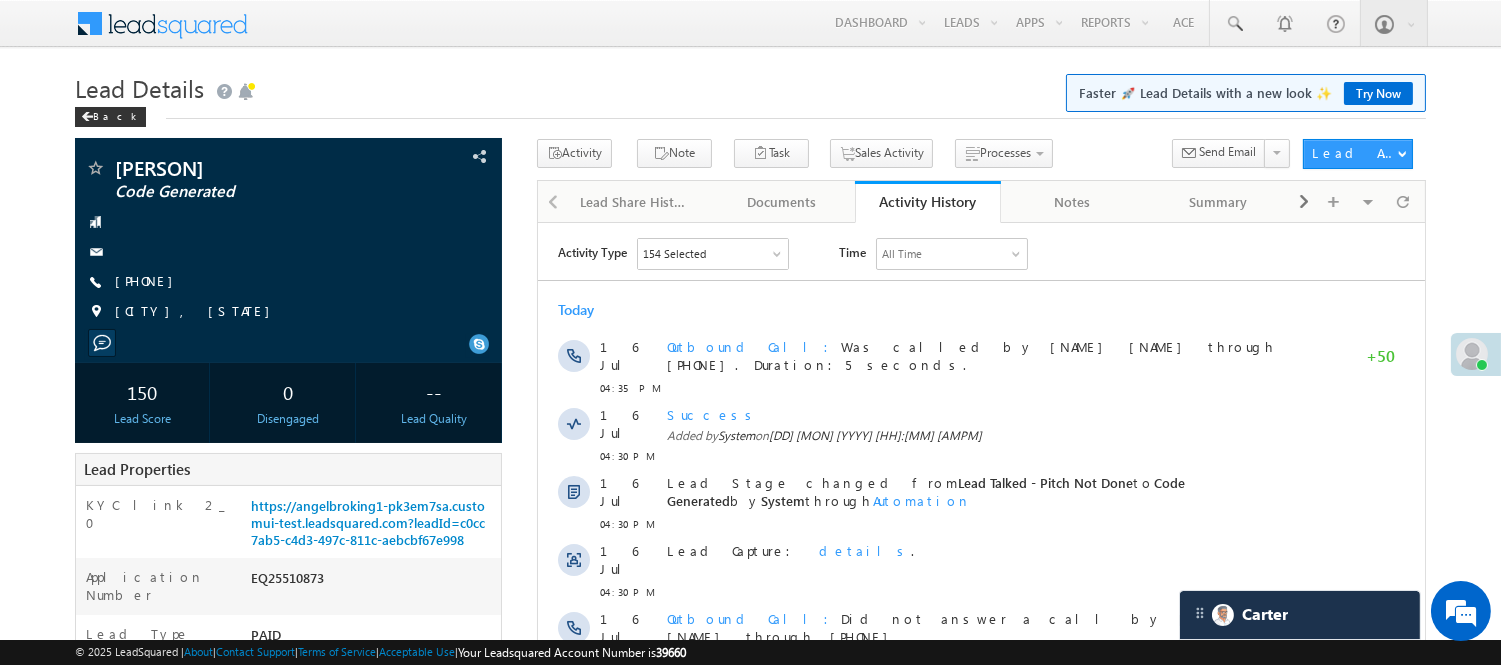 scroll, scrollTop: 0, scrollLeft: 0, axis: both 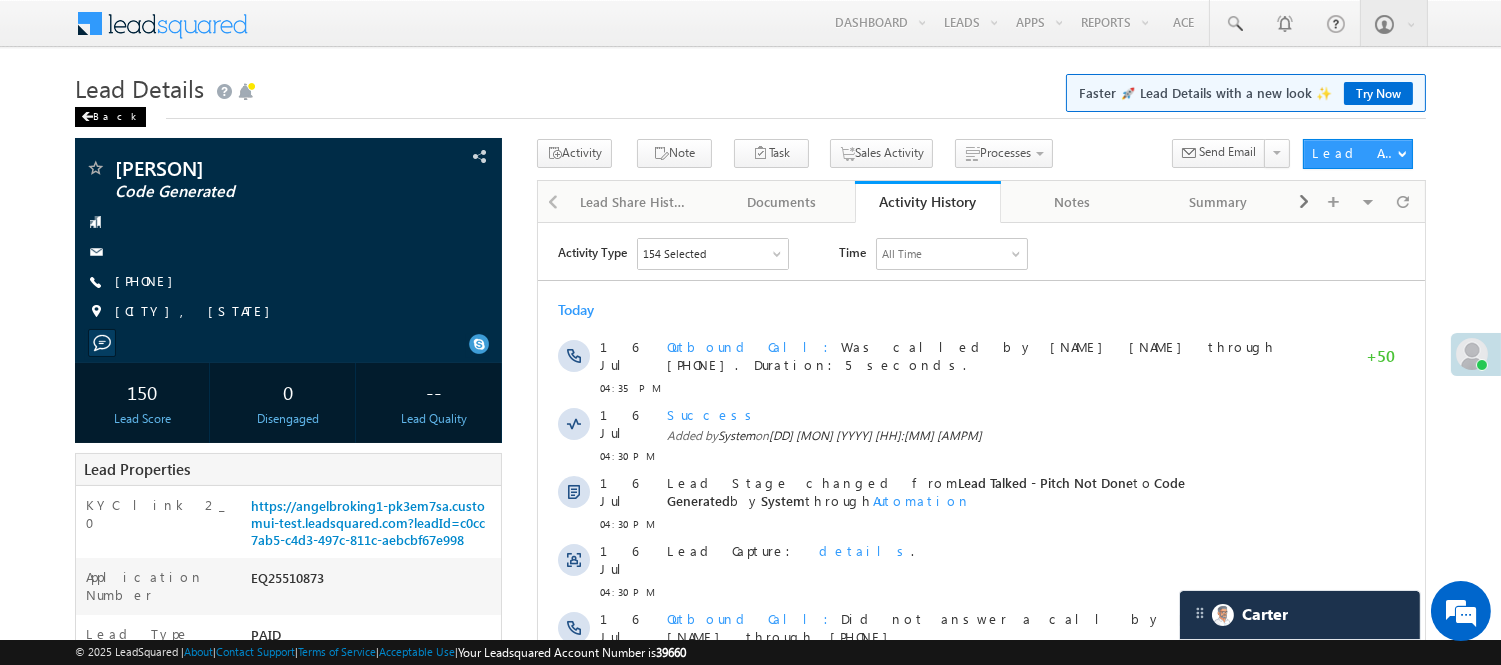 click on "Back" at bounding box center (110, 117) 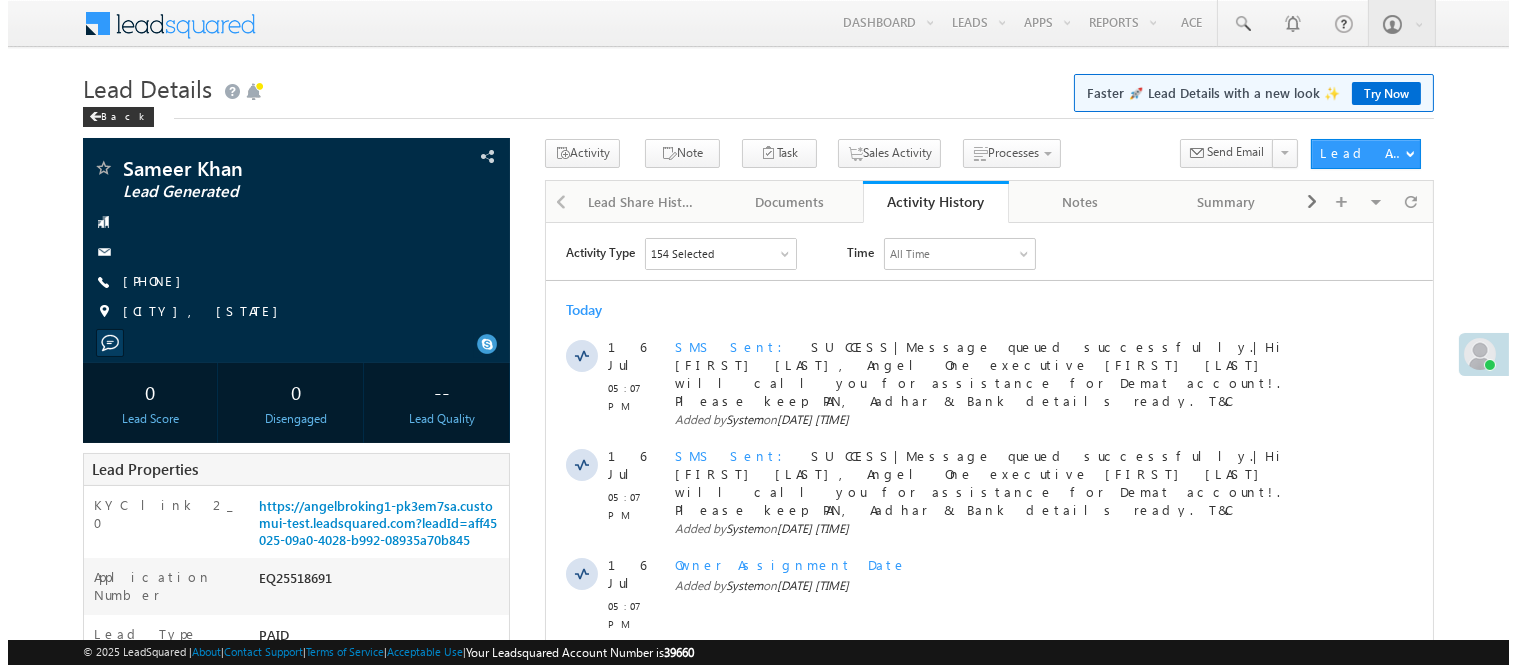 scroll, scrollTop: 0, scrollLeft: 0, axis: both 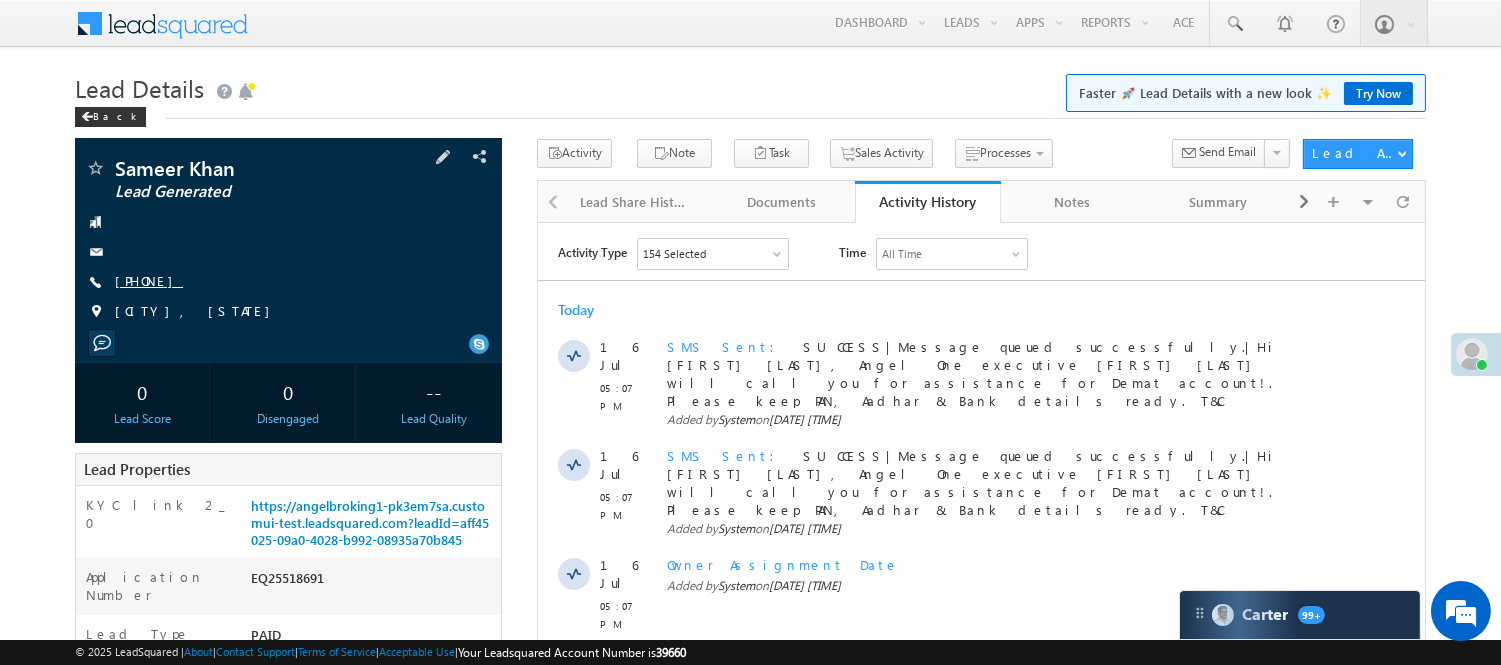 click on "+91-8619760142" at bounding box center (149, 280) 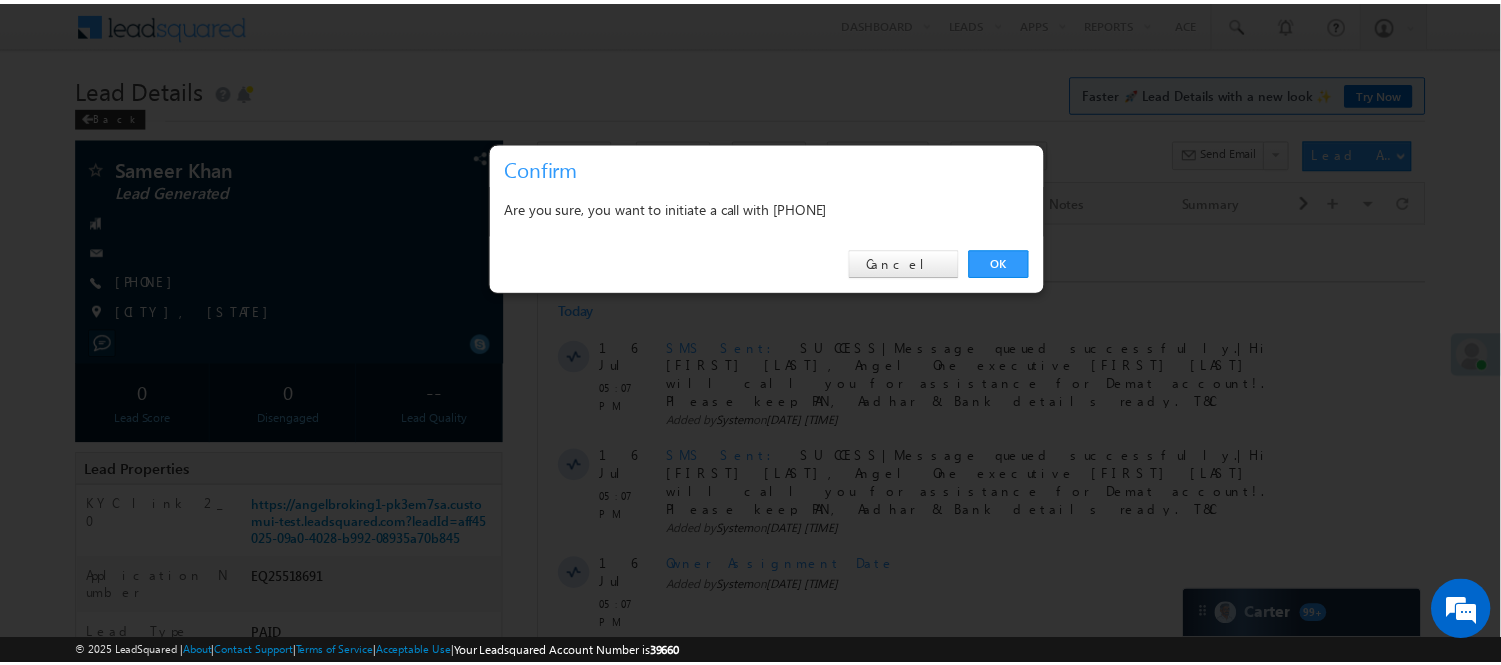 scroll, scrollTop: 0, scrollLeft: 0, axis: both 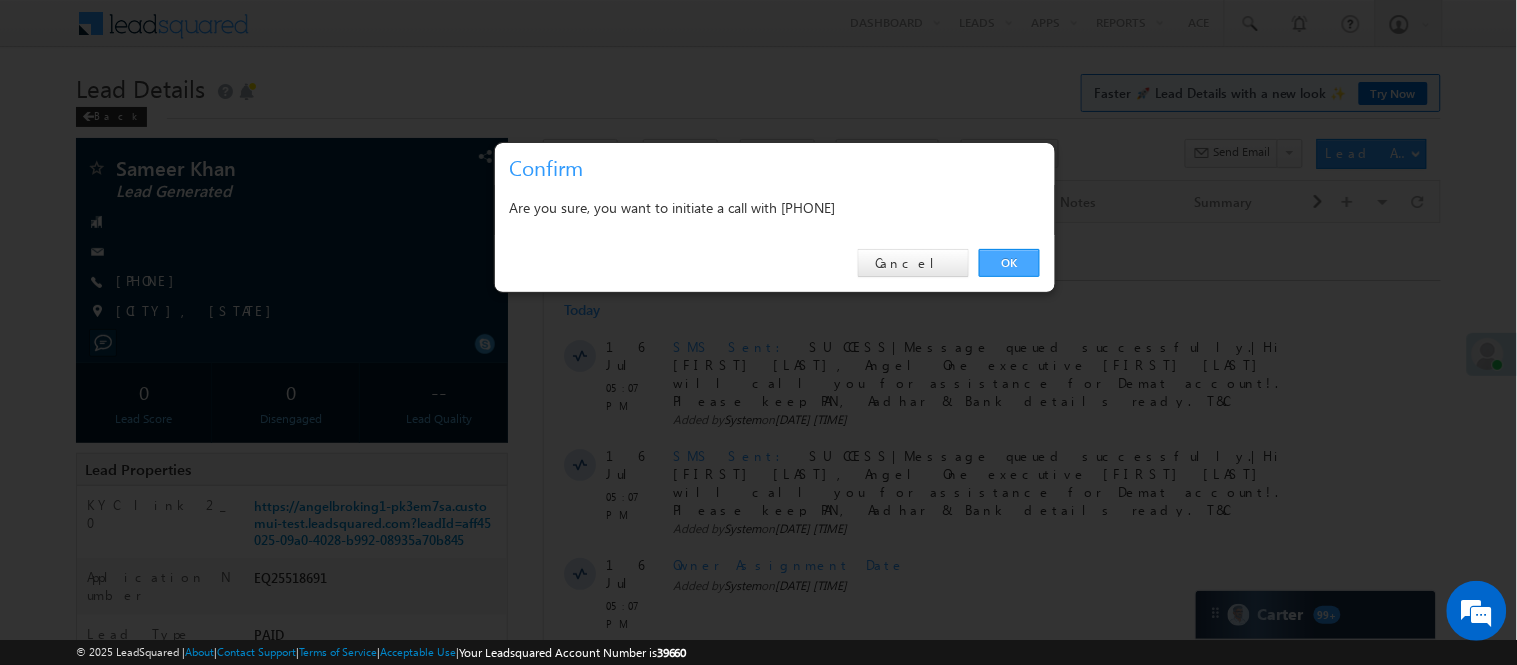 click on "OK" at bounding box center (1009, 263) 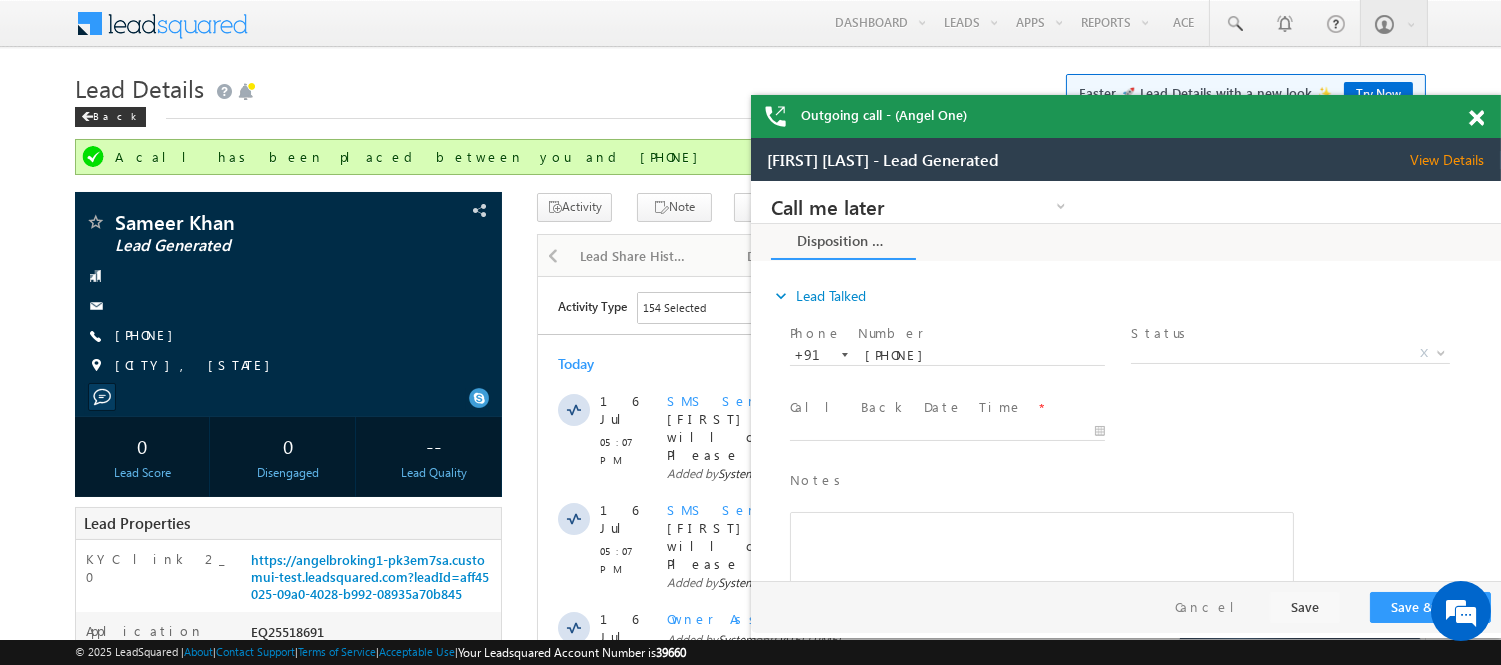 scroll, scrollTop: 0, scrollLeft: 0, axis: both 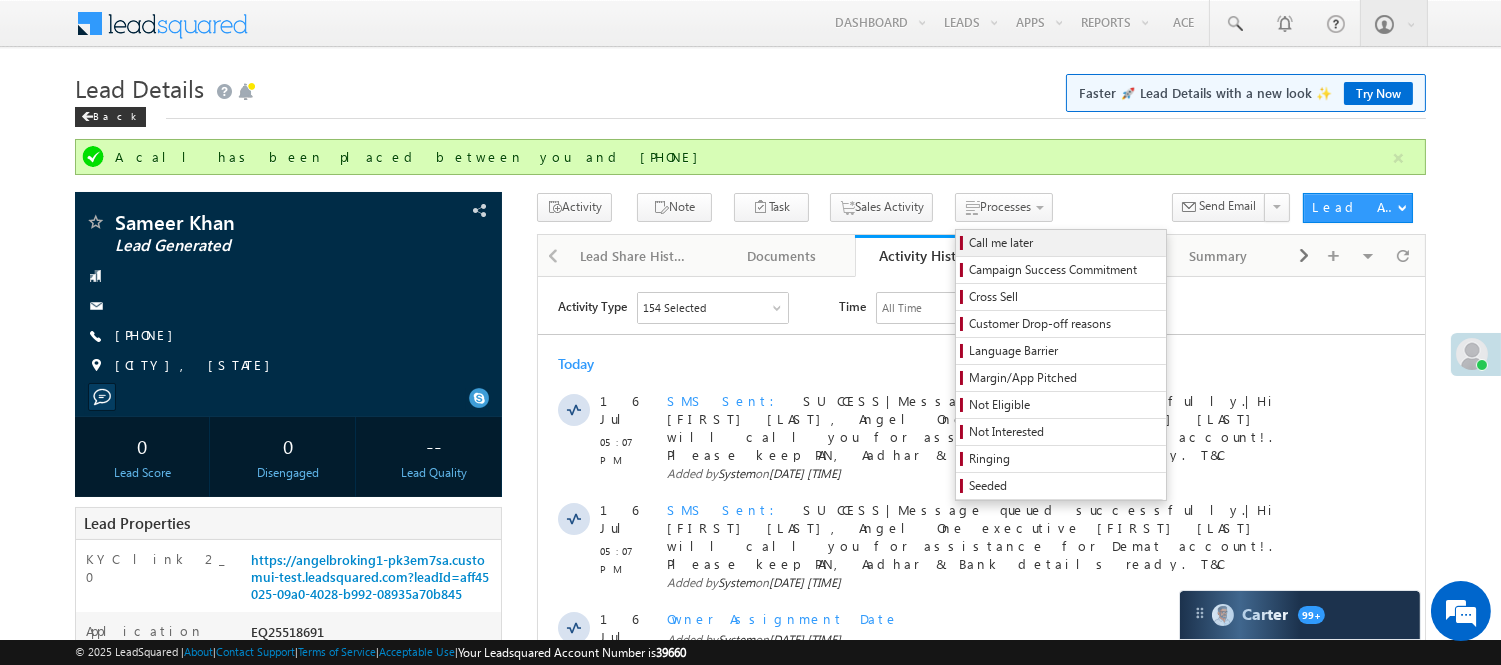 click on "Call me later" at bounding box center [1064, 243] 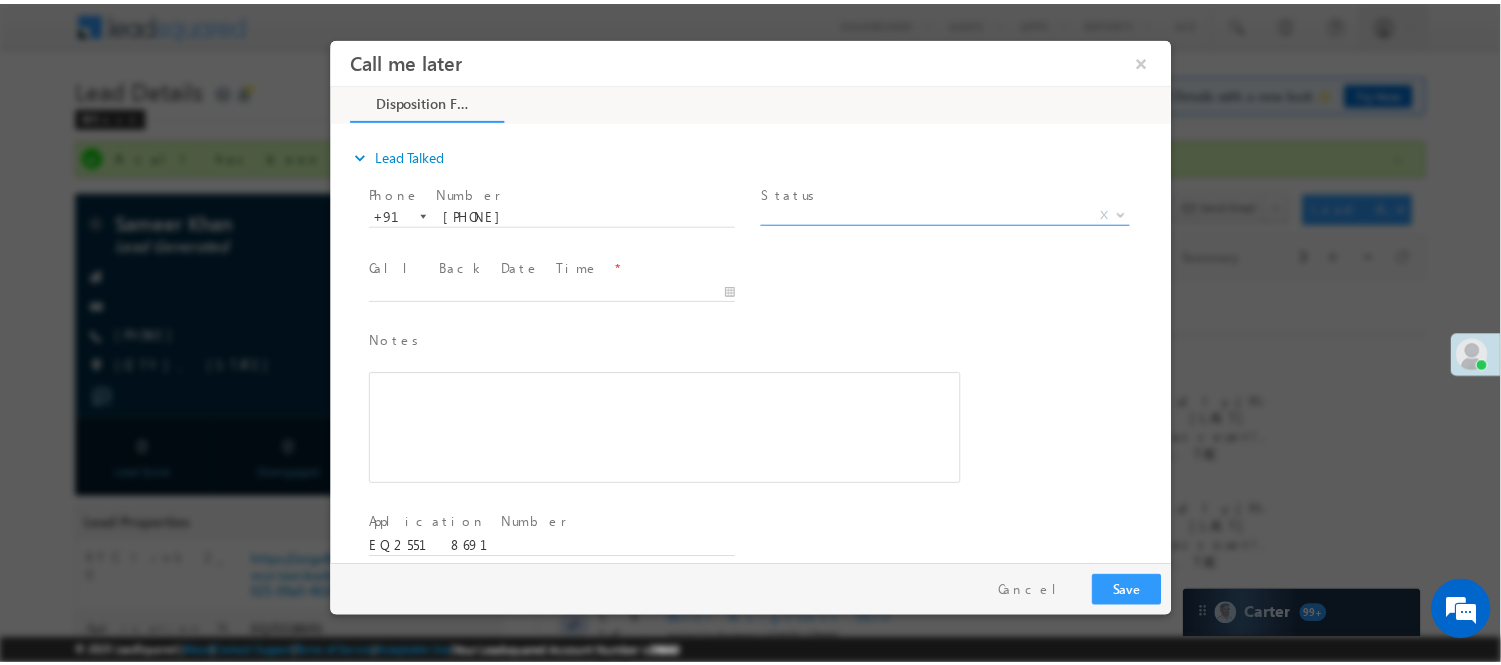 scroll, scrollTop: 0, scrollLeft: 0, axis: both 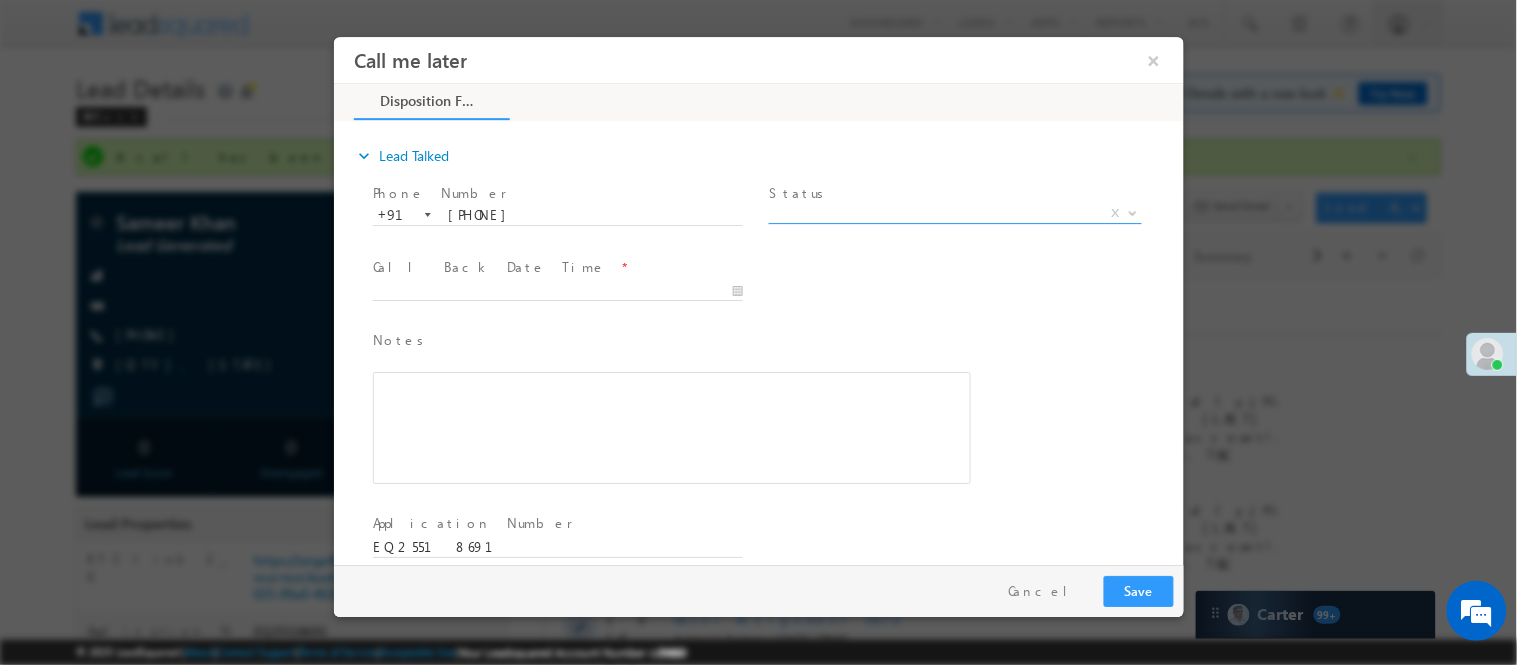 click on "X" at bounding box center [954, 213] 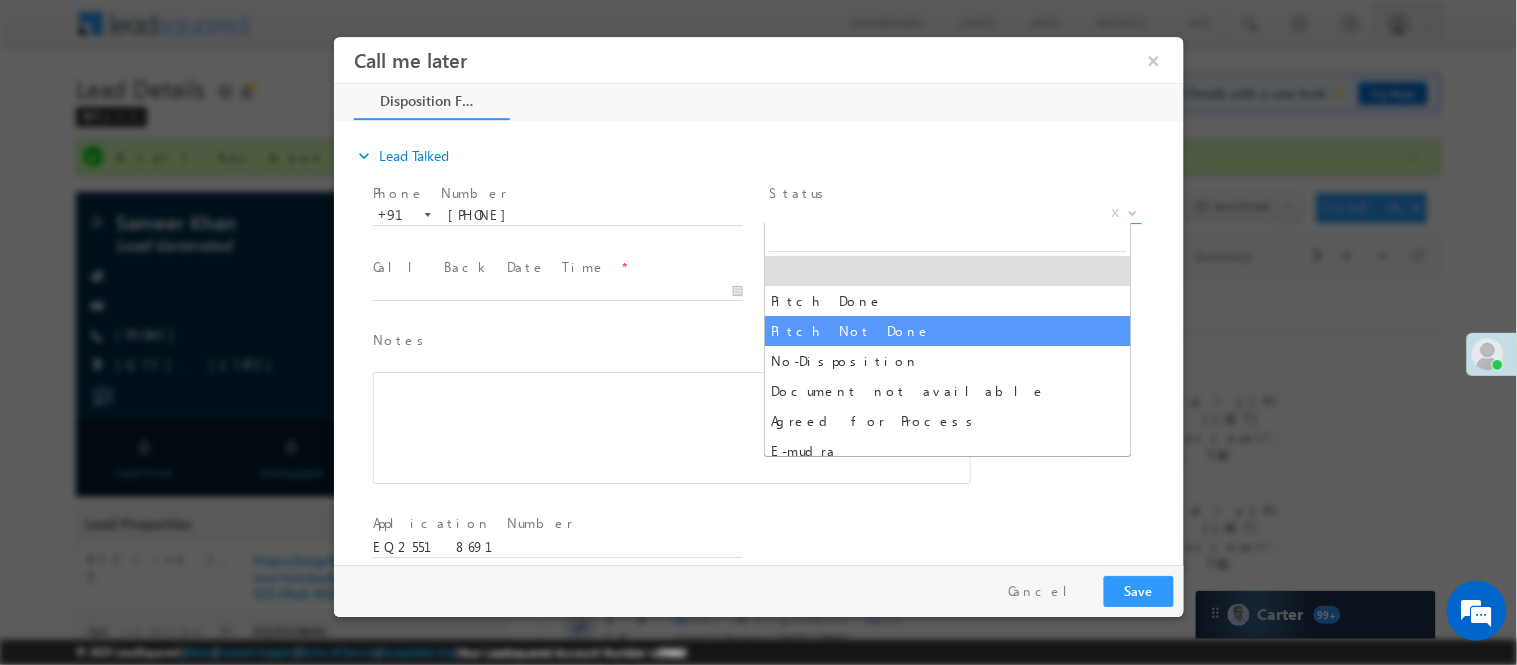 select on "Pitch Not Done" 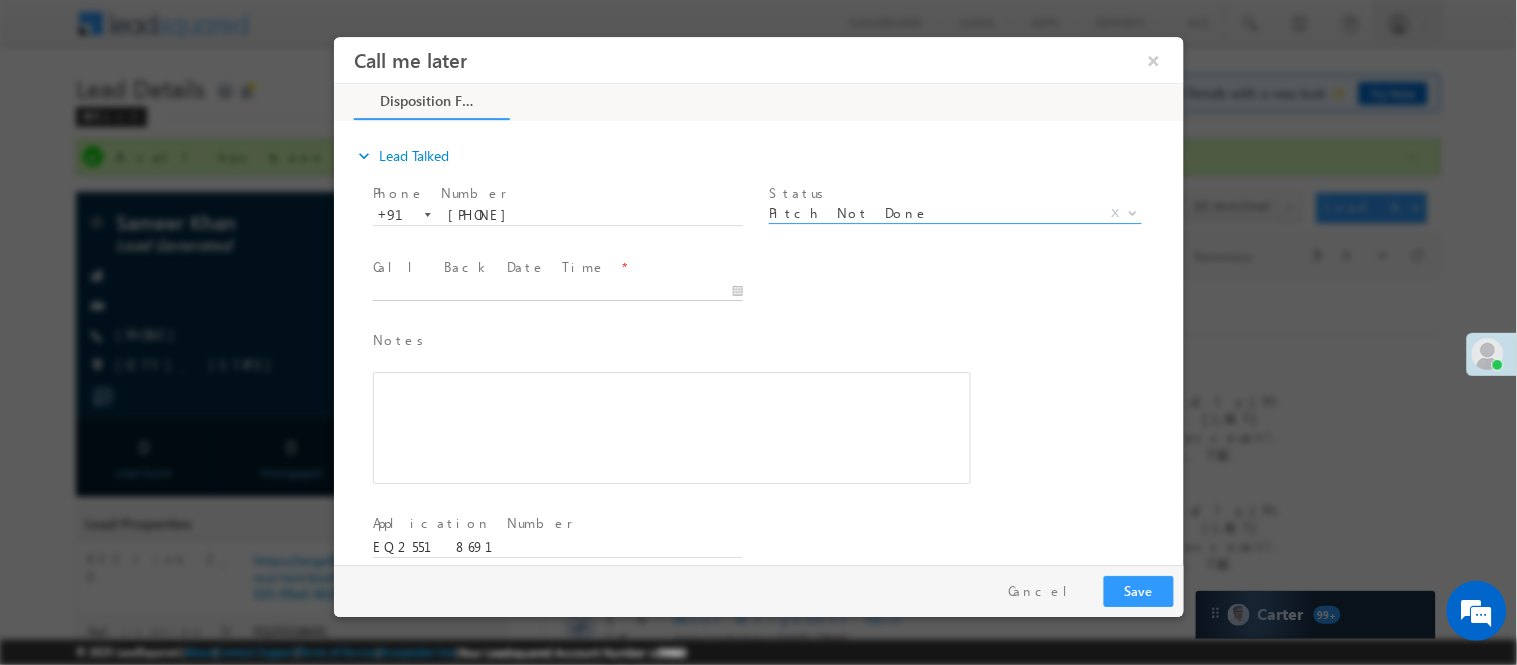 click at bounding box center [557, 291] 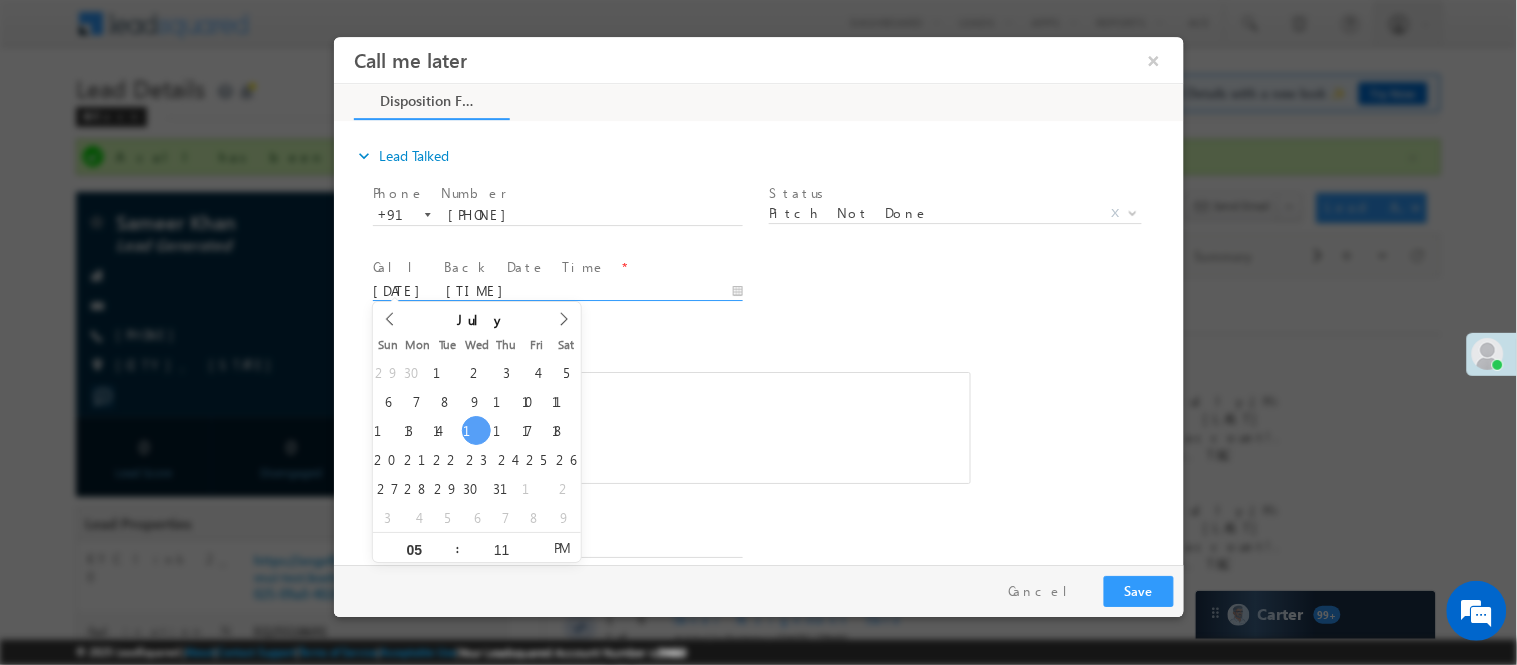 click at bounding box center (671, 427) 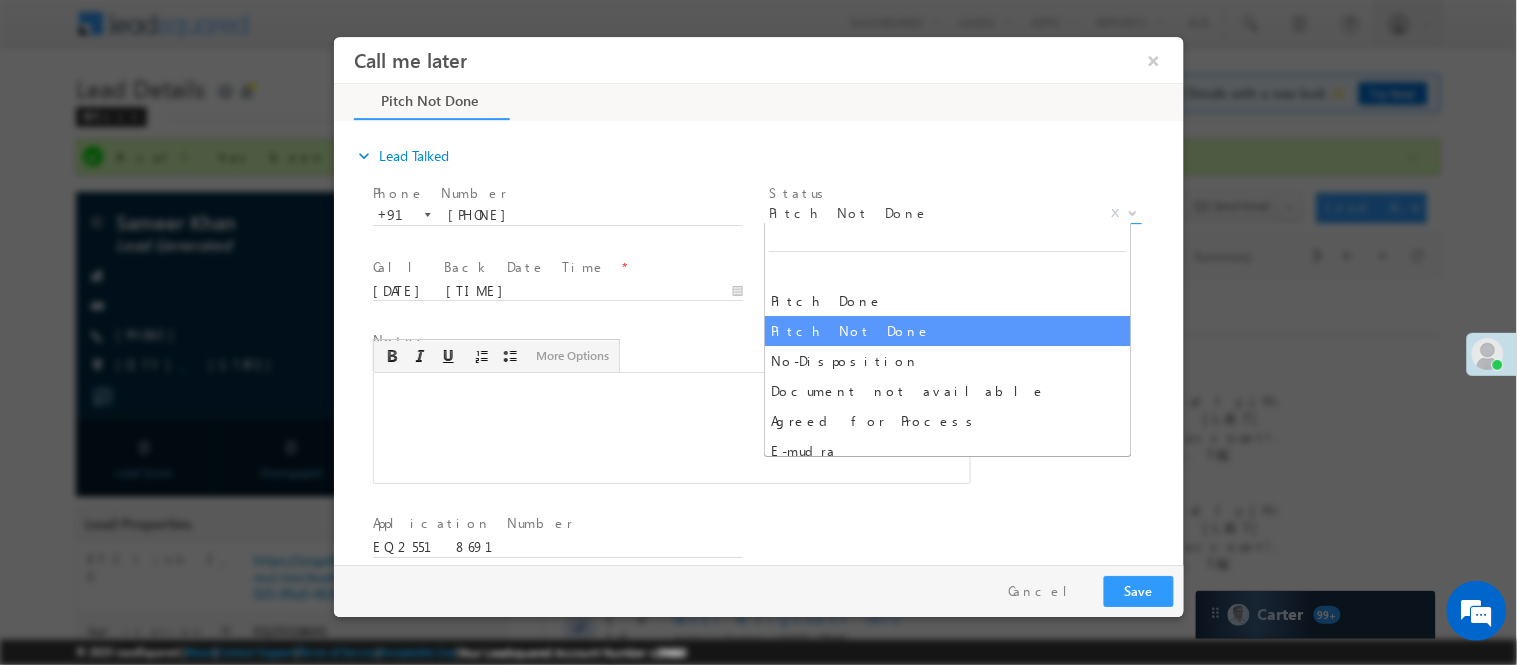 click on "Status
*
Pitch Done
Pitch Not Done
No-Disposition
Document not available
Agreed for Process
E-mudra
MTF 2.0 - Agreed for MTF
Pitch Not Done X" at bounding box center (962, 205) 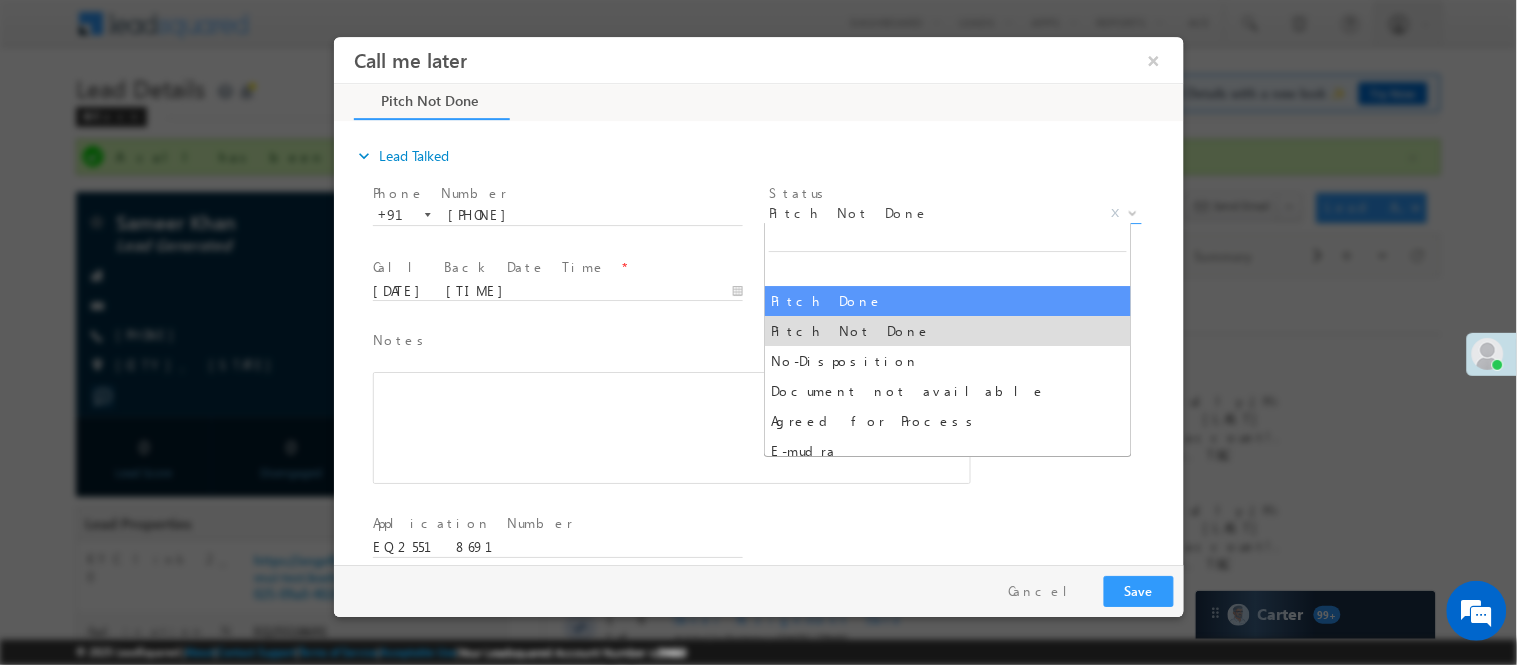 select on "Pitch Done" 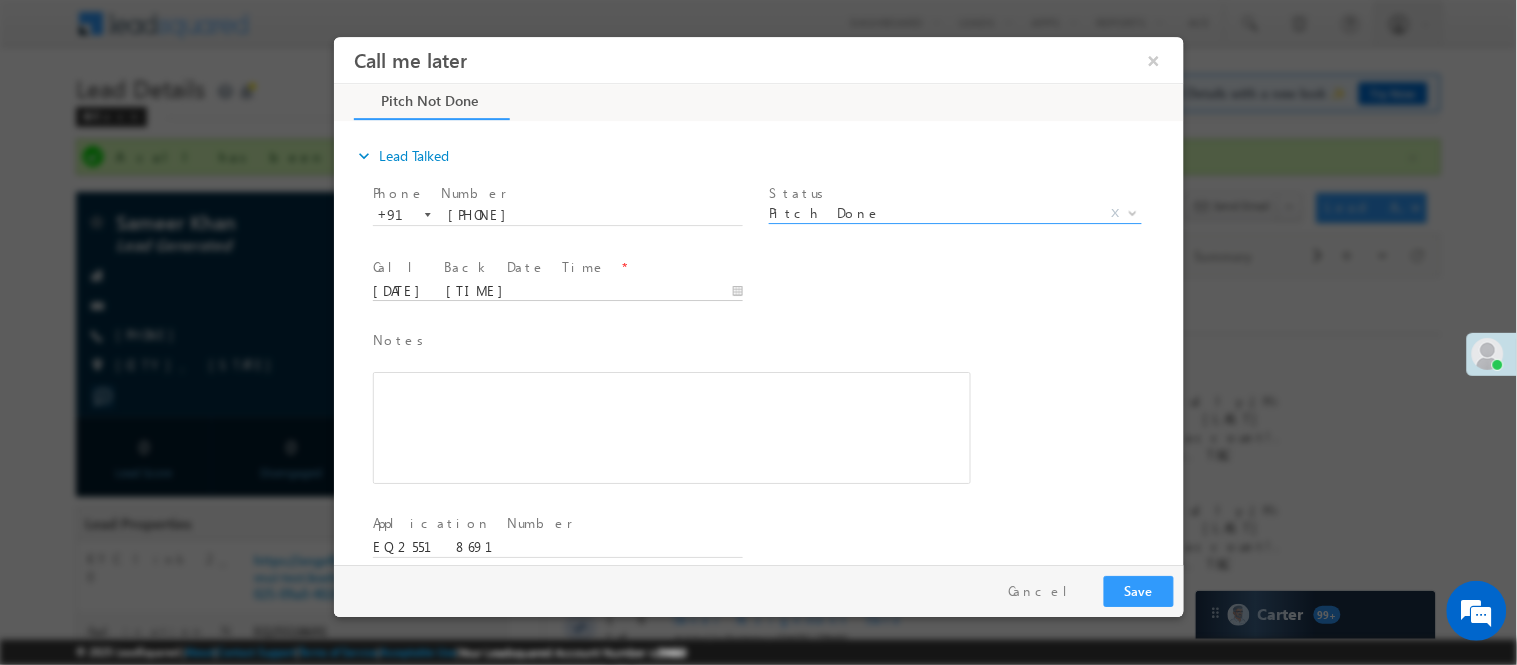 click on "Call me later
×" at bounding box center (758, 300) 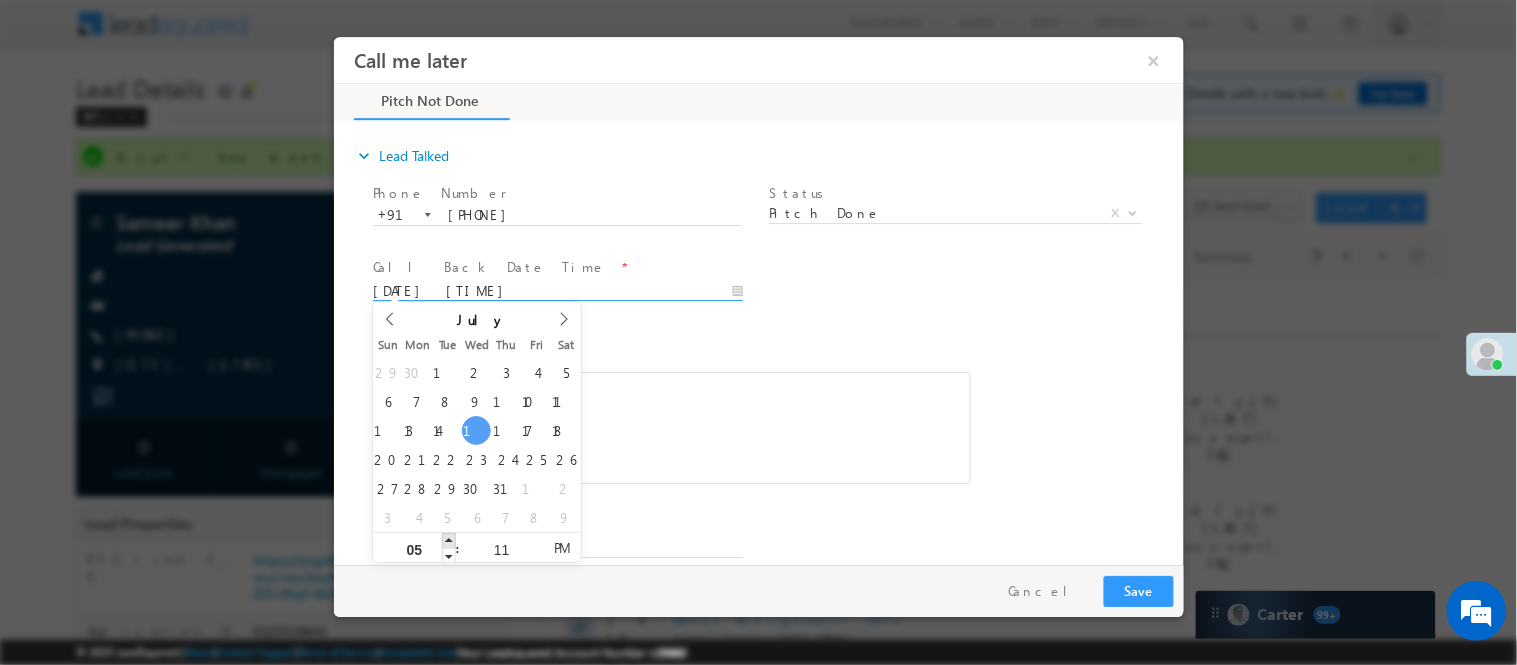 click at bounding box center [448, 539] 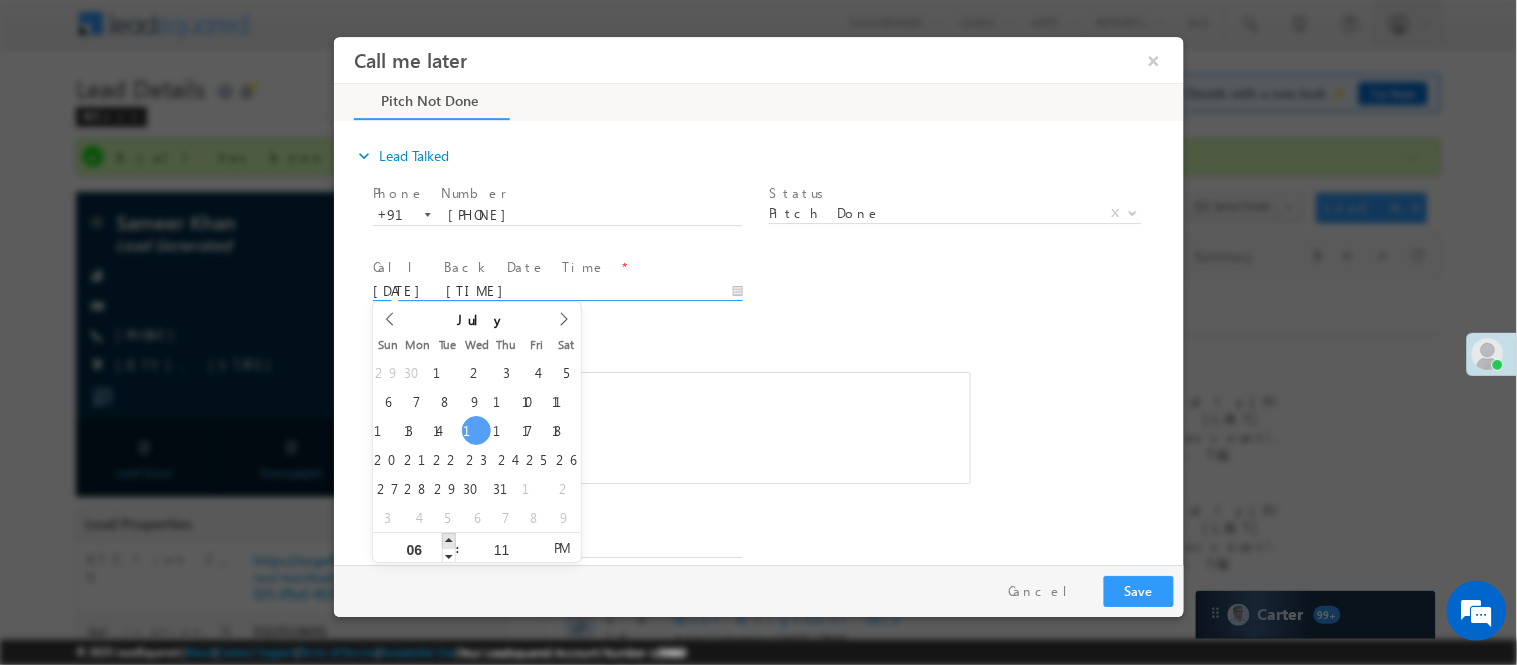 type on "07/16/25 7:11 PM" 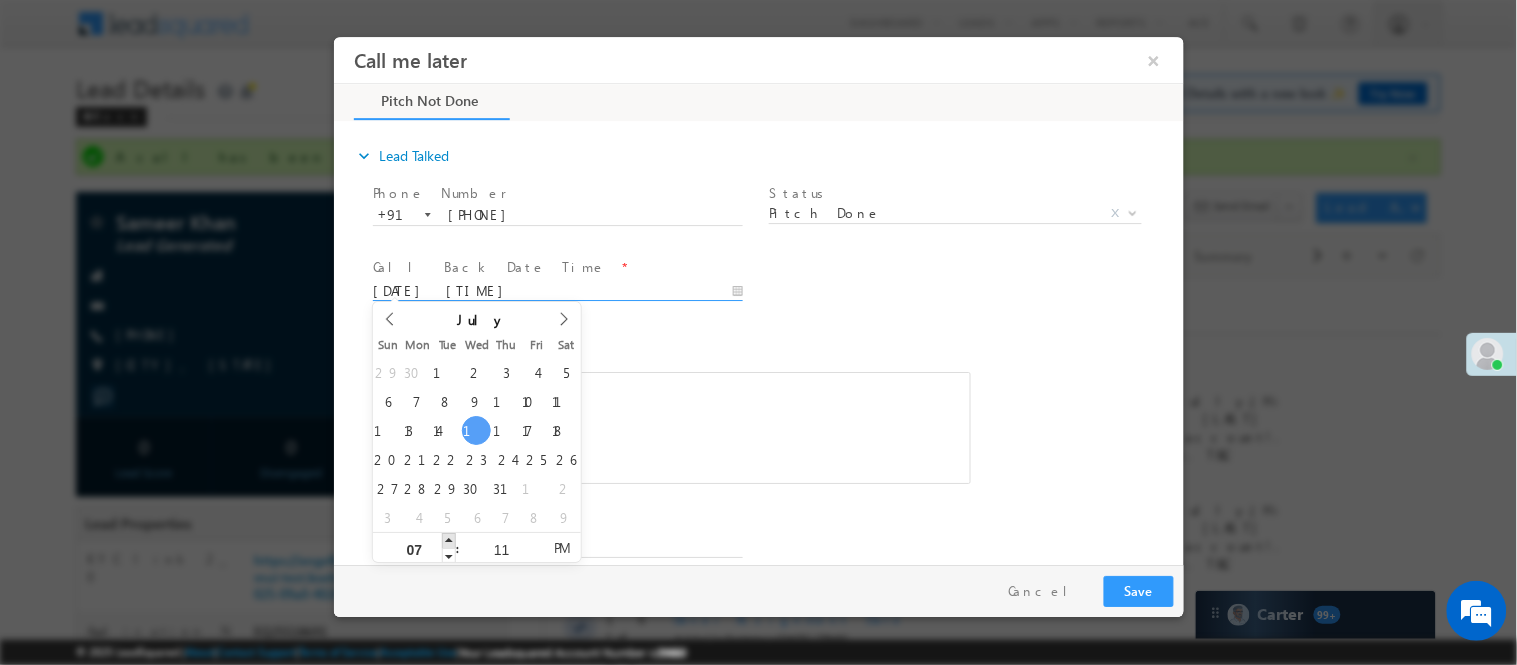 click at bounding box center [448, 539] 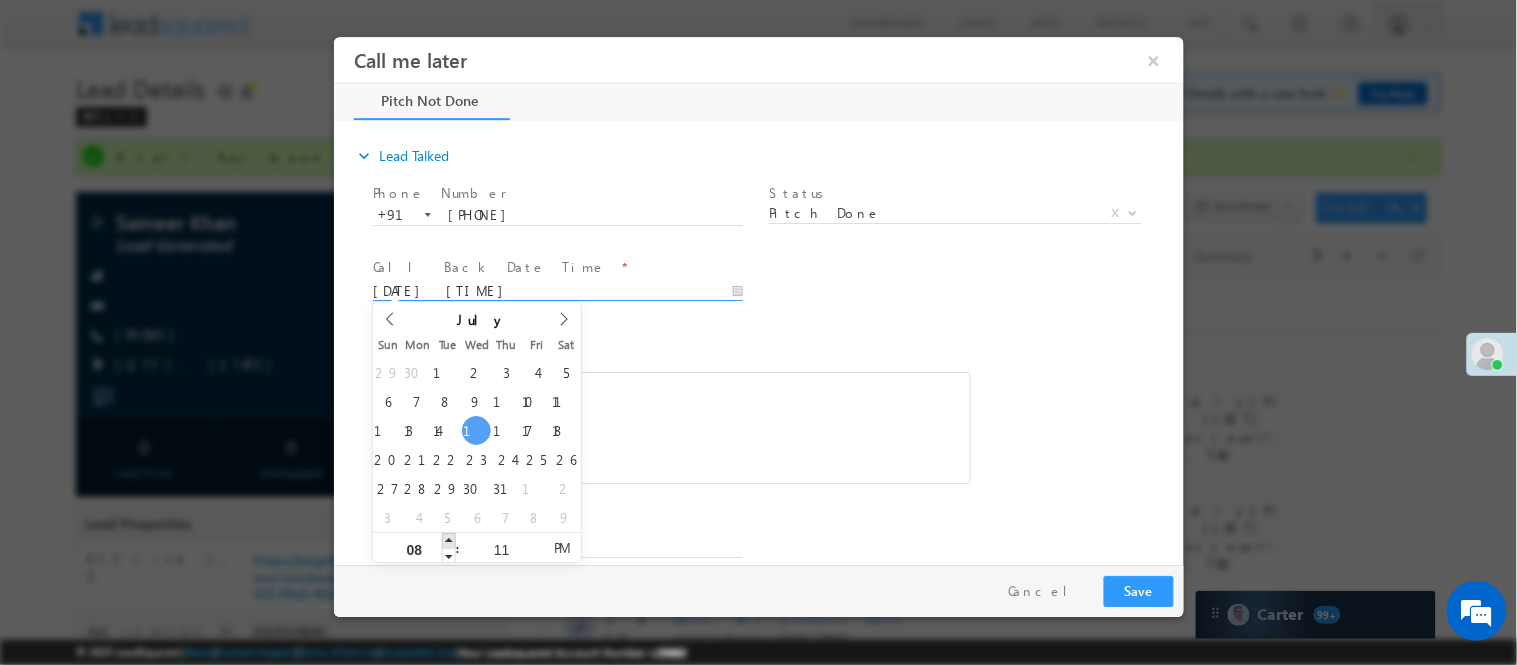 click at bounding box center [448, 539] 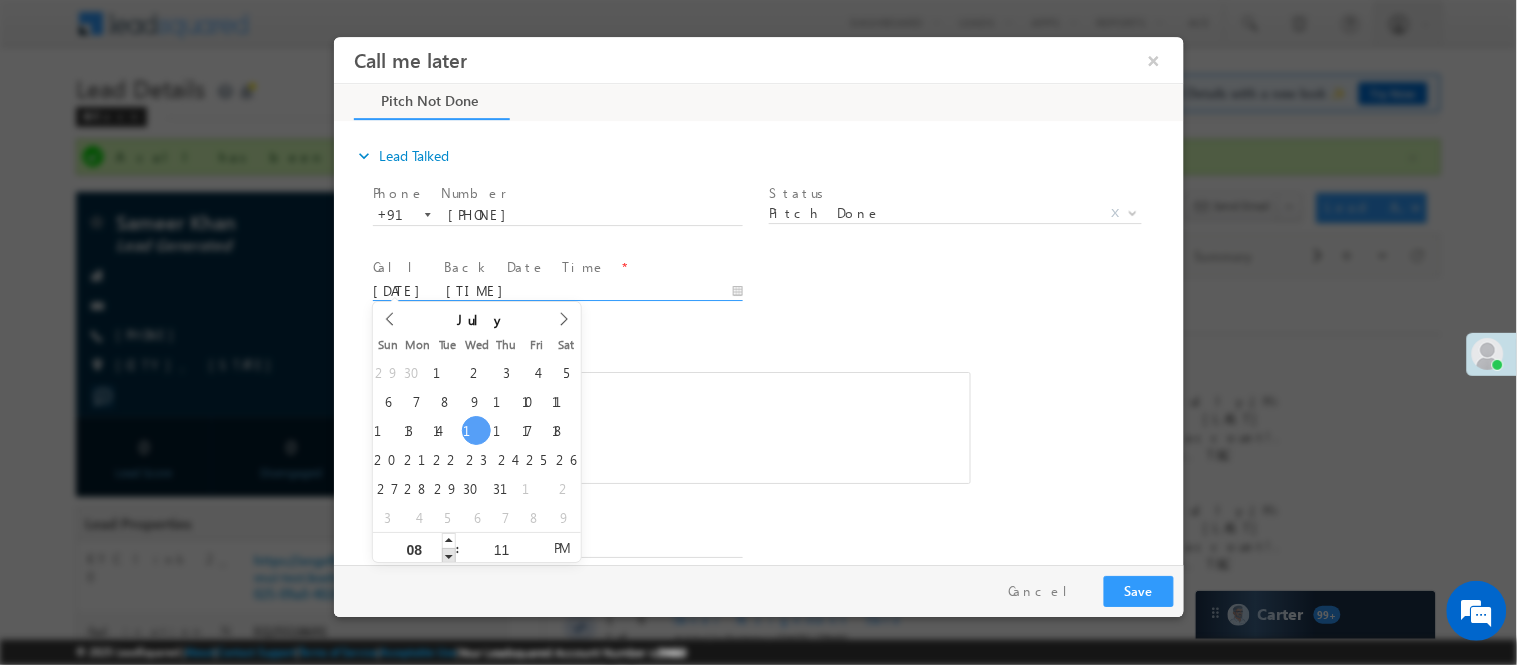 type on "07/16/25 7:11 PM" 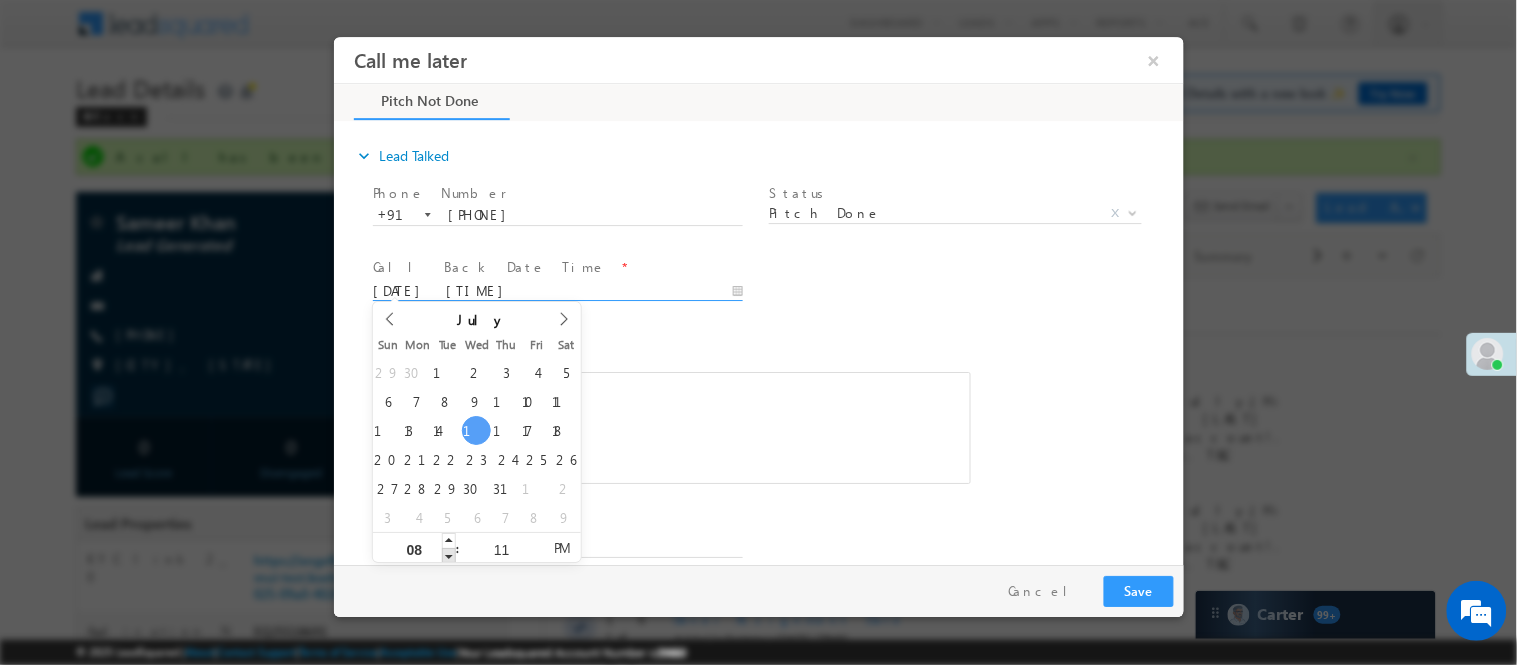 type on "07" 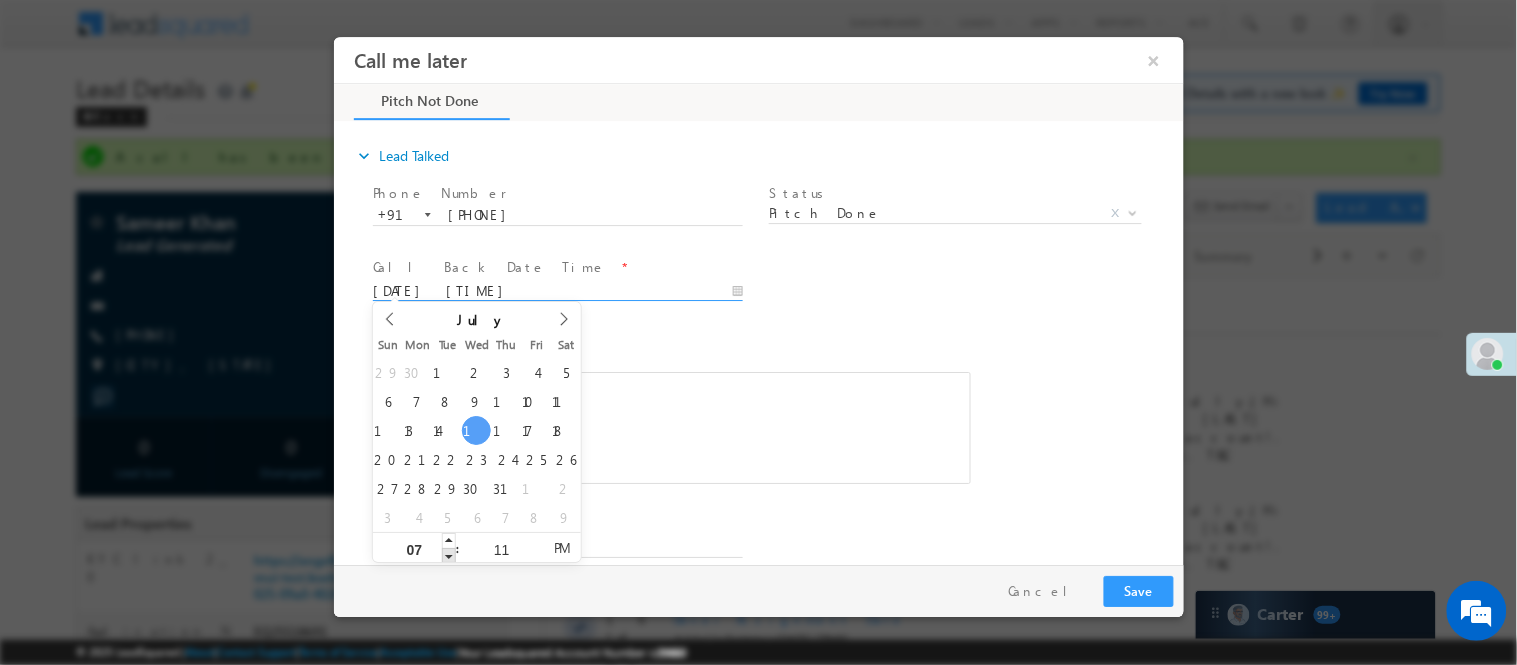 click at bounding box center (448, 554) 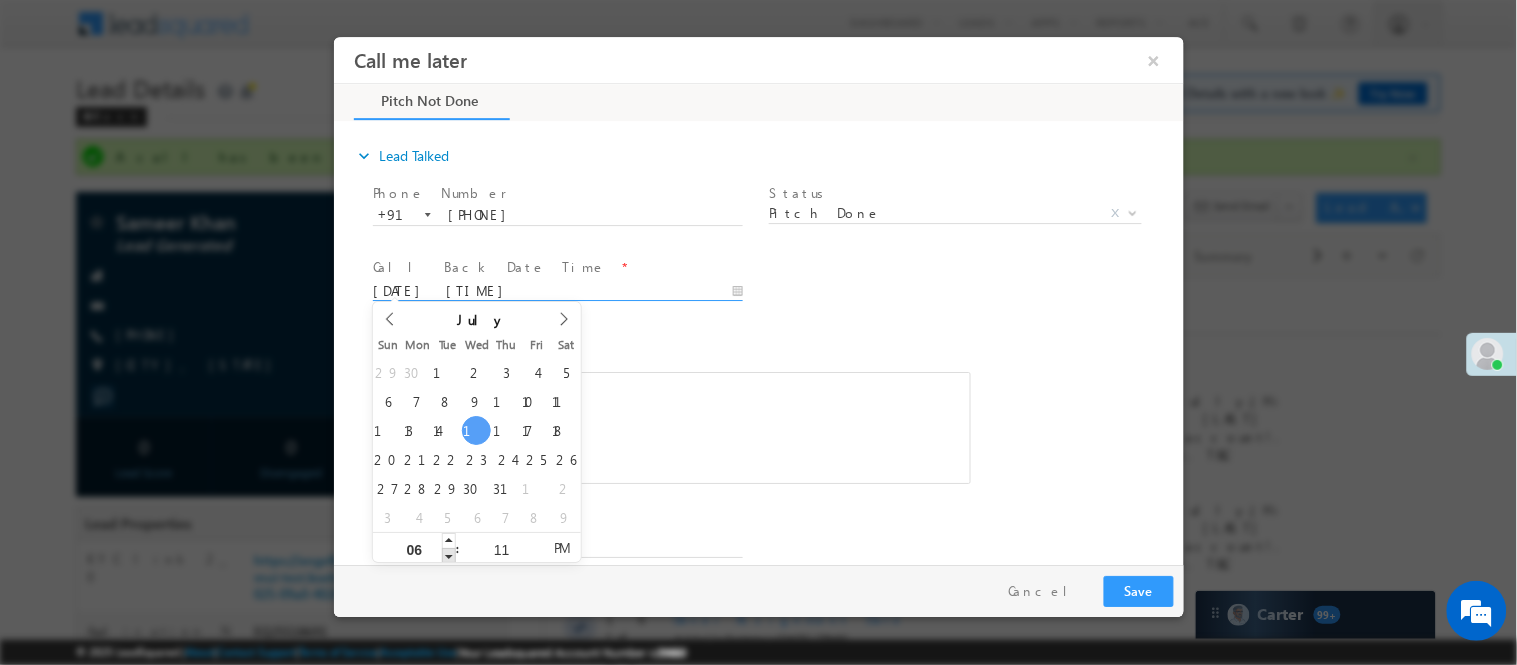 click at bounding box center (448, 554) 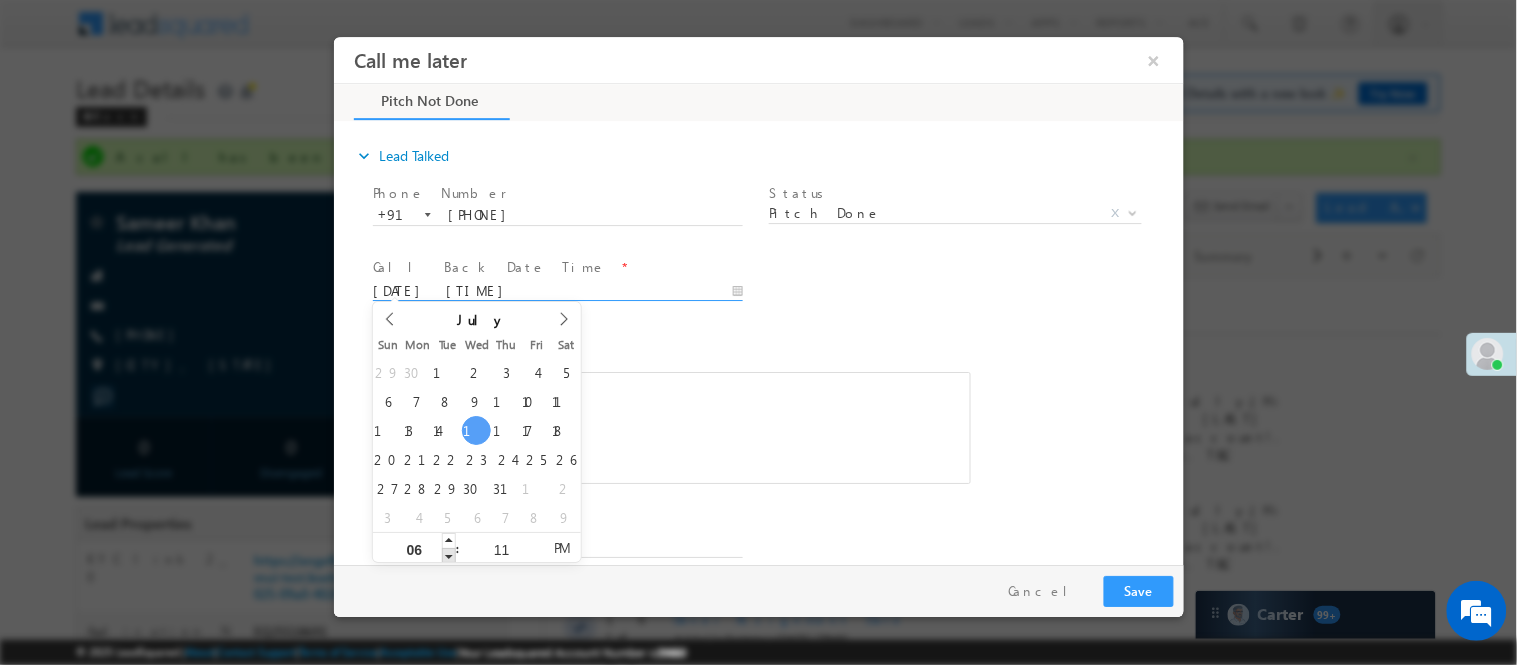 type on "07/16/25 5:11 PM" 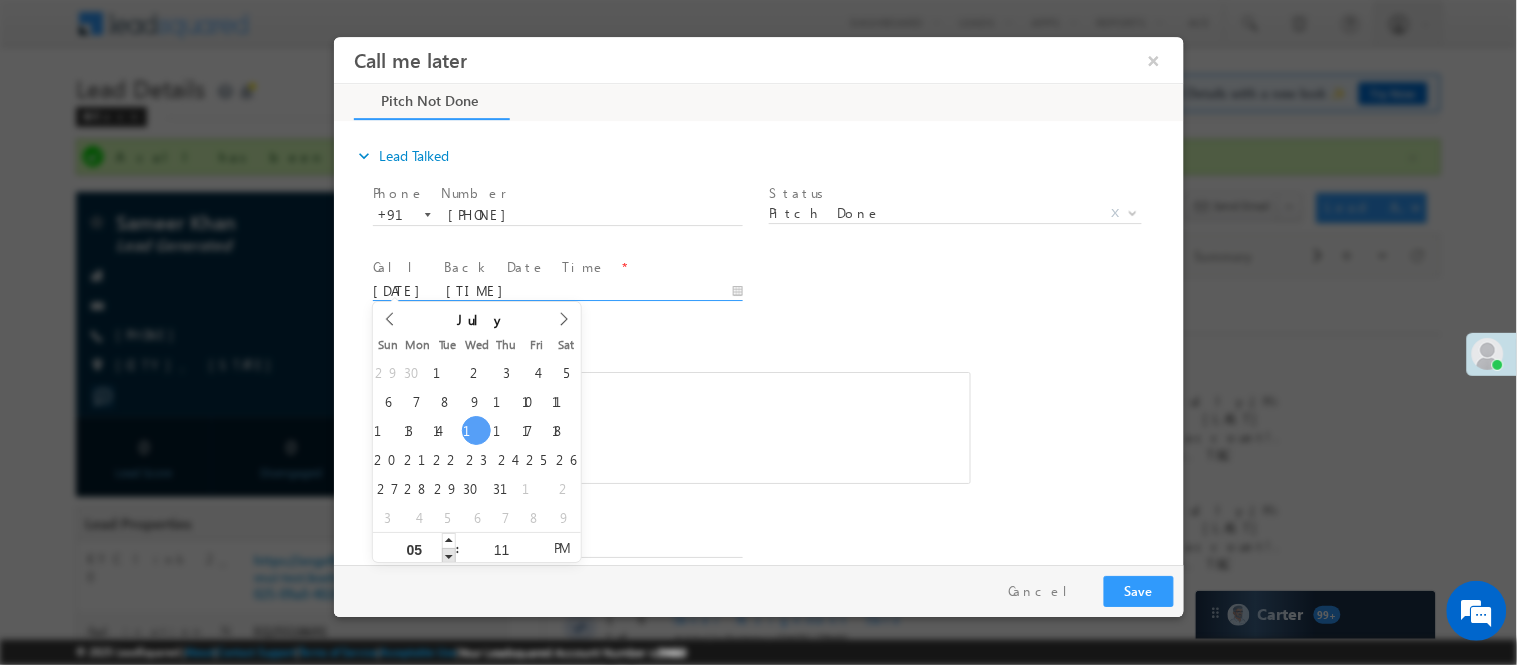 click at bounding box center [448, 554] 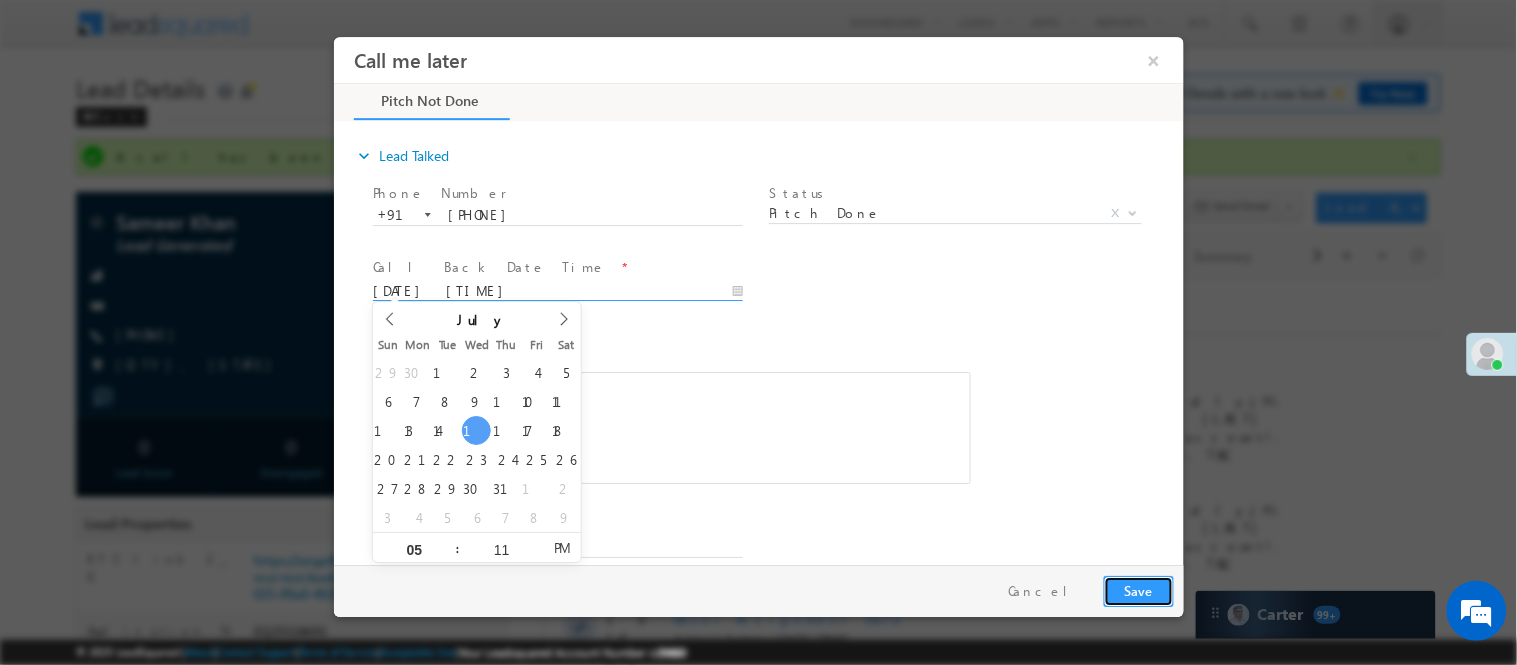 click on "Save" at bounding box center (1138, 590) 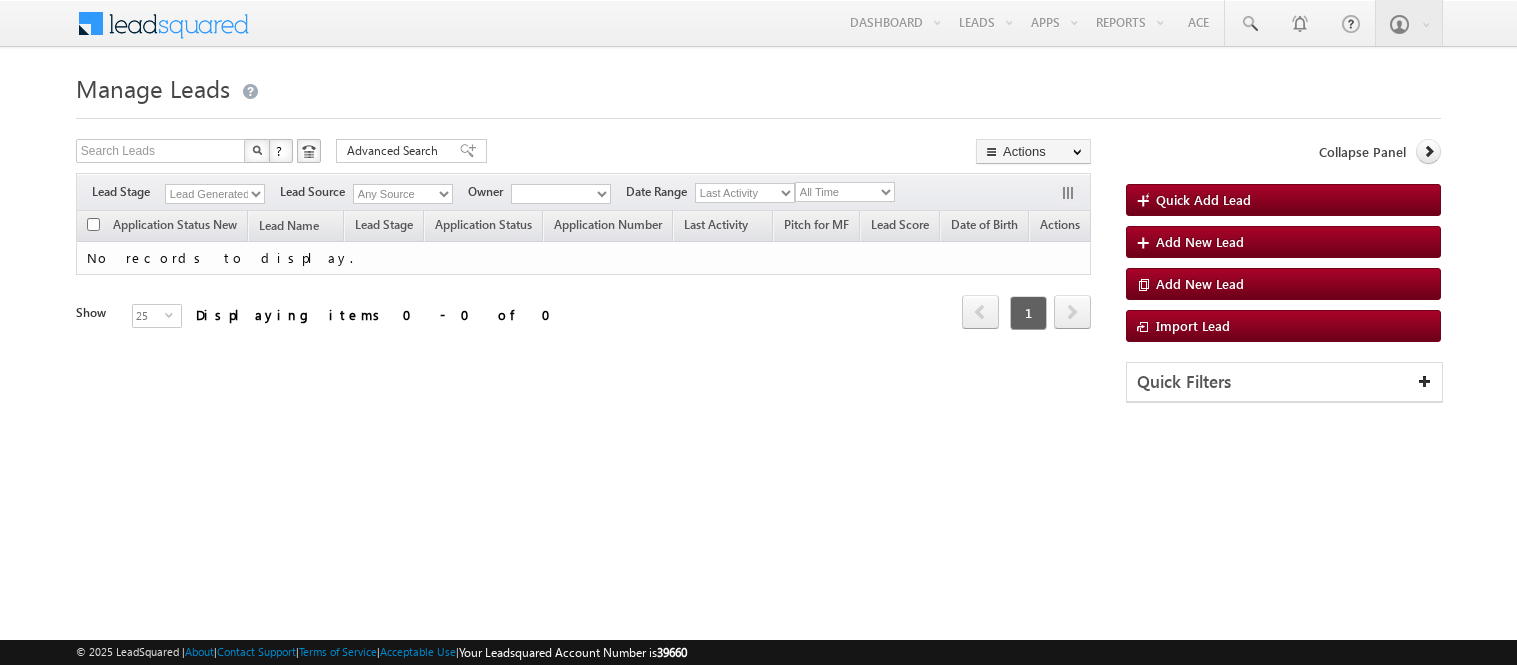 scroll, scrollTop: 0, scrollLeft: 0, axis: both 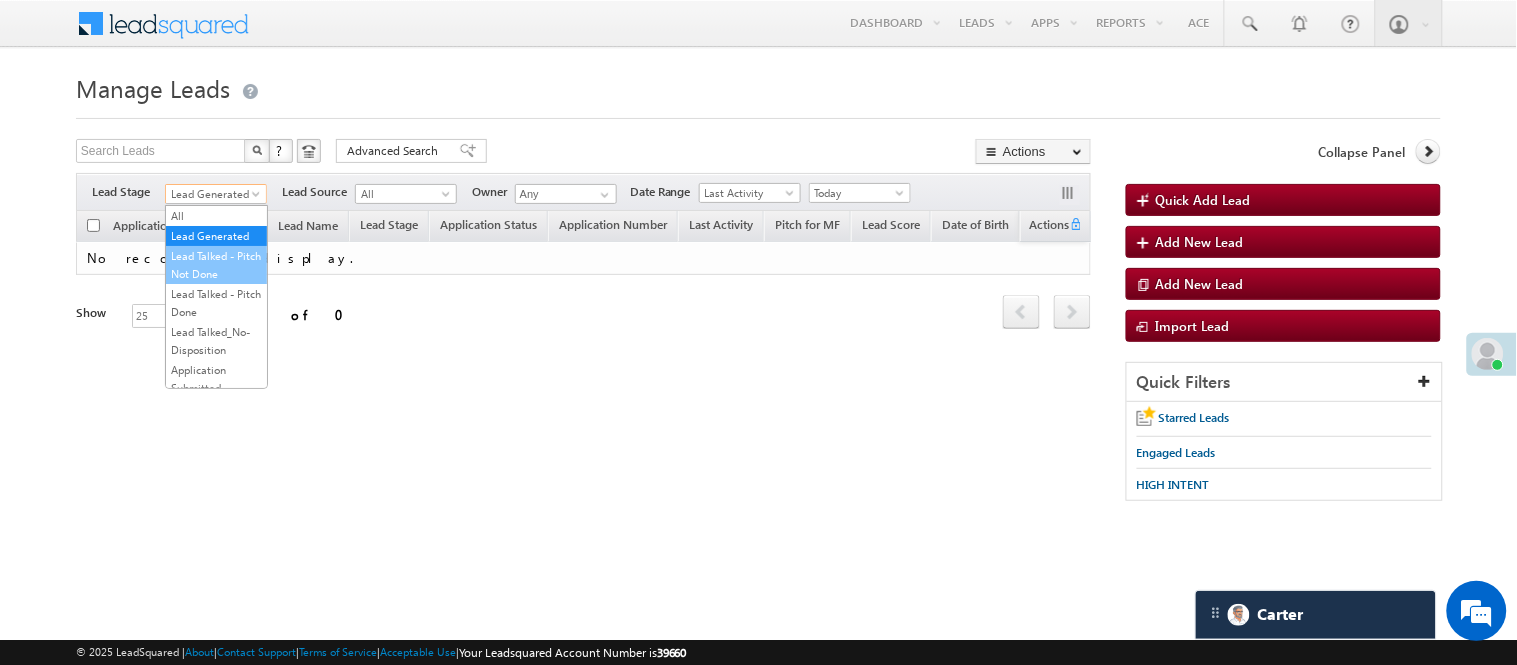 click on "Lead Talked - Pitch Not Done" at bounding box center [216, 265] 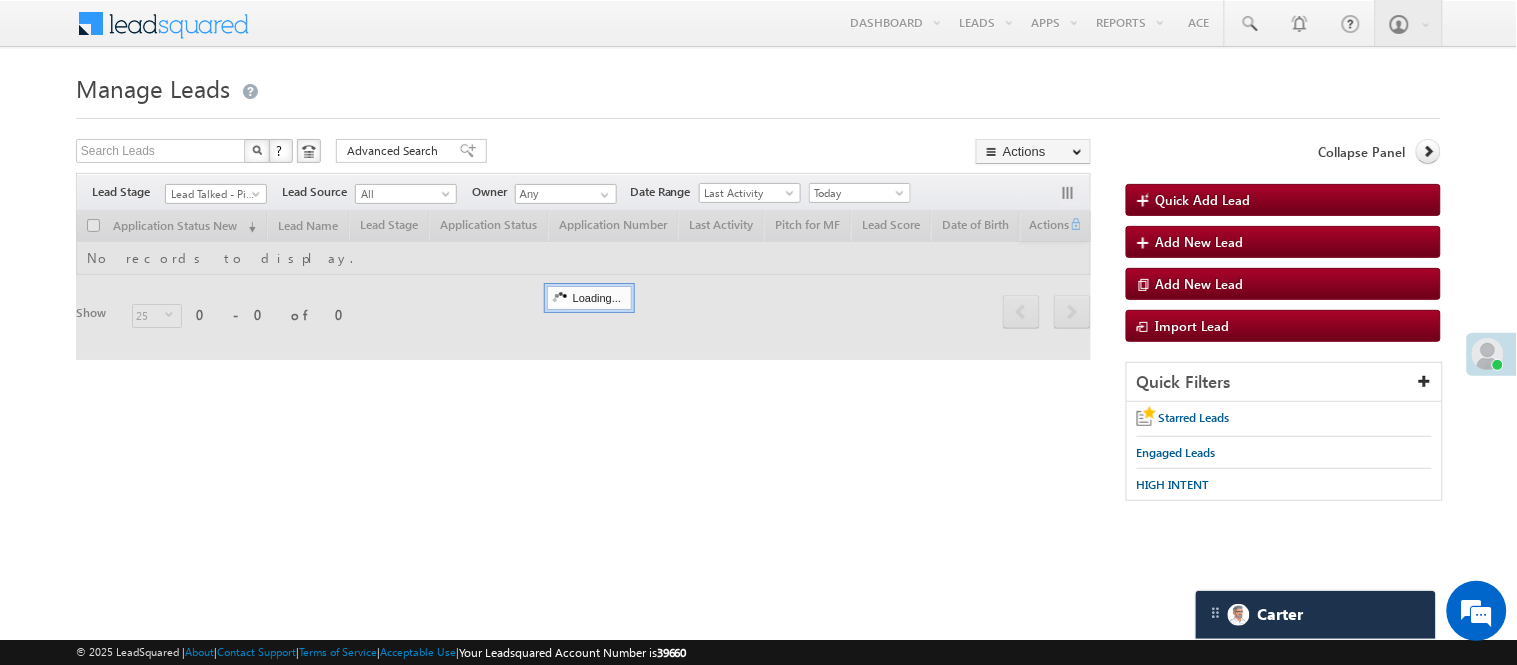 click on "Lead Talked - Pitch Not Done" at bounding box center (213, 194) 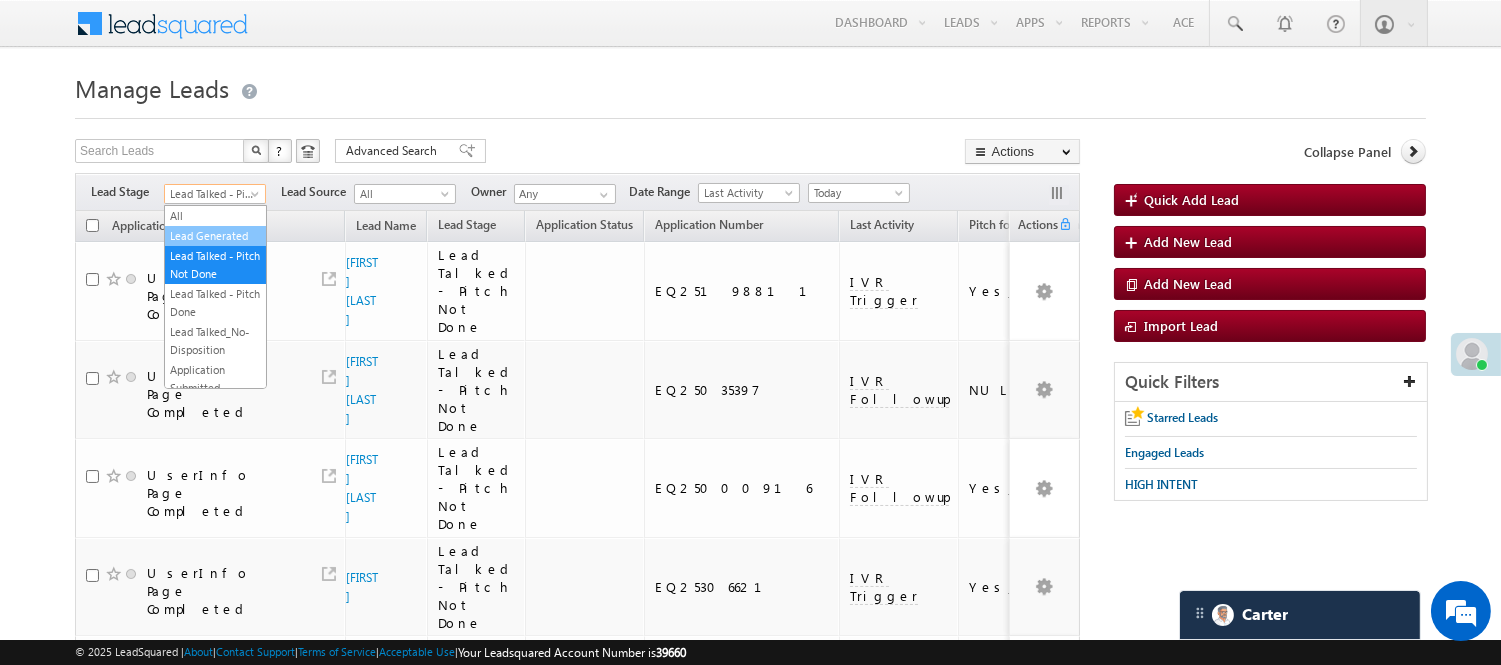 click on "Lead Generated" at bounding box center (215, 236) 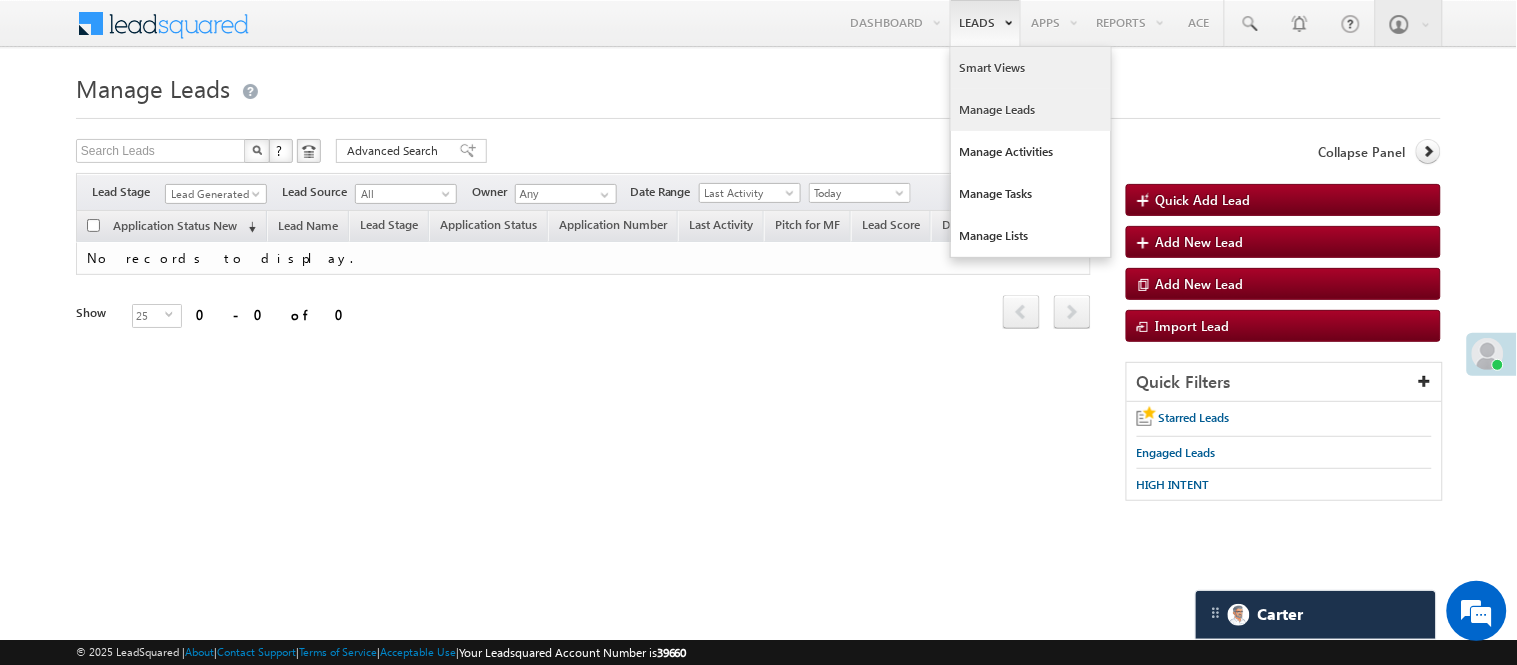 click on "Smart Views" at bounding box center (1031, 68) 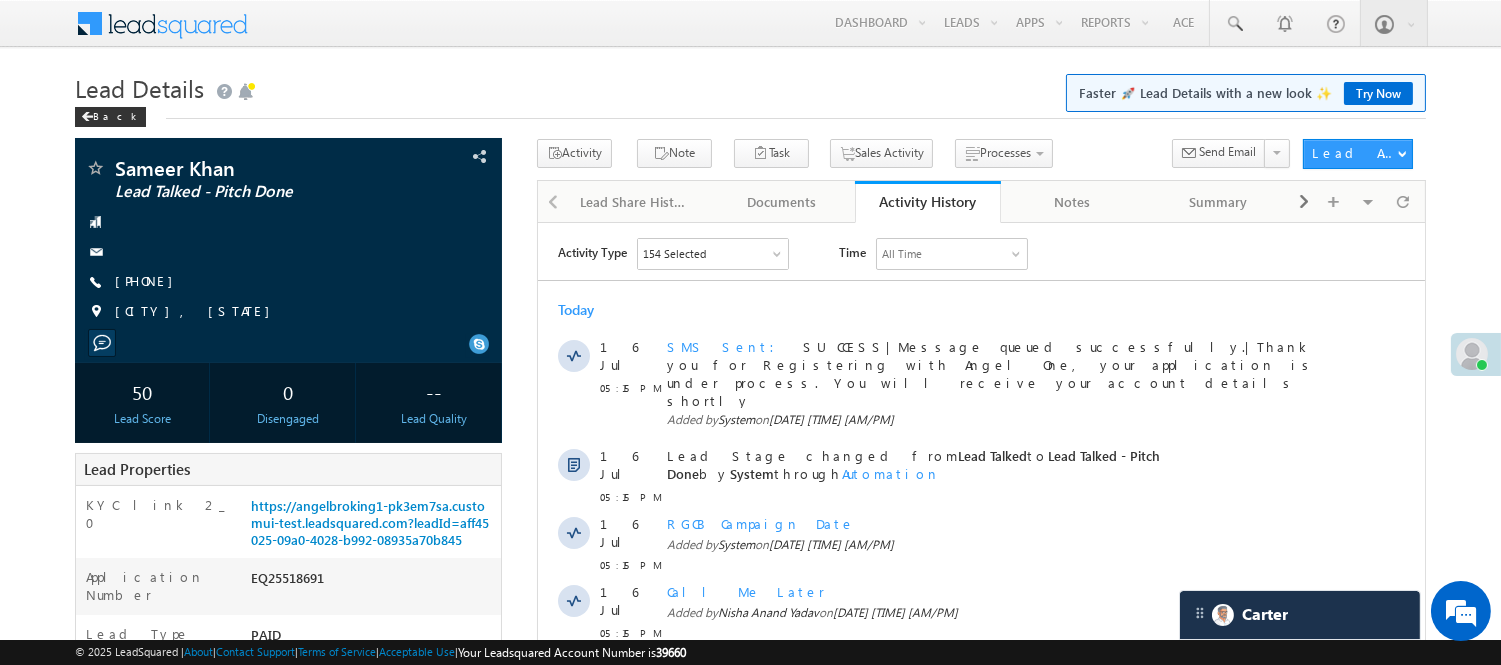 scroll, scrollTop: 0, scrollLeft: 0, axis: both 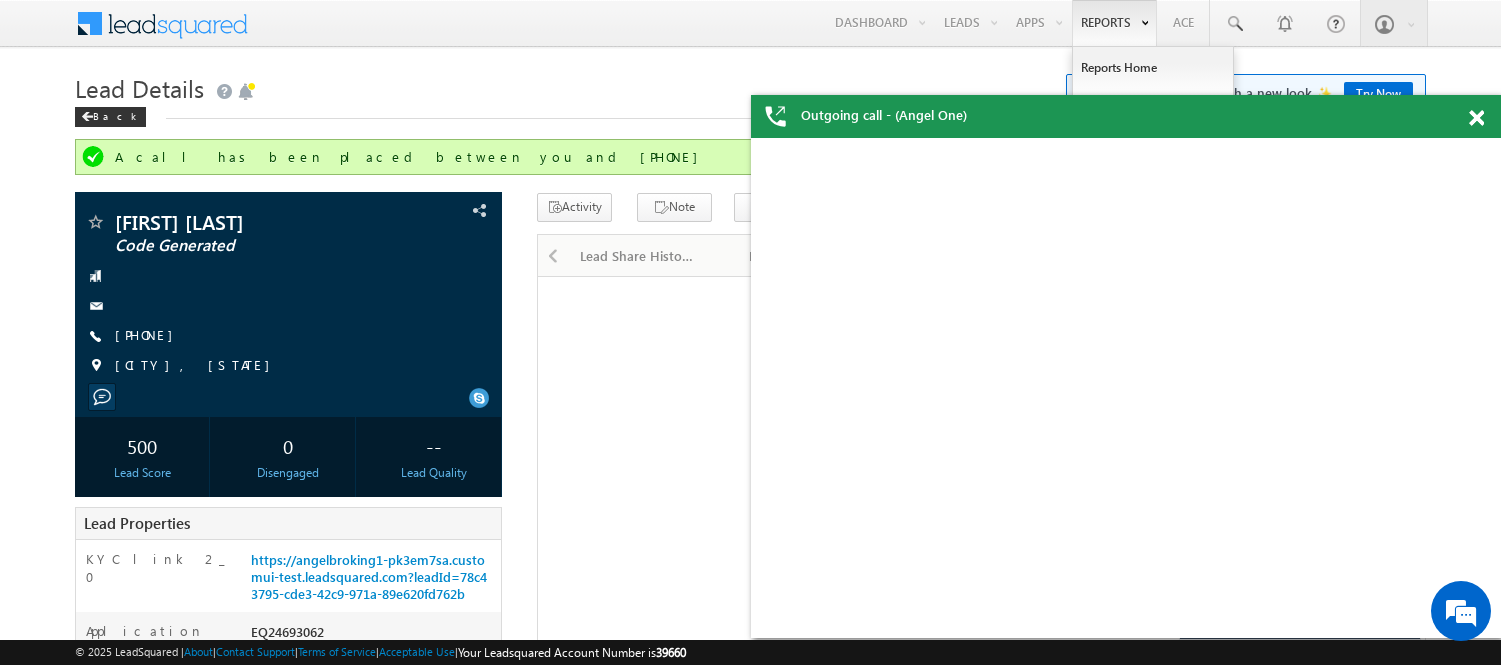 click at bounding box center (1476, 118) 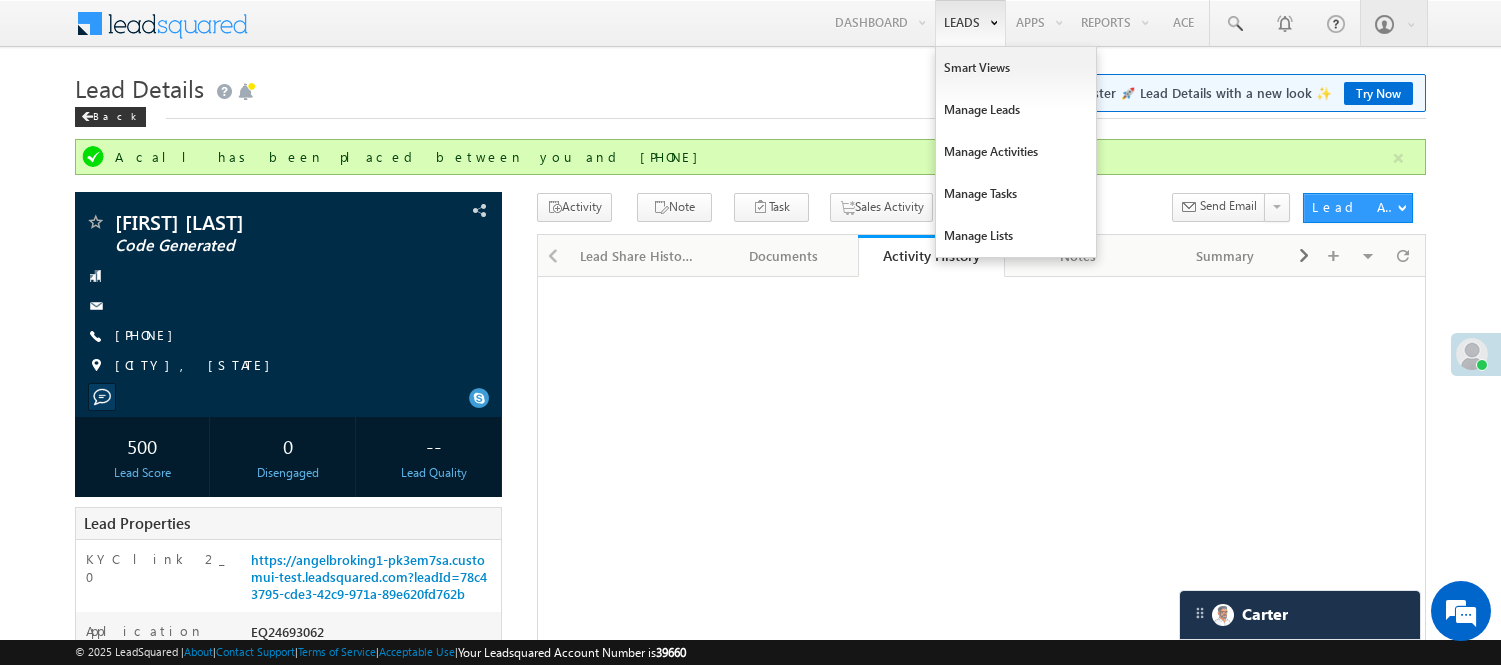 scroll, scrollTop: 0, scrollLeft: 0, axis: both 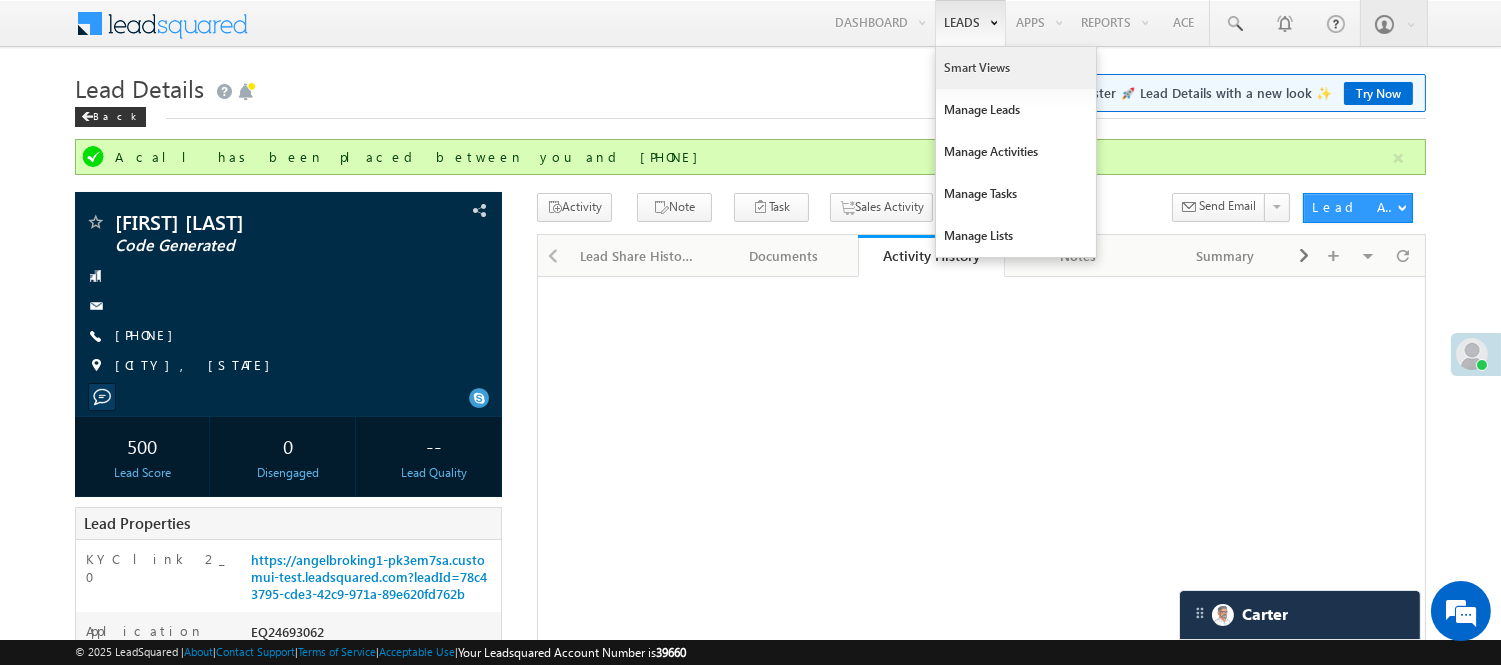 click on "Smart Views" at bounding box center (1016, 68) 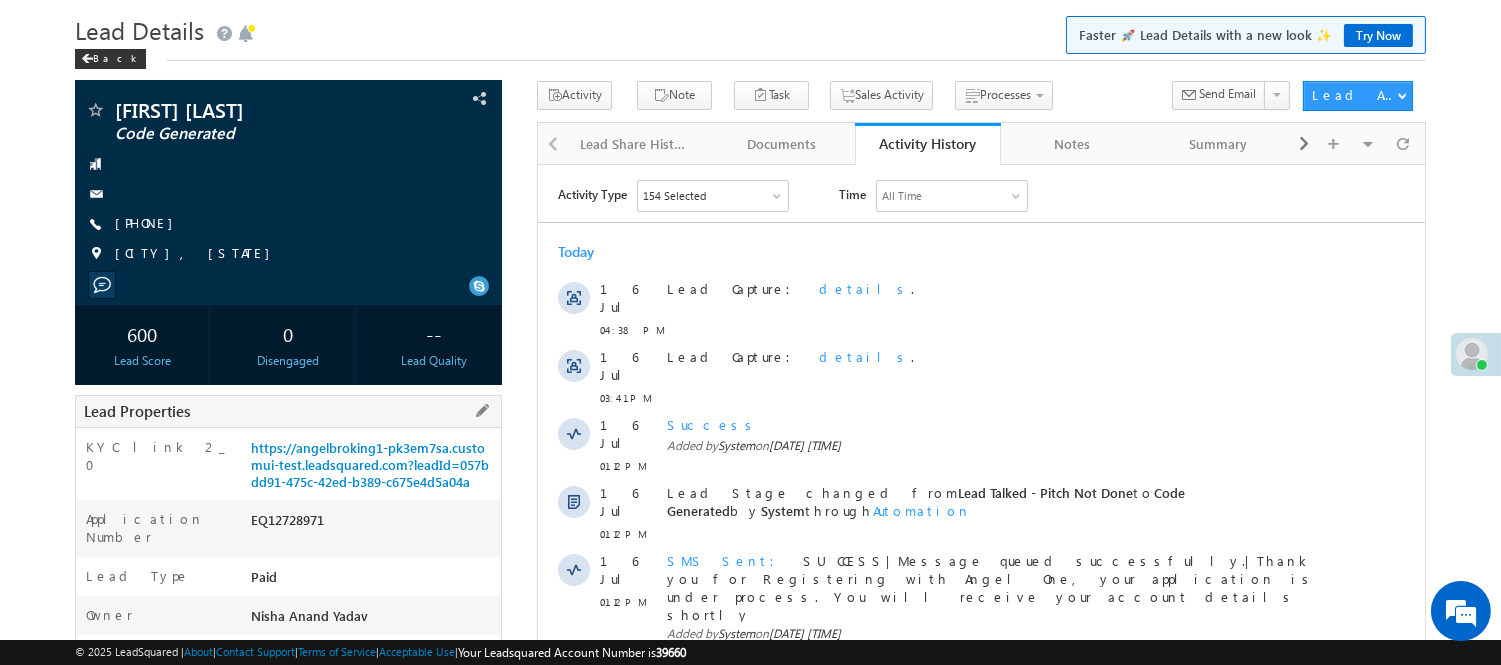 scroll, scrollTop: 0, scrollLeft: 0, axis: both 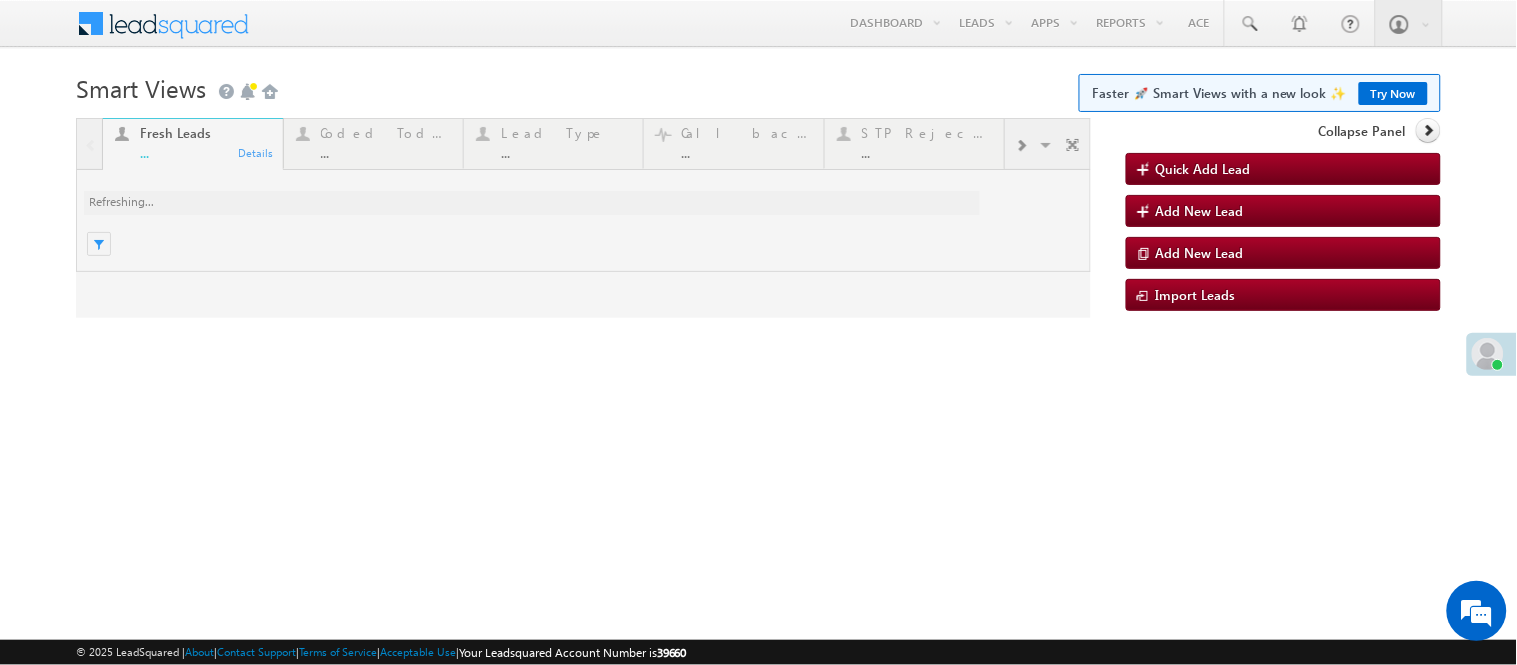 click at bounding box center (583, 218) 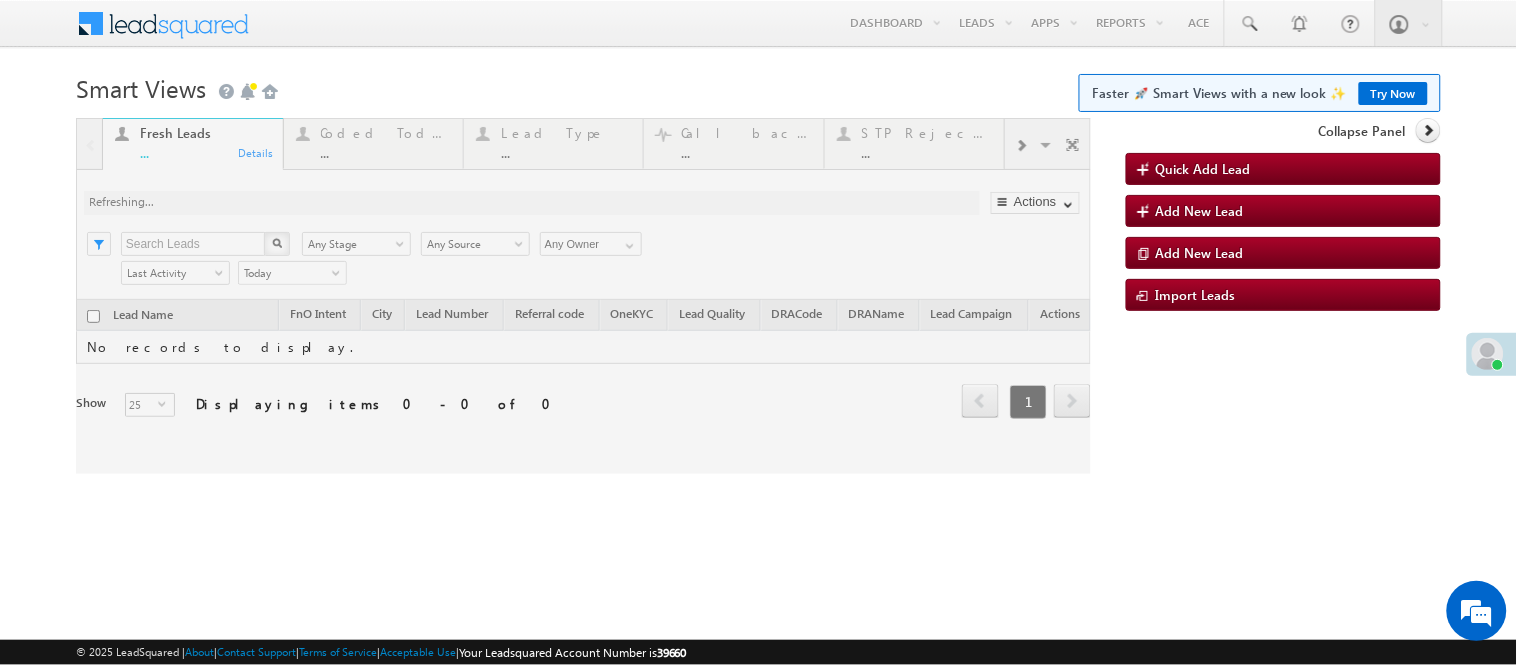 click at bounding box center (583, 296) 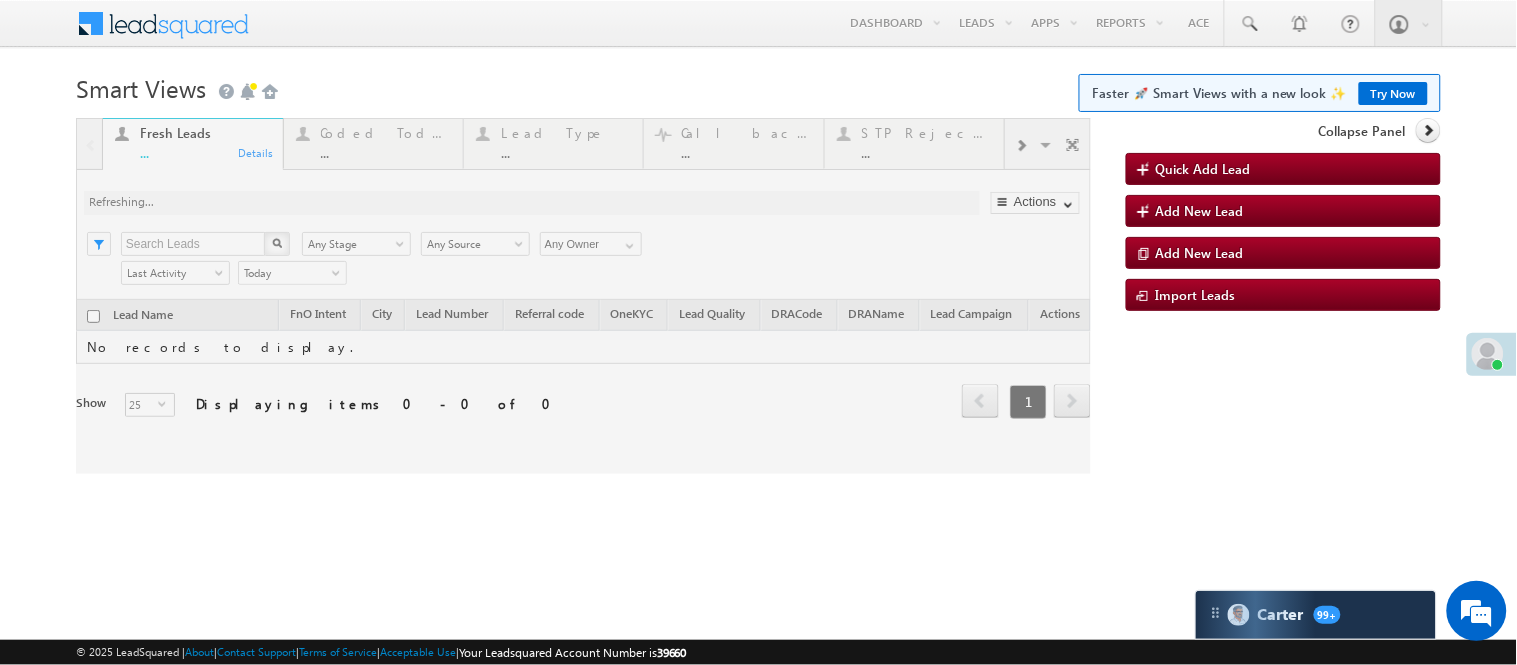 click at bounding box center (583, 296) 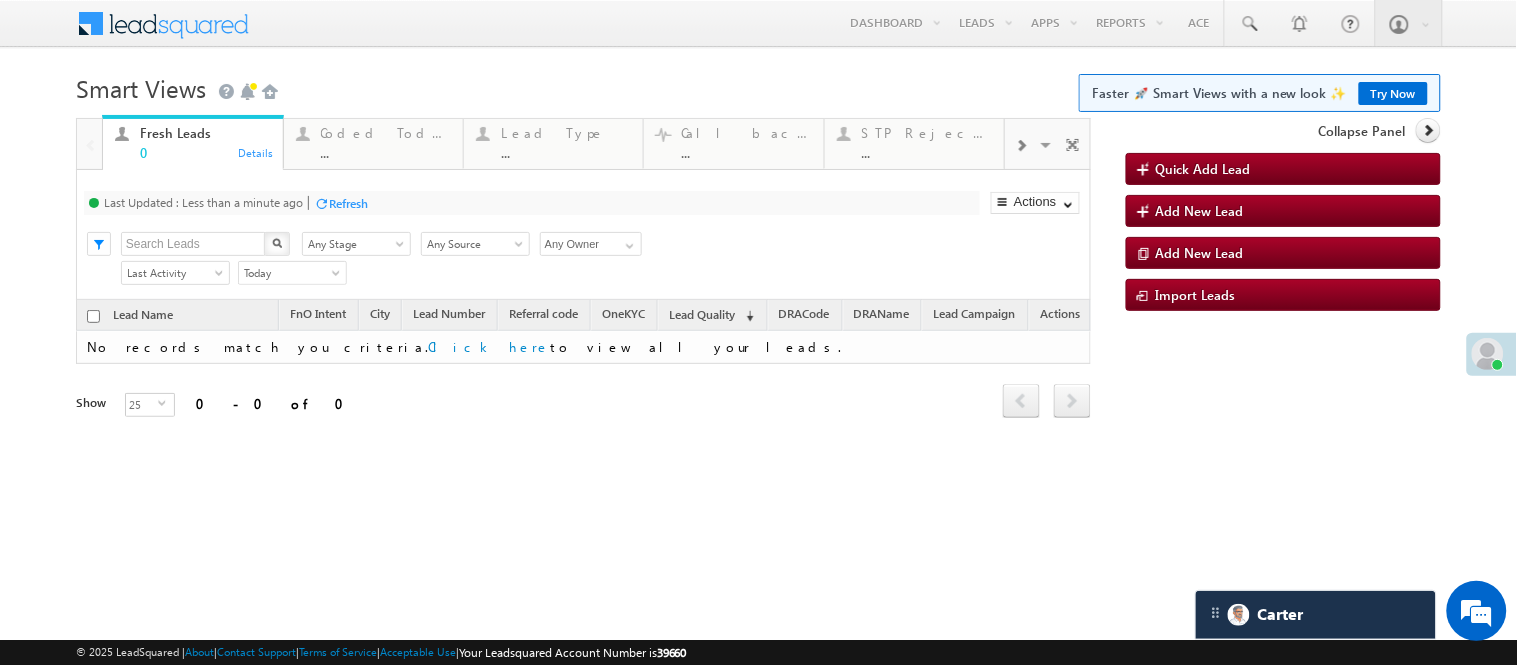 click on "Fresh Leads 0 Details Coded Today ... Details Lead Type ... Details Call backs ... Details STP Rejection Reason ... Details Forms Resubmitted ... Details Open Leads ... Details Coded MTD ... Details SIP Cases ... Details SS Fresh Lead Distribution ... Details Exotel IVR 2.1 ... Details Missed Incoming Calls ... Details Thankyou Page leads ... Details Fresh Objection Cases ... Details Objections Cases ... Details Leads connected post coding ... Details Leads connected pre coding ... Details Coded but no Recording ... Details Exotel IVR 2.0 ... Details" at bounding box center [553, 142] 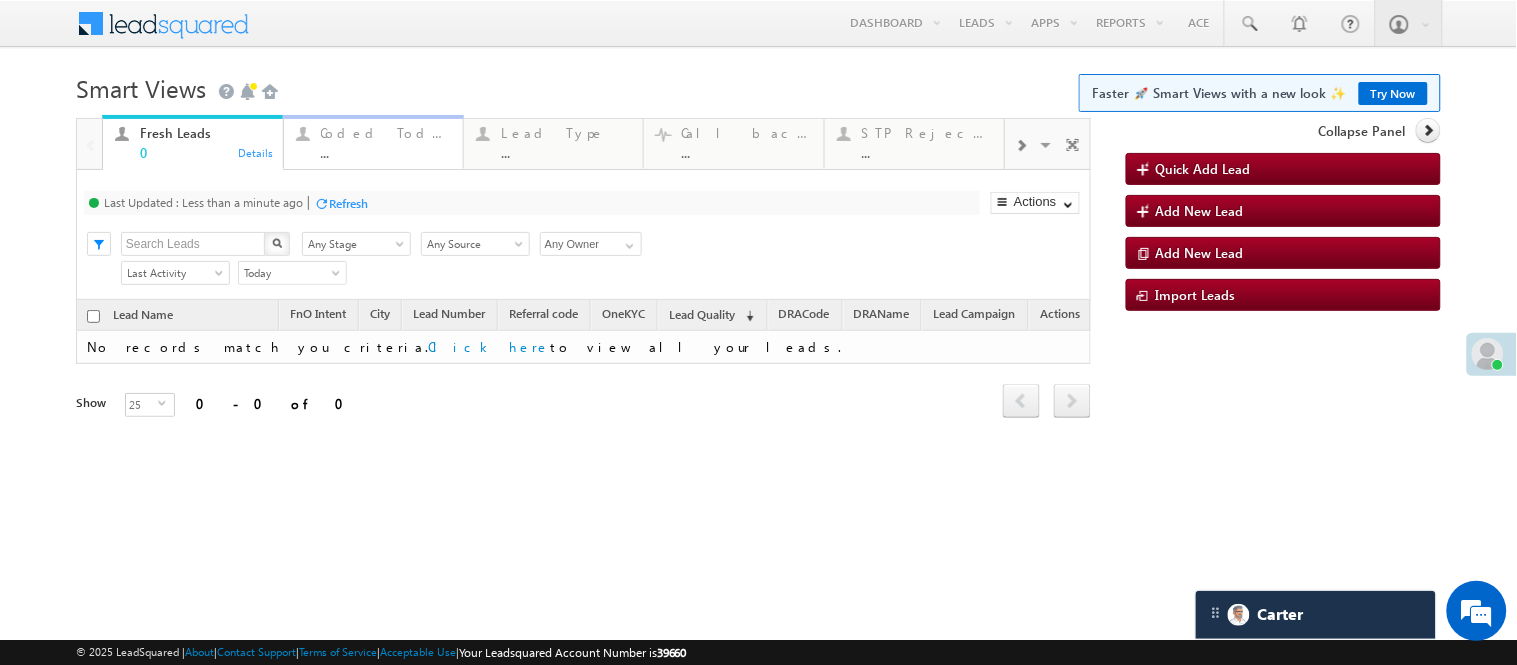 click on "..." at bounding box center (386, 152) 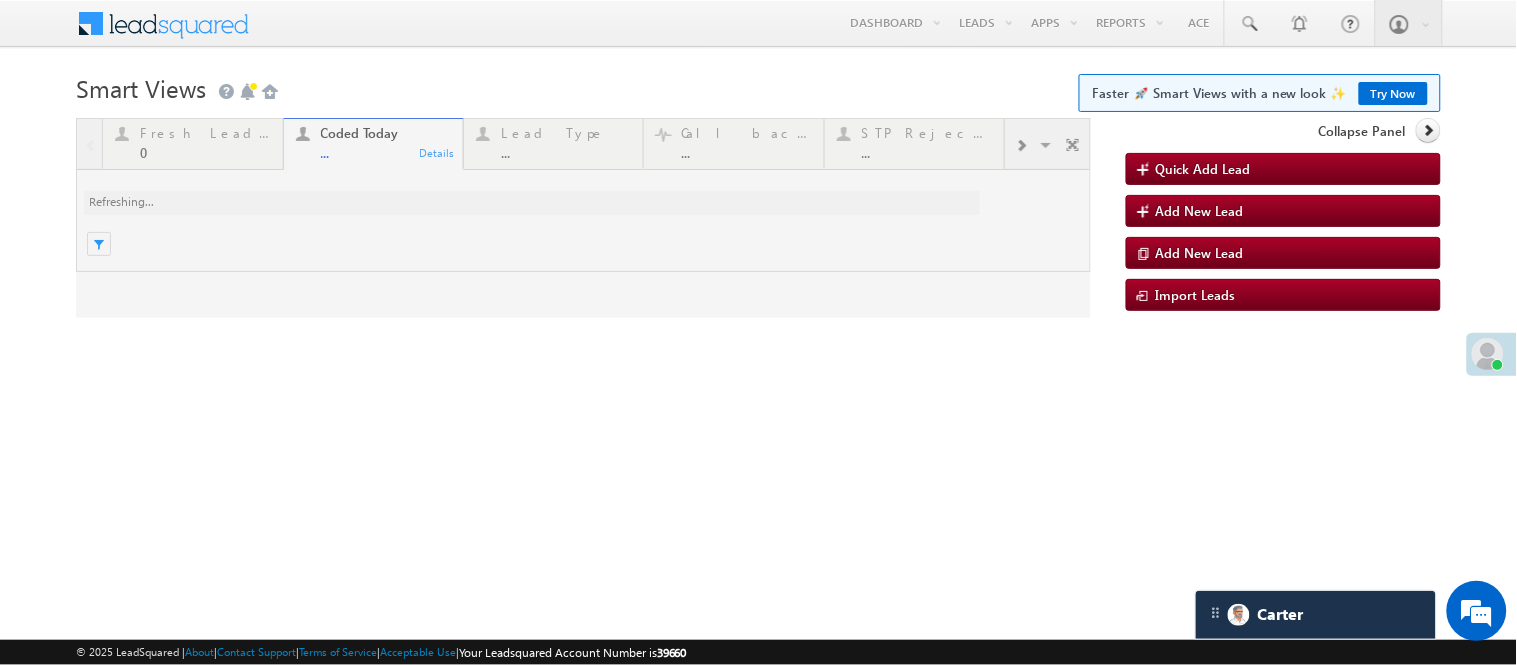 scroll, scrollTop: 0, scrollLeft: 0, axis: both 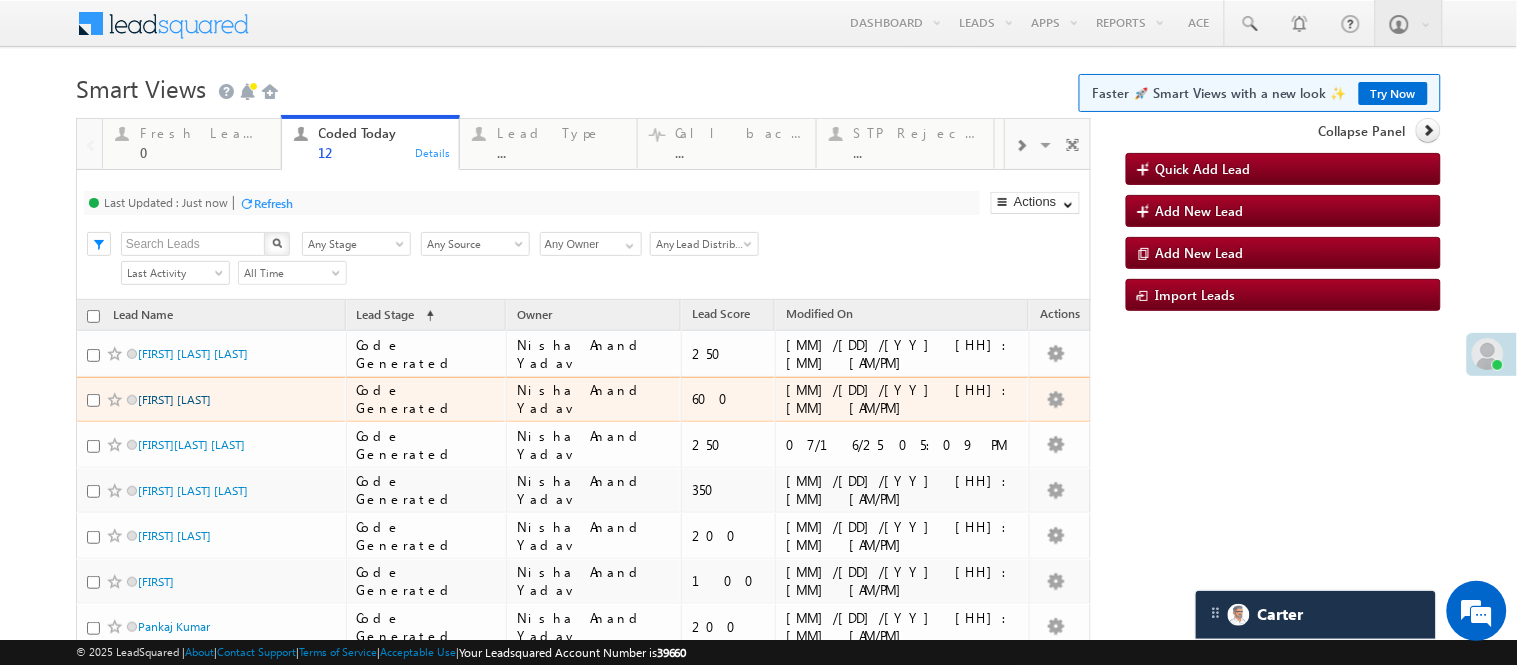 click on "[FIRST] [LAST]" at bounding box center (174, 399) 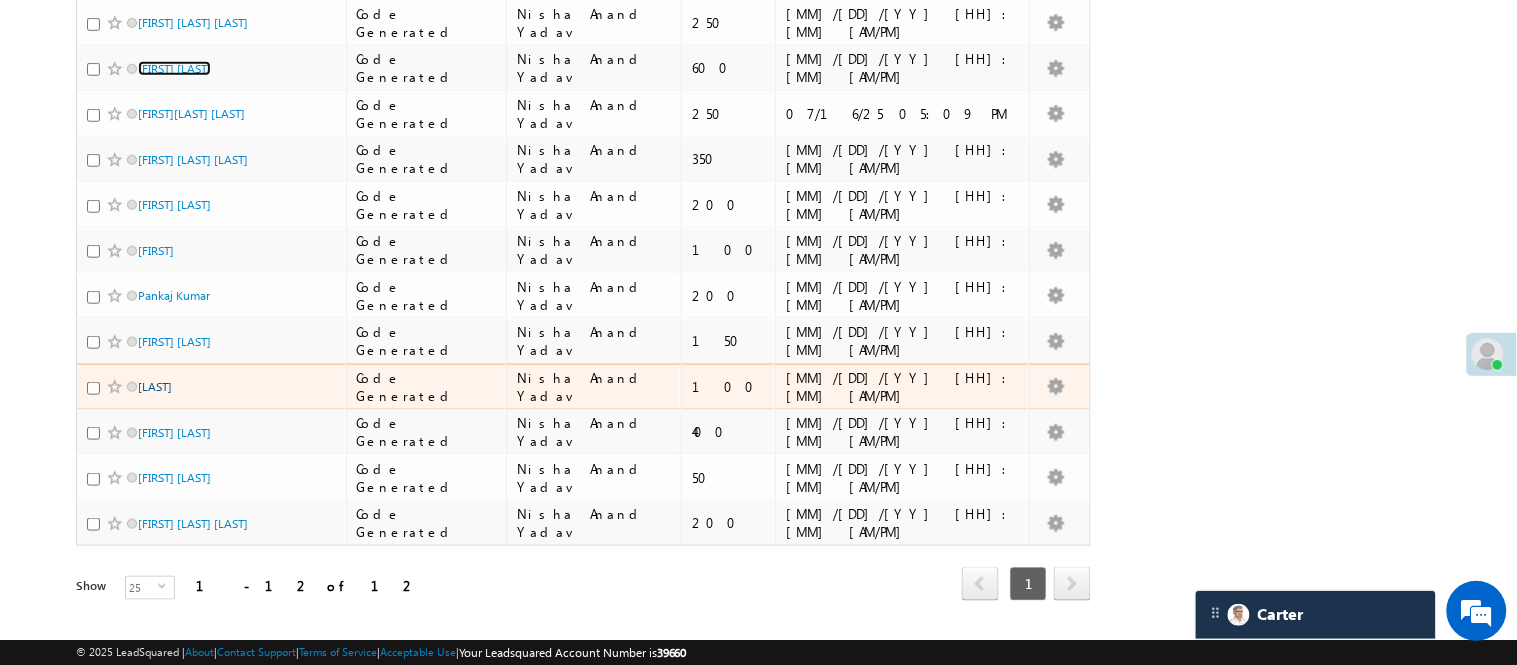 scroll, scrollTop: 333, scrollLeft: 0, axis: vertical 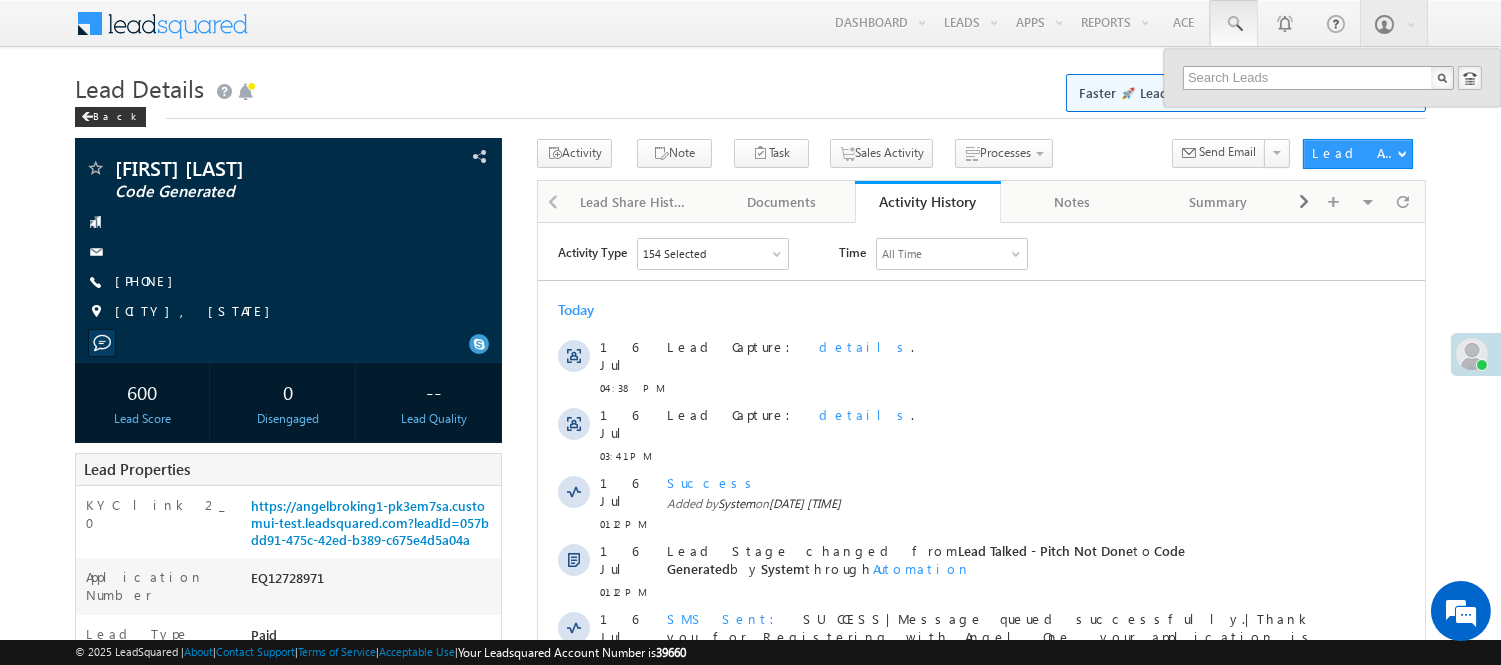 click at bounding box center [1318, 78] 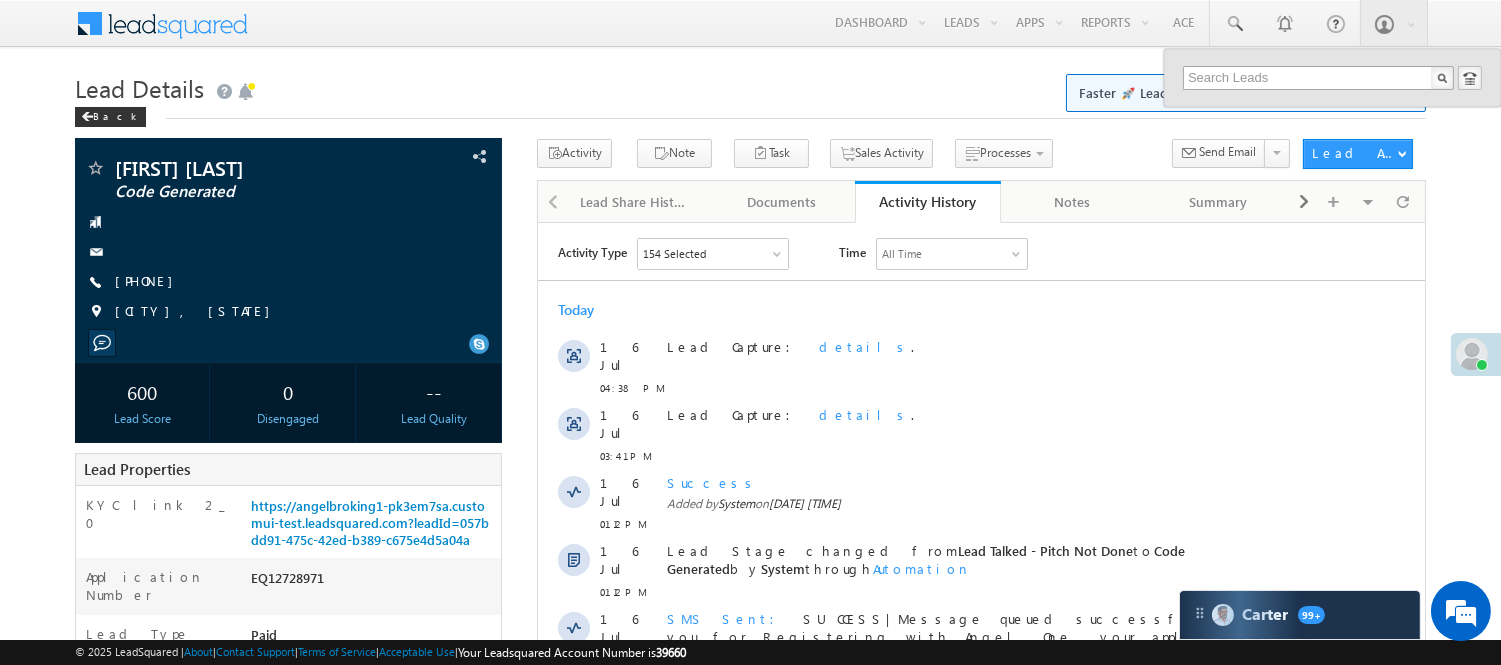scroll, scrollTop: 0, scrollLeft: 0, axis: both 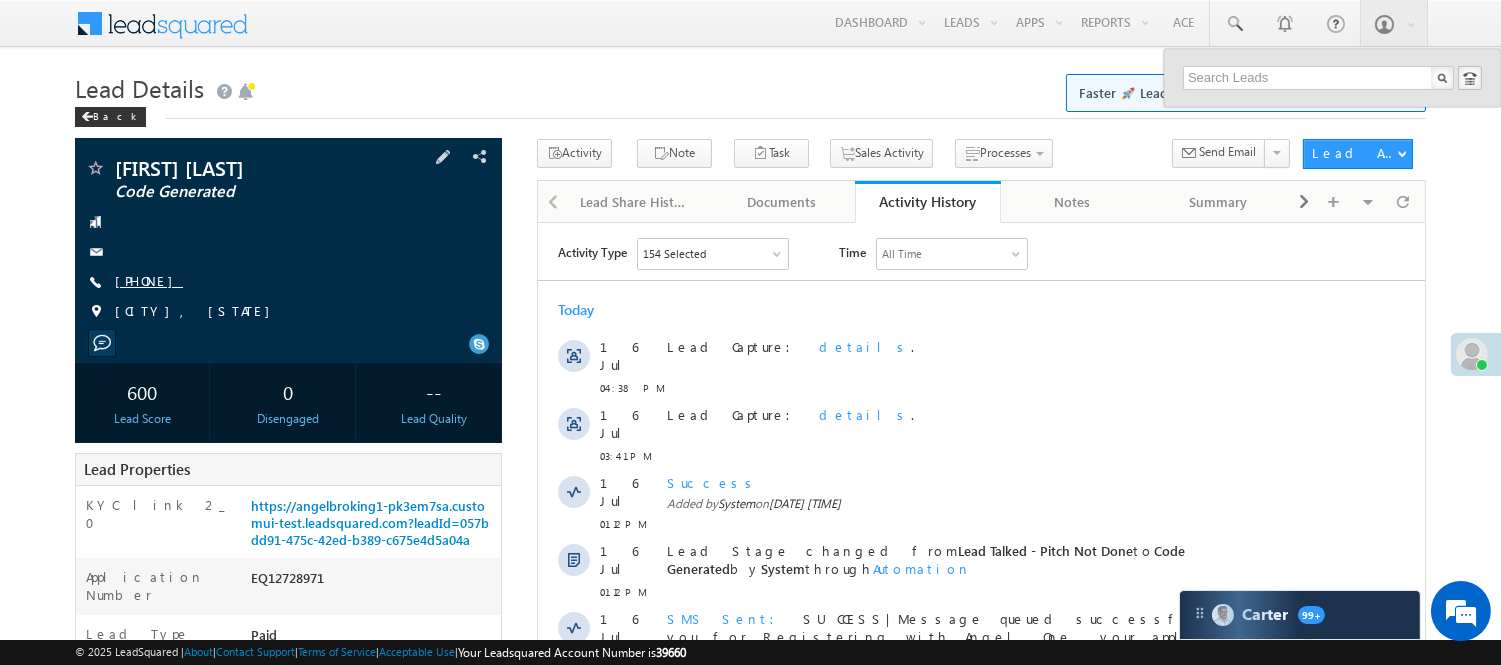 click on "[PHONE]" at bounding box center (149, 280) 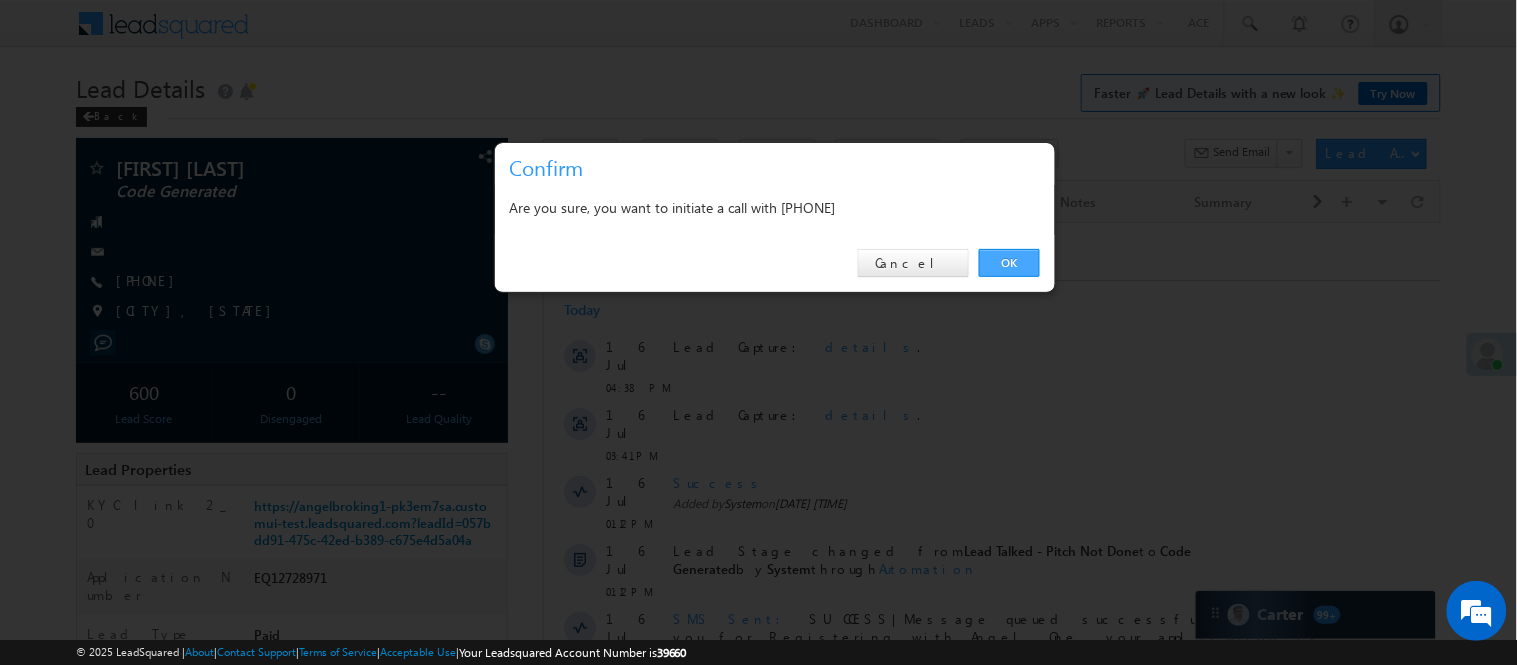 click on "OK" at bounding box center [1009, 263] 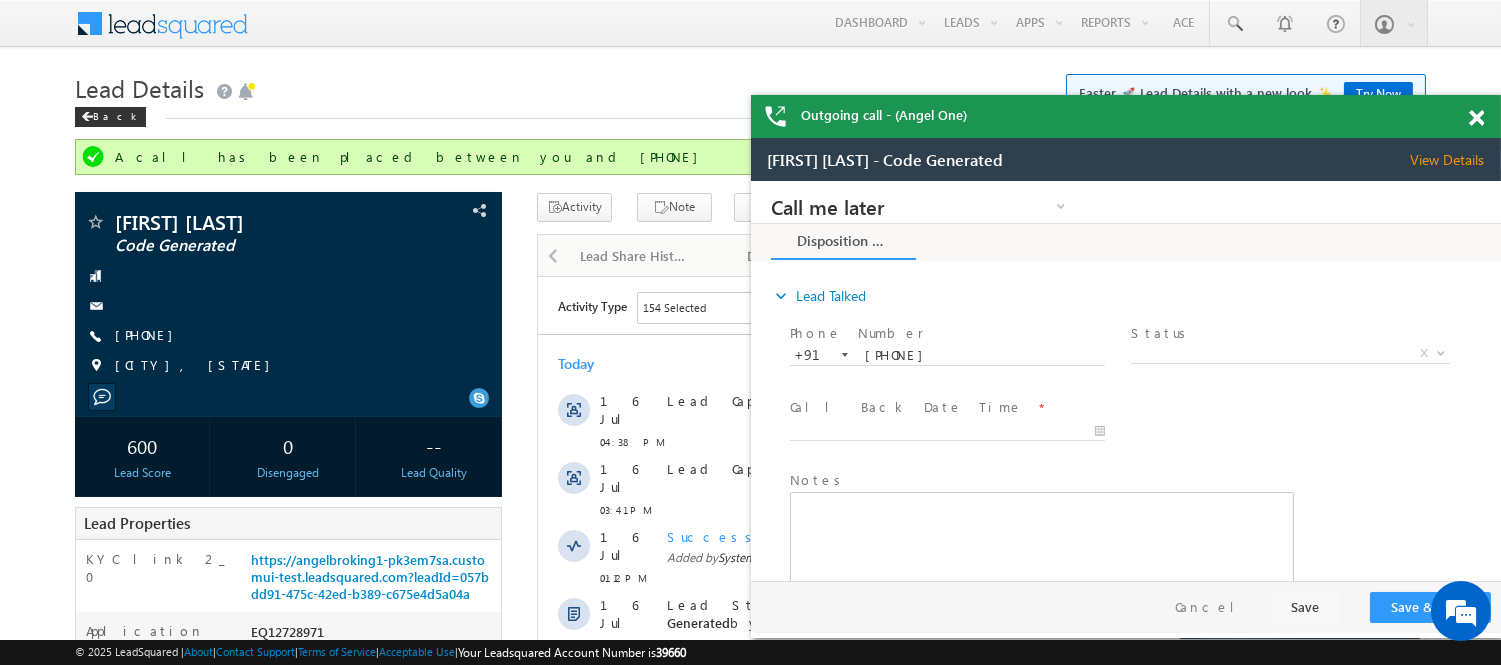 scroll, scrollTop: 0, scrollLeft: 0, axis: both 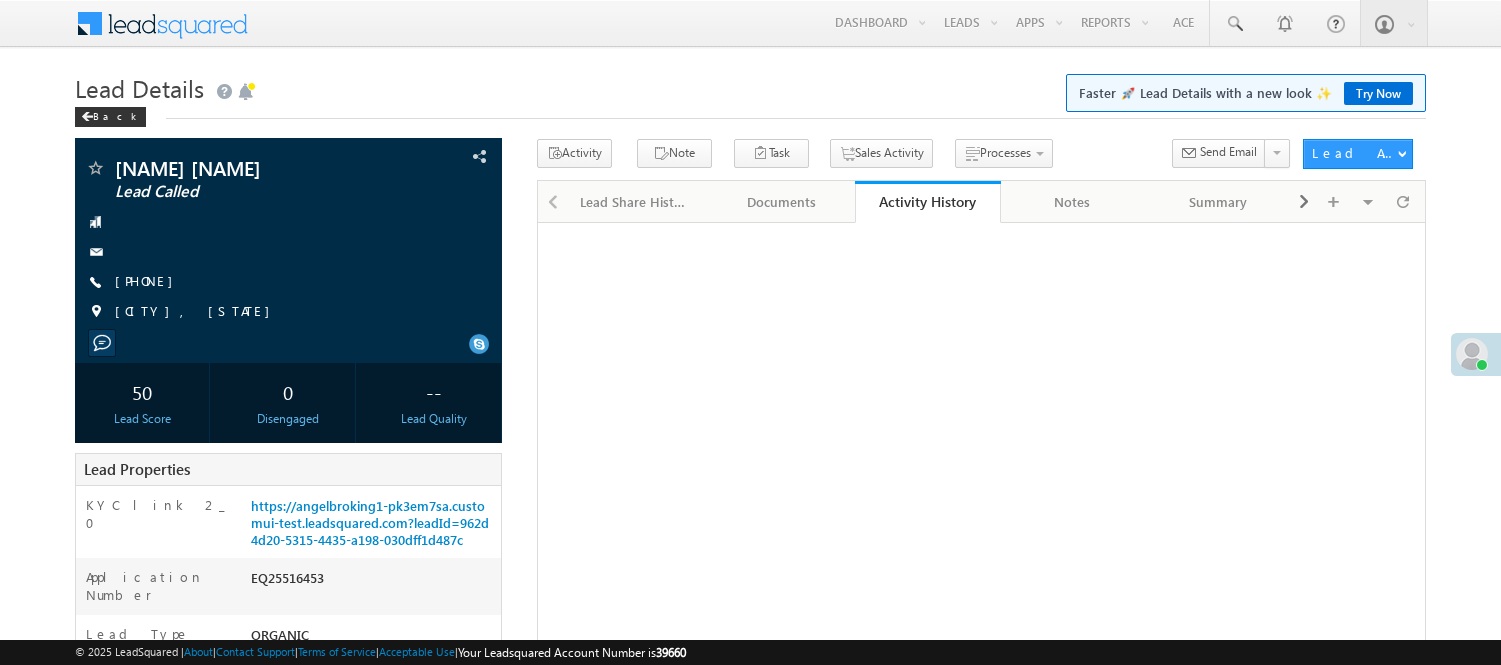 click on "[PHONE]" at bounding box center [149, 280] 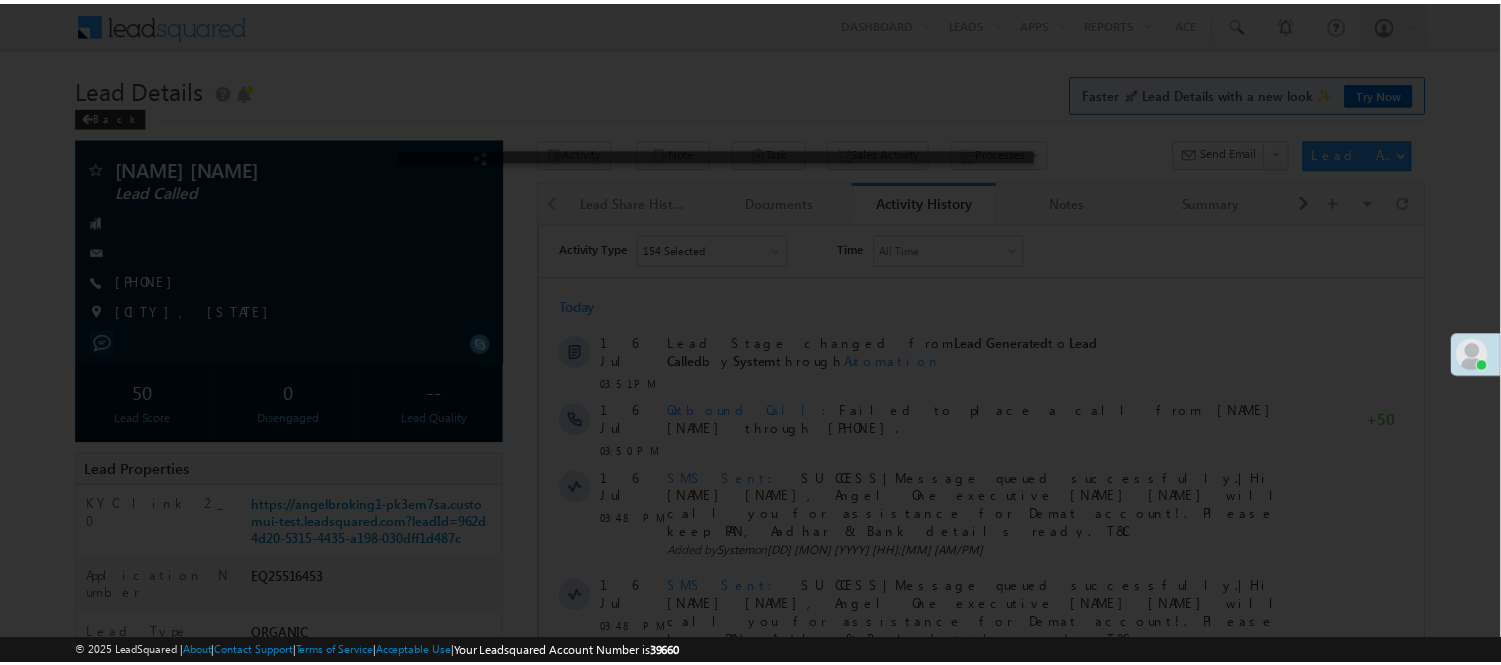scroll, scrollTop: 0, scrollLeft: 0, axis: both 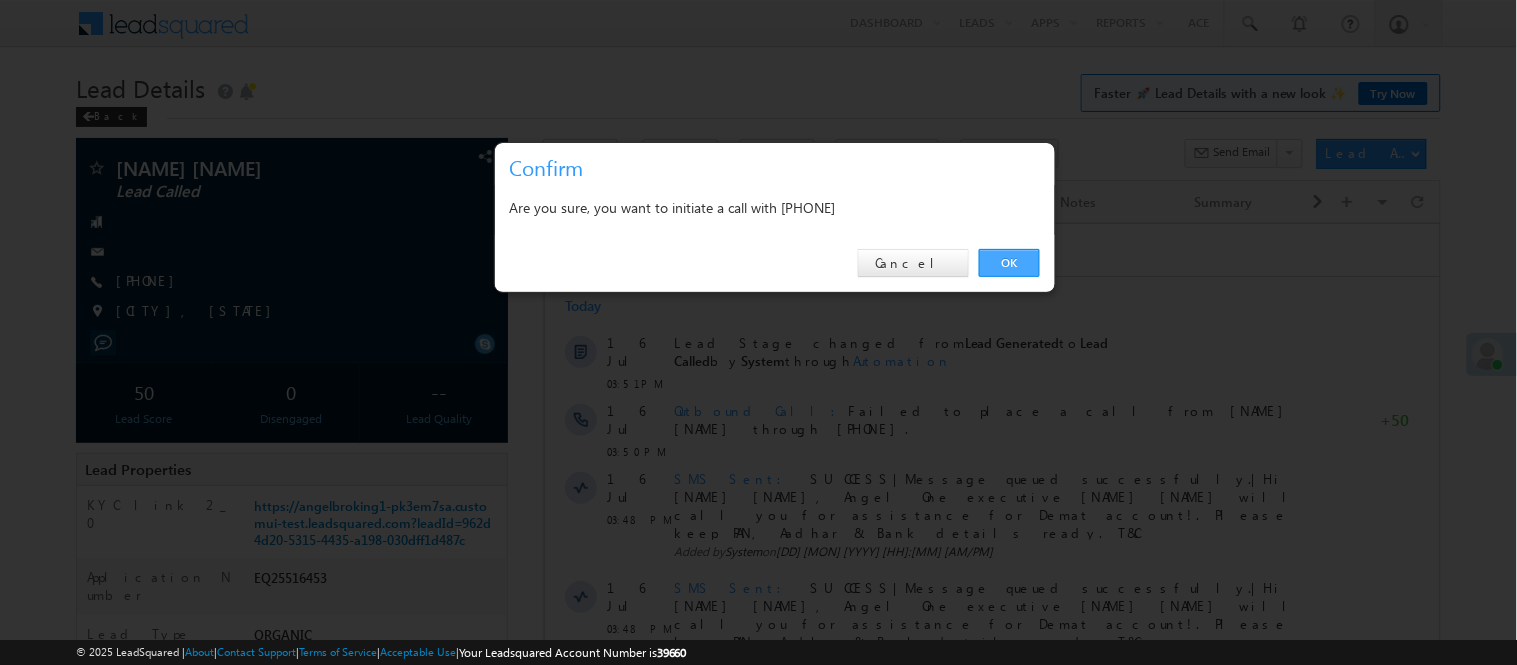 click on "OK" at bounding box center (1009, 263) 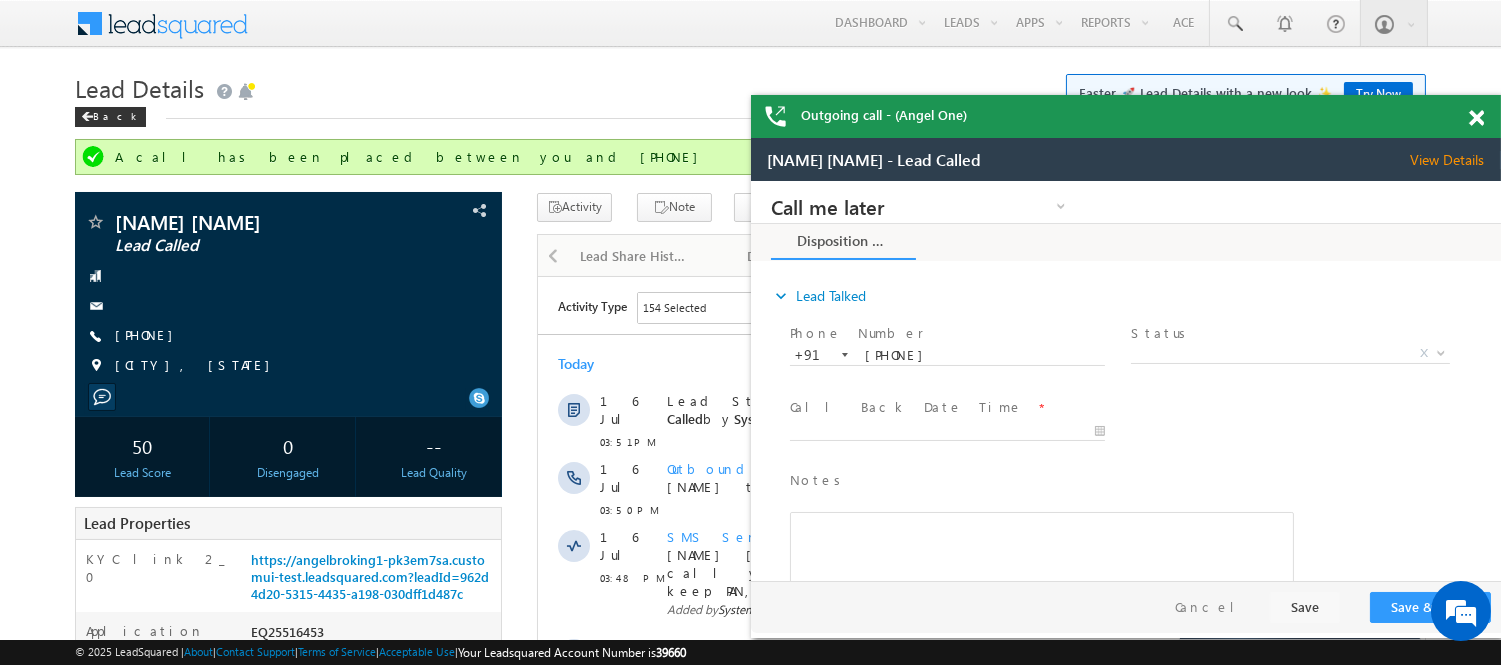 scroll, scrollTop: 0, scrollLeft: 0, axis: both 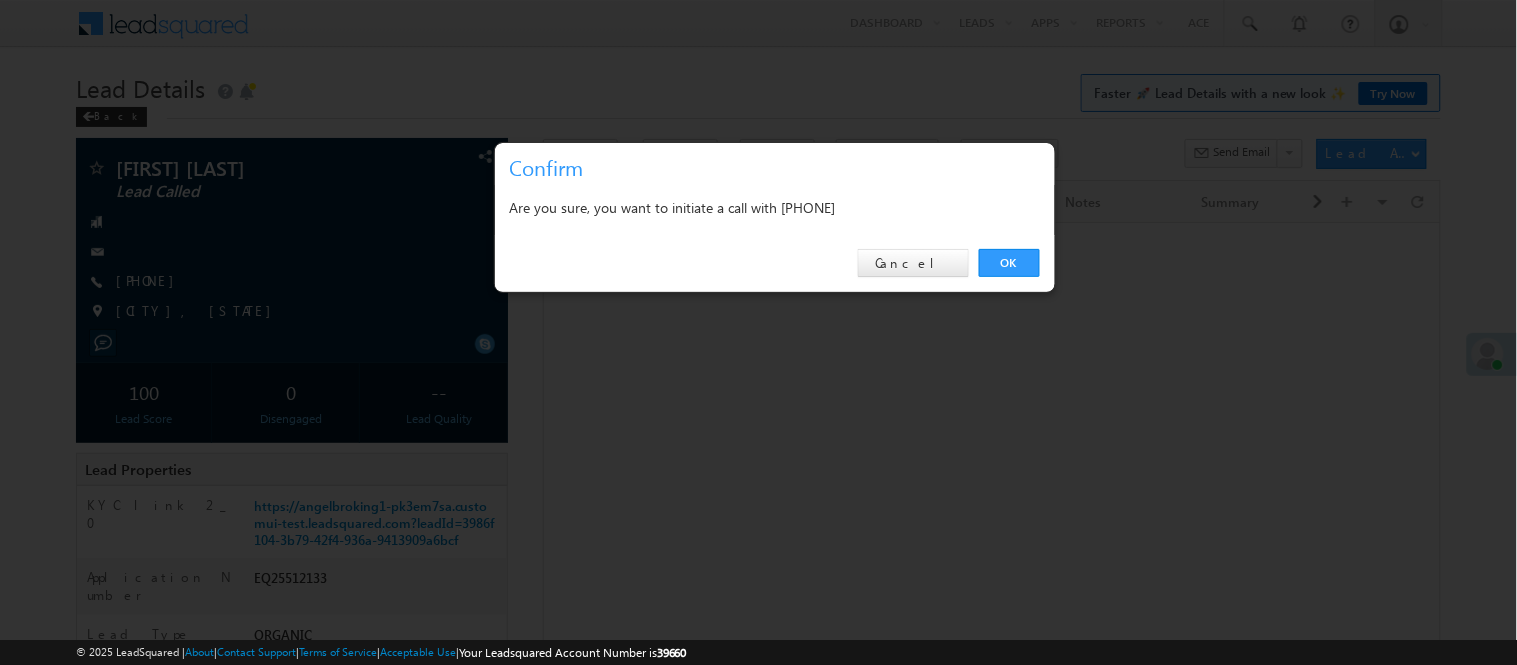 click on "OK" at bounding box center (1009, 263) 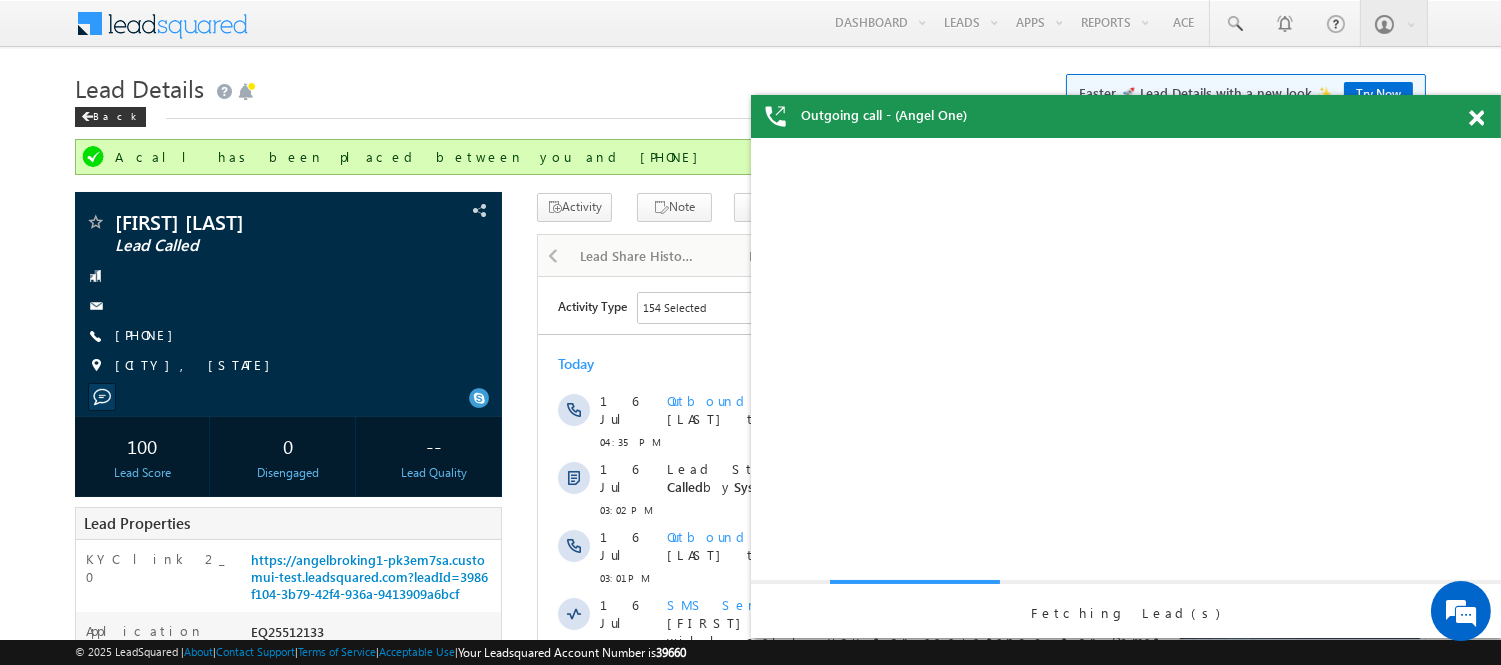 scroll, scrollTop: 0, scrollLeft: 0, axis: both 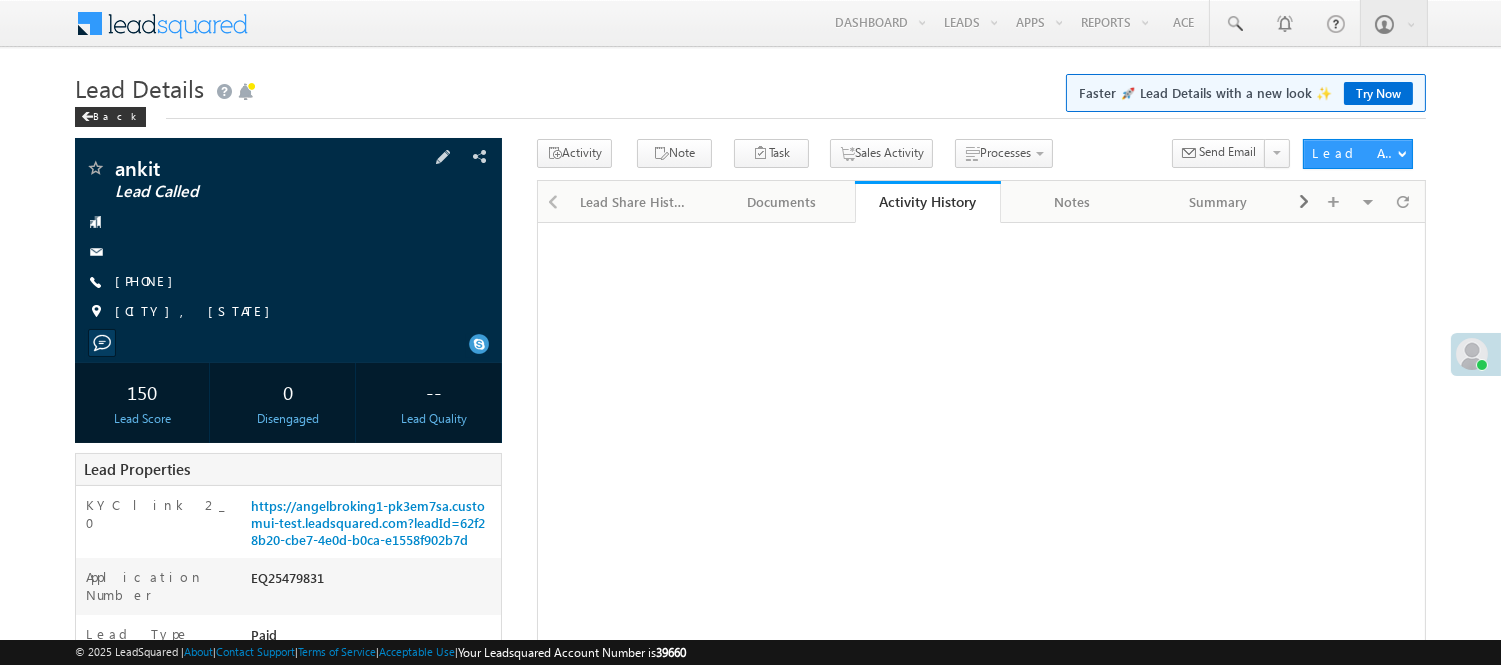 click on "[NAME]
Lead Called
[PHONE]" at bounding box center (288, 245) 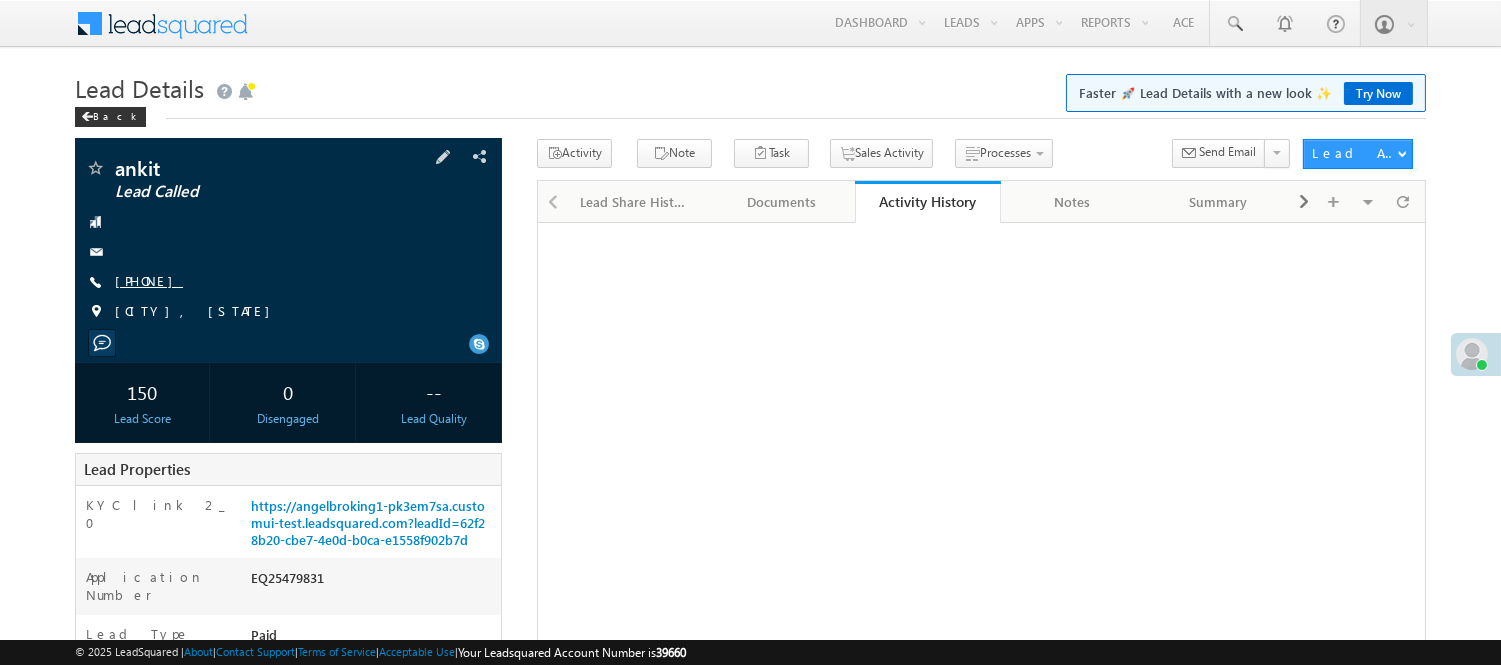 click on "[PHONE]" at bounding box center [149, 280] 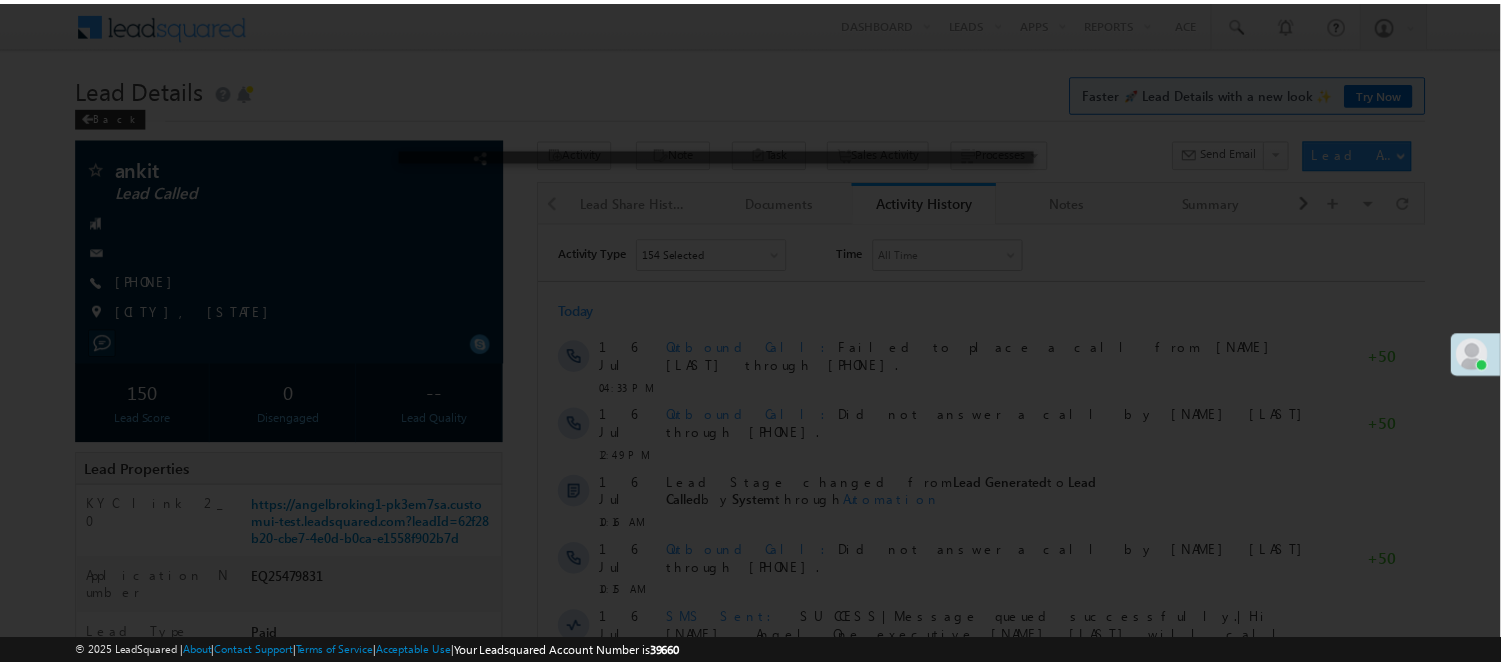scroll, scrollTop: 0, scrollLeft: 0, axis: both 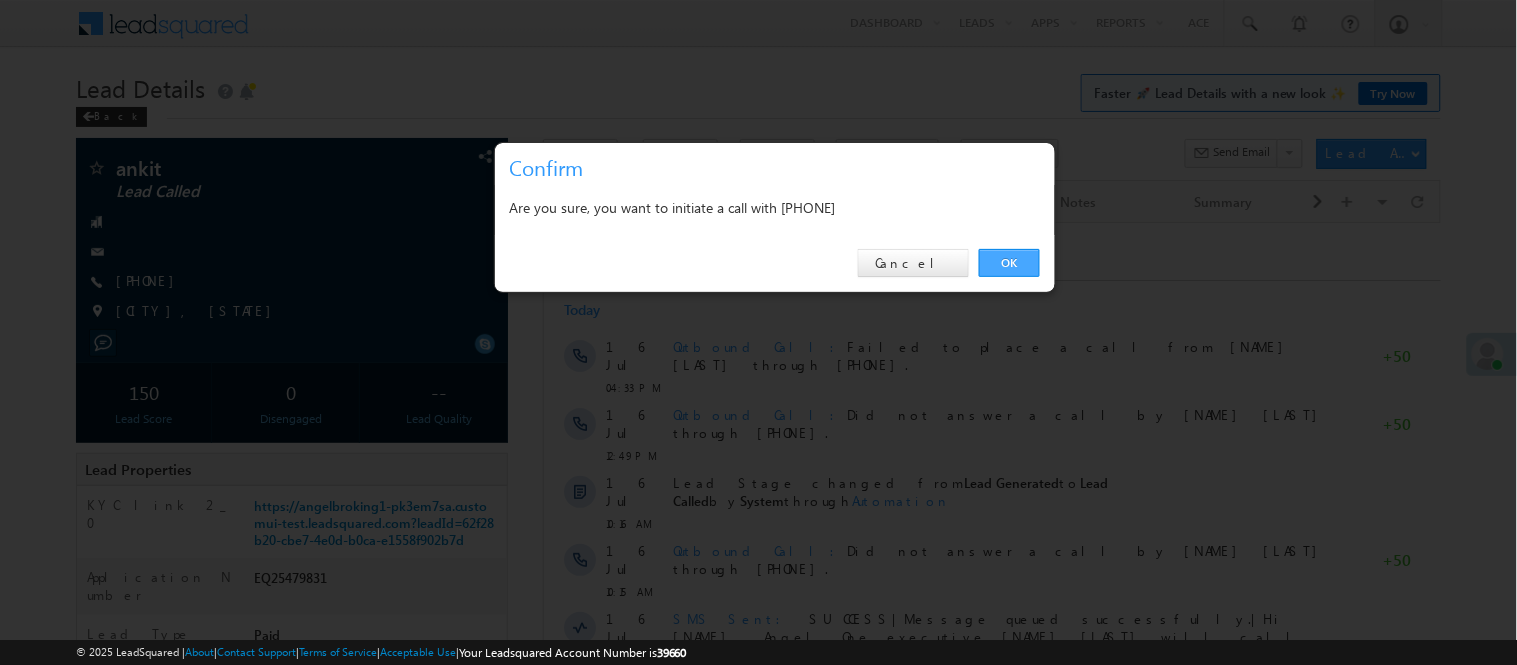 click on "OK" at bounding box center [1009, 263] 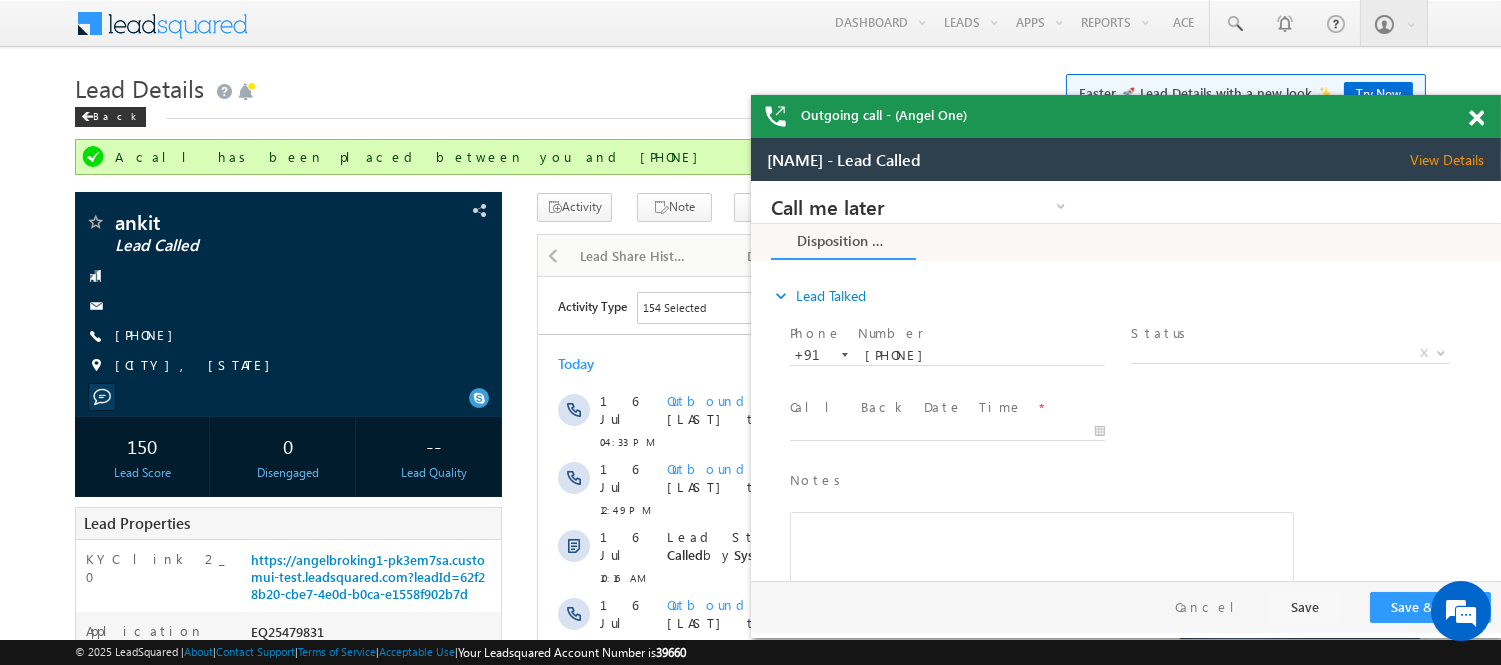 scroll, scrollTop: 0, scrollLeft: 0, axis: both 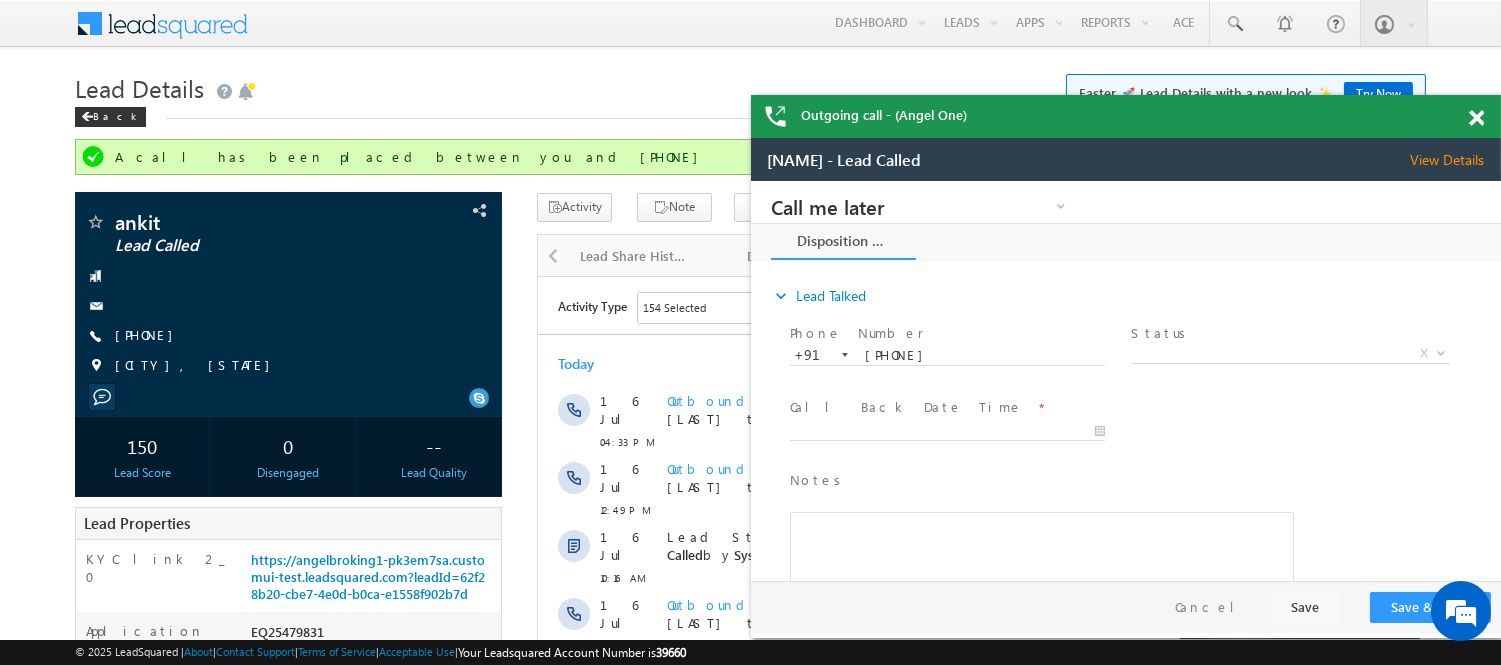 click at bounding box center (1476, 118) 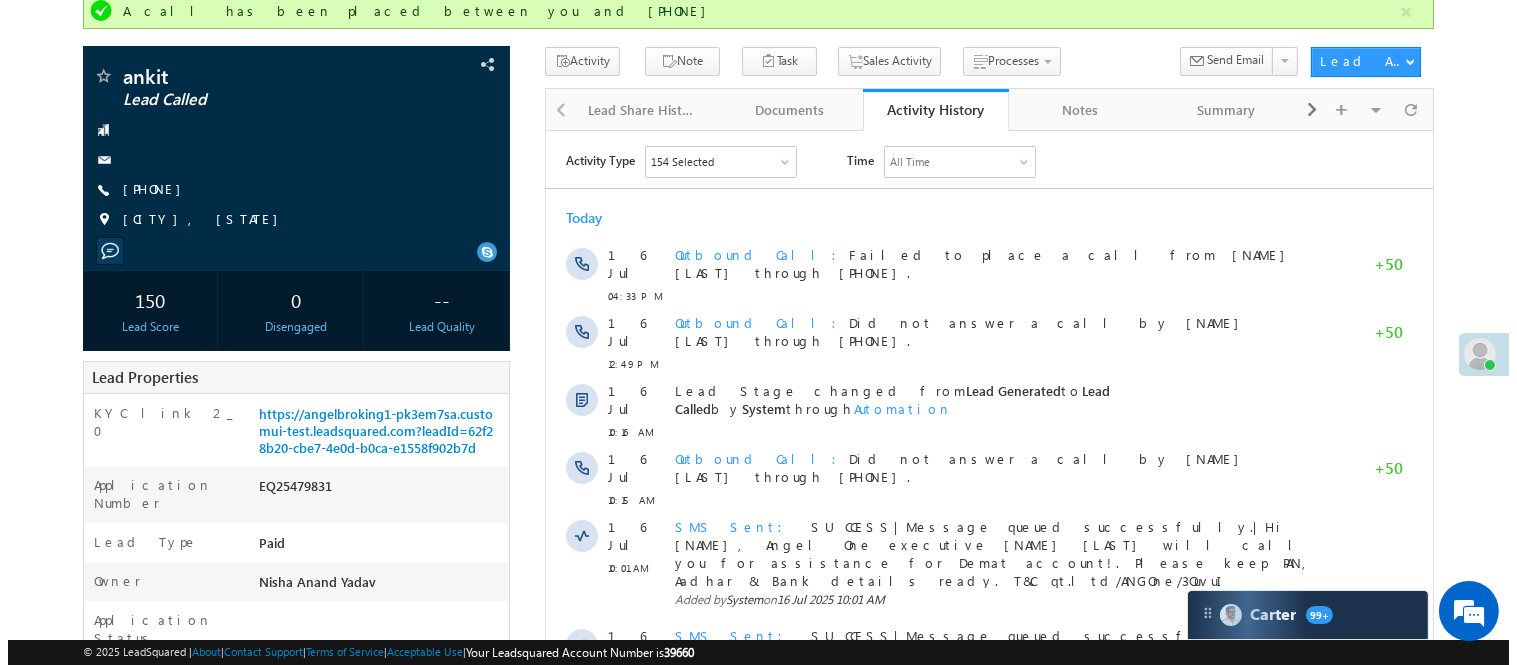 scroll, scrollTop: 0, scrollLeft: 0, axis: both 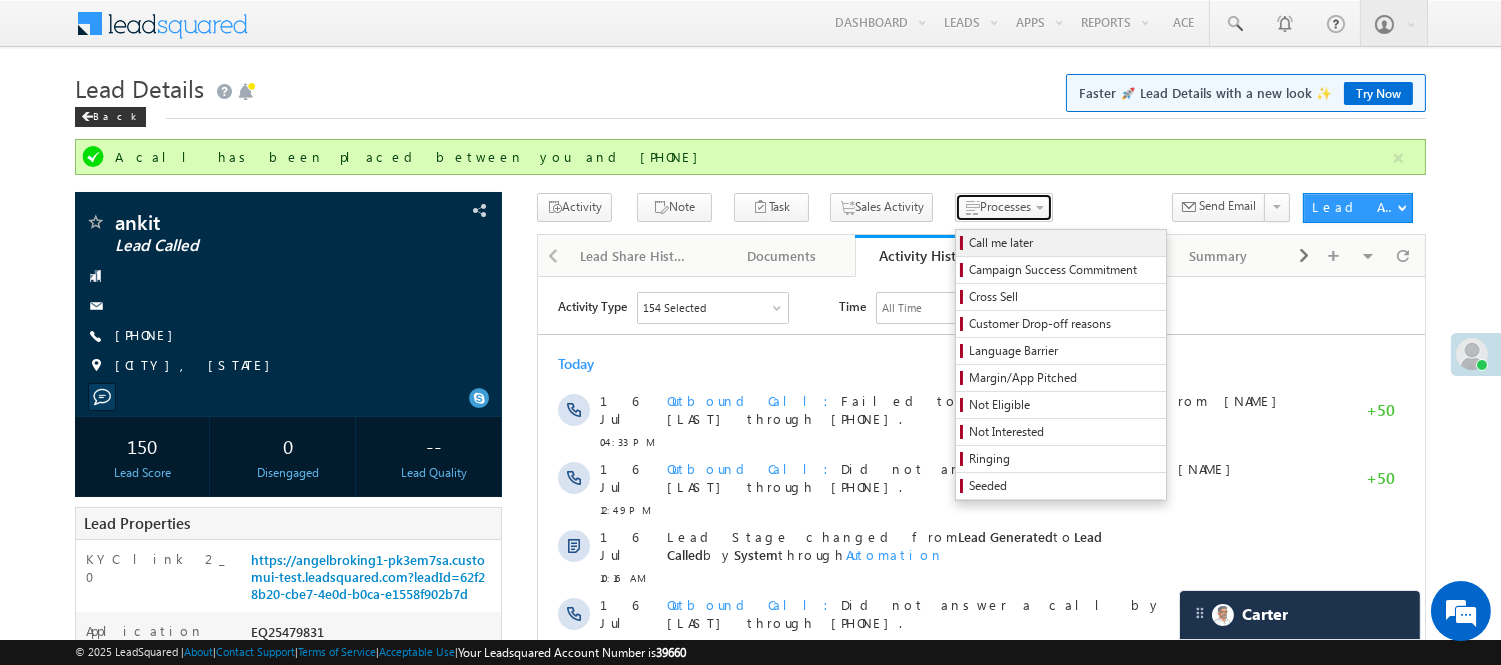 click on "Processes Call me later Campaign Success Commitment Cross Sell Customer Drop-off reasons Language Barrier Margin/App Pitched Not Eligible Not Interested Ringing Seeded" at bounding box center (1007, 211) 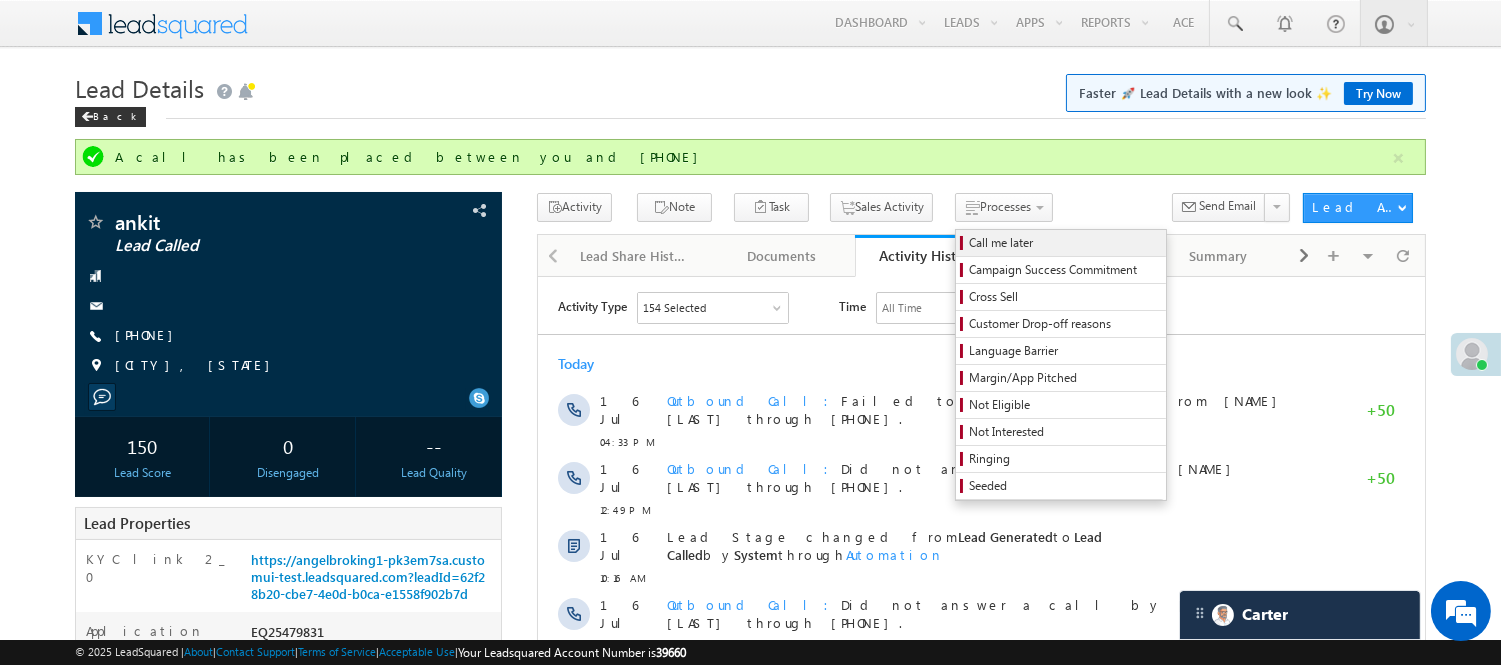 click on "Call me later" at bounding box center [1061, 243] 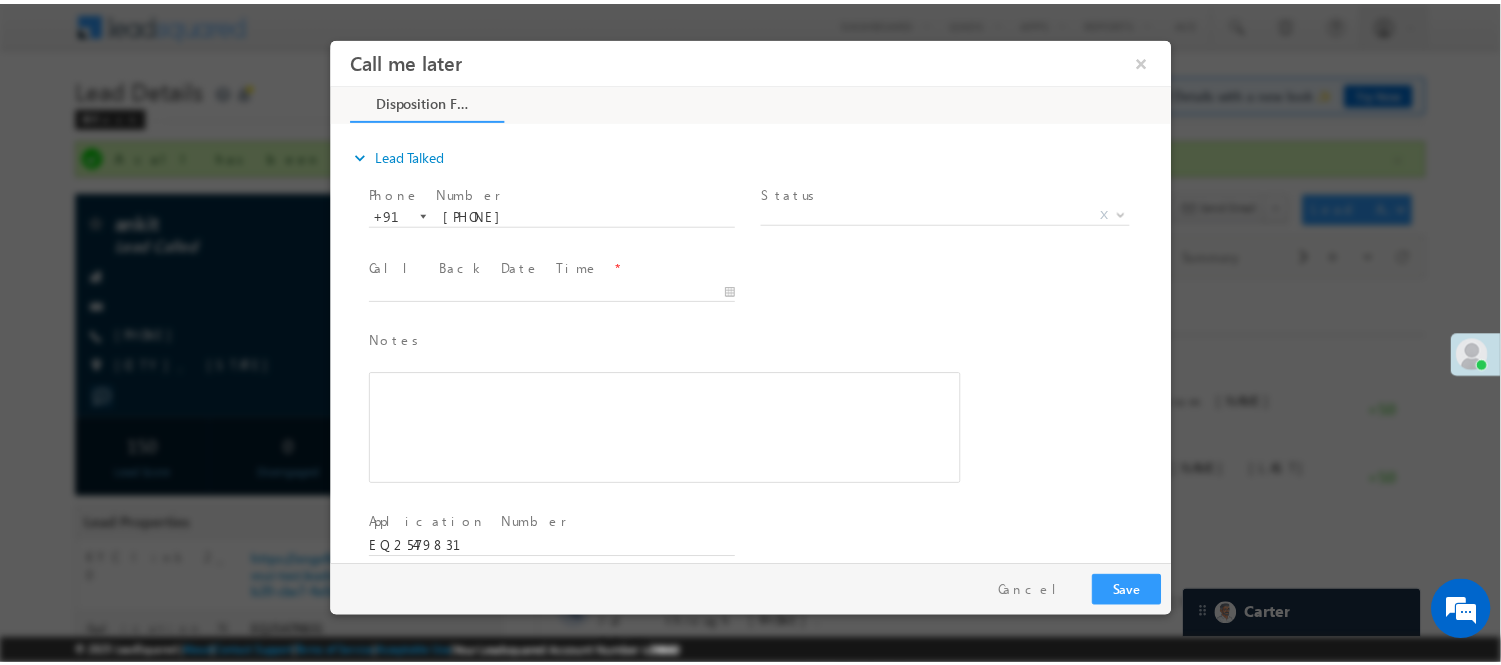 scroll, scrollTop: 0, scrollLeft: 0, axis: both 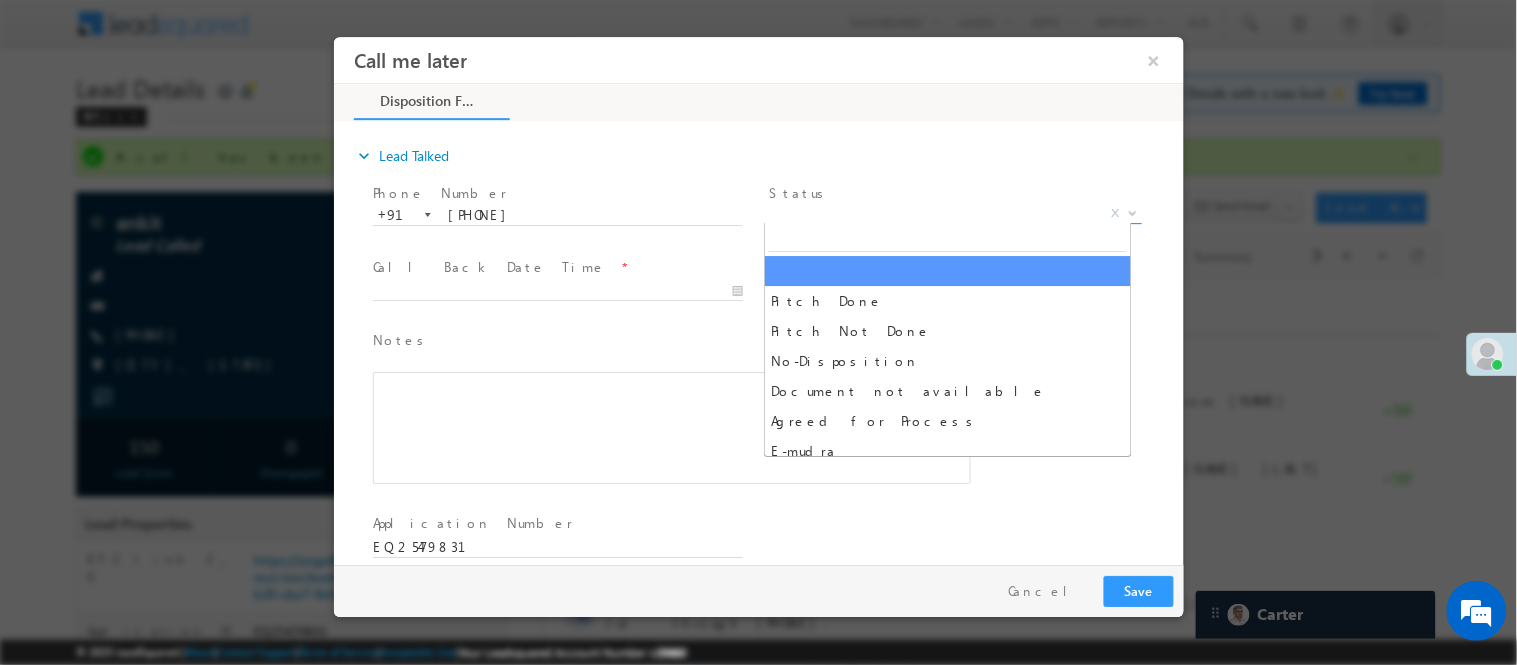 click on "X" at bounding box center (954, 213) 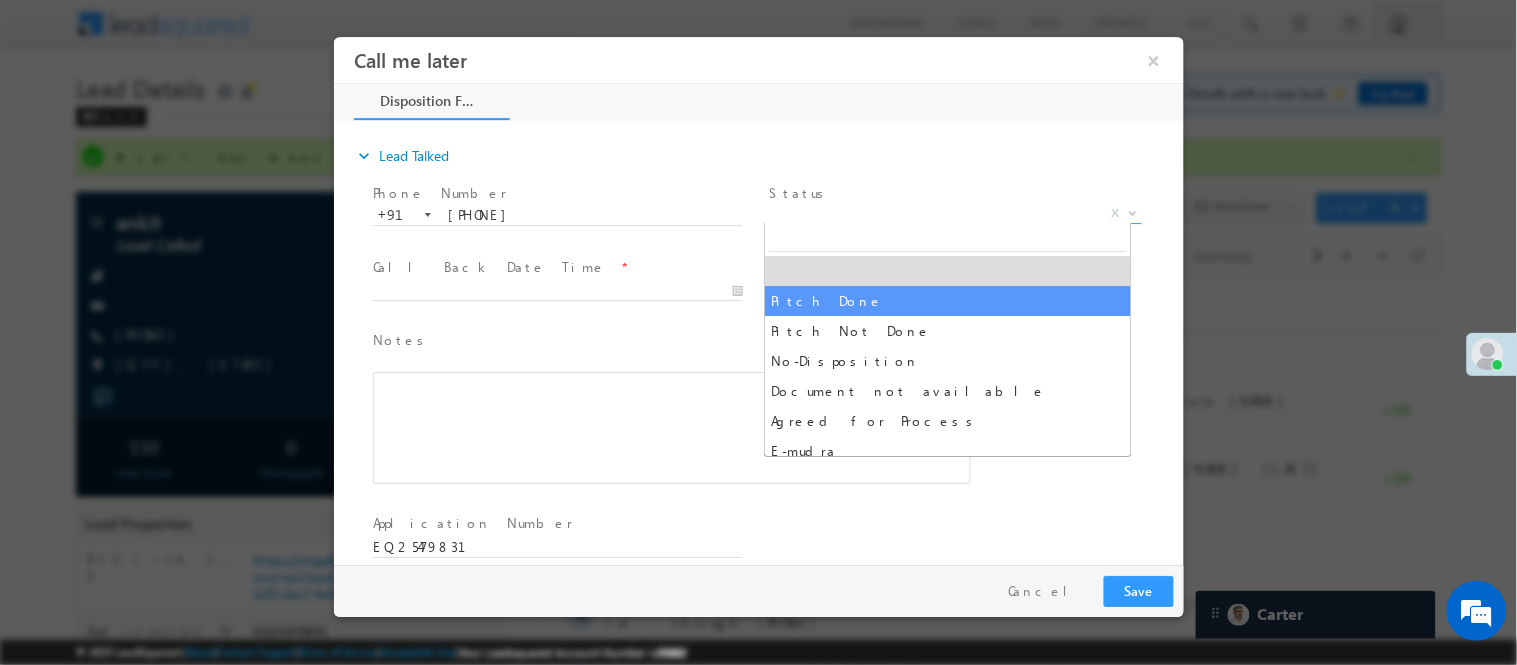 drag, startPoint x: 775, startPoint y: 304, endPoint x: 738, endPoint y: 289, distance: 39.92493 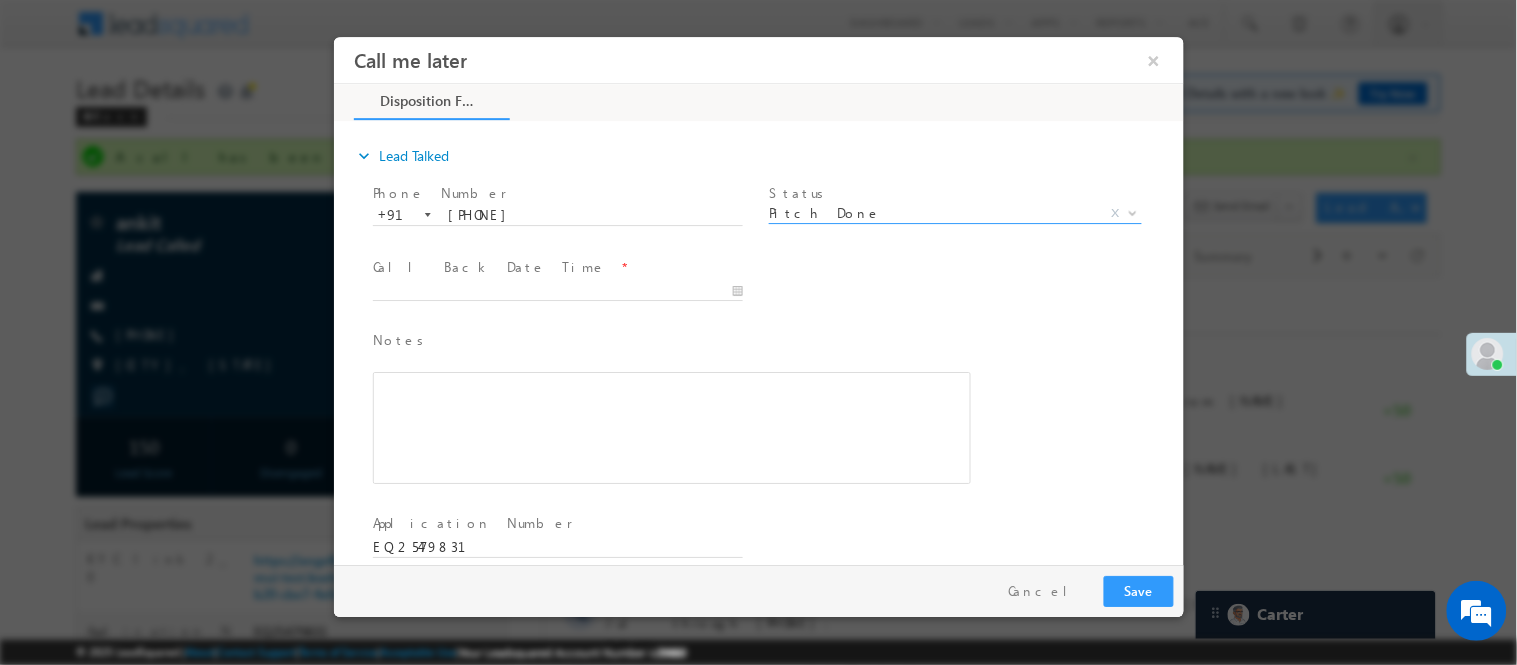 click on "Call Back Date Time
*" at bounding box center (556, 267) 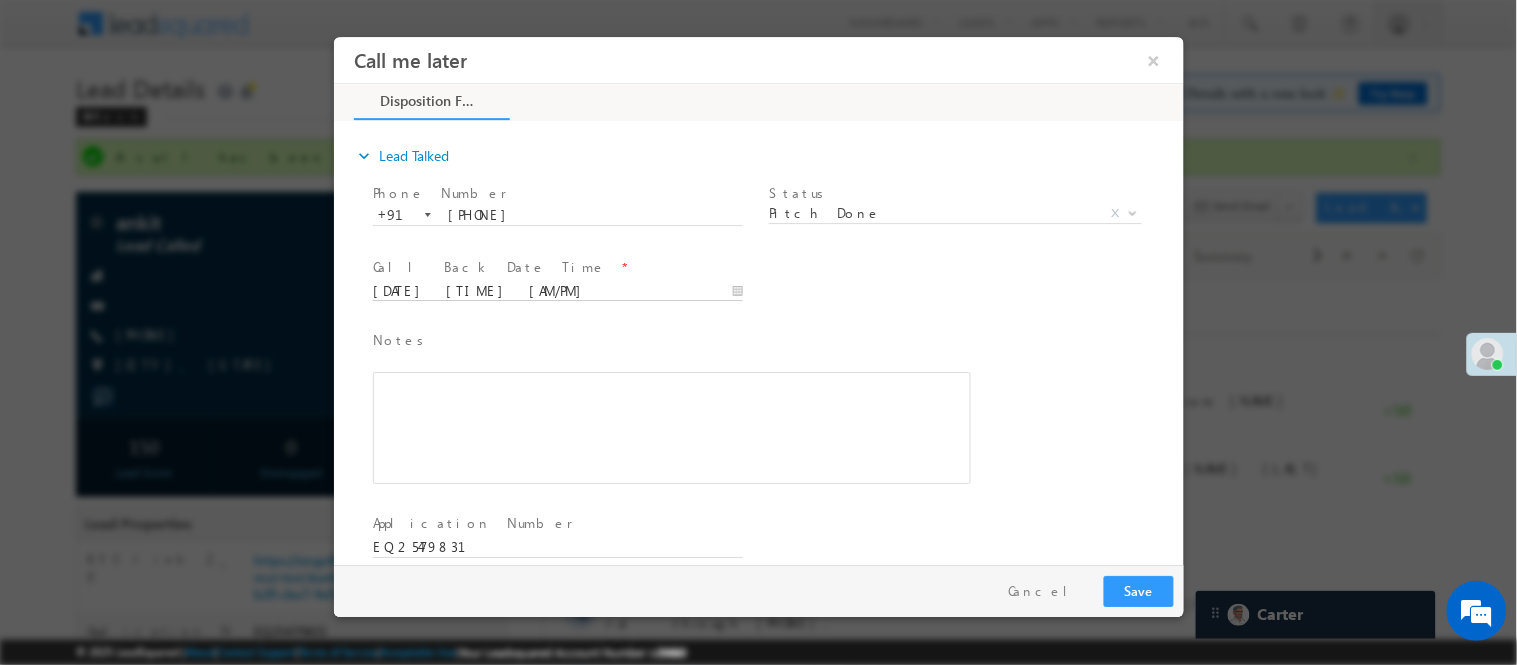 click on "[DATE] [TIME] [AM/PM]" at bounding box center [557, 291] 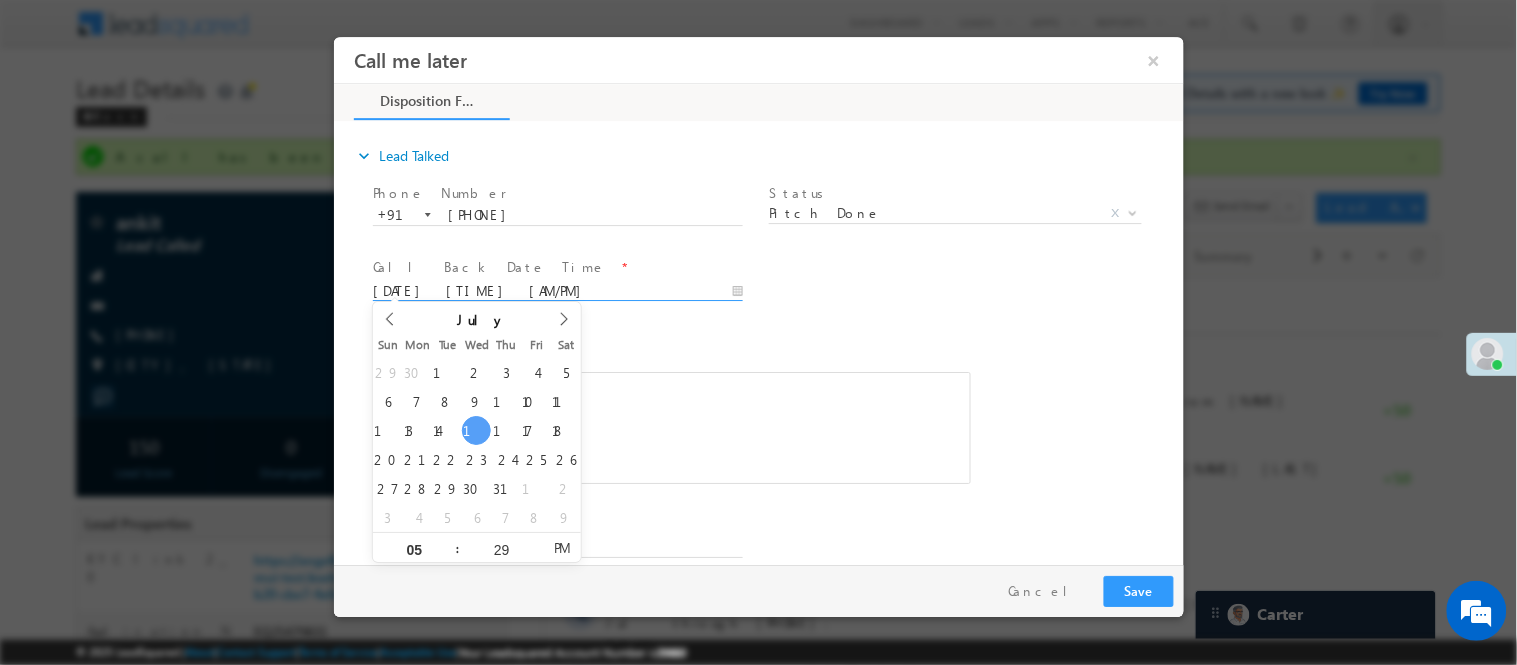 click on ":" at bounding box center (457, 547) 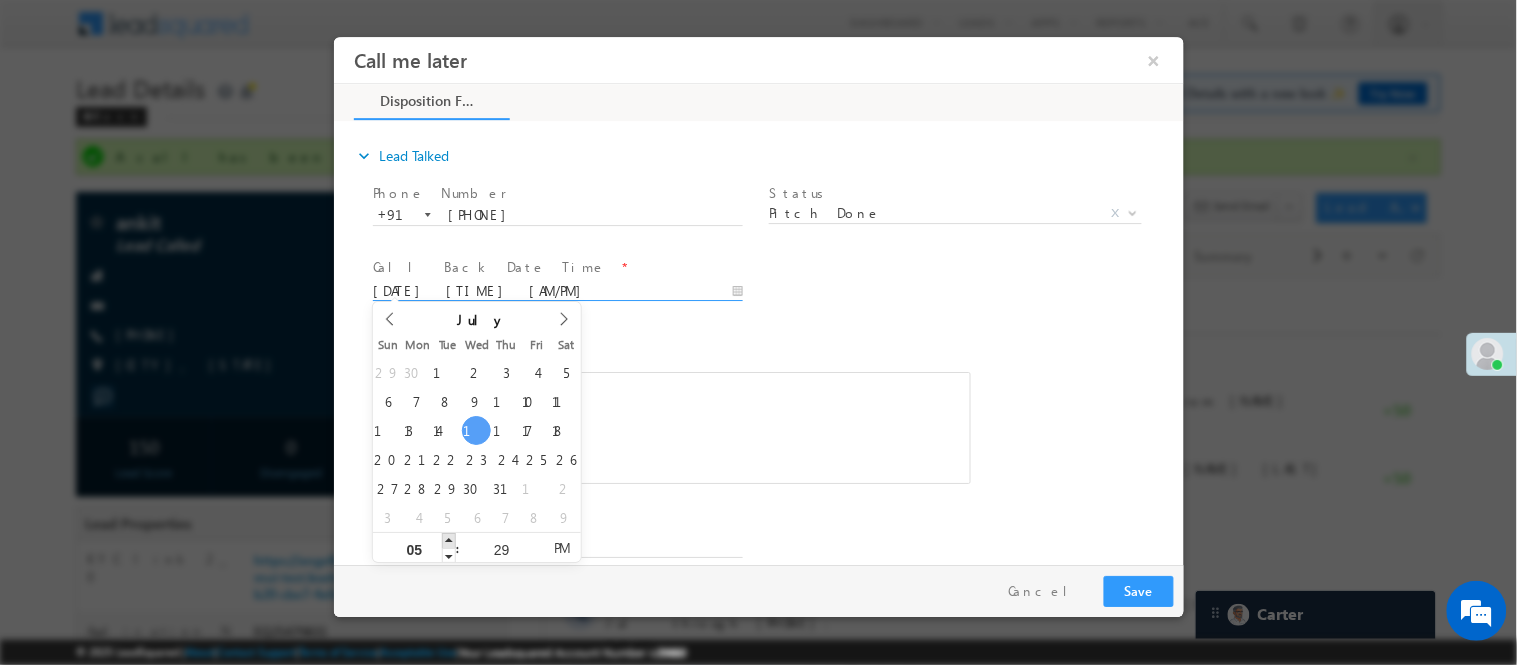 type on "[DATE] [TIME] [AM/PM]" 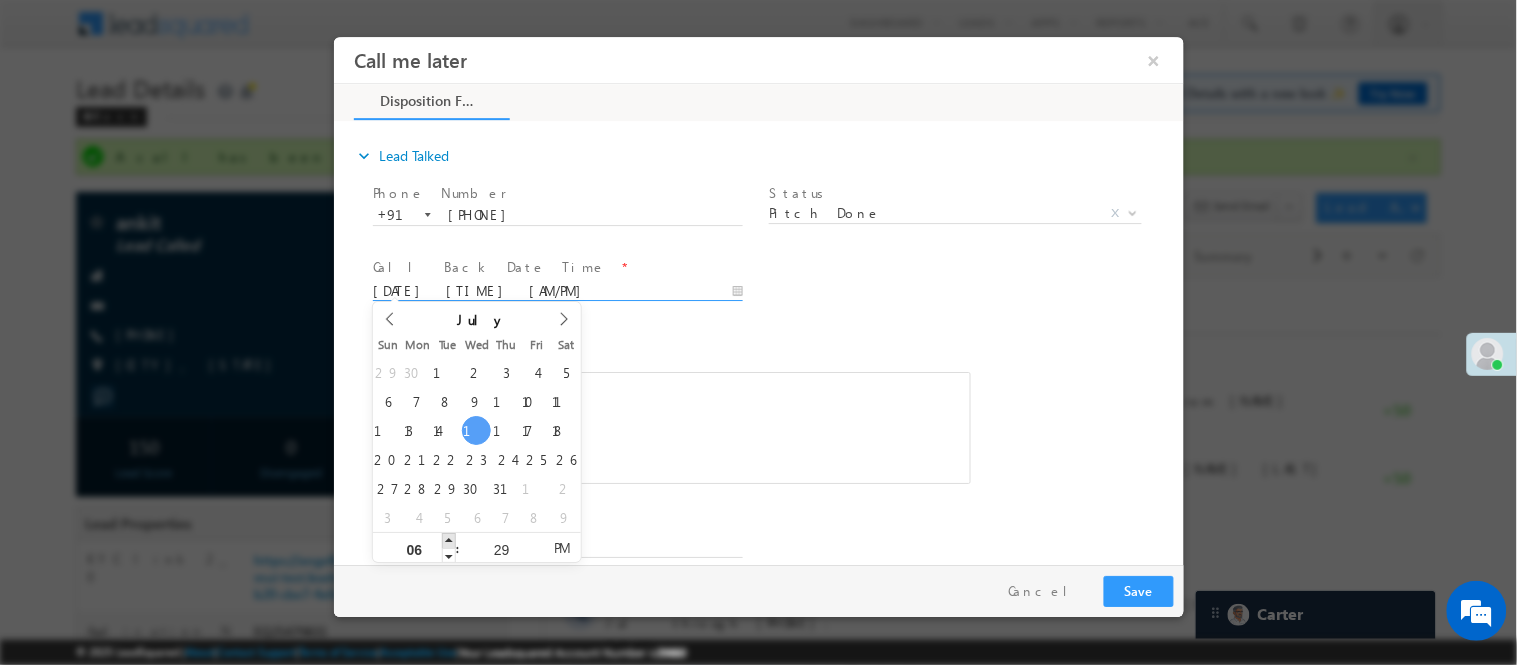 click at bounding box center (448, 539) 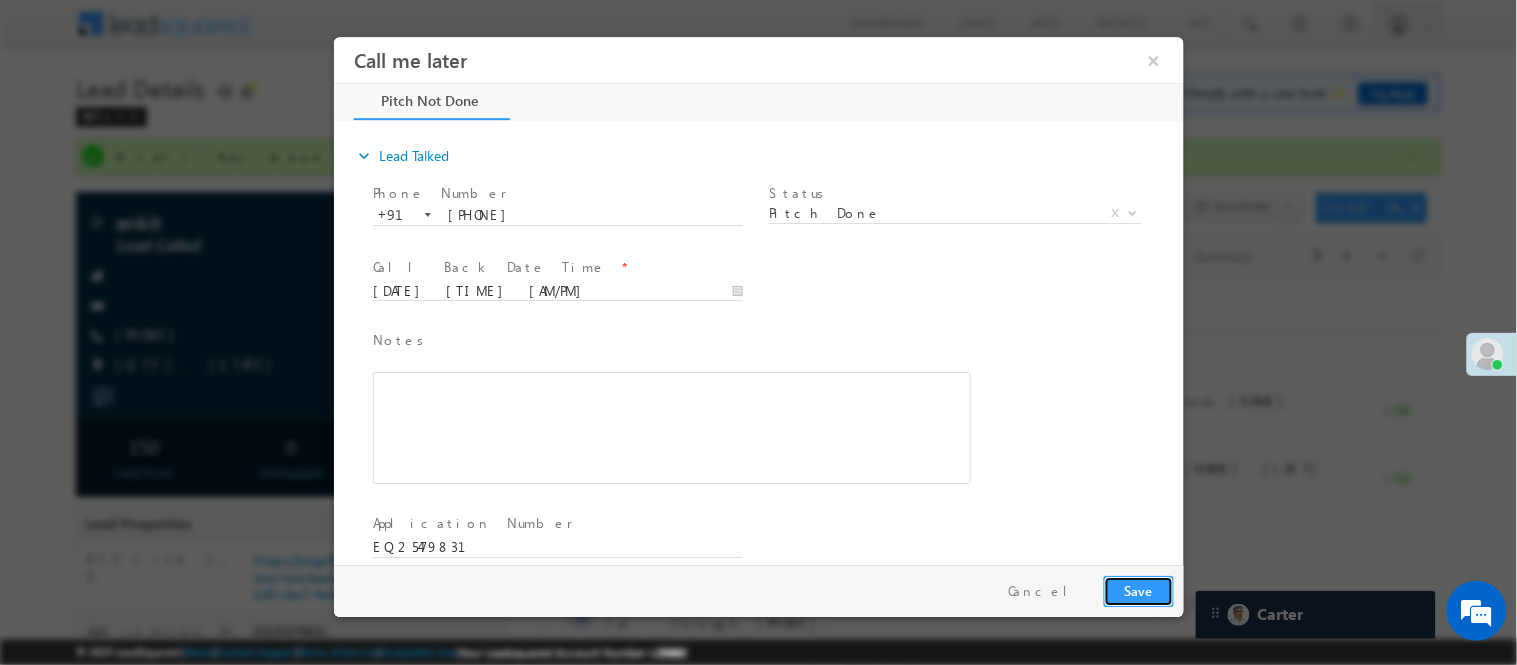 drag, startPoint x: 1454, startPoint y: 661, endPoint x: 1129, endPoint y: 592, distance: 332.2439 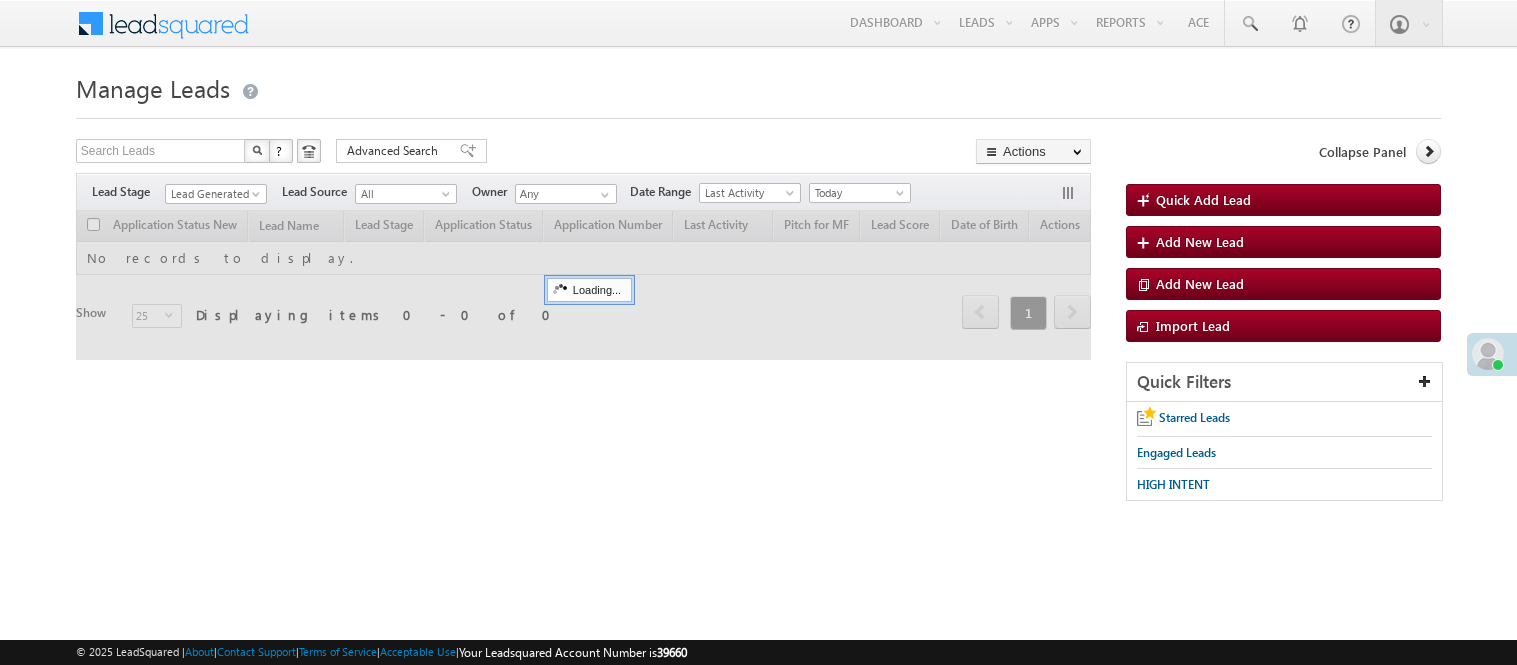 scroll, scrollTop: 0, scrollLeft: 0, axis: both 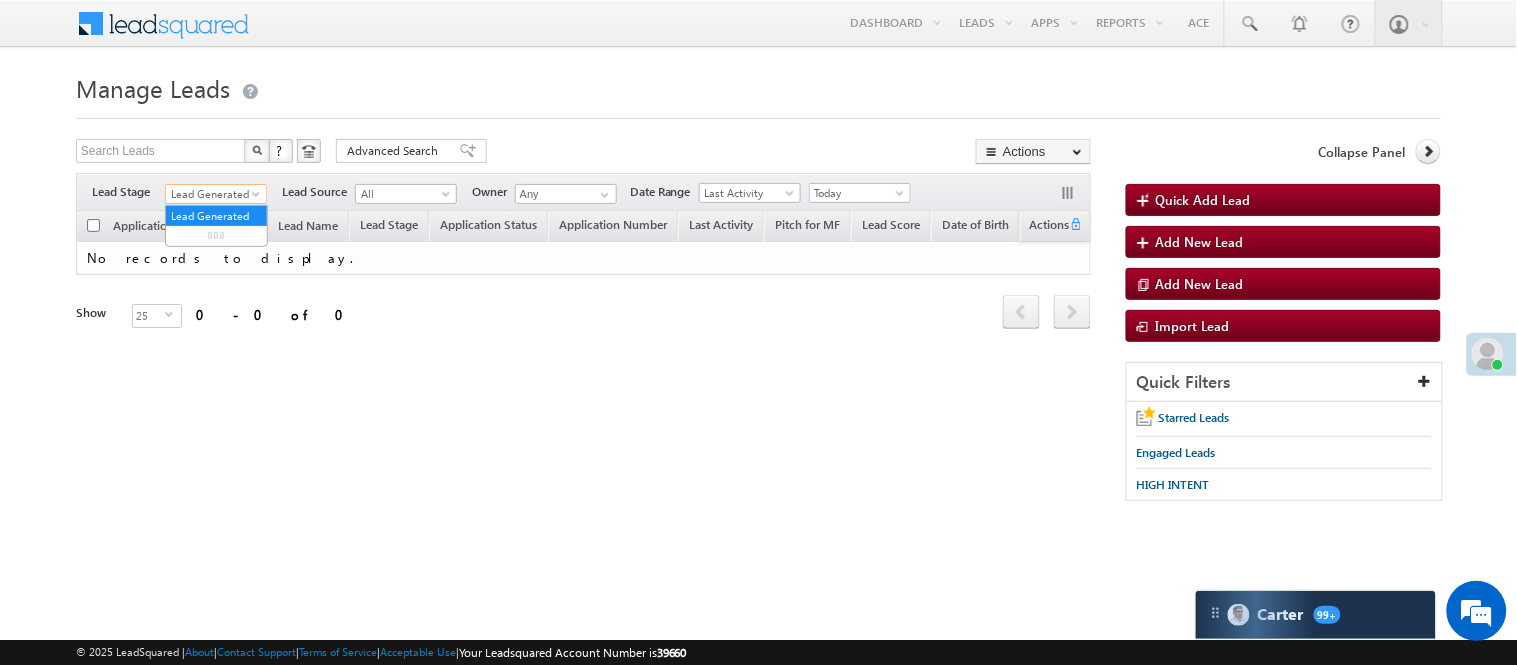 click on "Lead Generated" at bounding box center [213, 194] 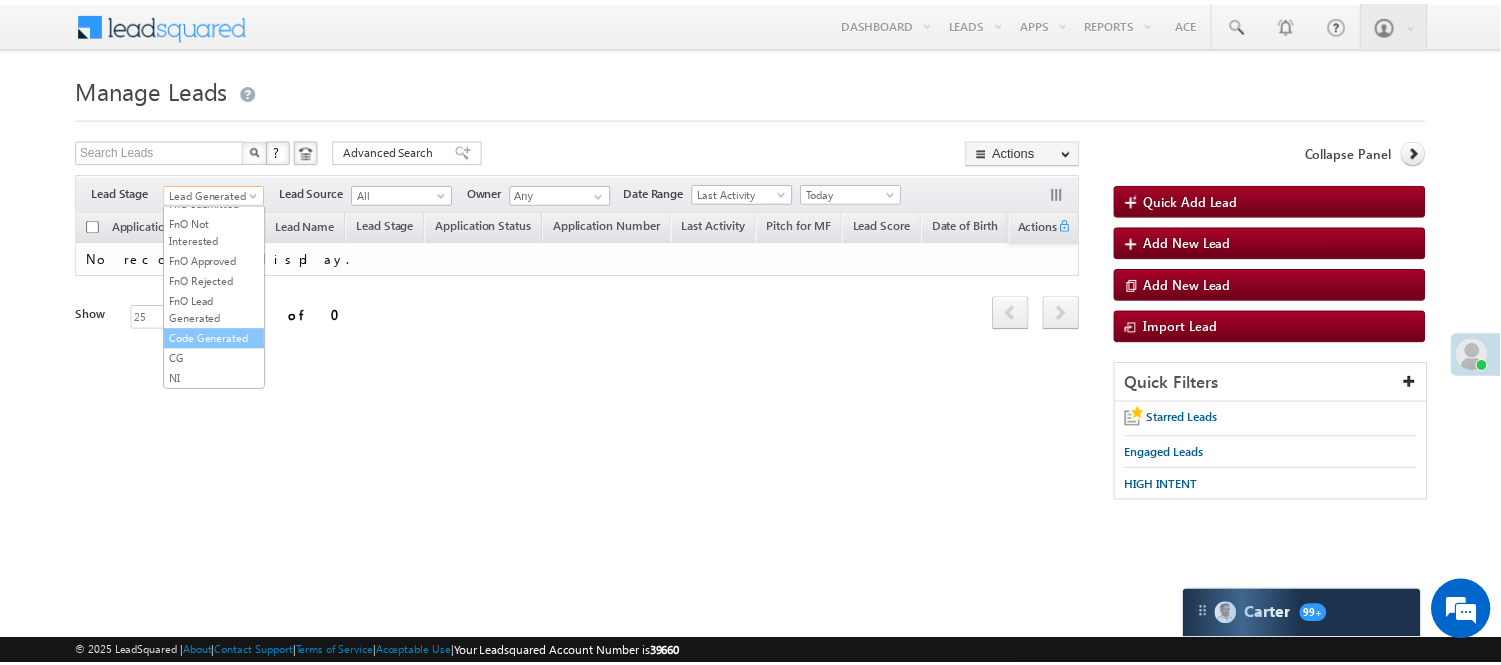 scroll, scrollTop: 496, scrollLeft: 0, axis: vertical 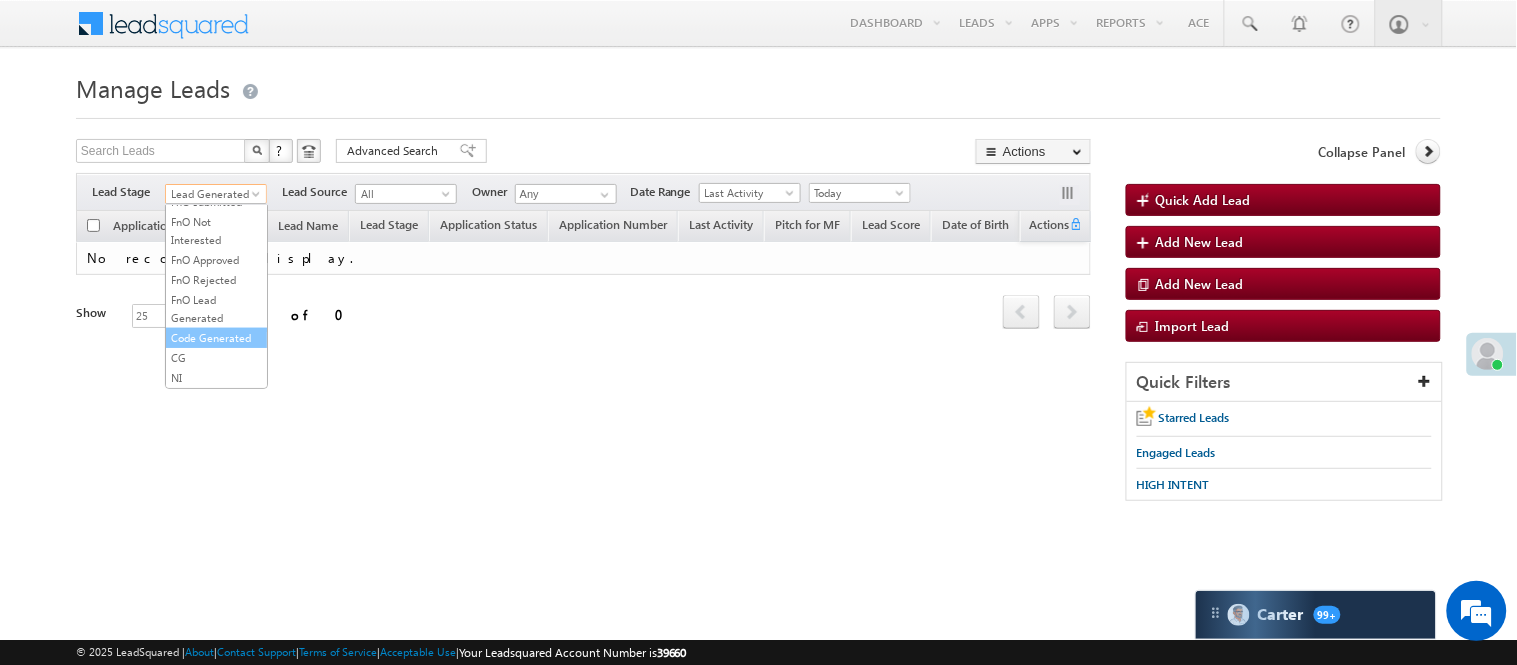 click on "Code Generated" at bounding box center (216, 338) 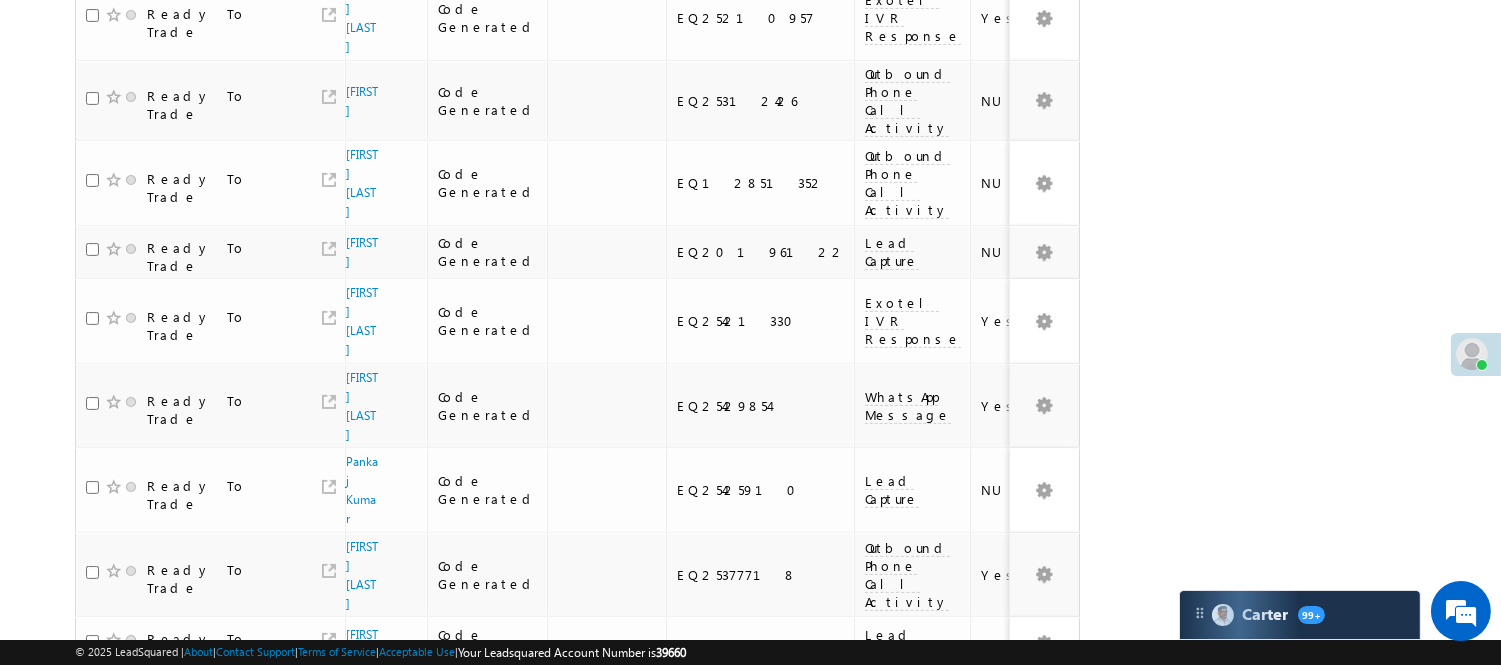 scroll, scrollTop: 1444, scrollLeft: 0, axis: vertical 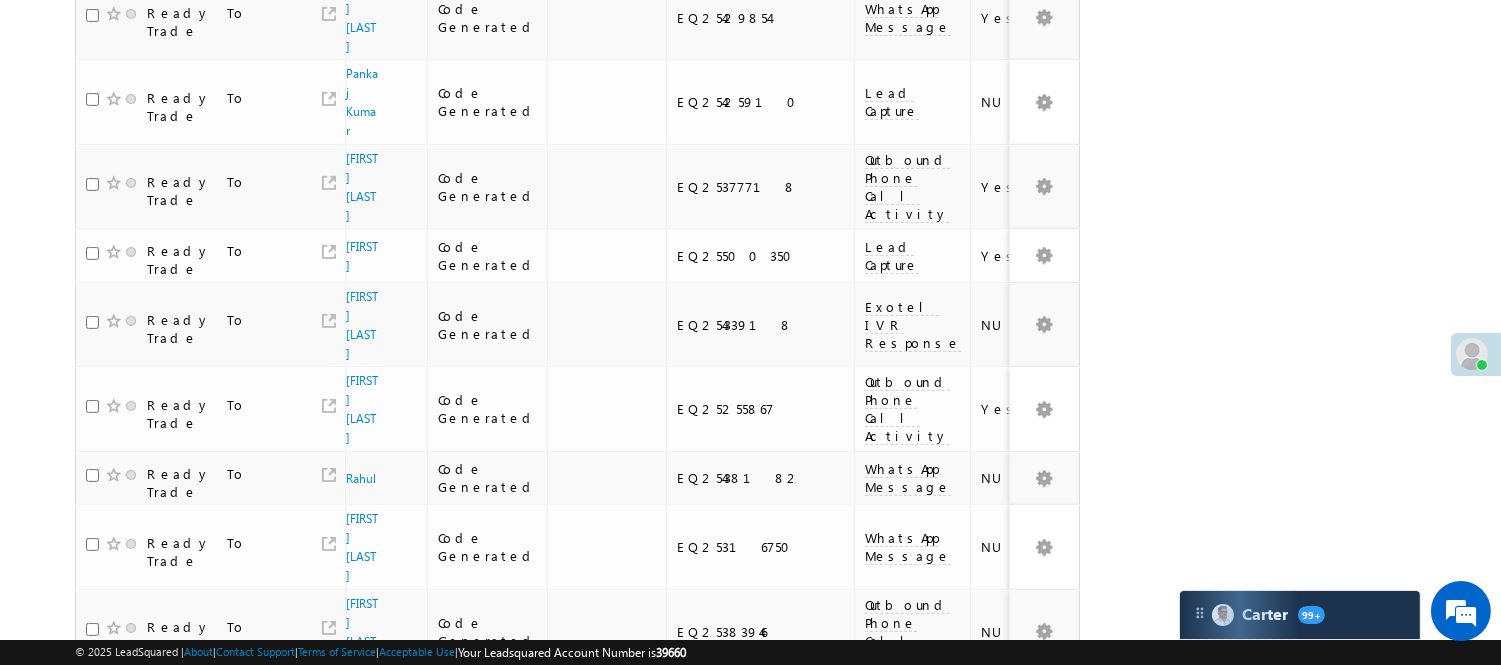 click on "Refresh first prev 1 2 next last 1 - 25 of 43" at bounding box center [577, 953] 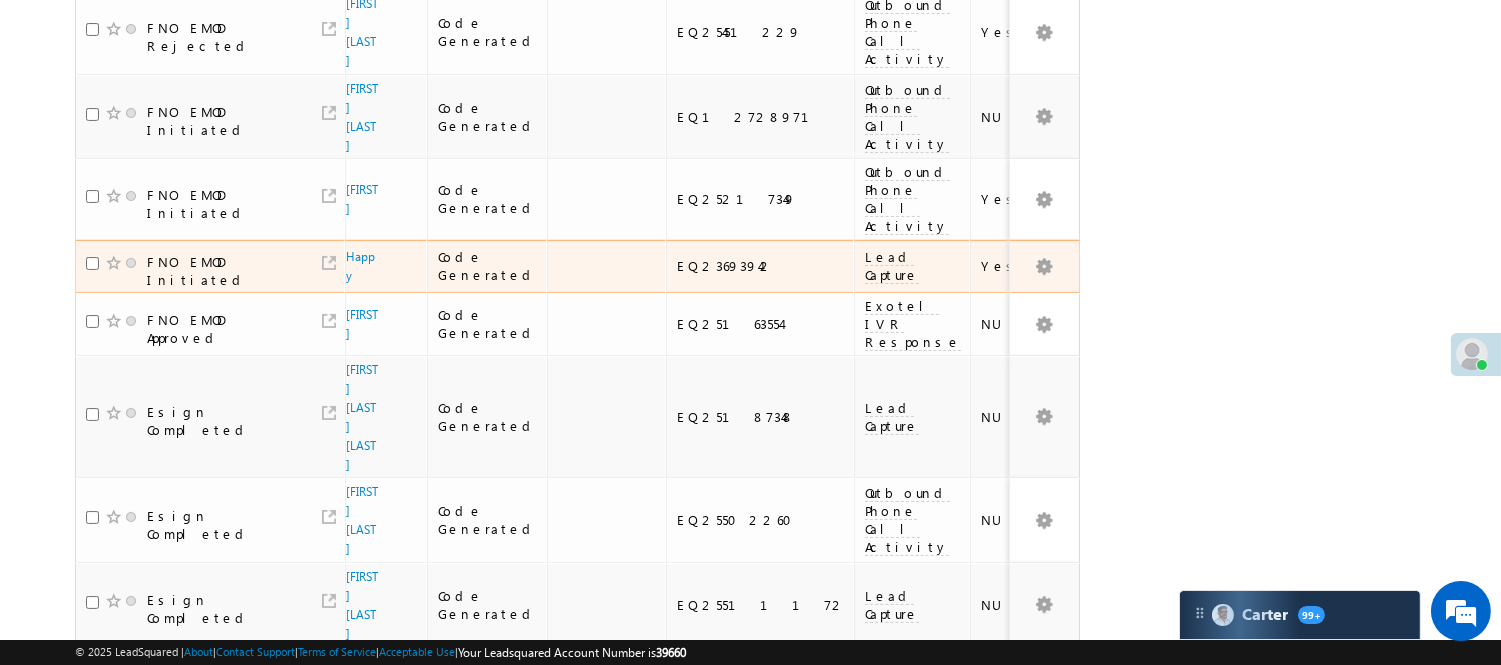 scroll, scrollTop: 0, scrollLeft: 0, axis: both 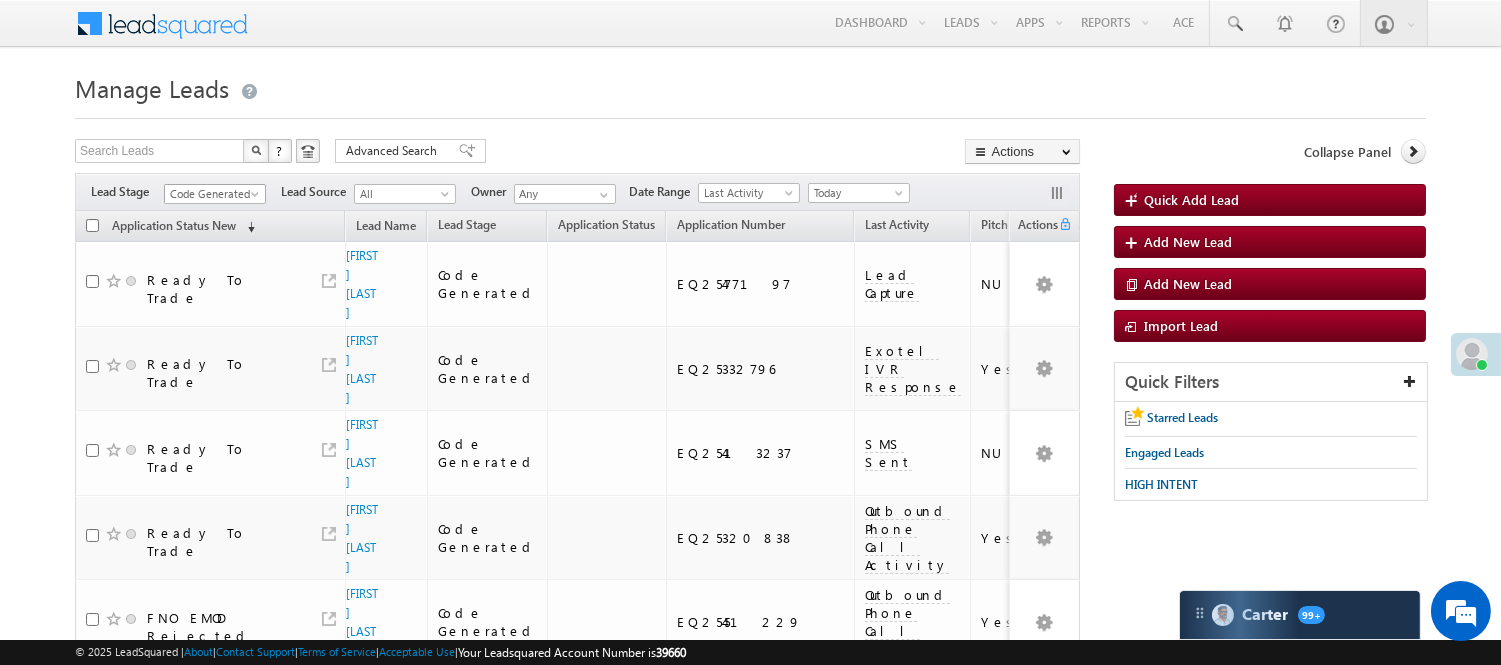 click on "Code Generated" at bounding box center (212, 194) 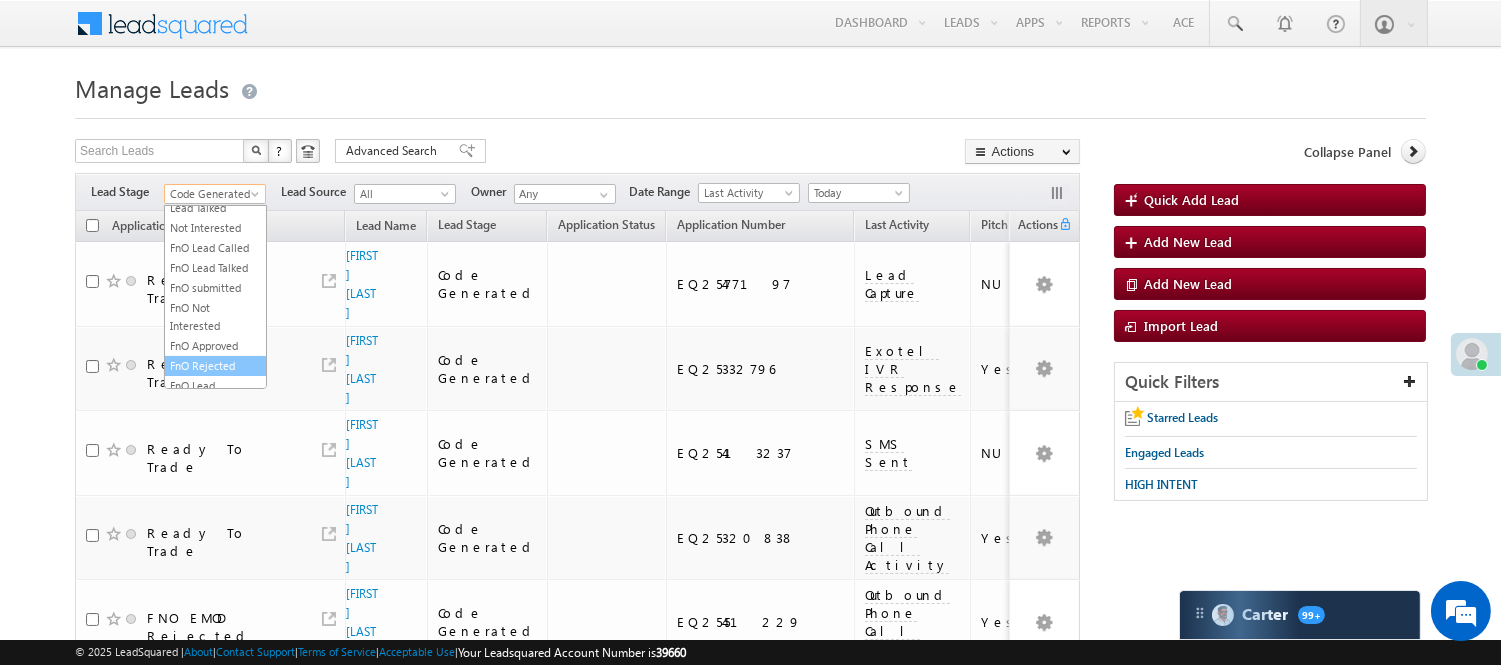 scroll, scrollTop: 0, scrollLeft: 0, axis: both 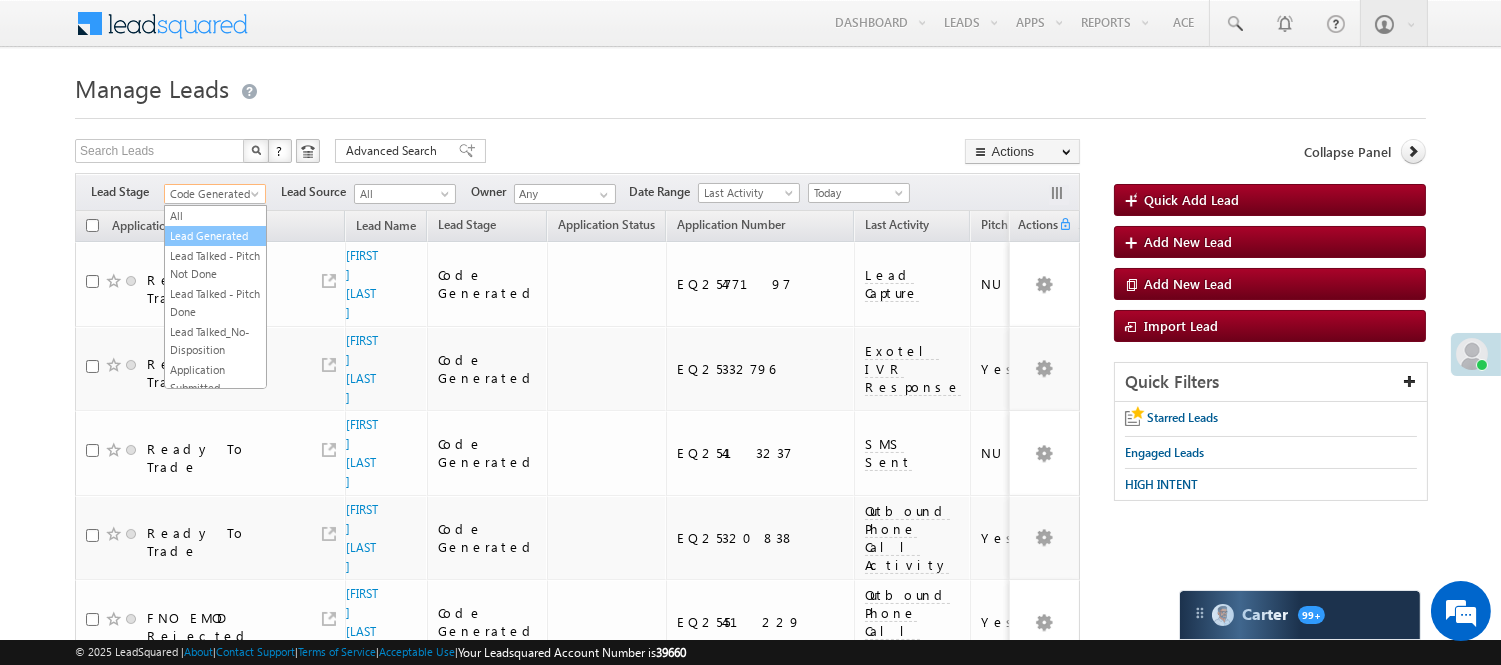 click on "Lead Generated" at bounding box center (215, 236) 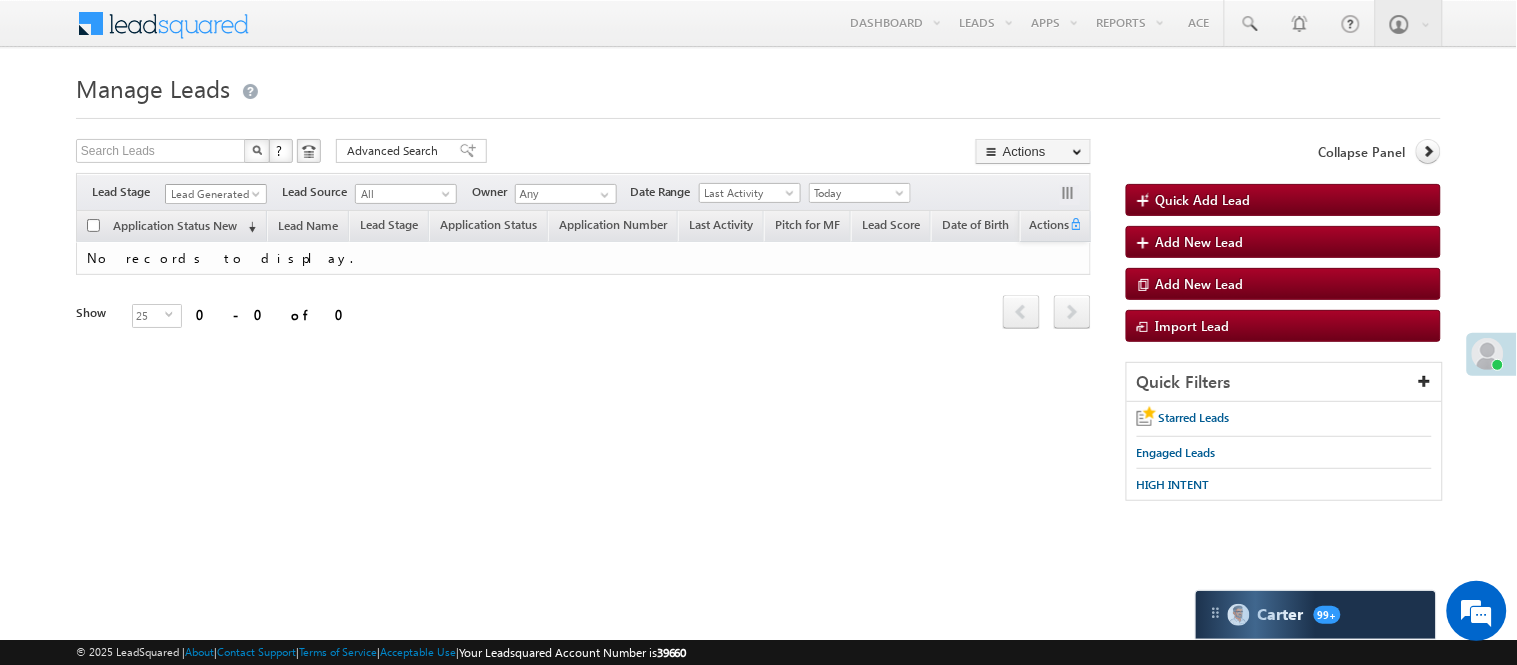 click on "Lead Generated" at bounding box center [213, 194] 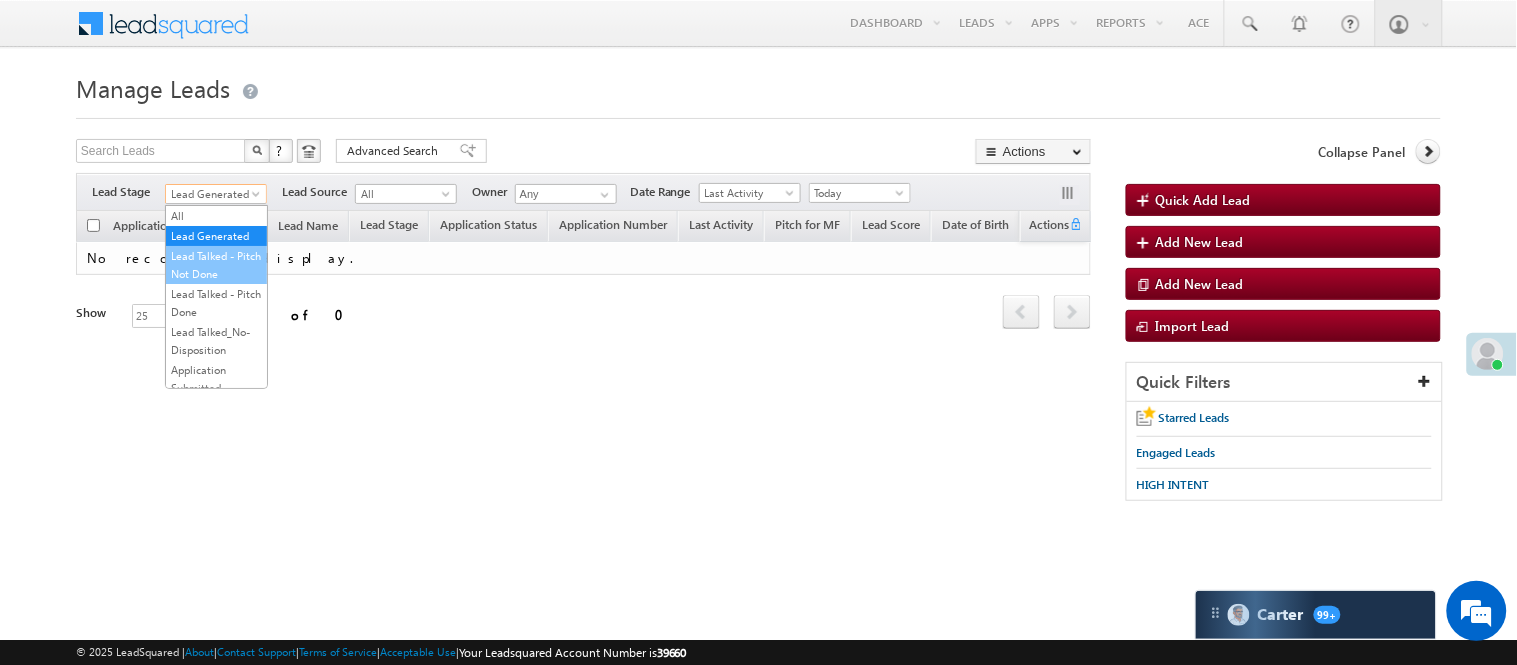click on "Lead Talked - Pitch Not Done" at bounding box center [216, 265] 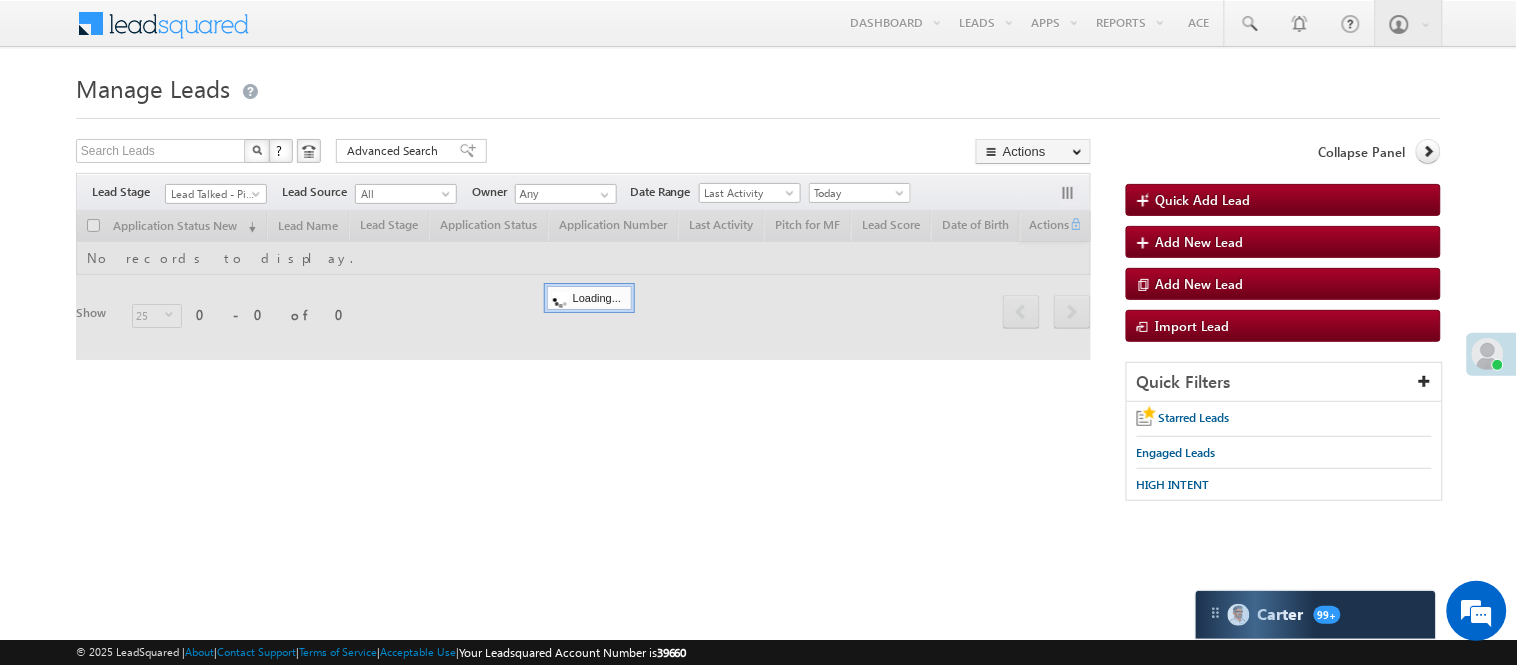 click on "Menu
Nisha Anand Yadav
Nisha .Yada v@ang elbro king. com
Angel Broki" at bounding box center [758, 24] 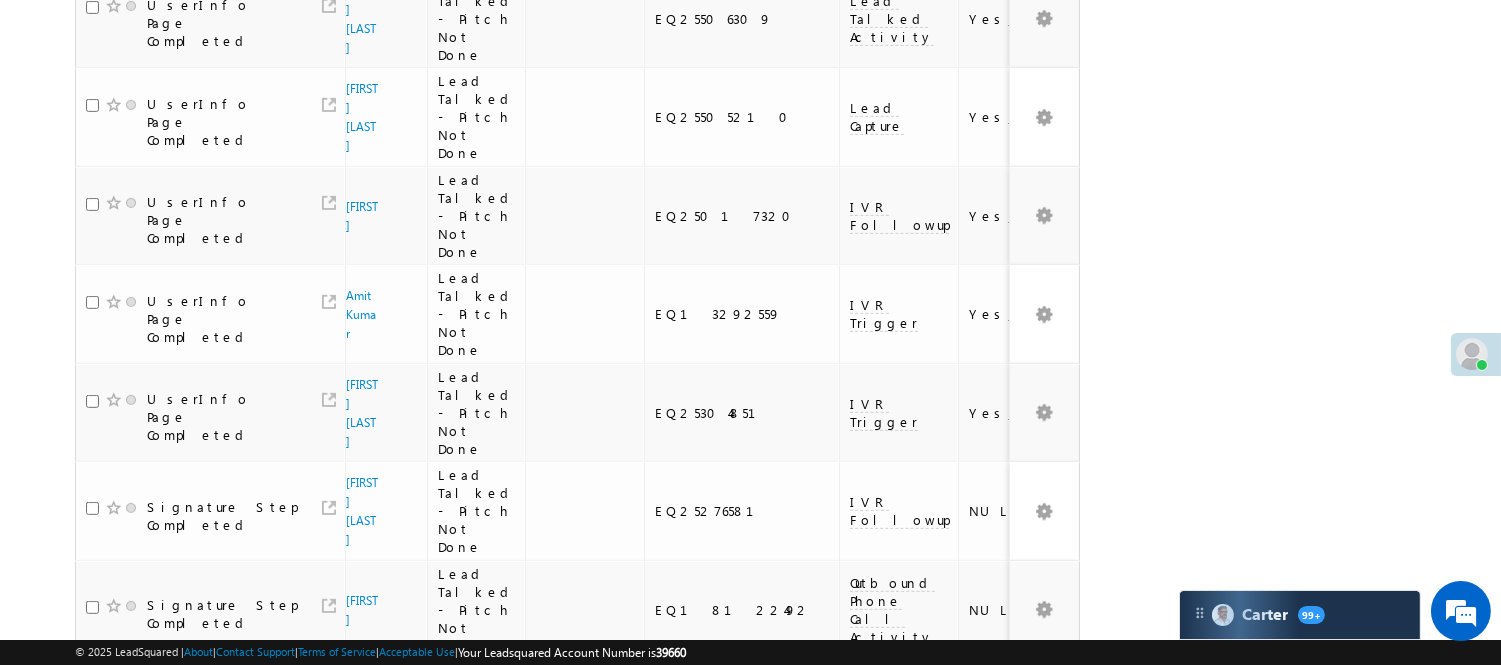 scroll, scrollTop: 1795, scrollLeft: 0, axis: vertical 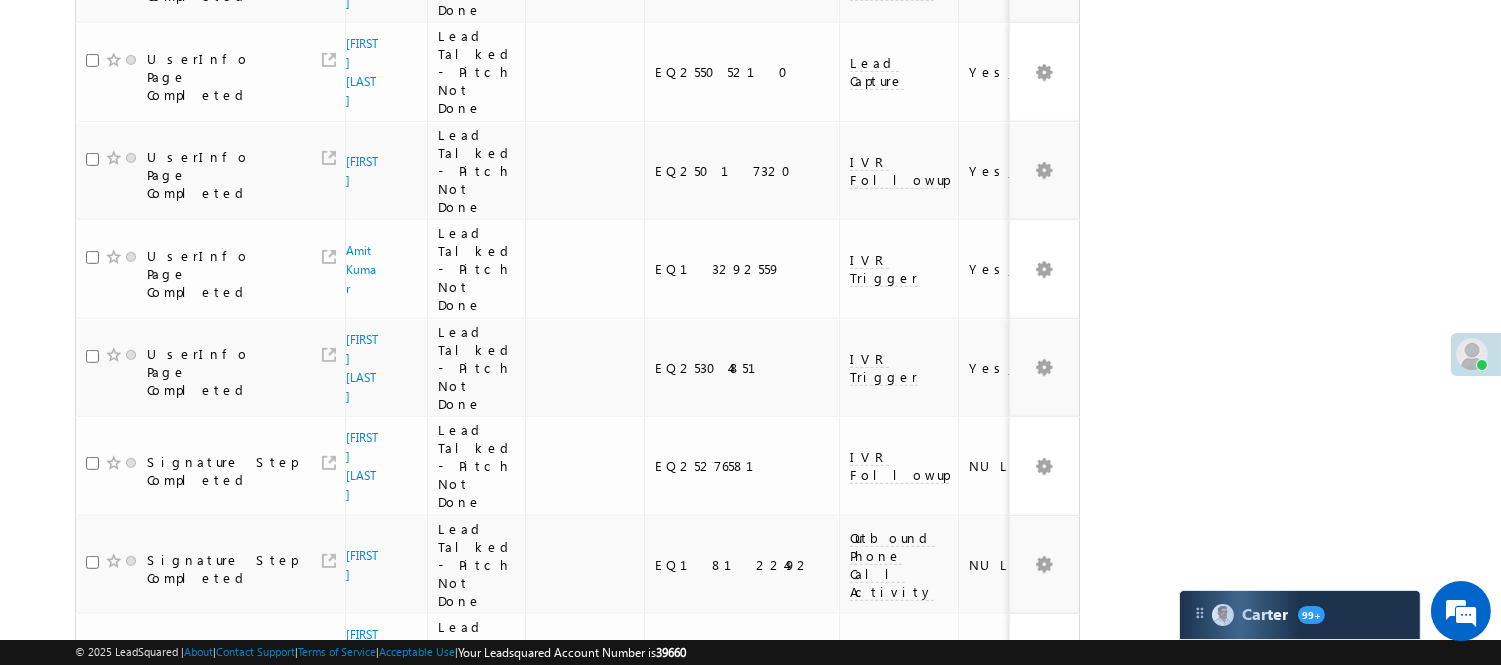 click on "3" at bounding box center (978, 948) 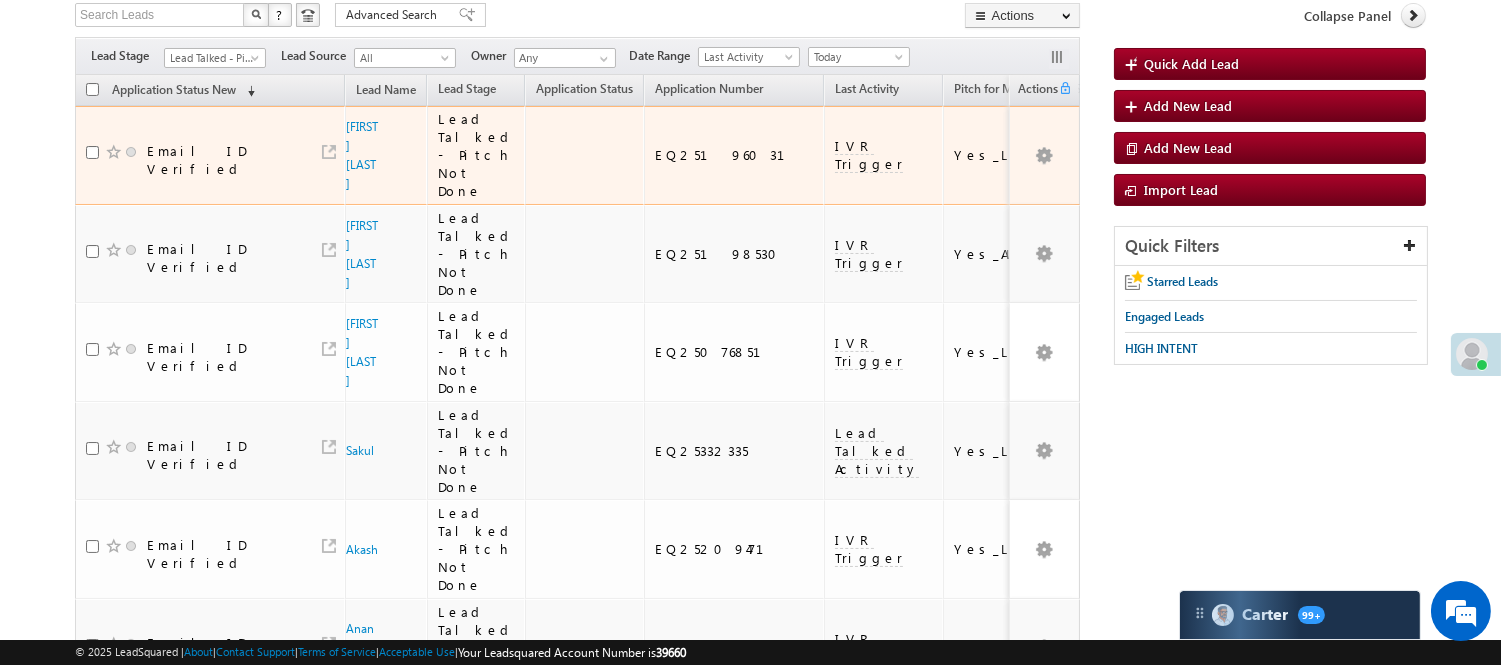 scroll, scrollTop: 102, scrollLeft: 0, axis: vertical 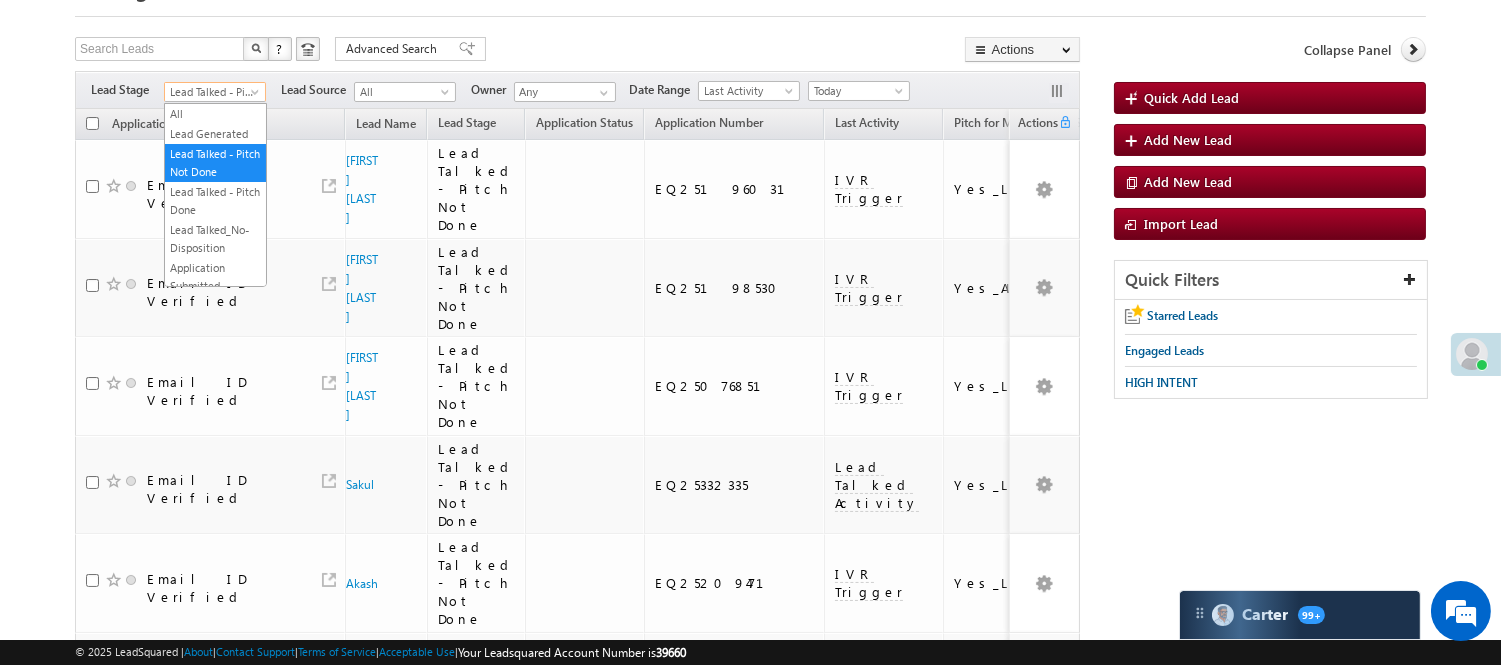click on "Lead Talked - Pitch Not Done" at bounding box center (212, 92) 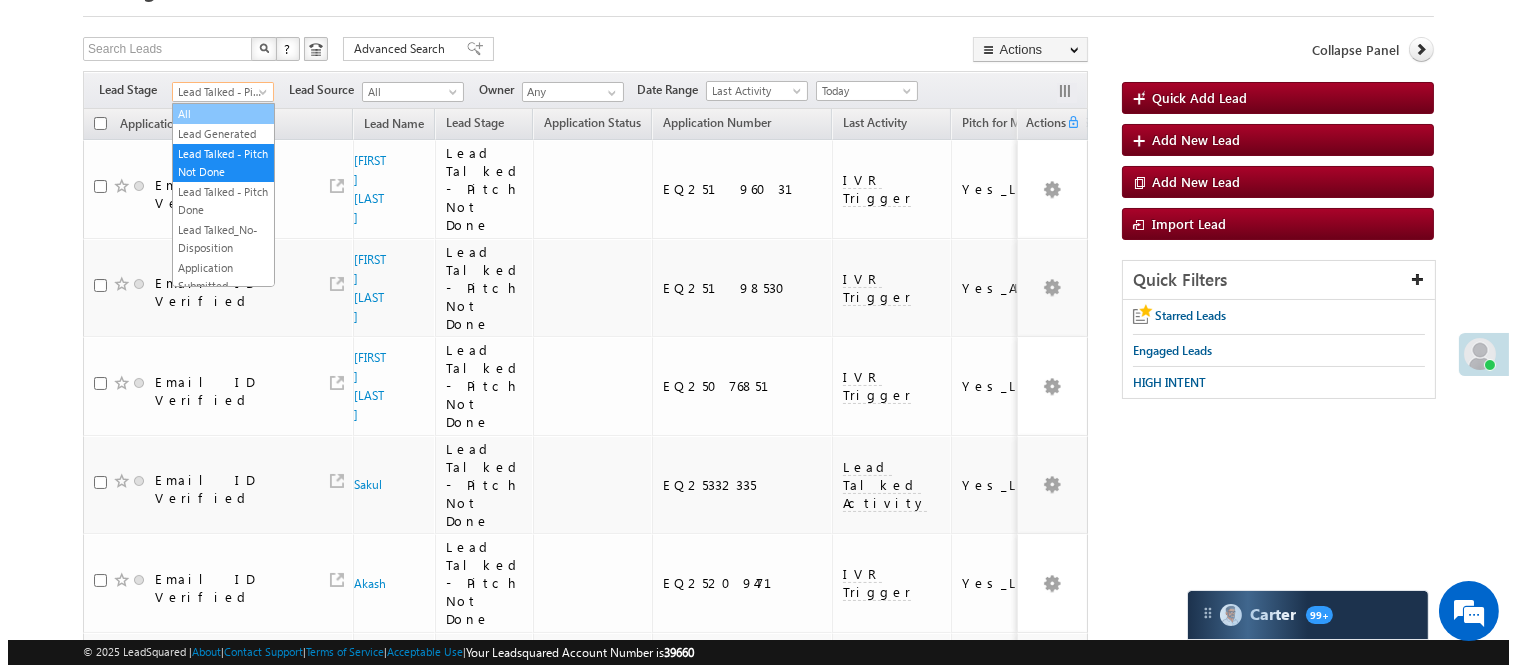 scroll, scrollTop: 0, scrollLeft: 0, axis: both 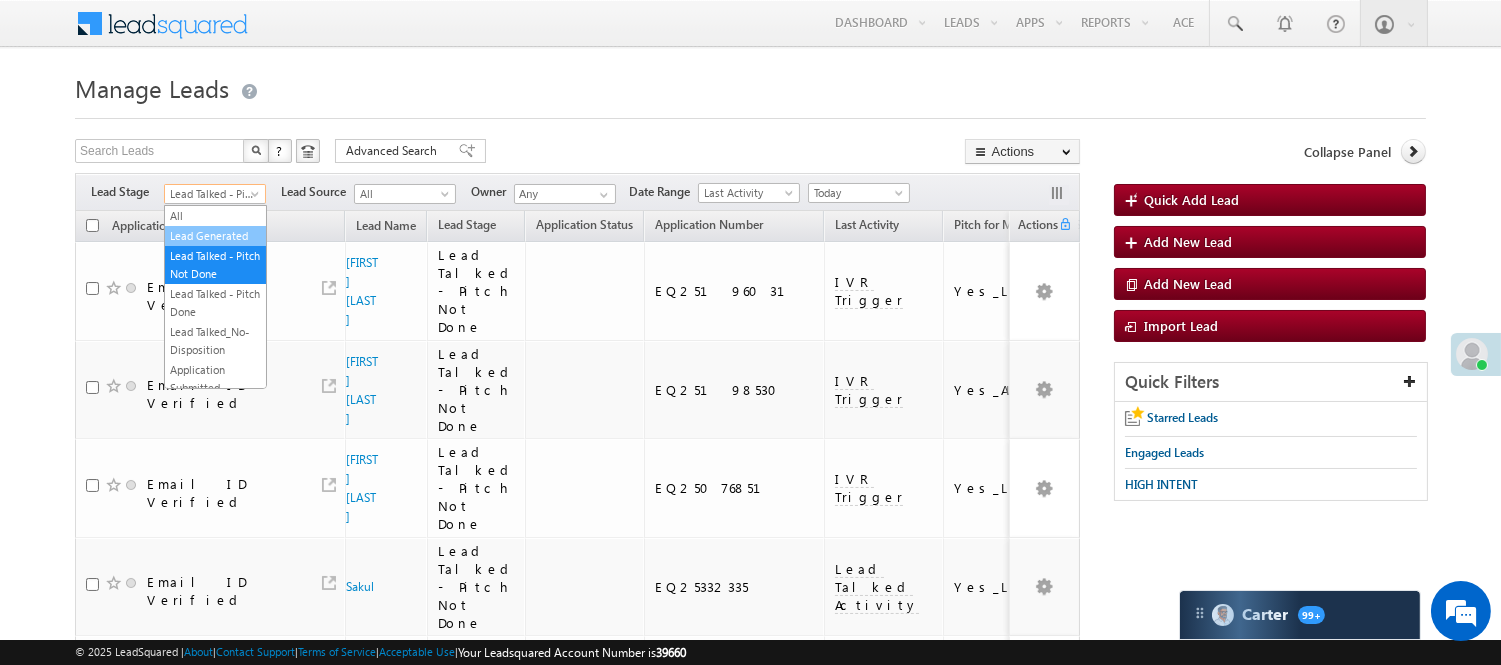 click on "Lead Generated" at bounding box center (215, 236) 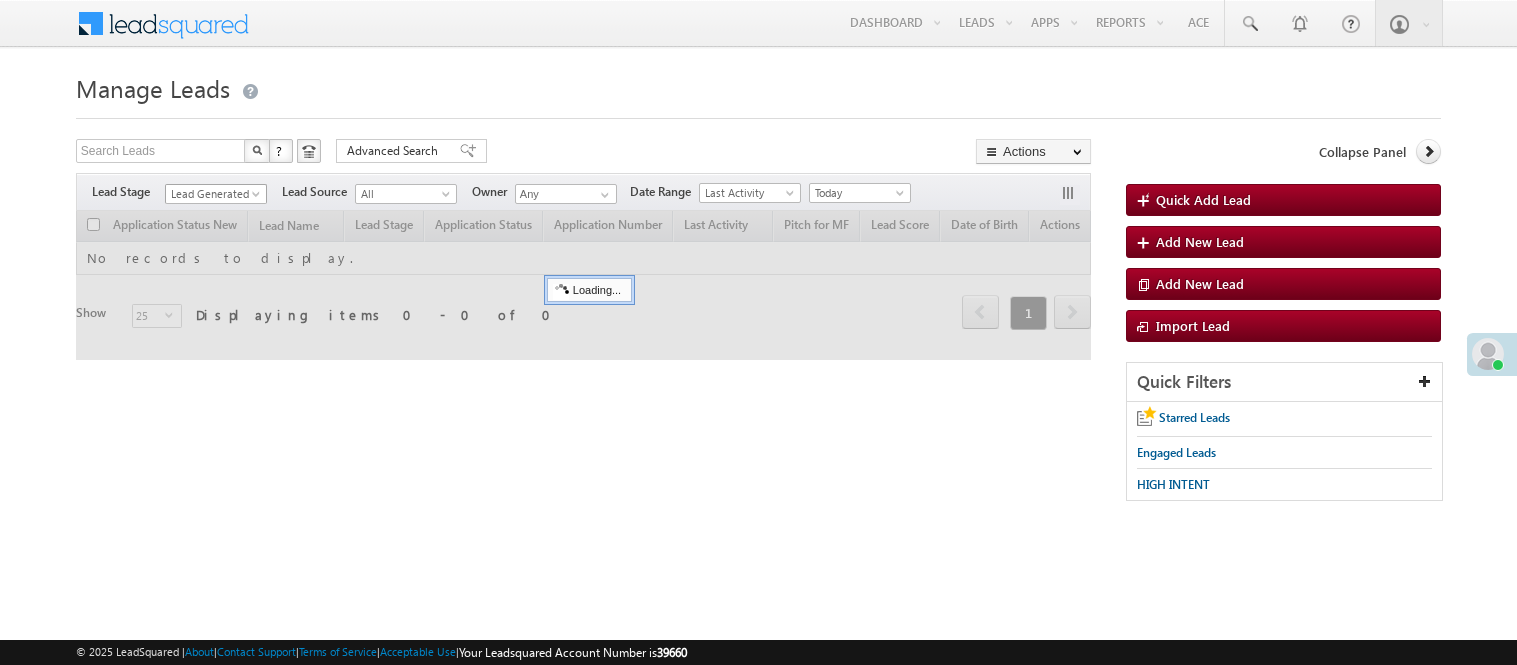 scroll, scrollTop: 0, scrollLeft: 0, axis: both 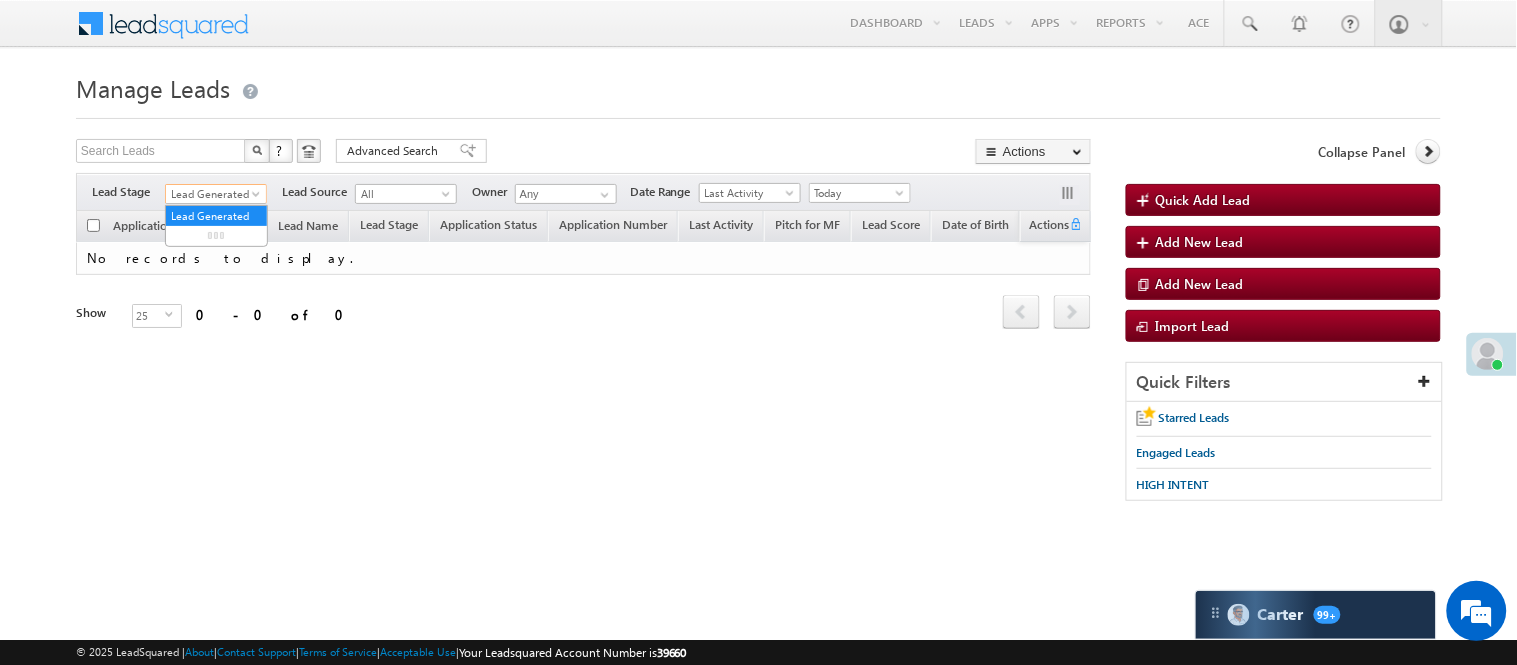 click on "Lead Generated" at bounding box center [213, 194] 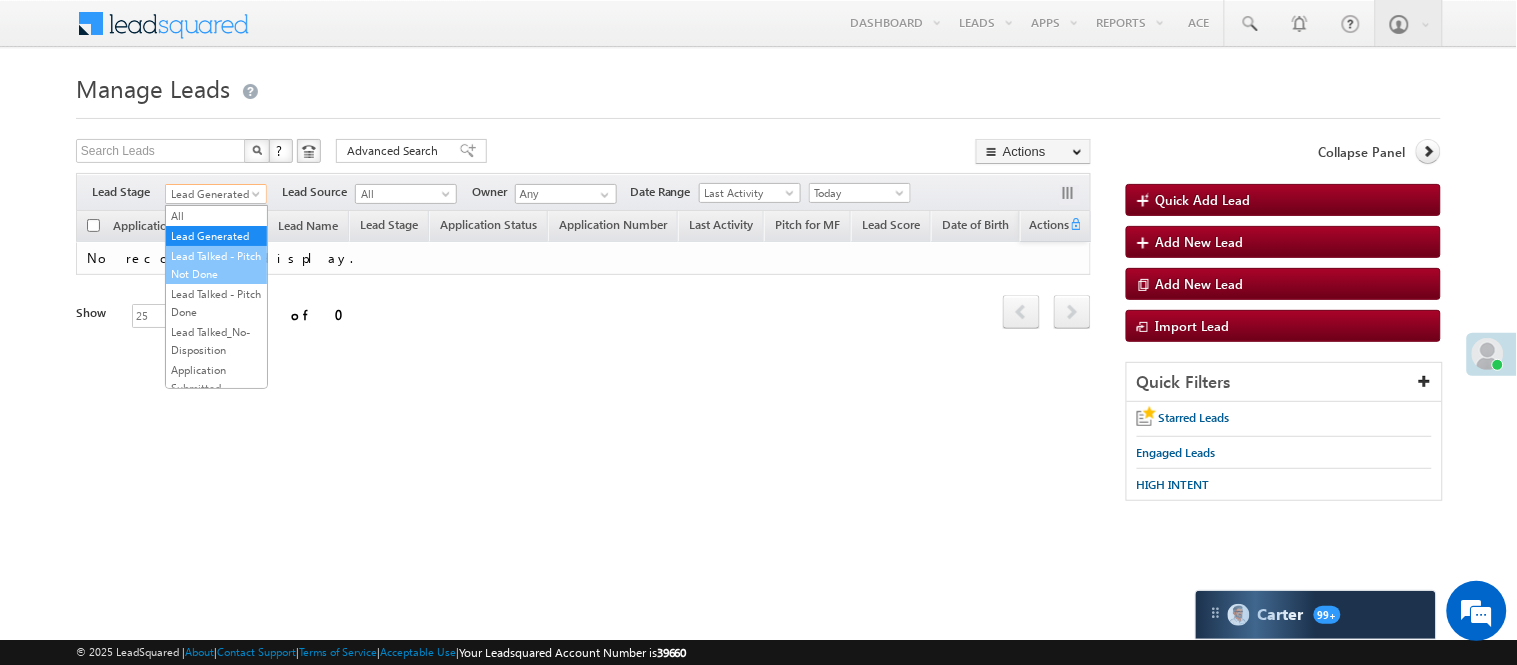 scroll, scrollTop: 0, scrollLeft: 0, axis: both 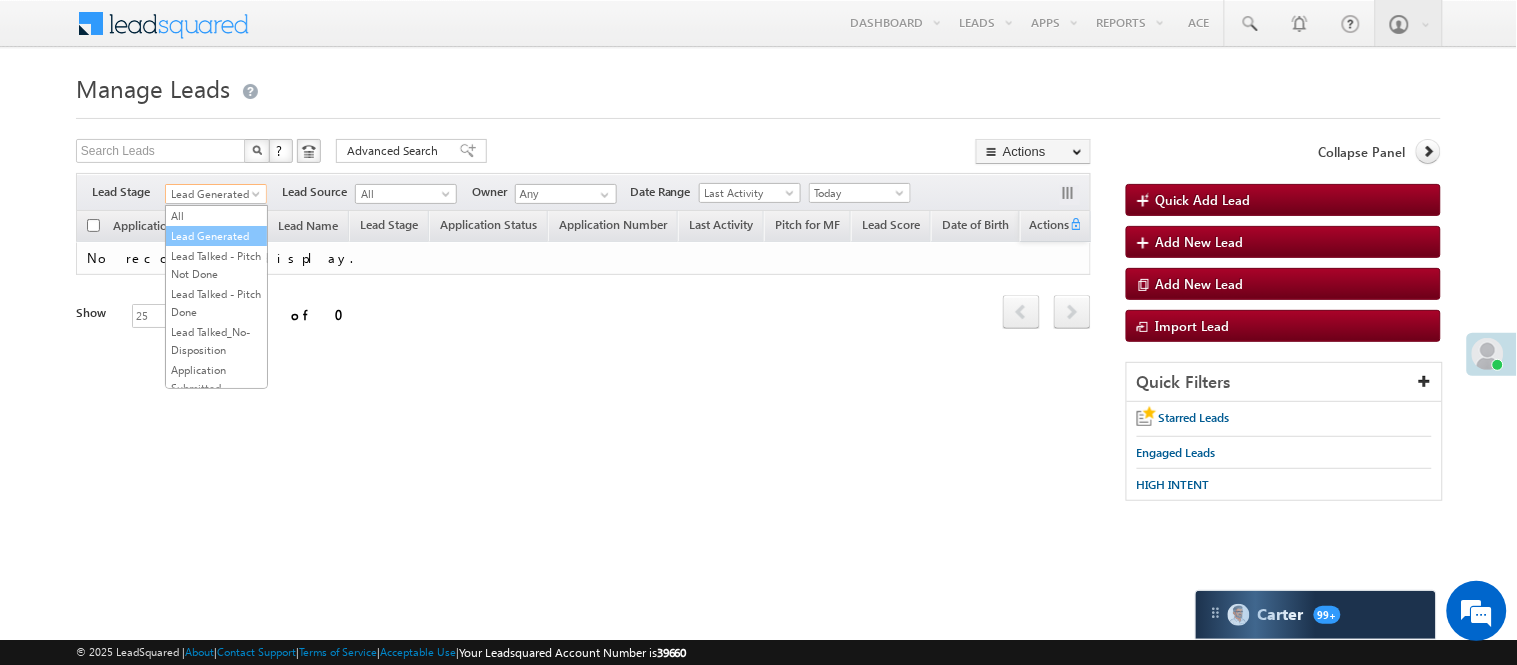 click on "Lead Generated" at bounding box center (216, 236) 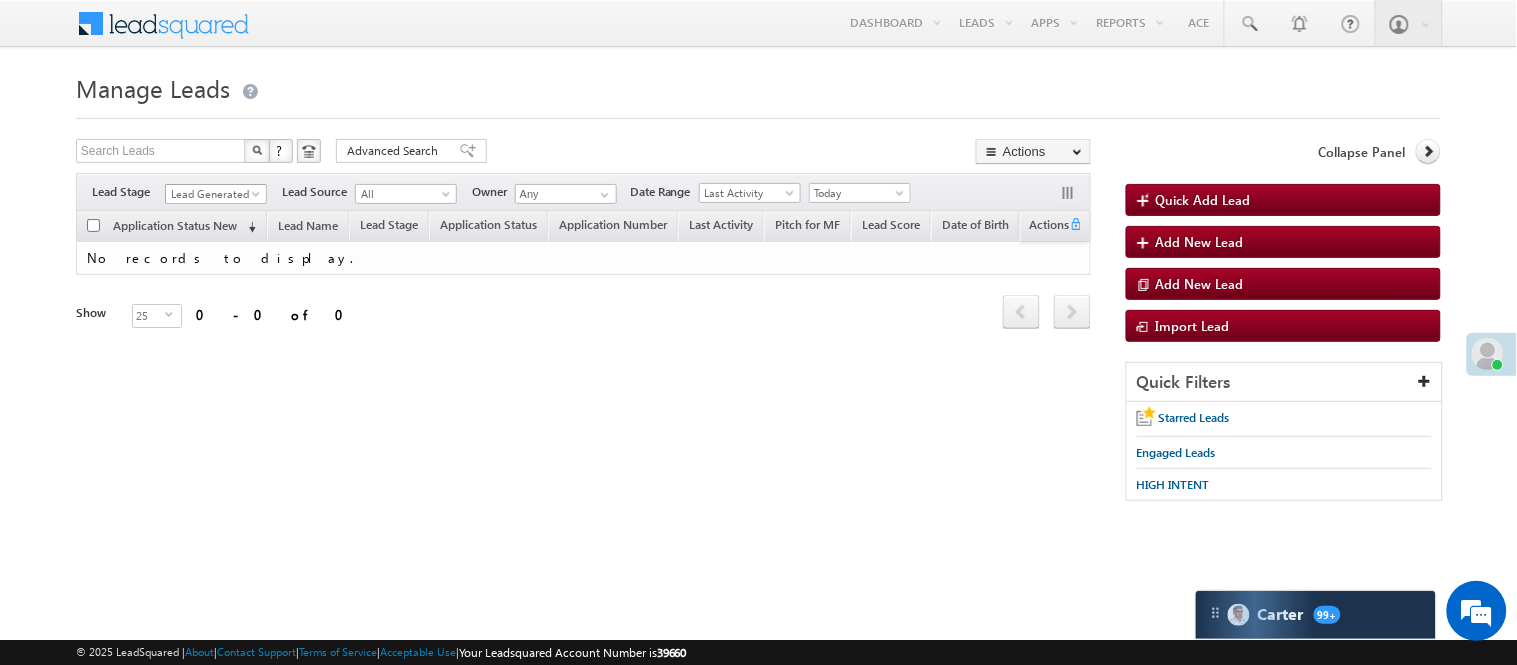 click on "Lead Generated" at bounding box center (213, 194) 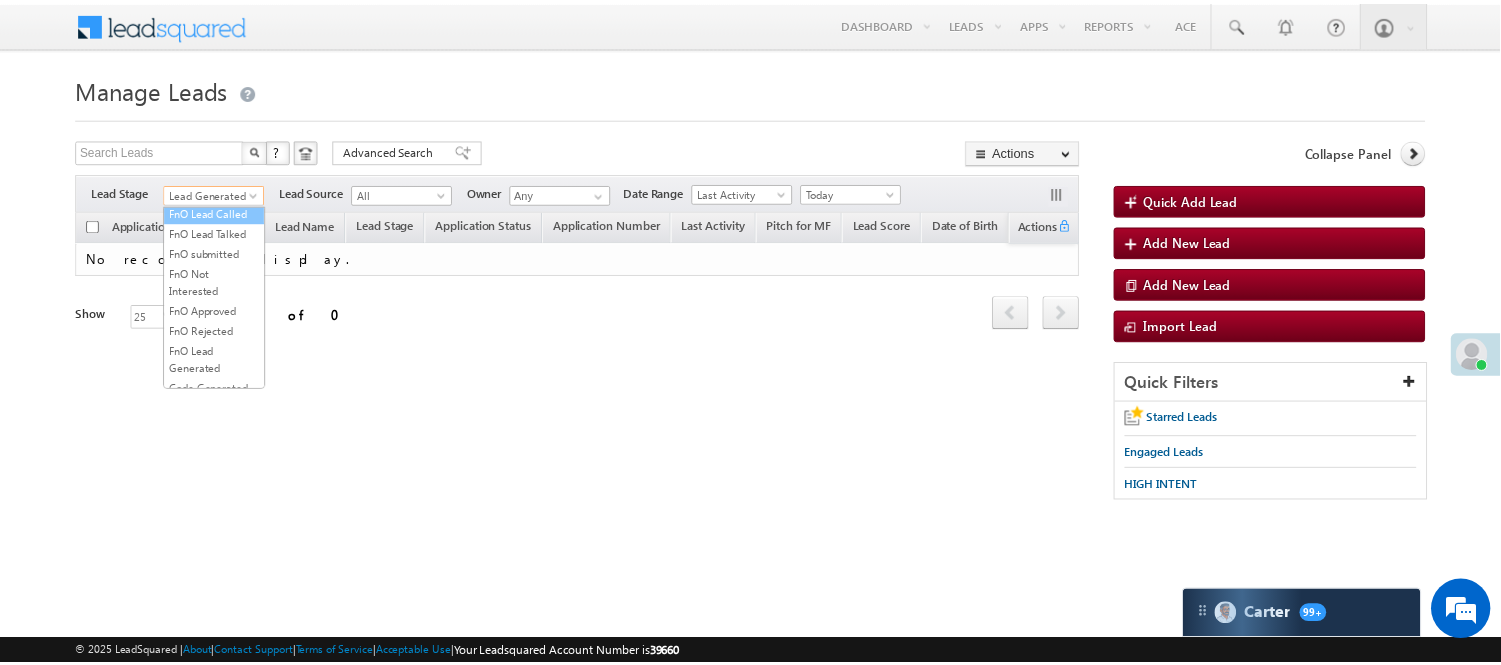 scroll, scrollTop: 222, scrollLeft: 0, axis: vertical 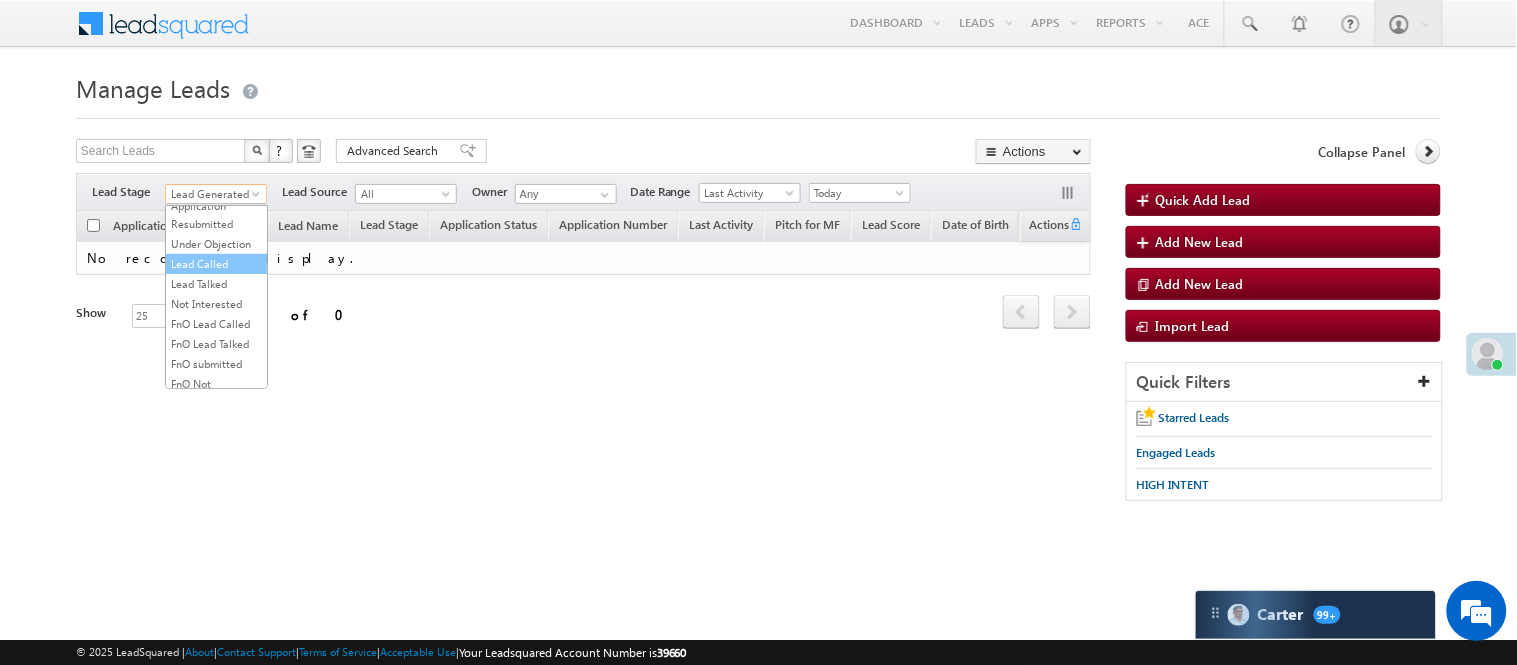 click on "Lead Called" at bounding box center [216, 264] 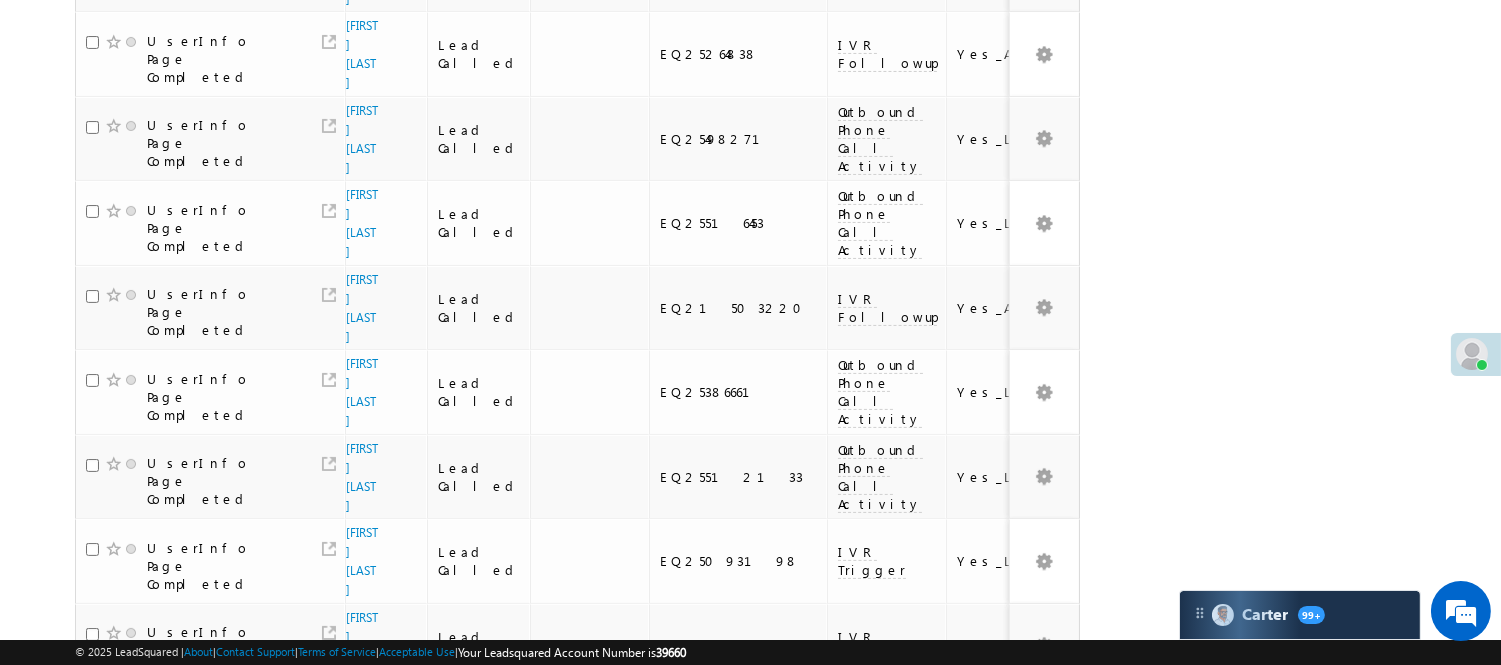 scroll, scrollTop: 737, scrollLeft: 0, axis: vertical 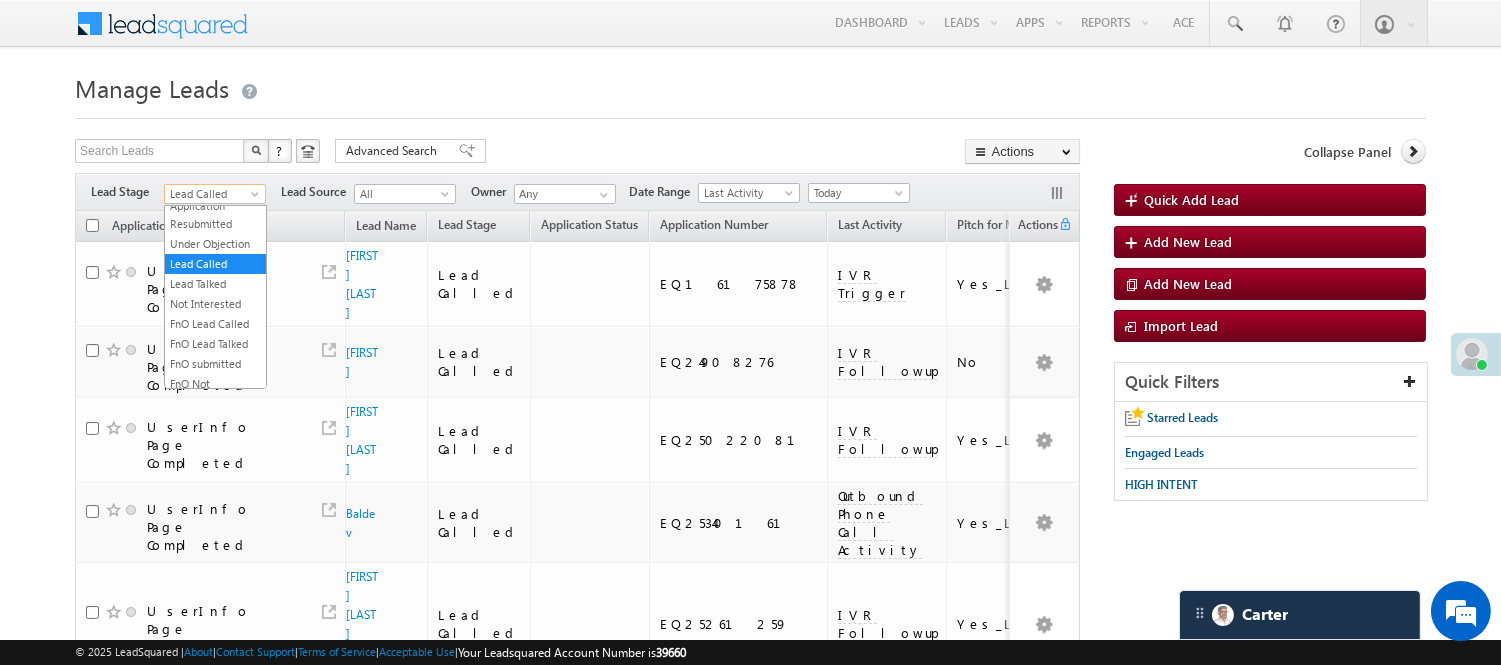 click on "Lead Called" at bounding box center [212, 194] 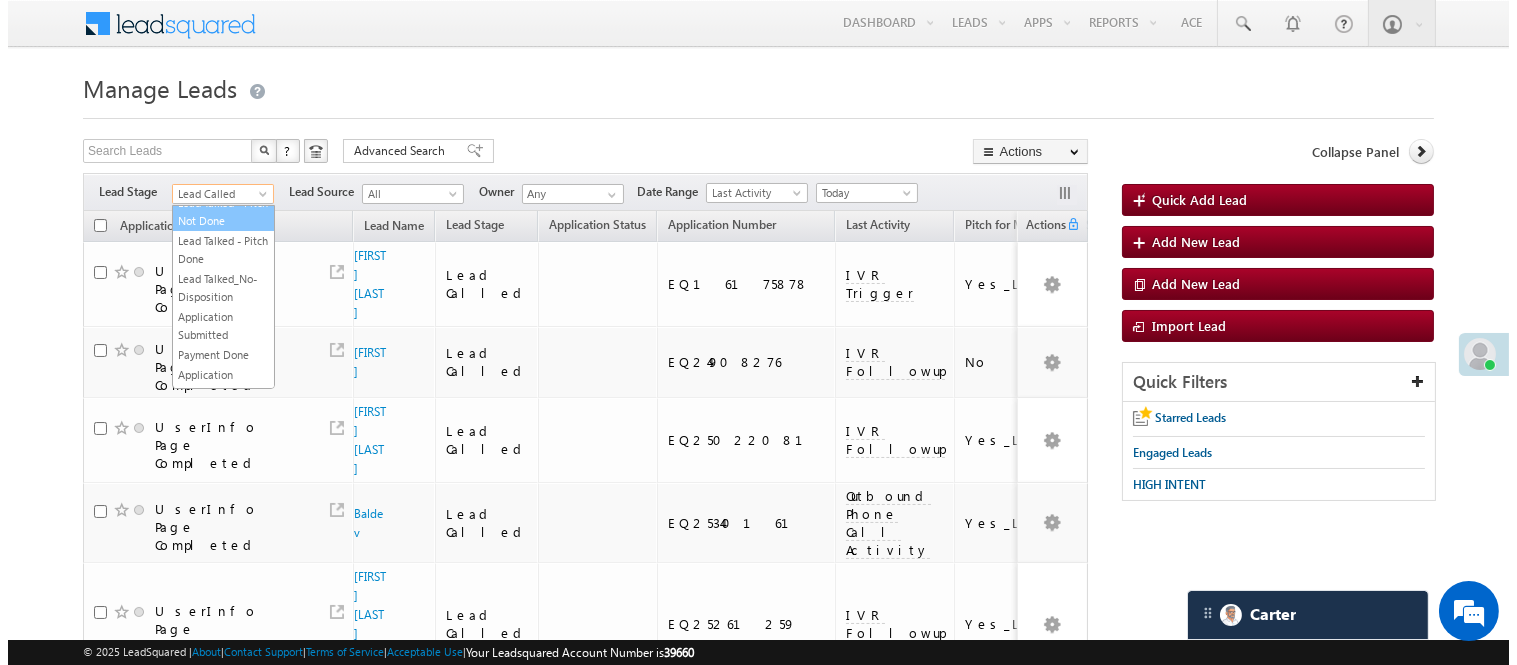 scroll, scrollTop: 0, scrollLeft: 0, axis: both 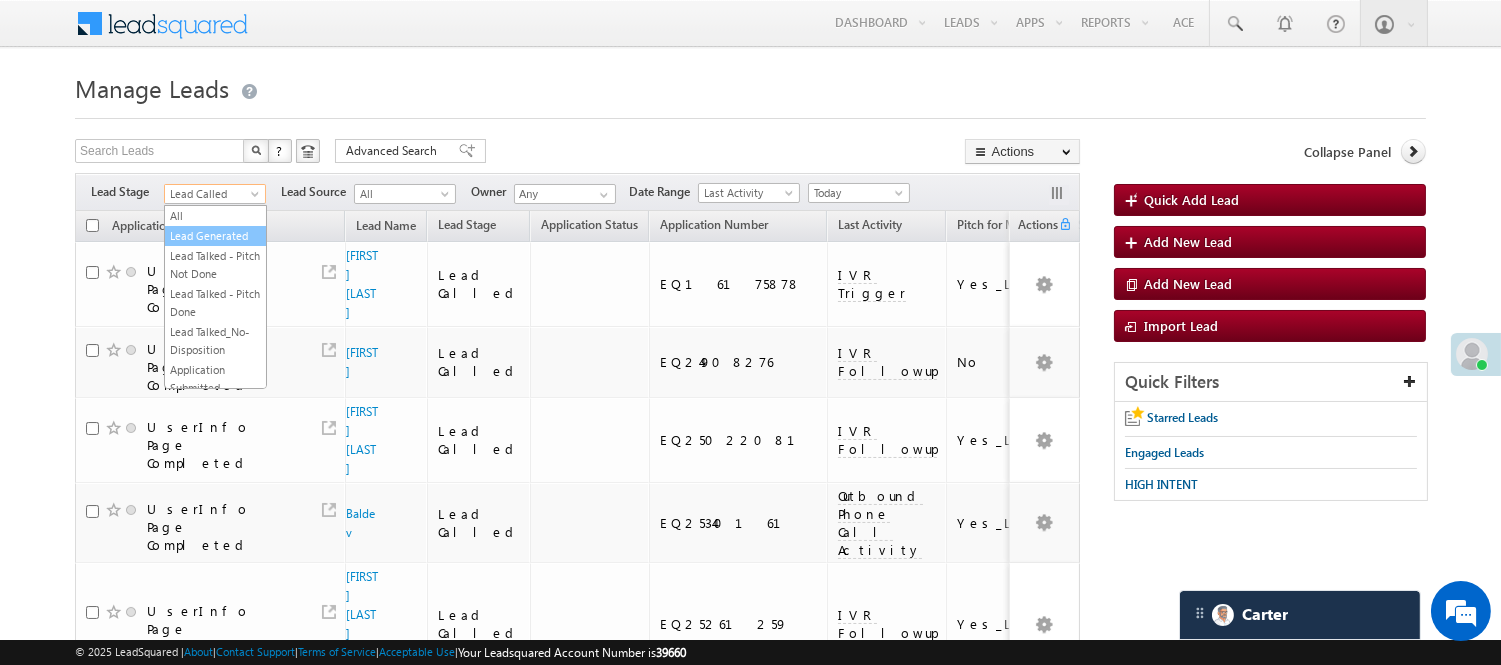 click on "Lead Generated" at bounding box center (215, 236) 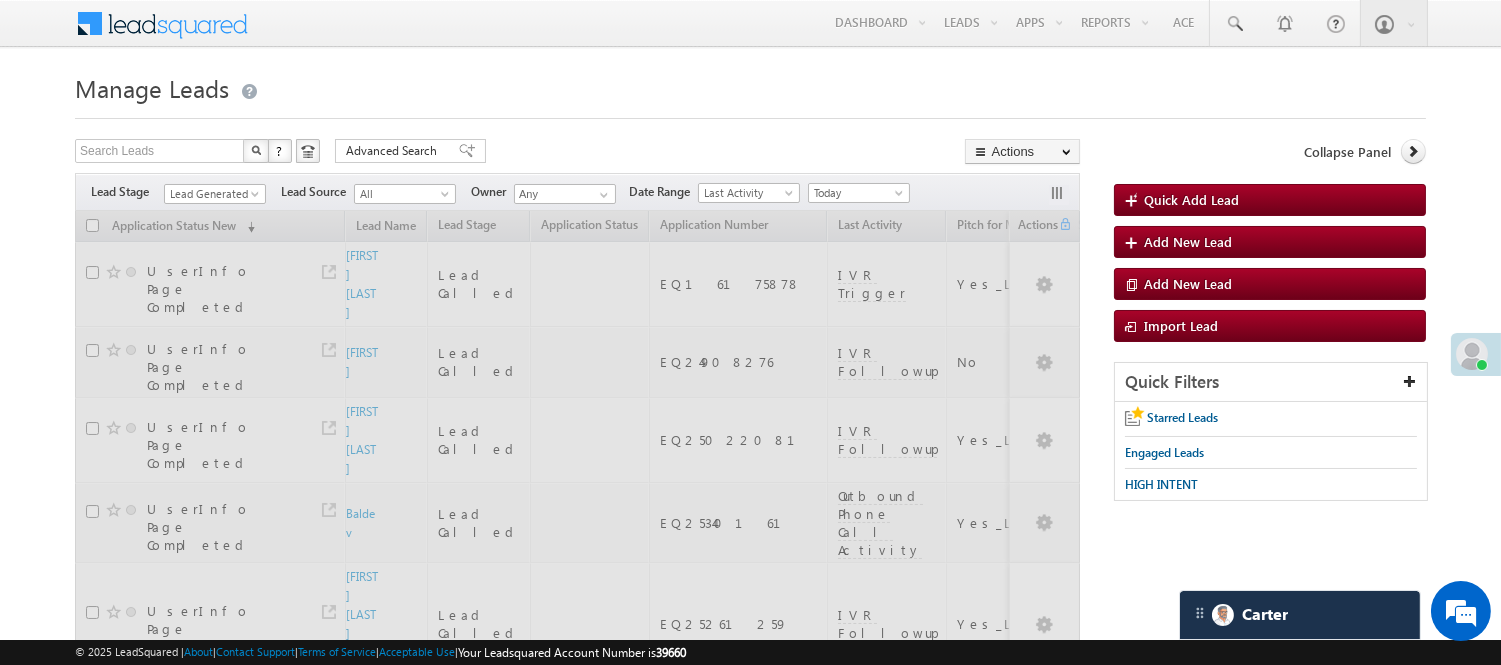 click on "Search Leads X ?   107 results found
Advanced Search
Advanced Search
Advanced search results
Actions Export Leads Reset all Filters
Actions Export Leads Bulk Update Send Email Add to List Add Activity Change Owner Change Stage Delete Merge Leads" at bounding box center (577, 153) 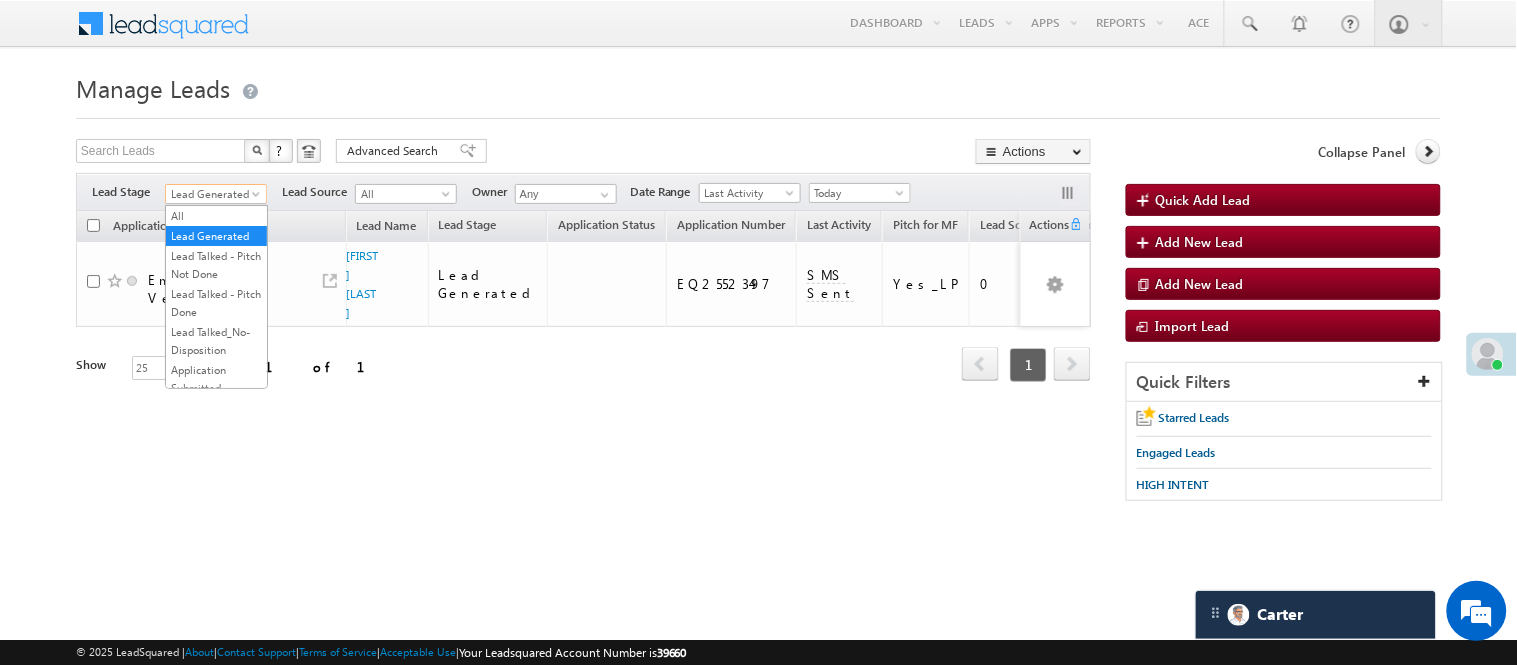 click on "Lead Generated" at bounding box center (213, 194) 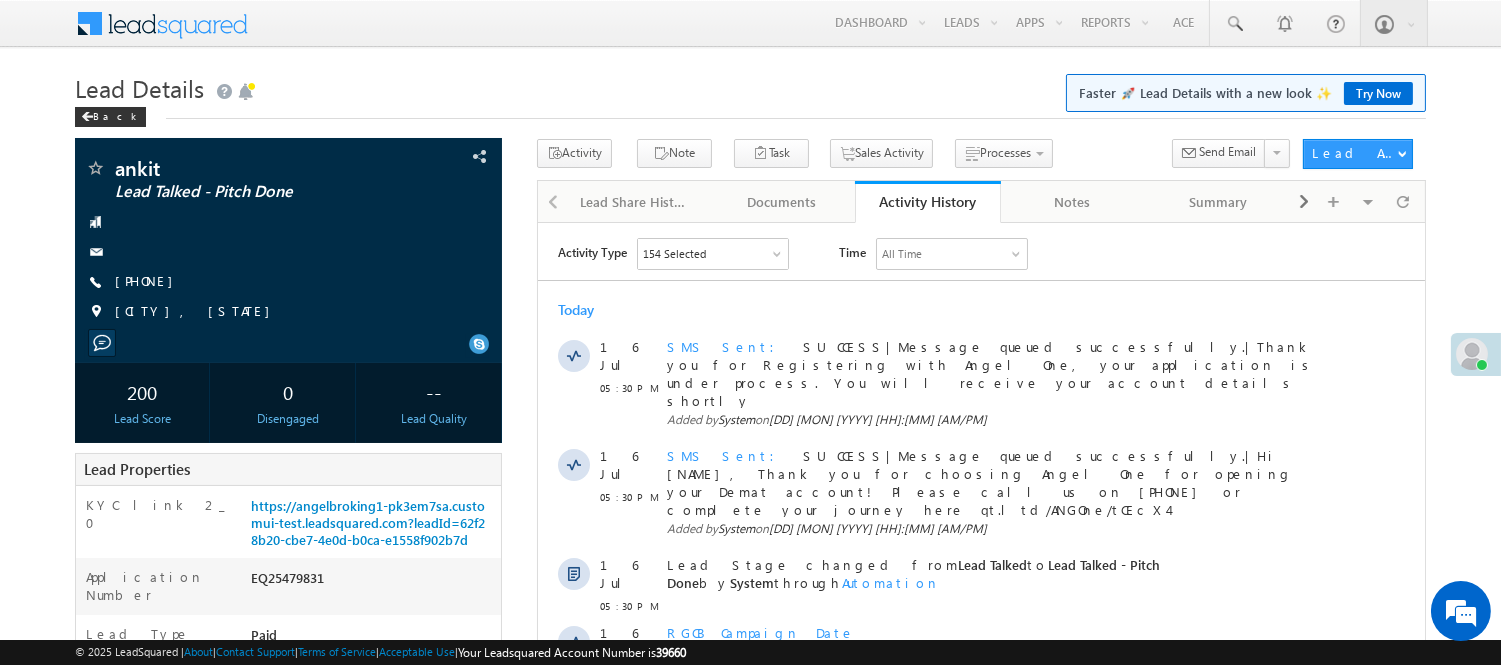 scroll, scrollTop: 0, scrollLeft: 0, axis: both 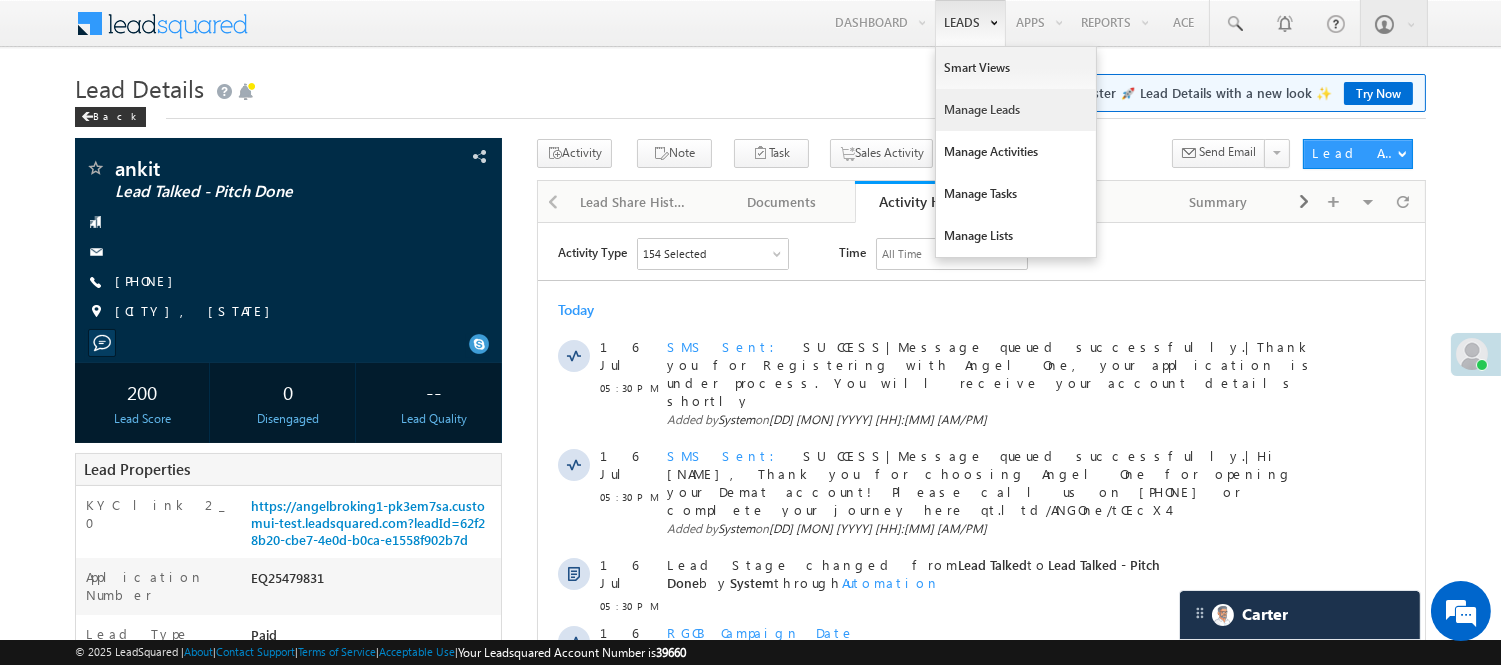 click on "Manage Leads" at bounding box center (1016, 110) 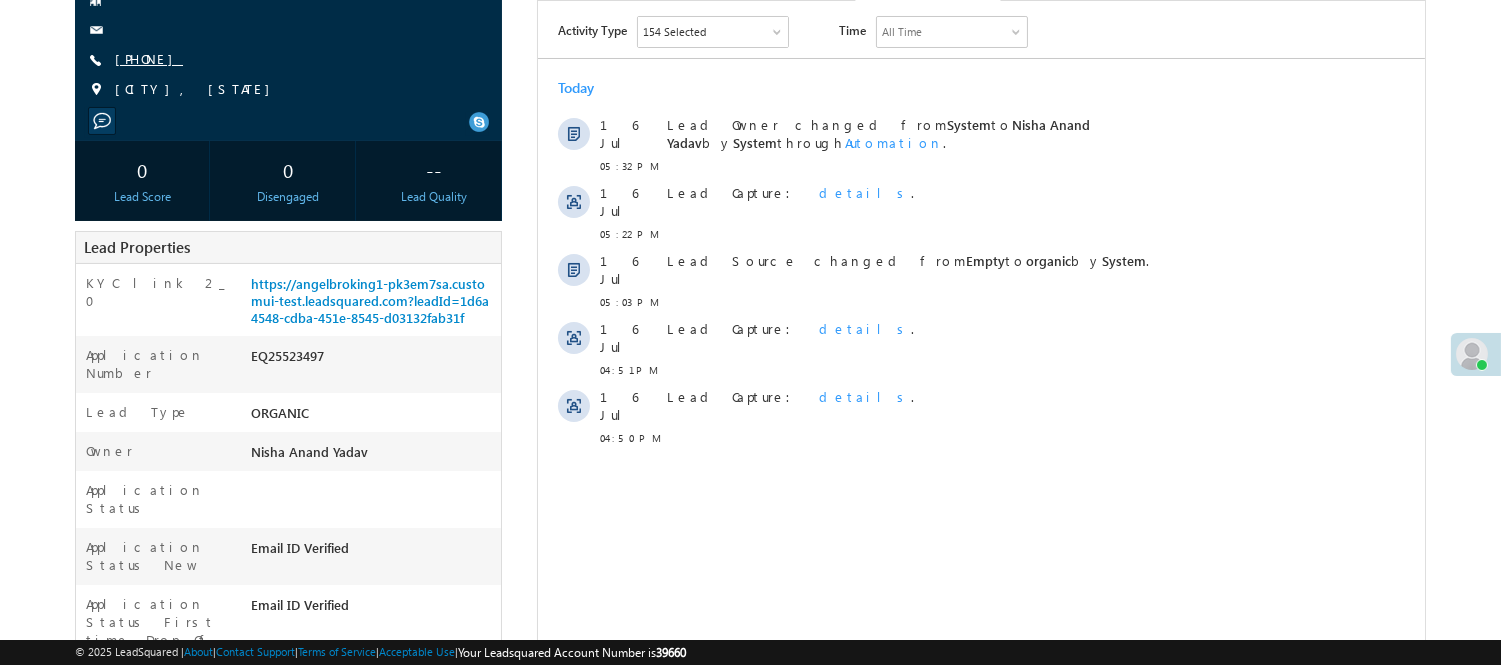 scroll, scrollTop: 0, scrollLeft: 0, axis: both 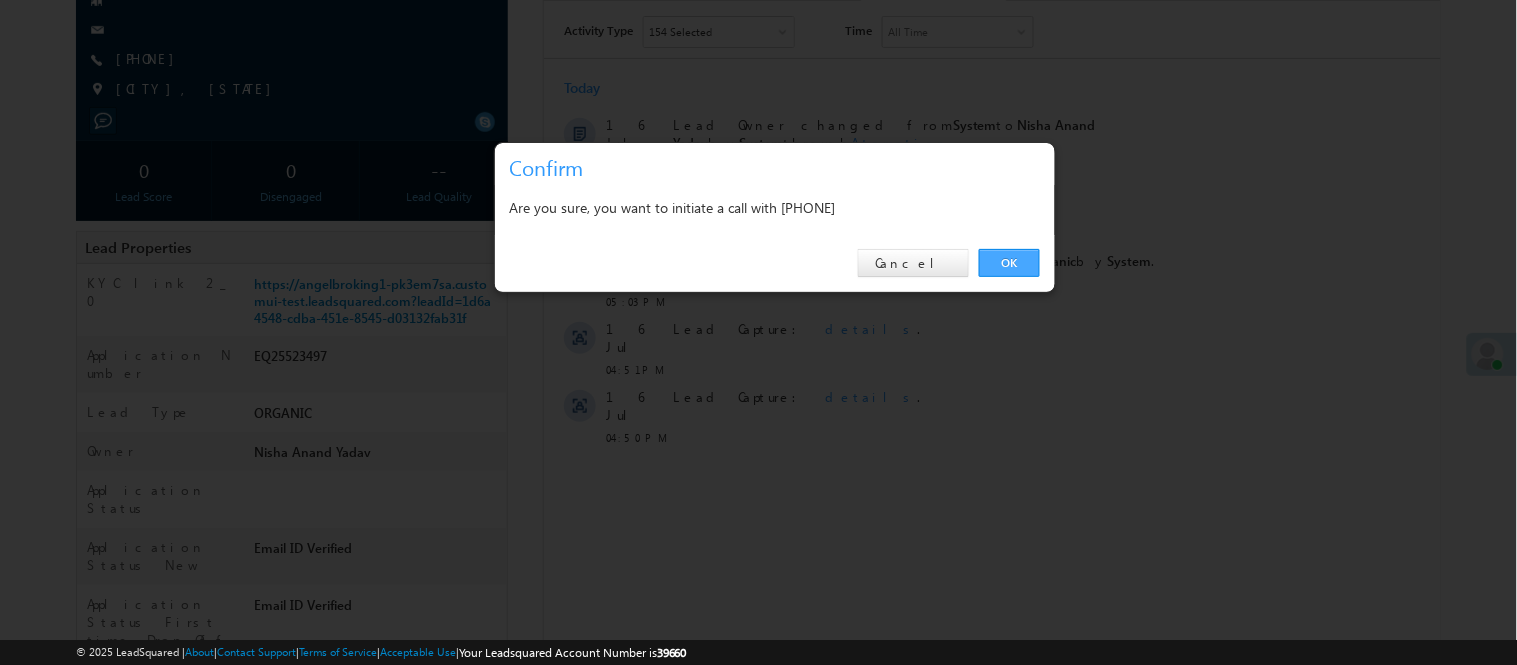 click on "OK" at bounding box center [1009, 263] 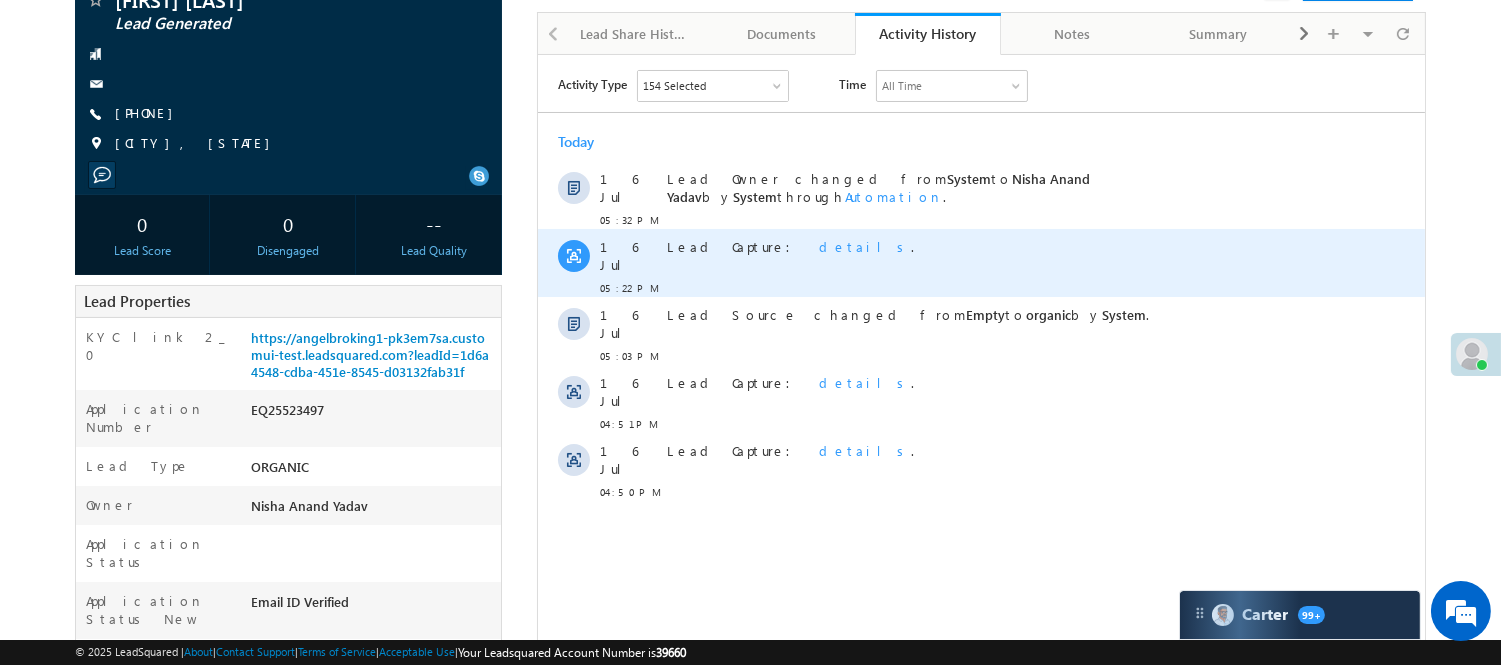 scroll, scrollTop: 276, scrollLeft: 0, axis: vertical 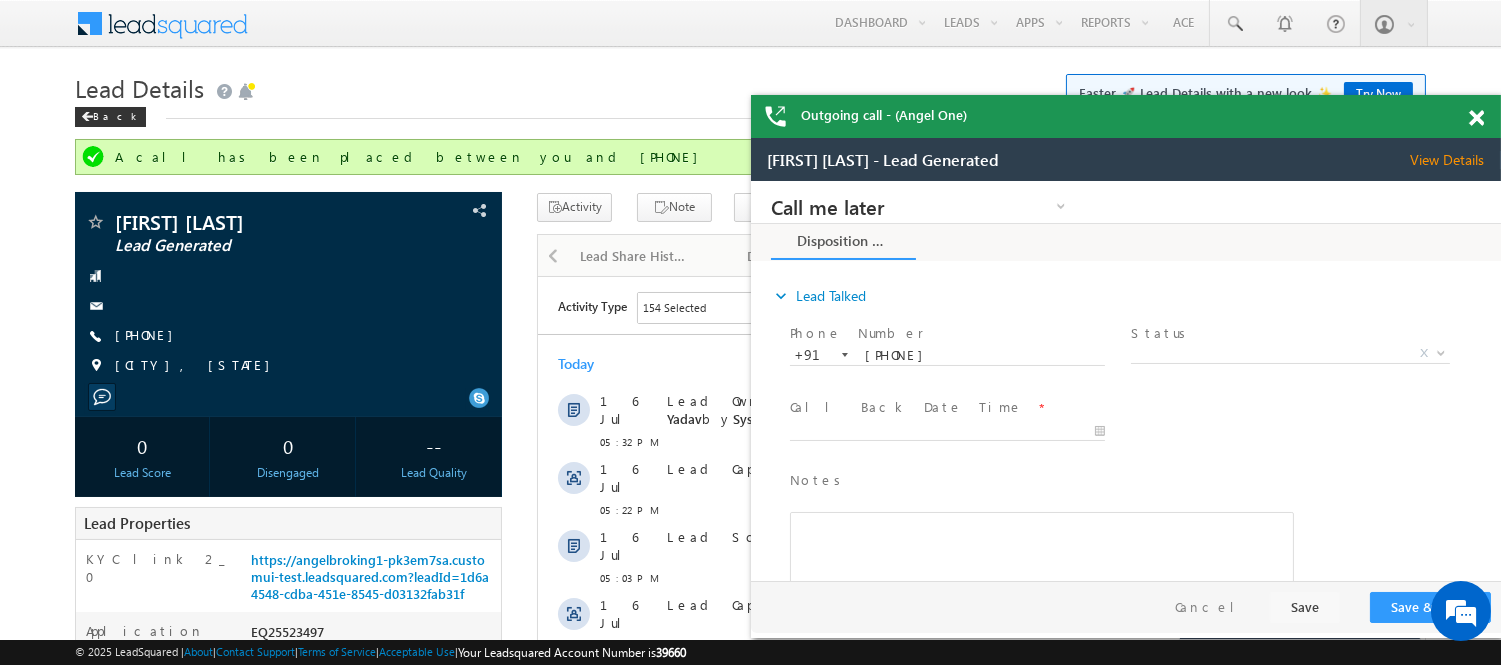 click at bounding box center [1476, 118] 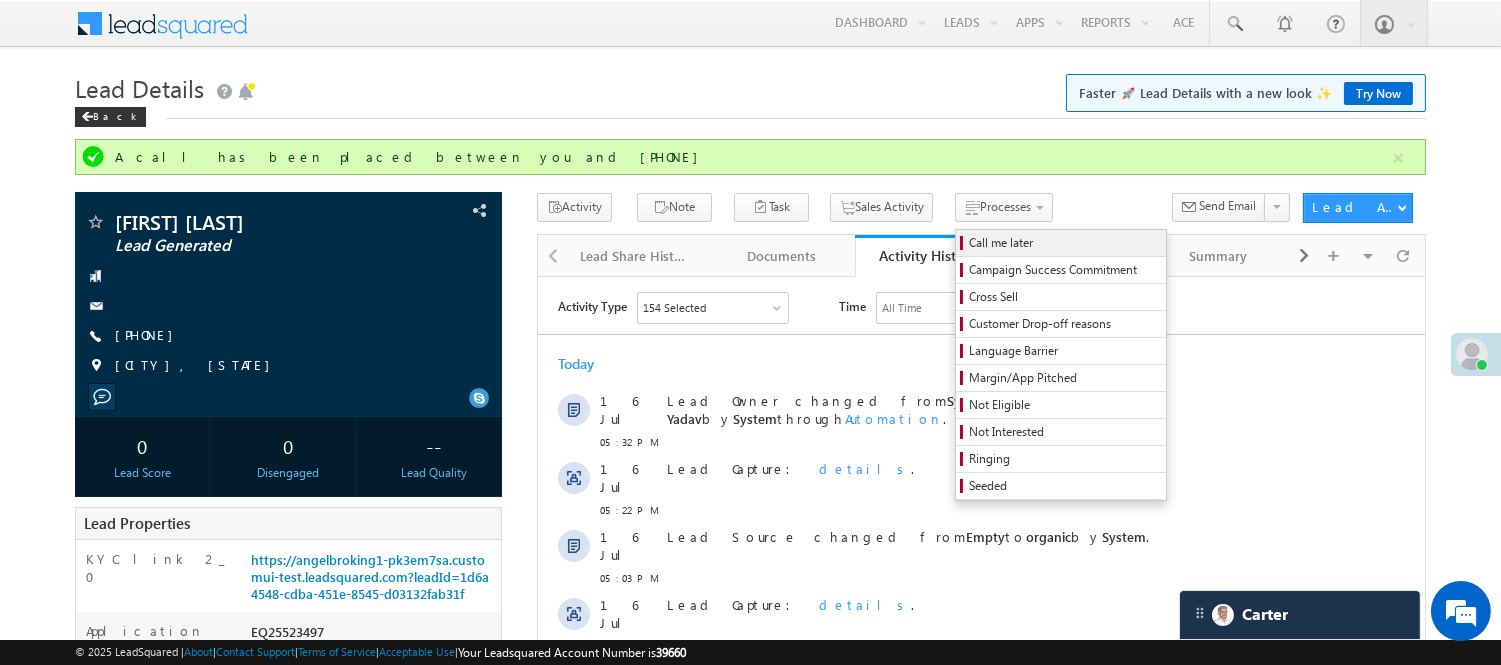 click on "Call me later" at bounding box center (1064, 243) 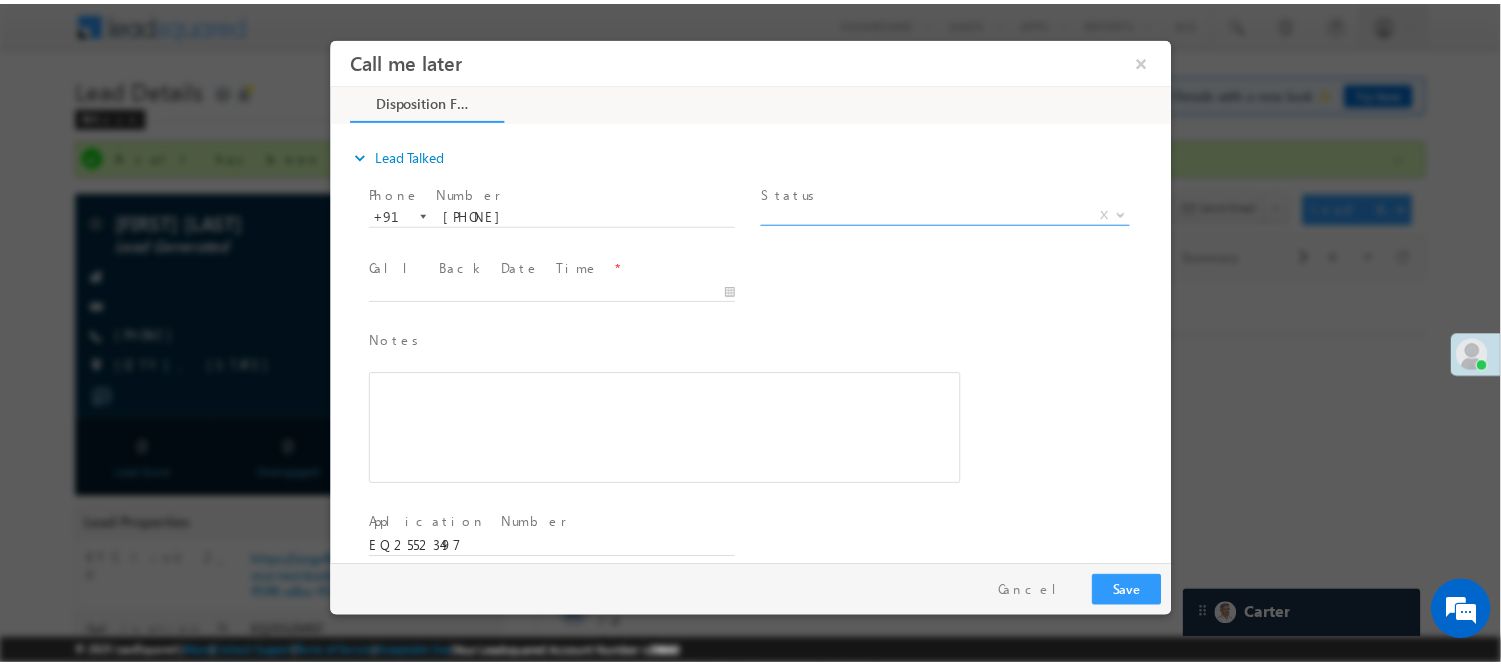 scroll, scrollTop: 0, scrollLeft: 0, axis: both 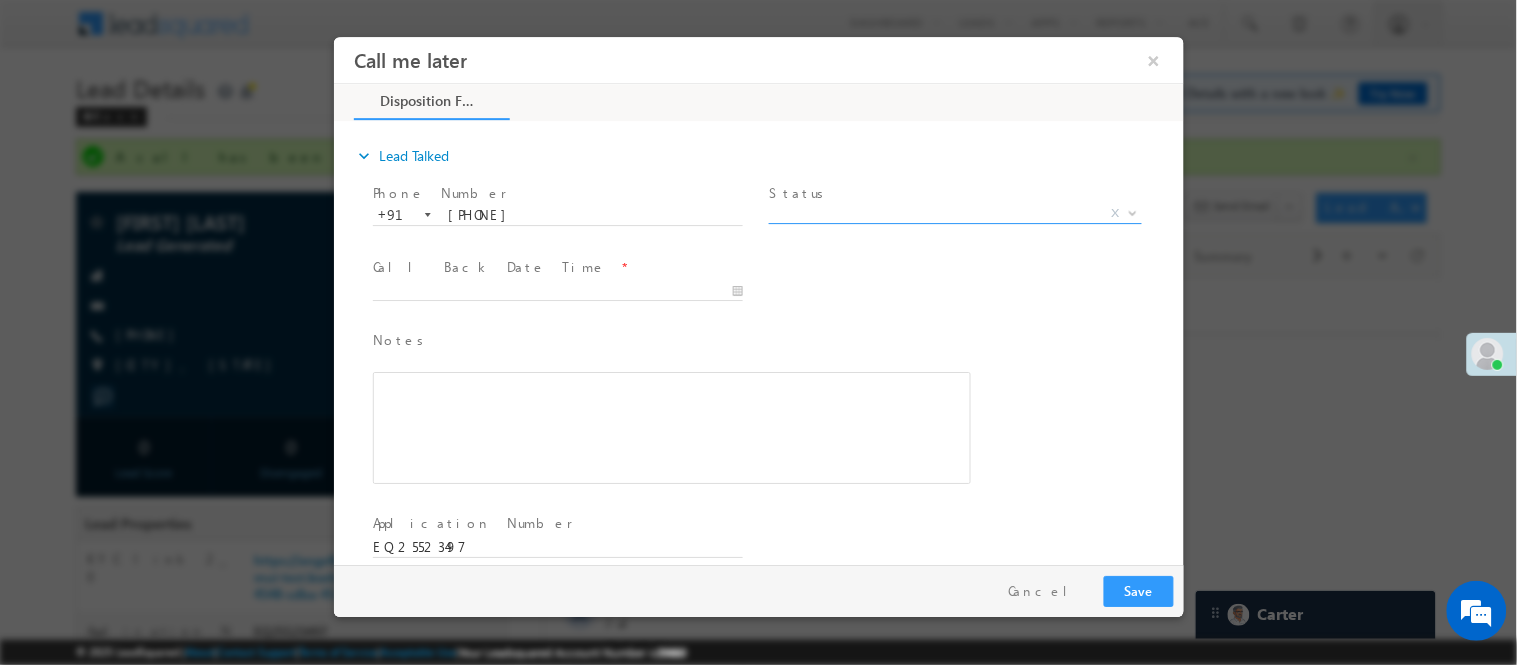click on "X" at bounding box center (954, 213) 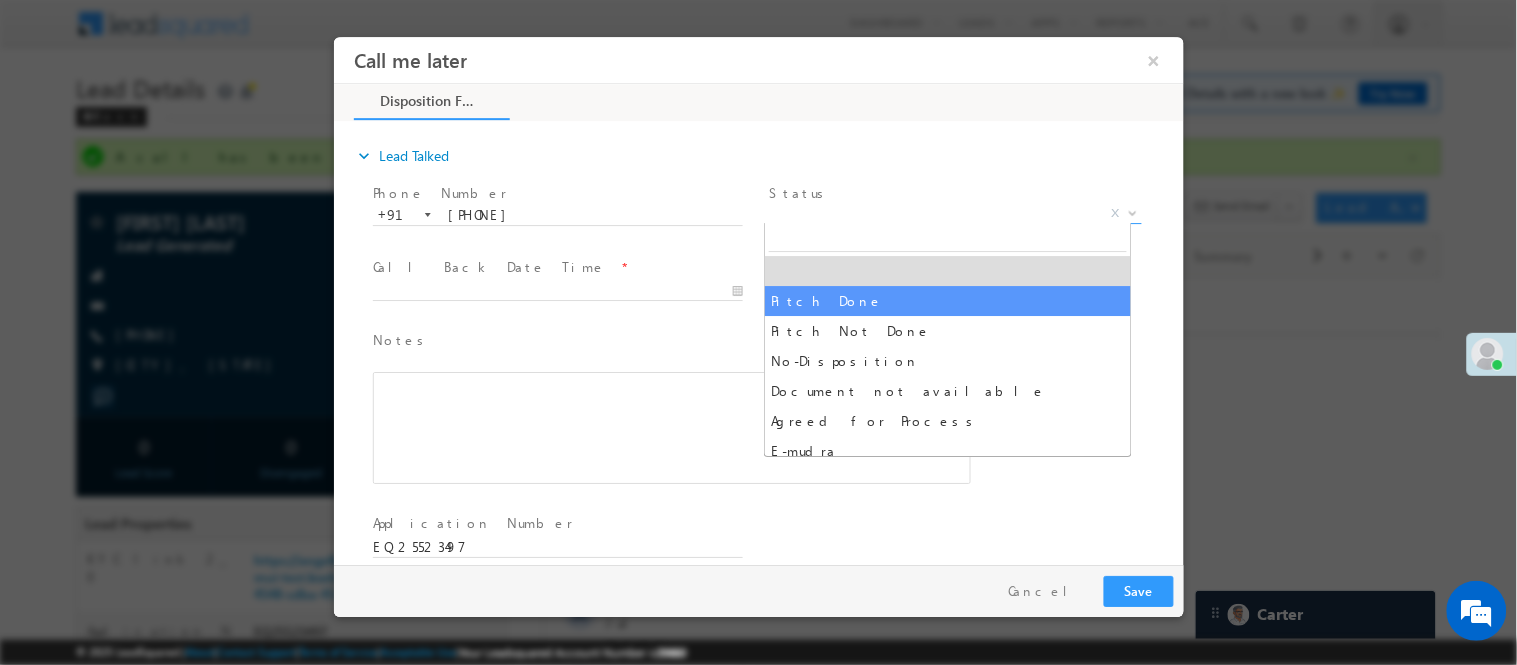 select on "Pitch Done" 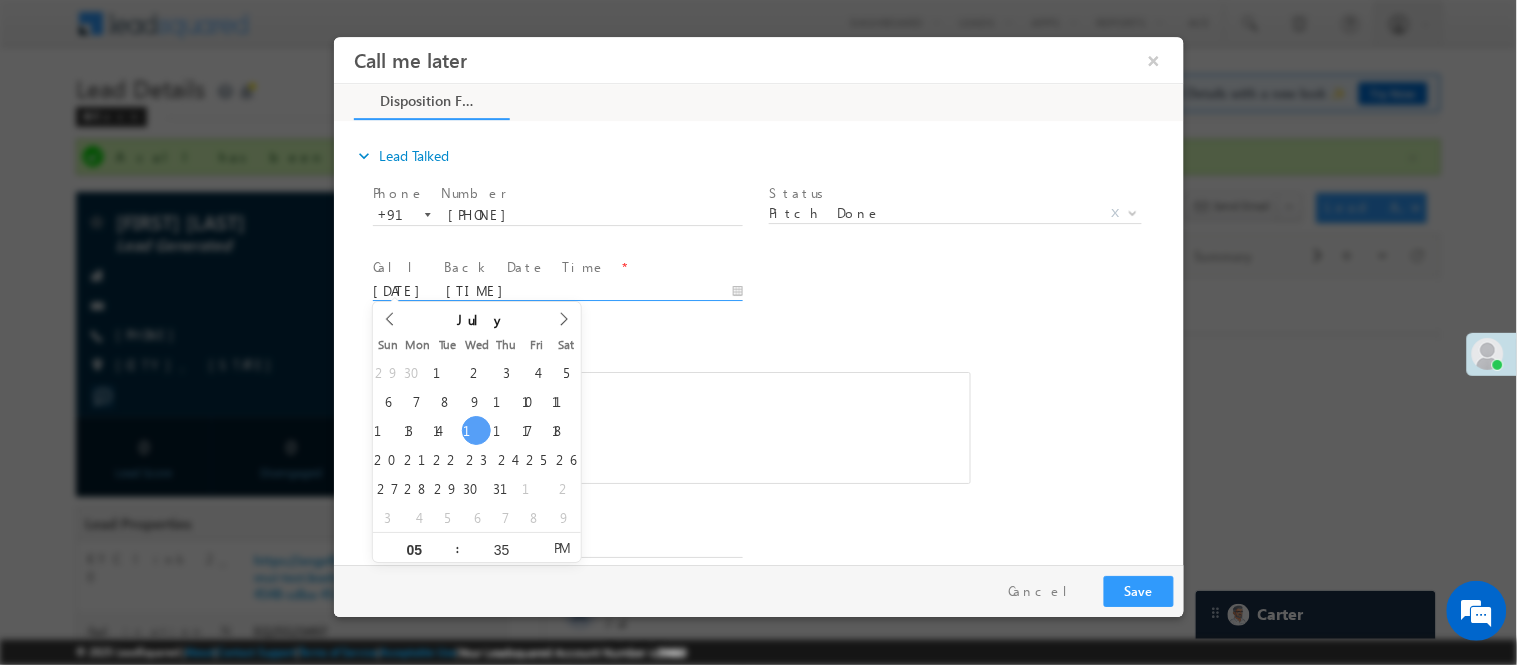 click on "07/16/25 5:35 PM" at bounding box center (557, 291) 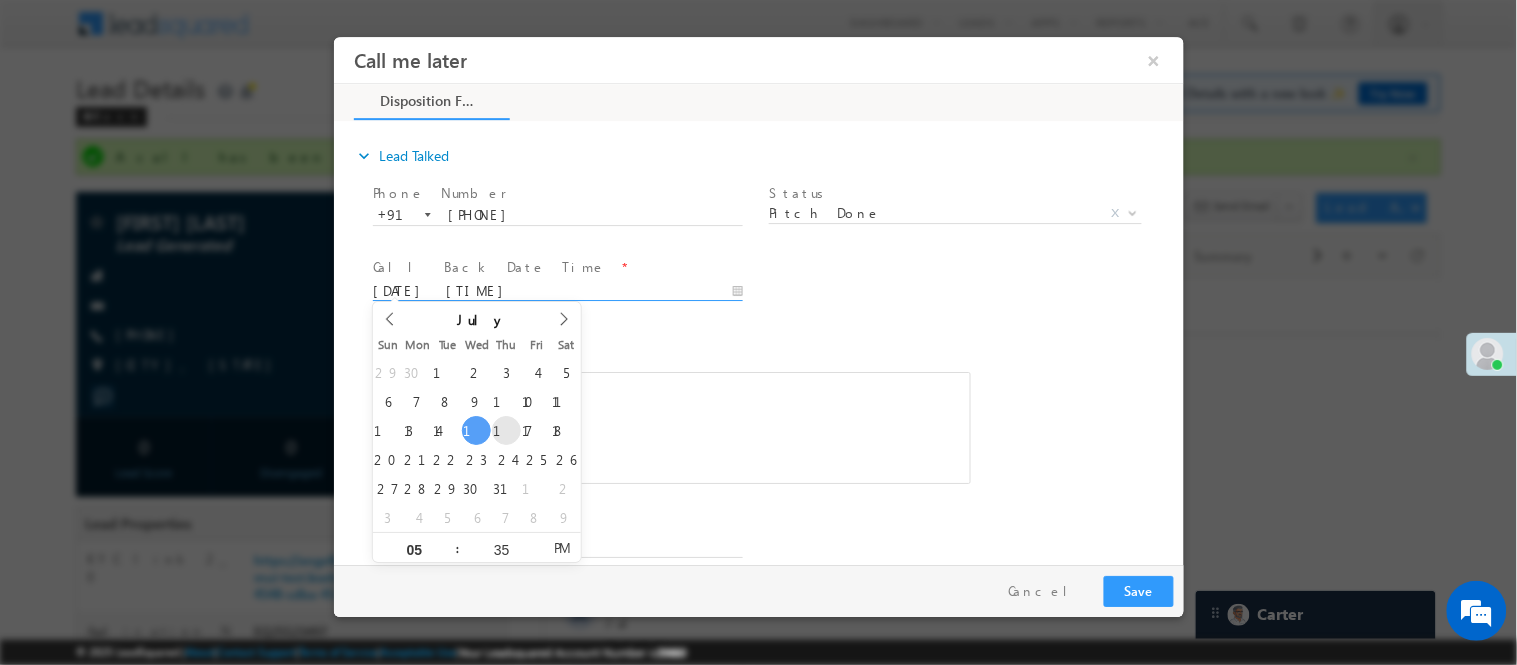 type on "07/17/25 5:35 PM" 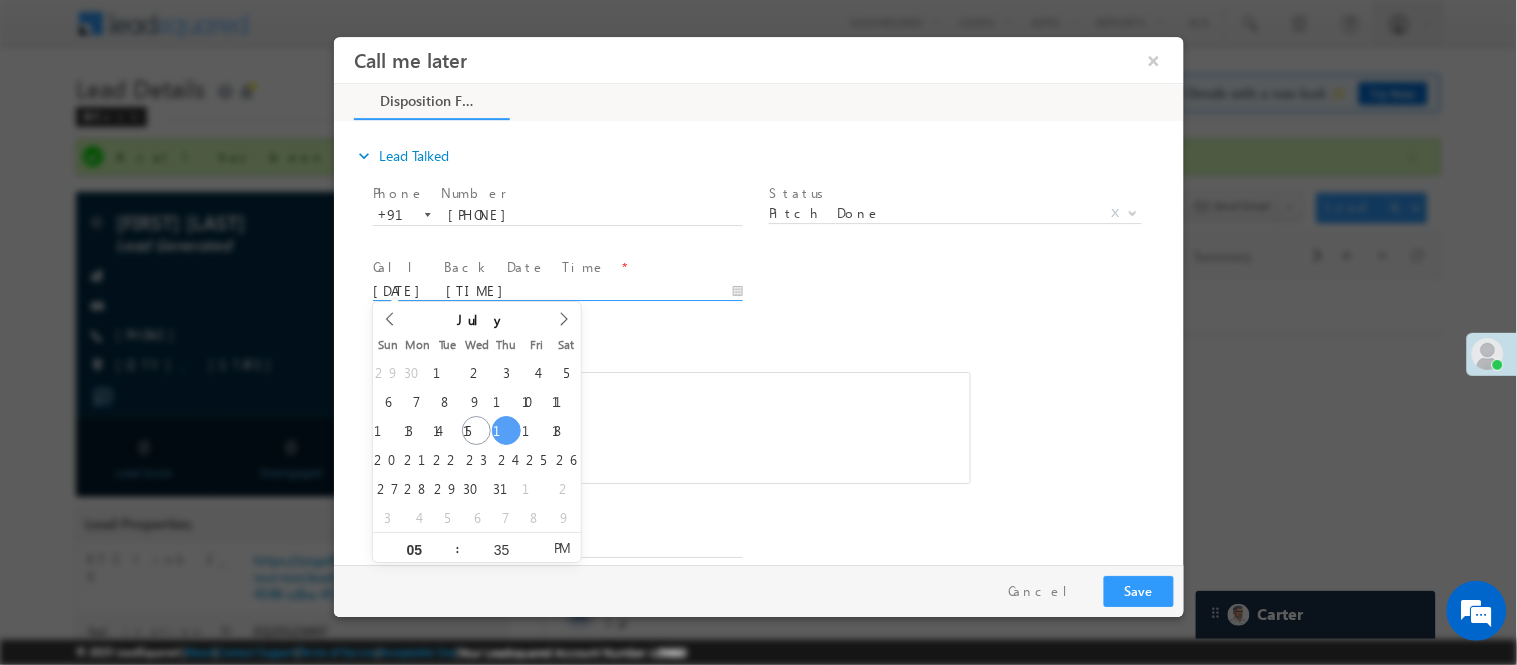 click at bounding box center (671, 427) 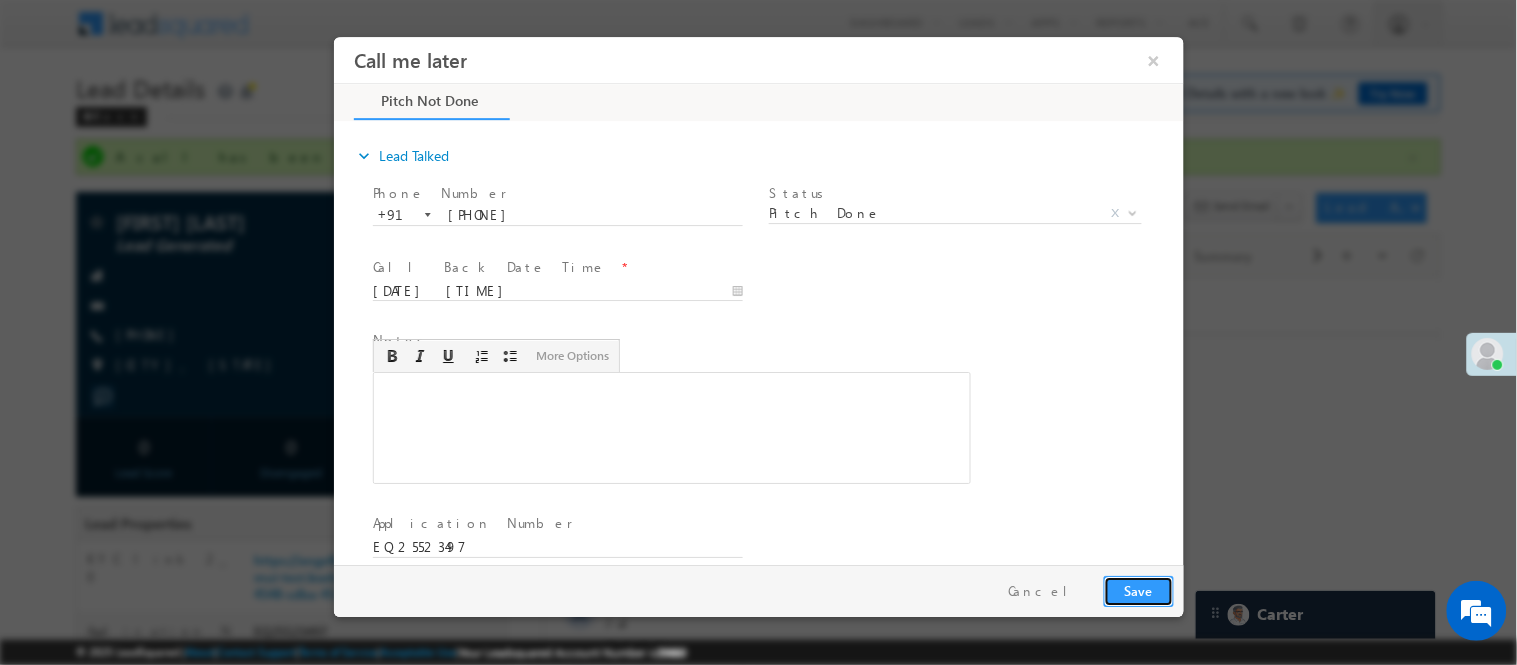 click on "Save" at bounding box center [1138, 590] 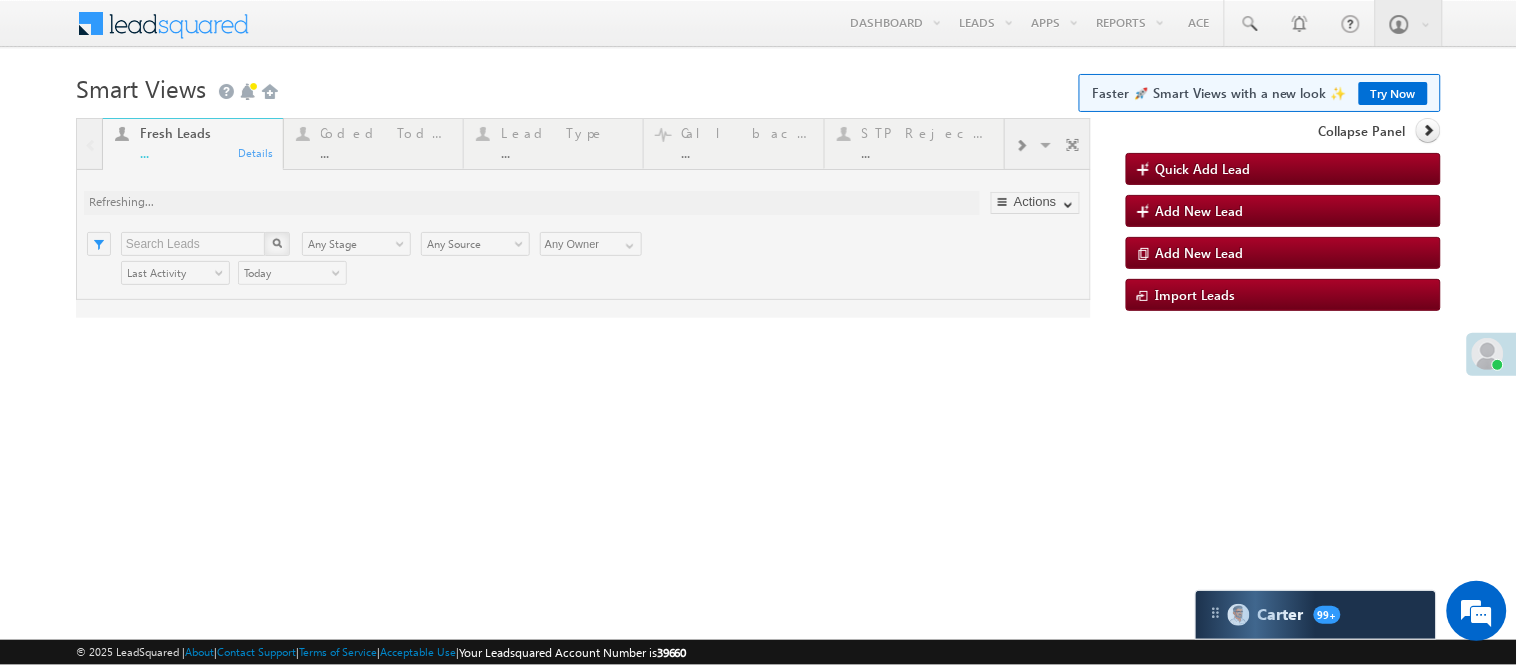 scroll, scrollTop: 0, scrollLeft: 0, axis: both 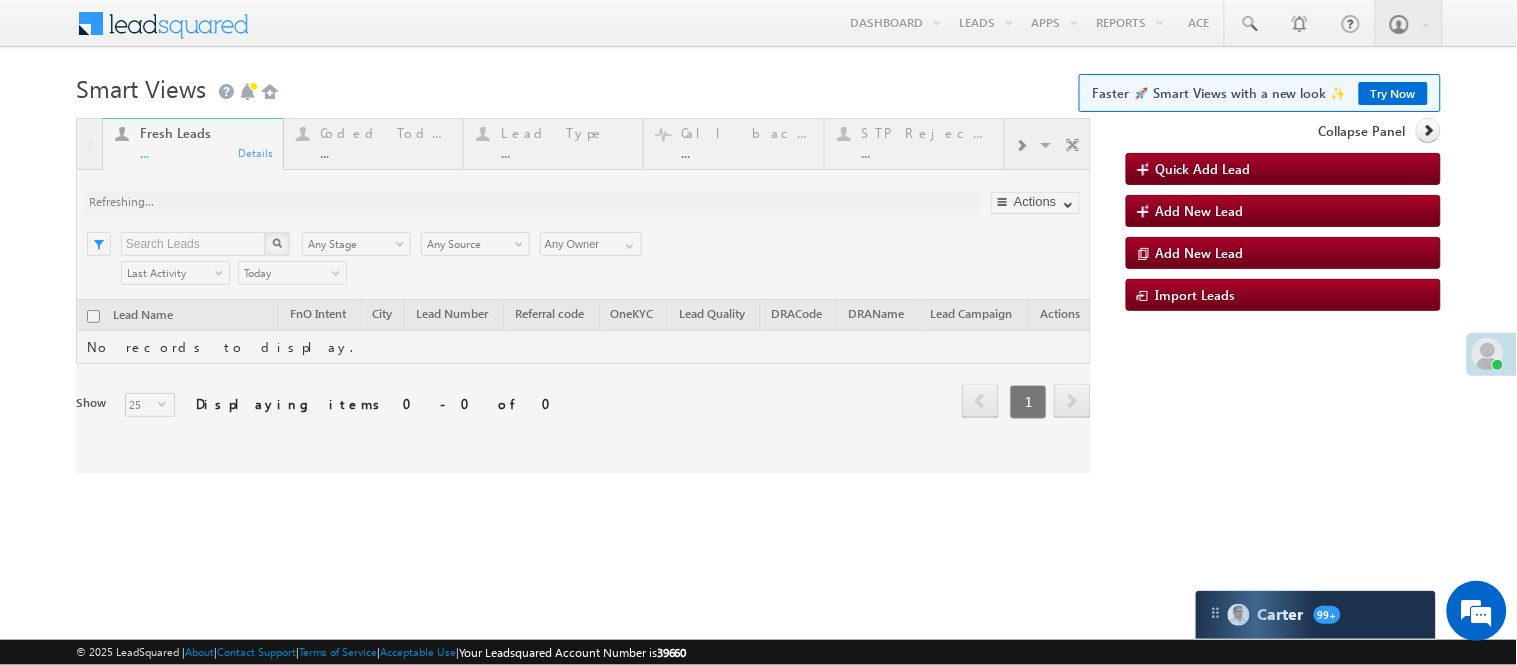 click at bounding box center (583, 296) 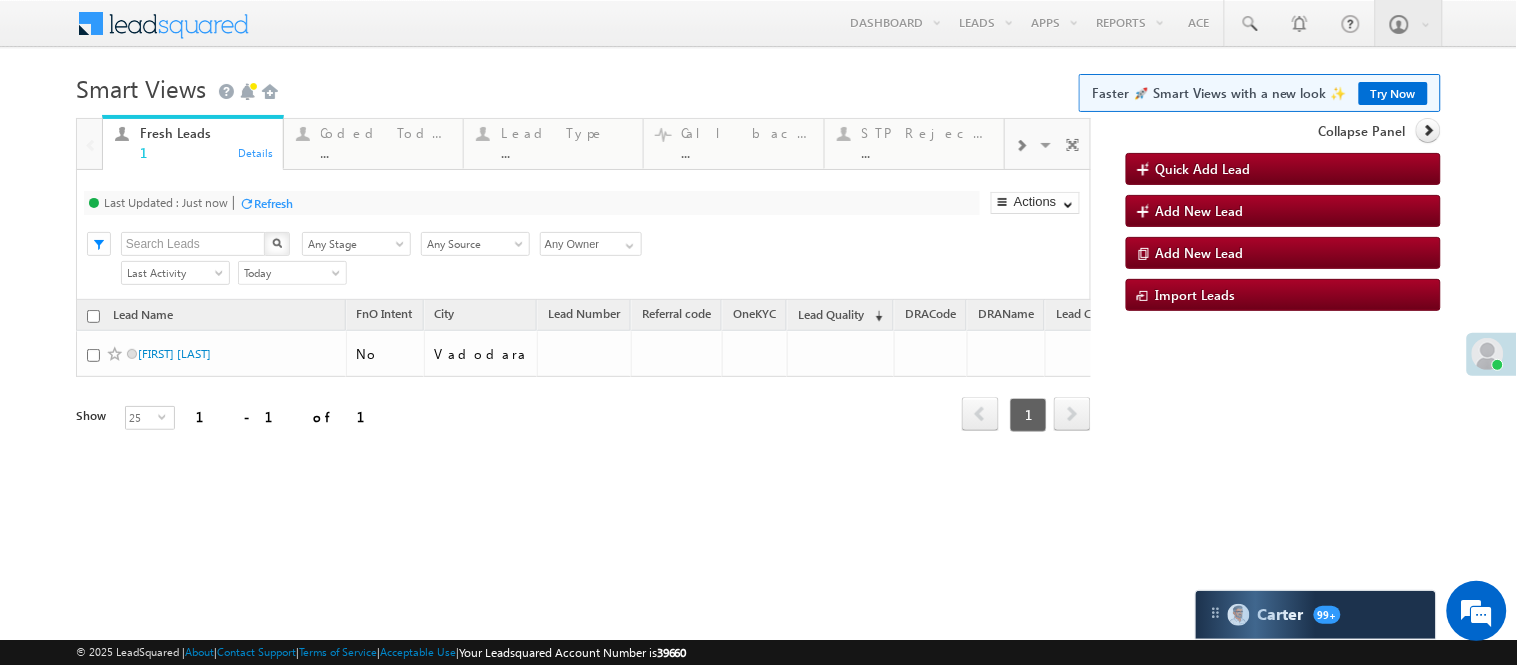 scroll, scrollTop: 0, scrollLeft: 0, axis: both 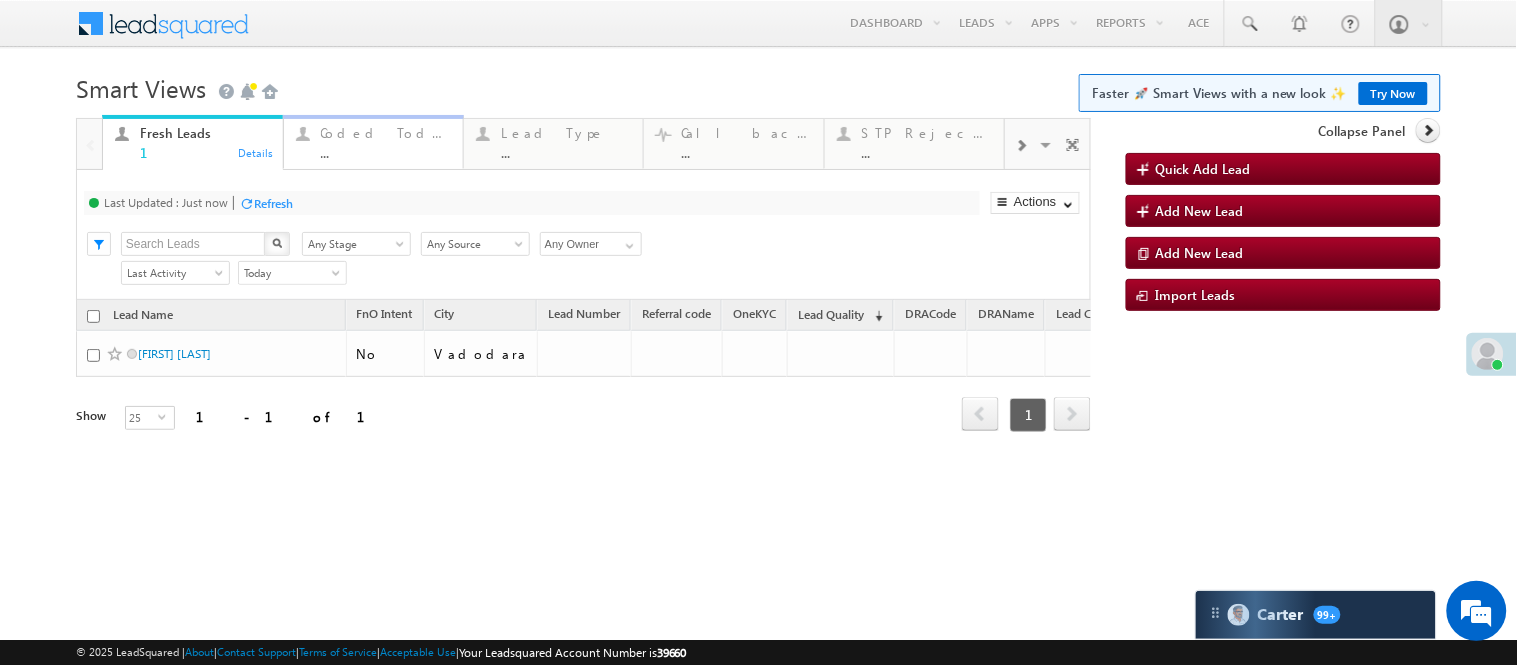 click on "Coded Today ... Details" at bounding box center (373, 142) 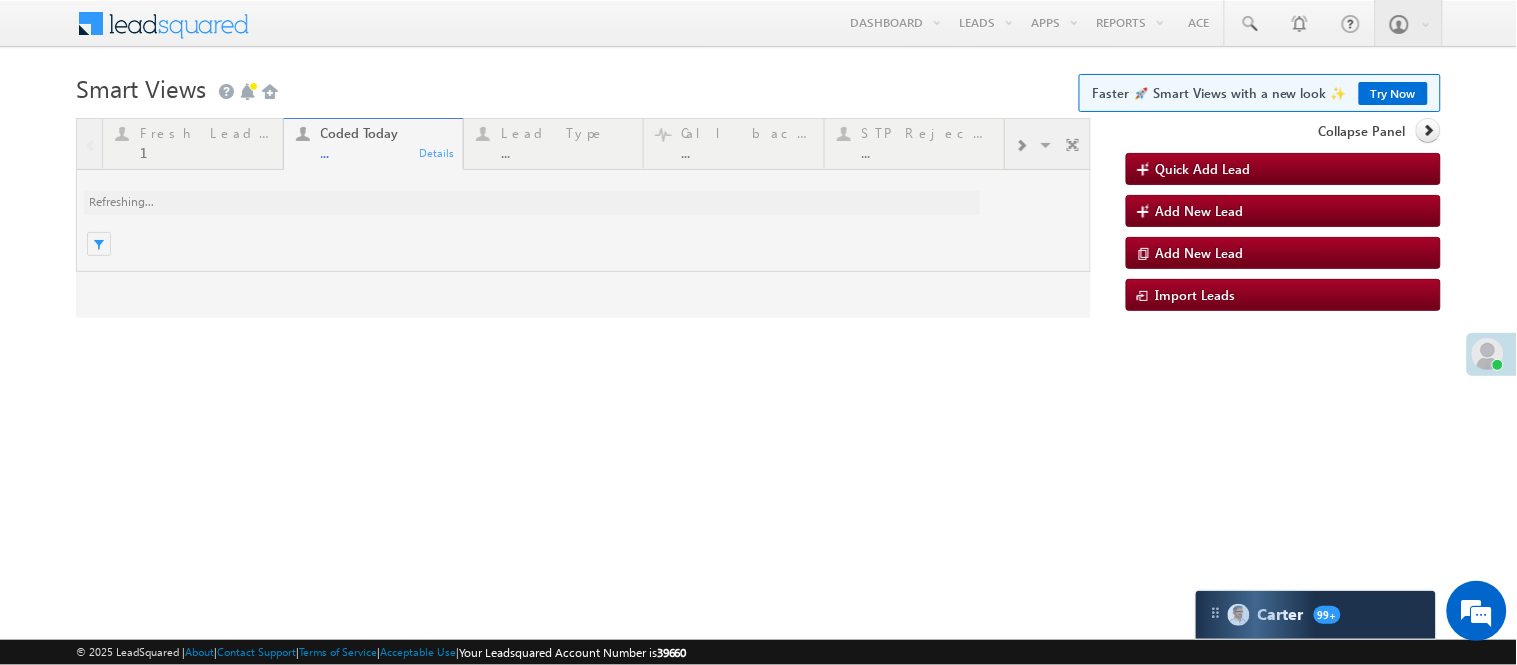 scroll, scrollTop: 0, scrollLeft: 0, axis: both 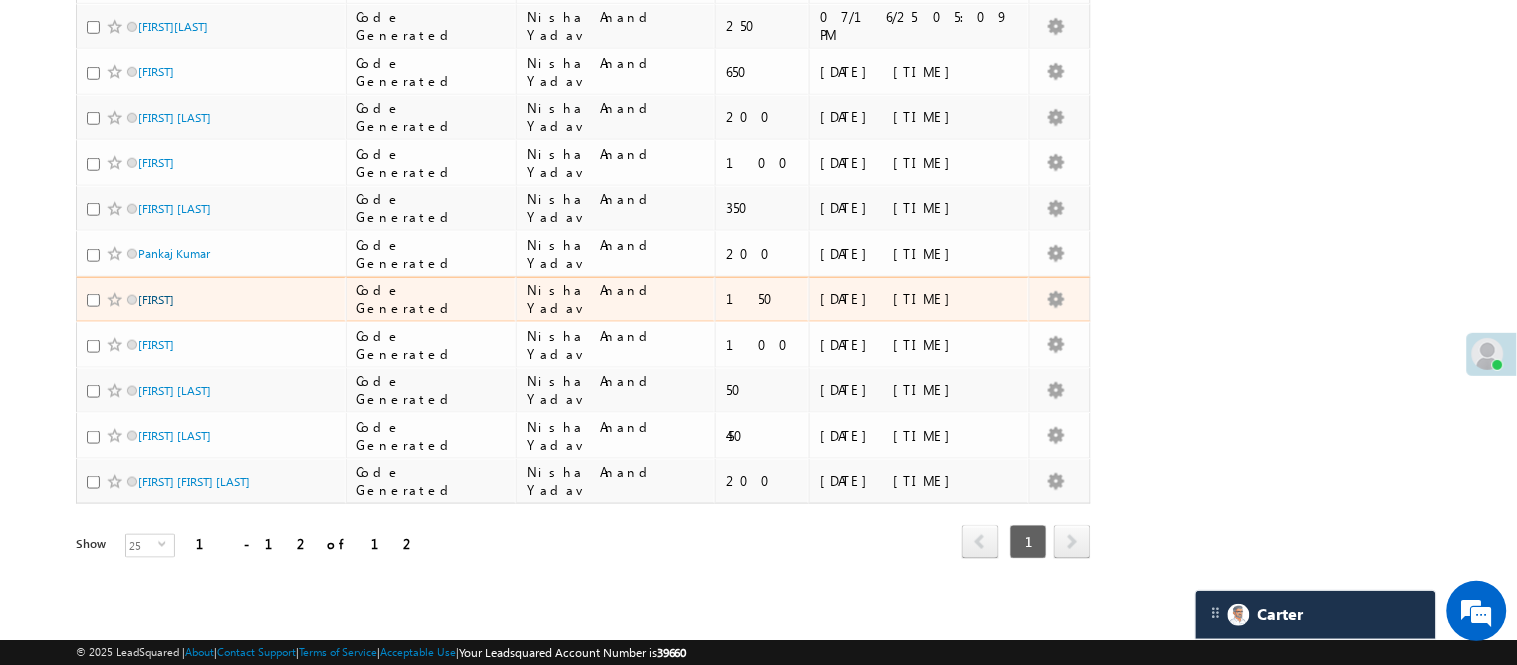 click on "Deepu nagar" at bounding box center [156, 299] 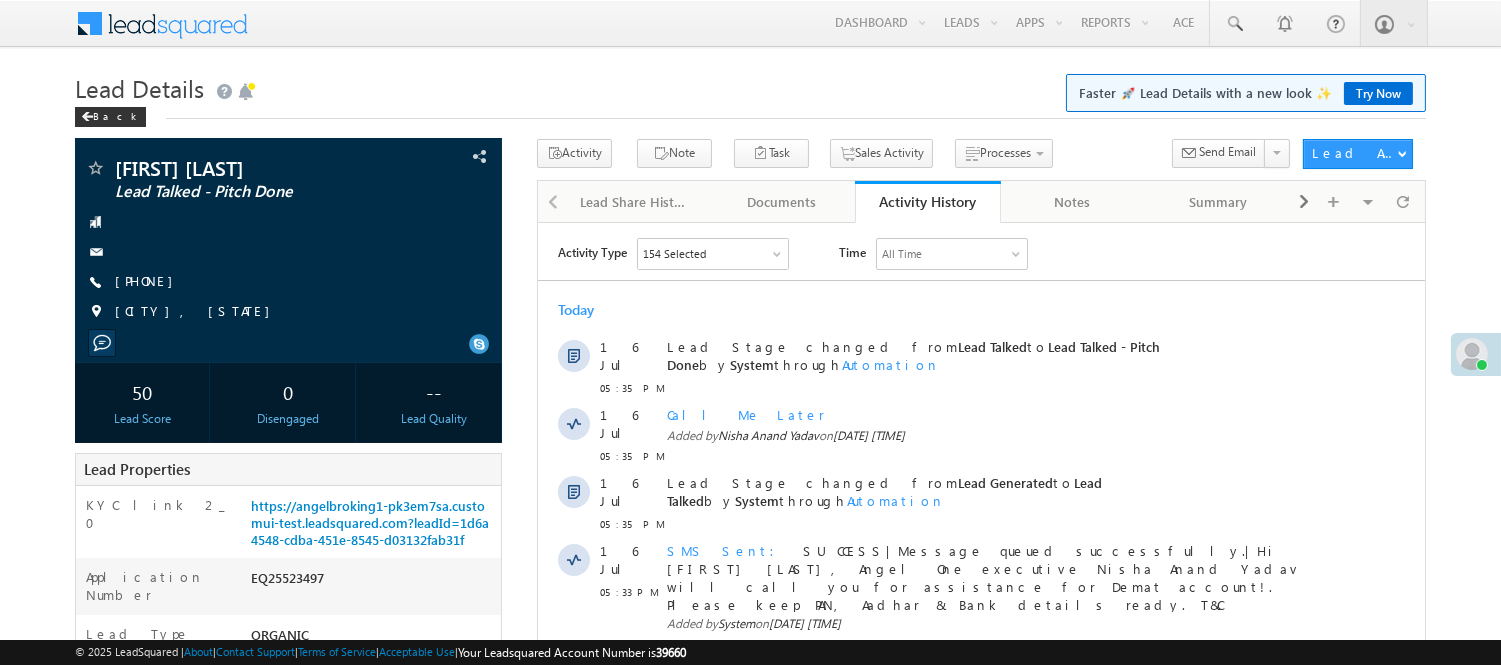 scroll, scrollTop: 0, scrollLeft: 0, axis: both 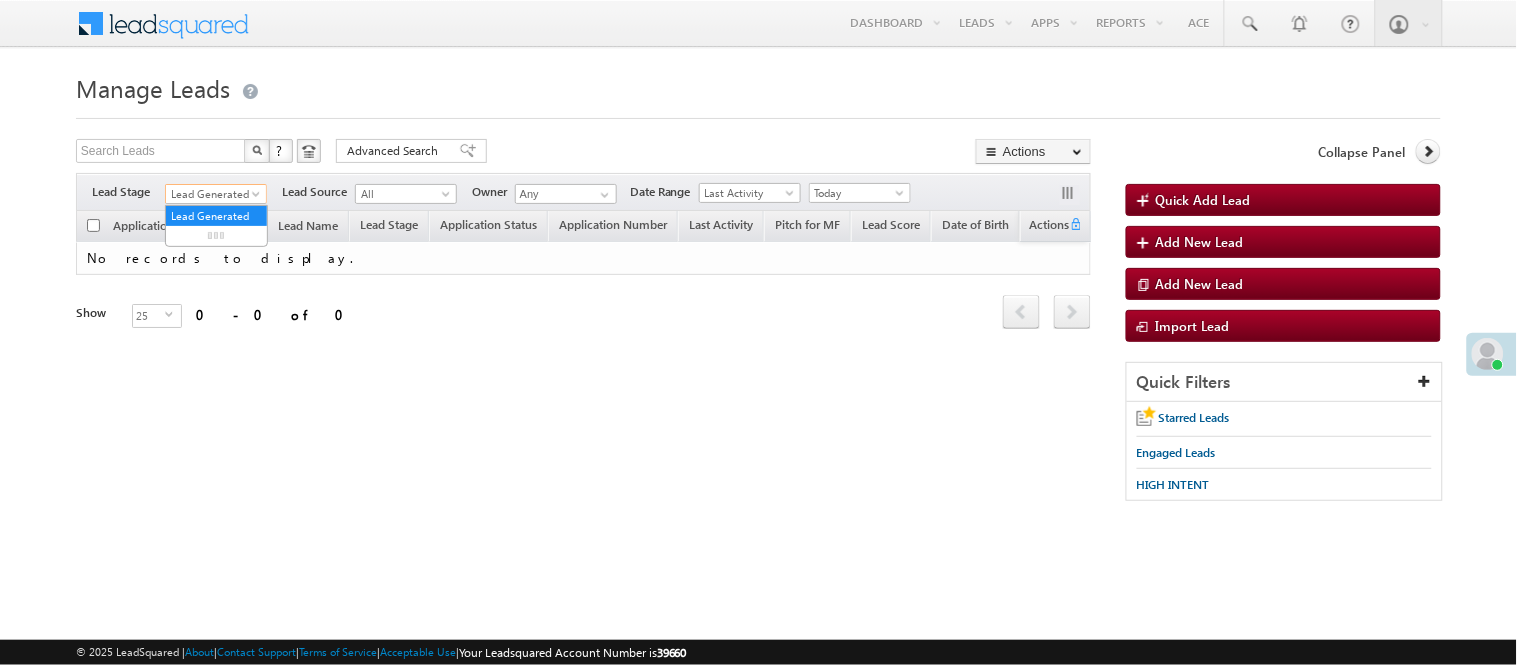 click on "Lead Generated" at bounding box center (213, 194) 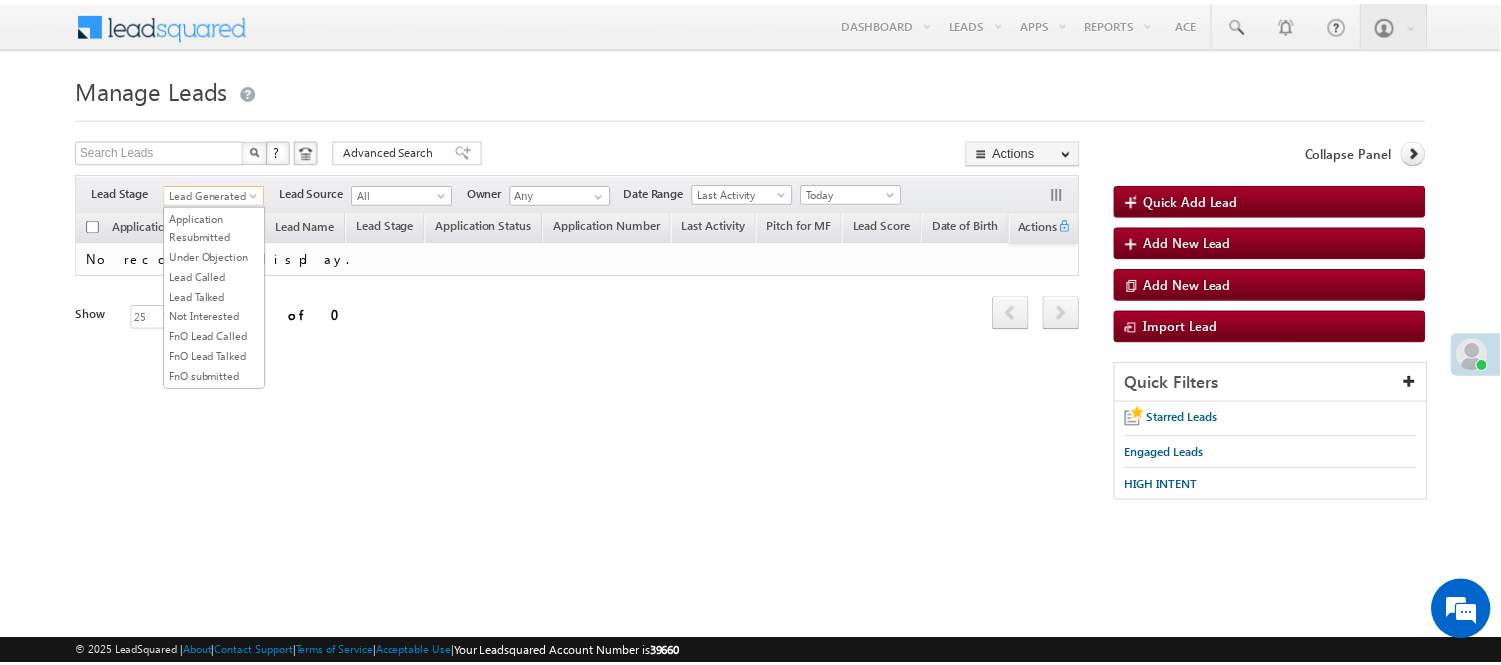 scroll, scrollTop: 496, scrollLeft: 0, axis: vertical 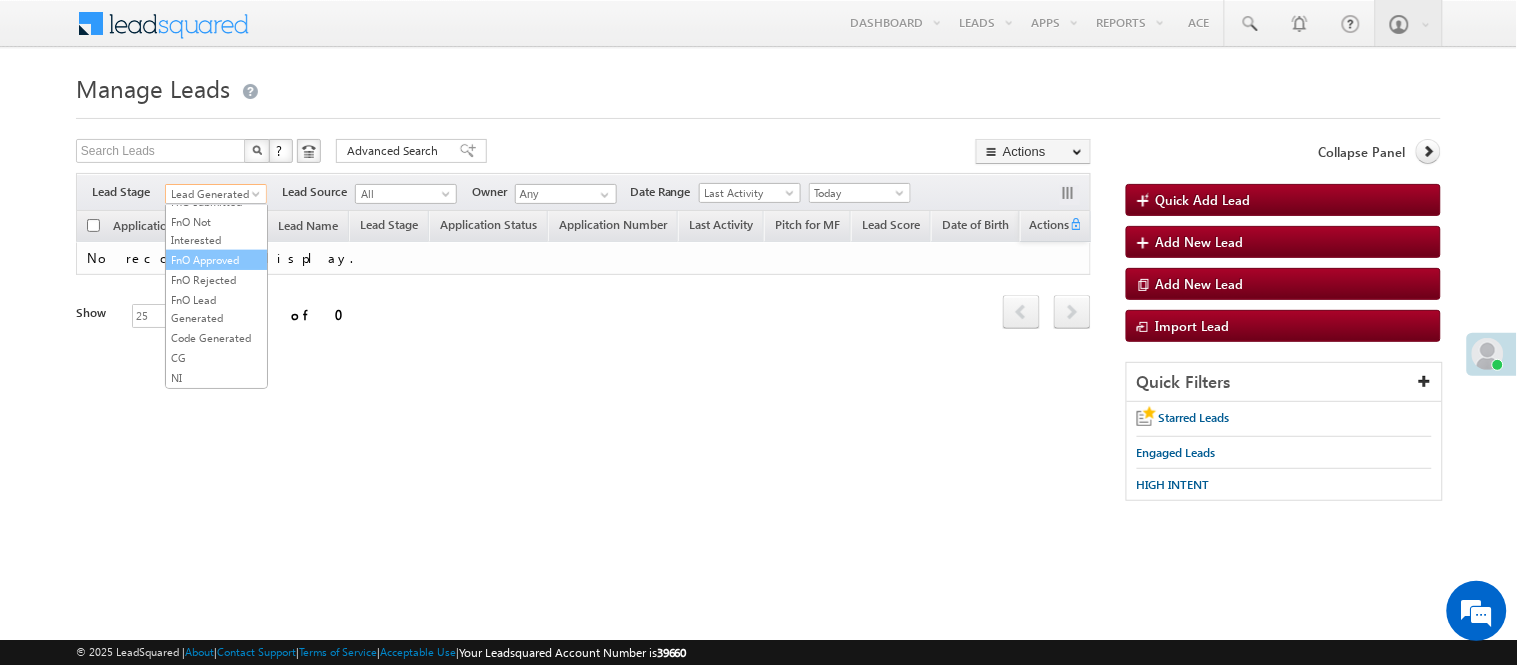 click on "Code Generated" at bounding box center [216, 338] 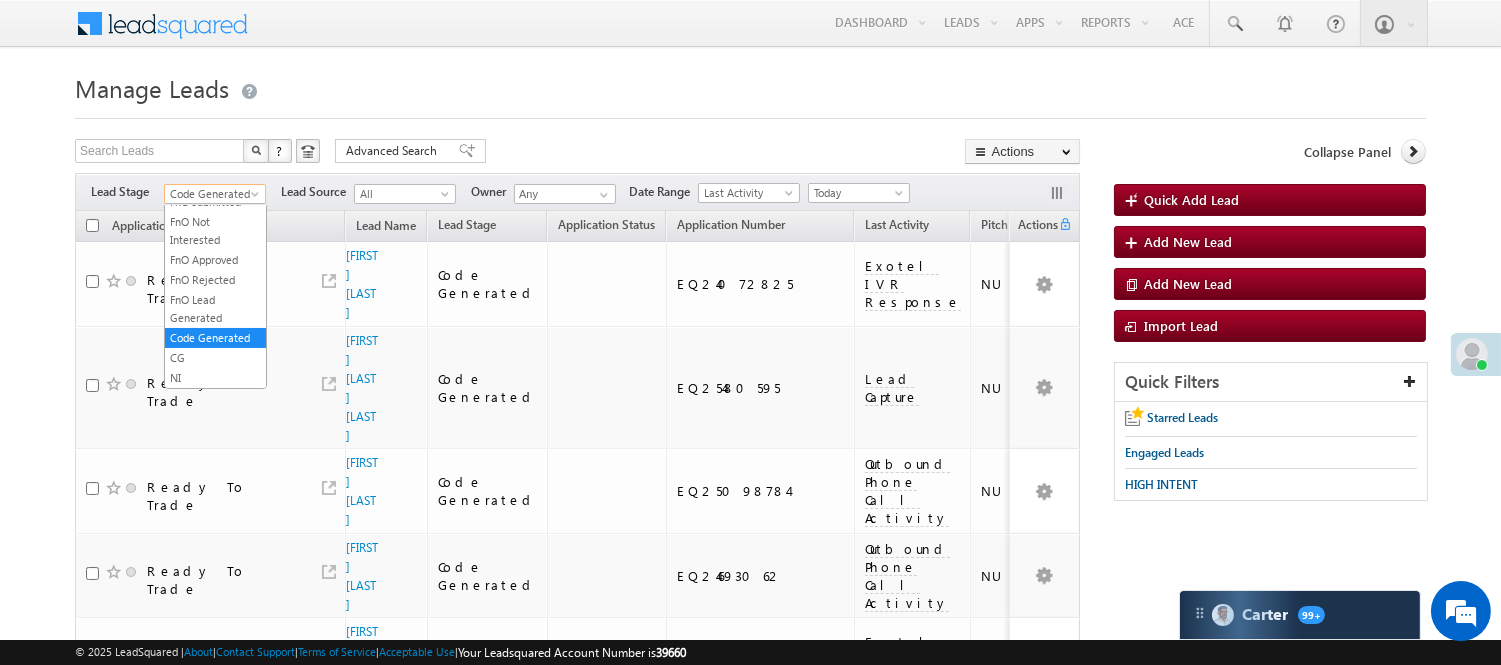 click on "Code Generated" at bounding box center (212, 194) 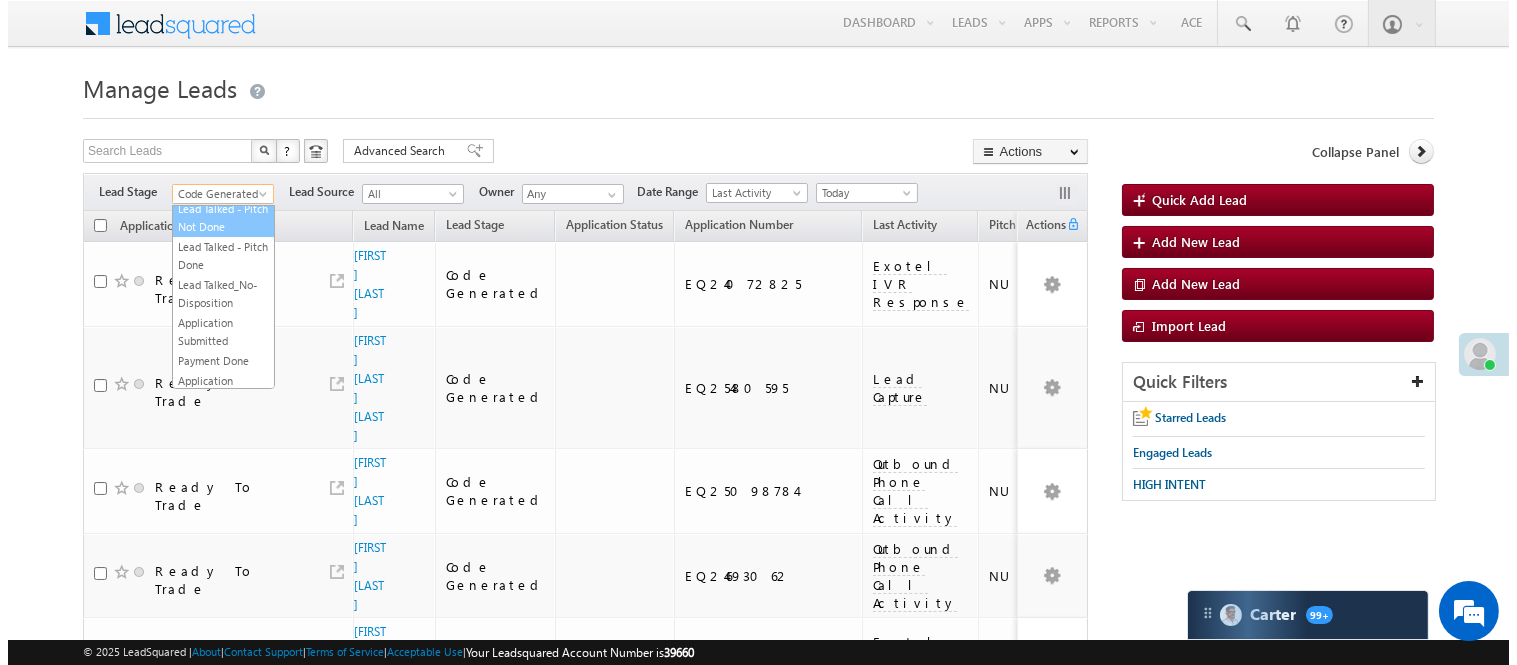 scroll, scrollTop: 0, scrollLeft: 0, axis: both 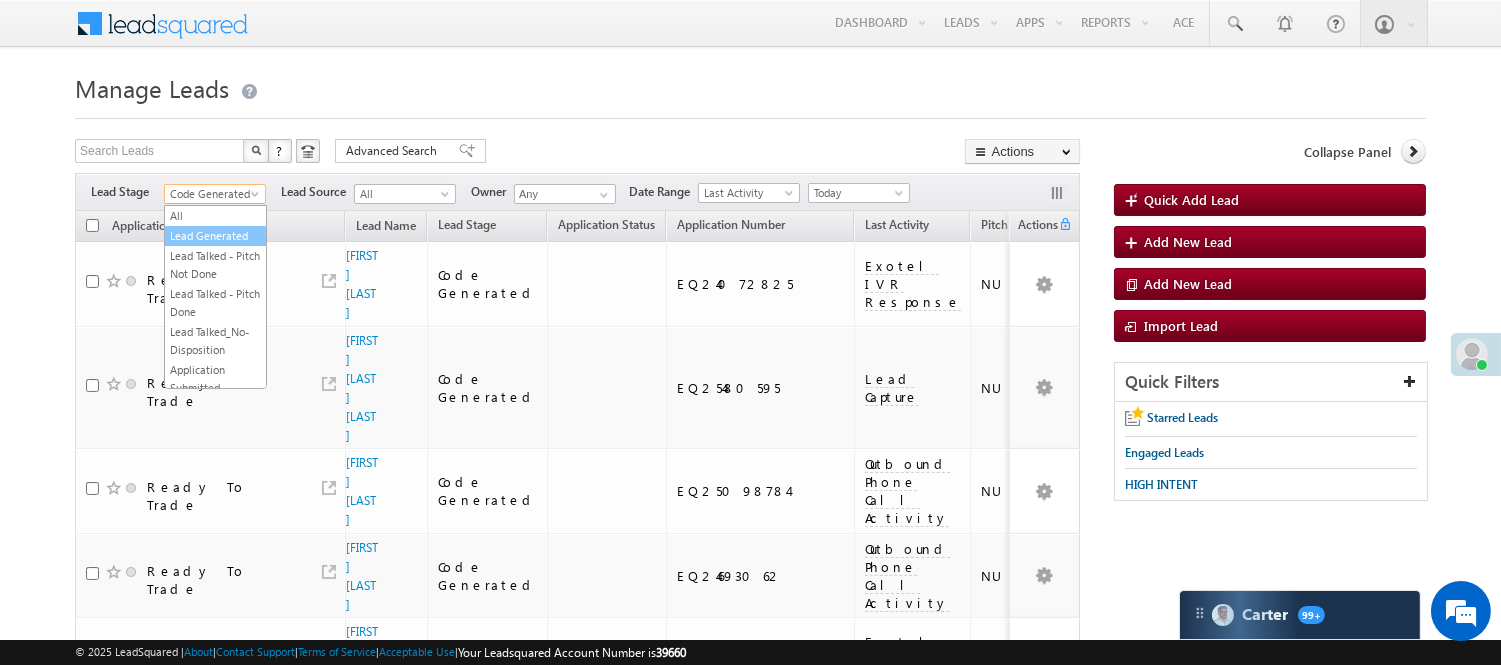 click on "Lead Generated" at bounding box center [215, 236] 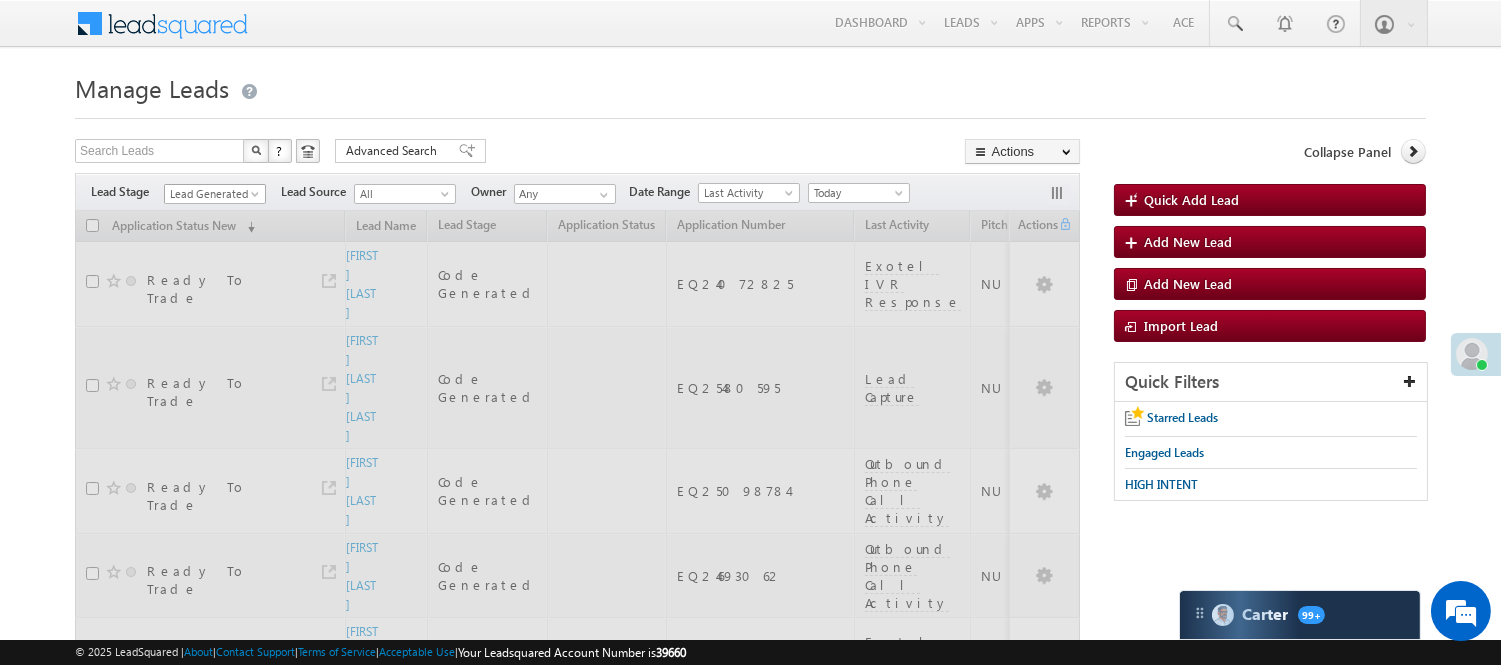 click on "Lead Generated" at bounding box center [212, 194] 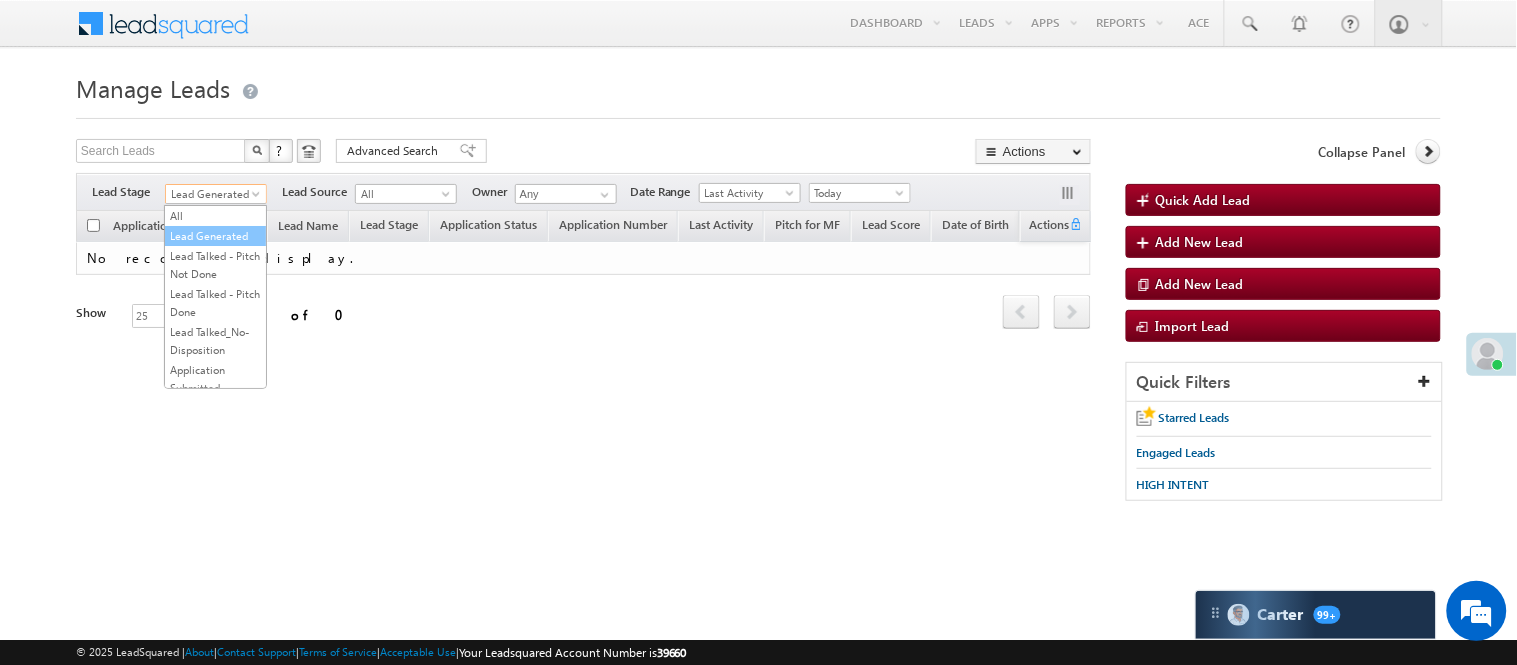 scroll, scrollTop: 0, scrollLeft: 0, axis: both 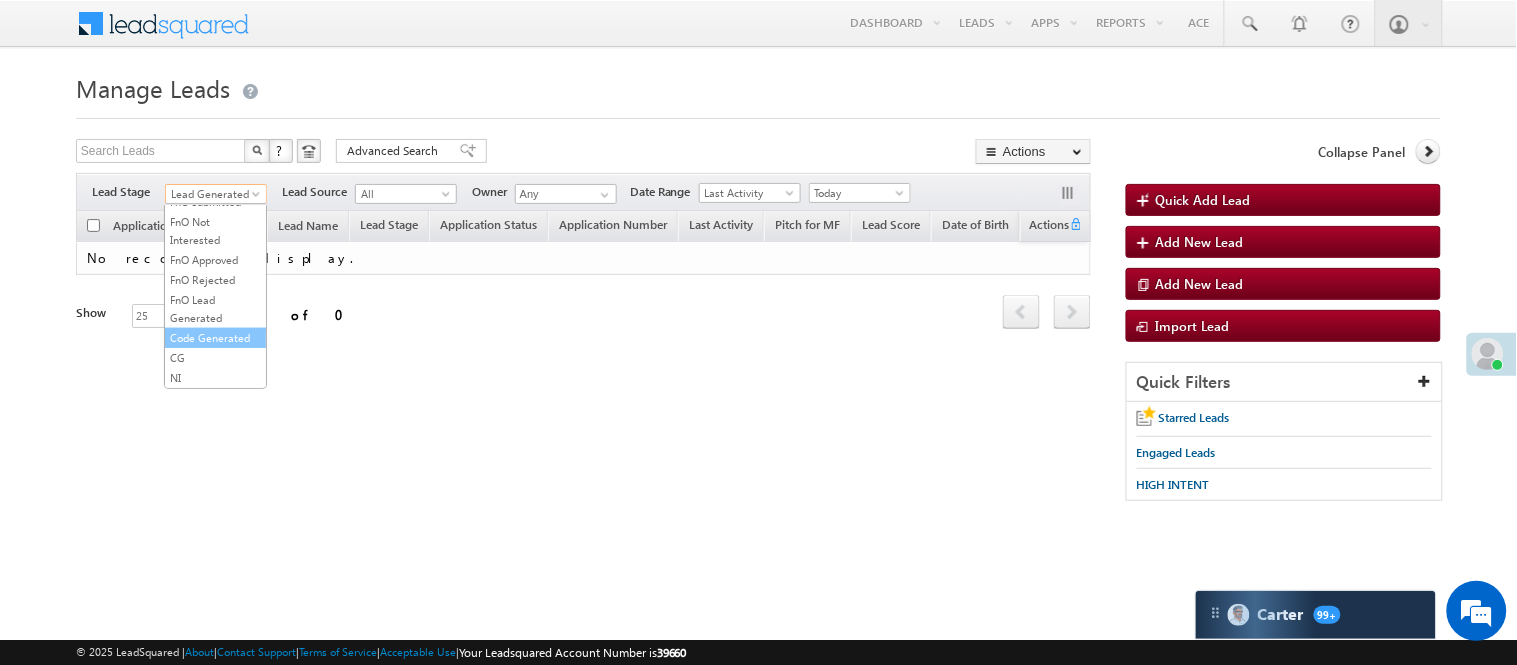 click on "Code Generated" at bounding box center (215, 338) 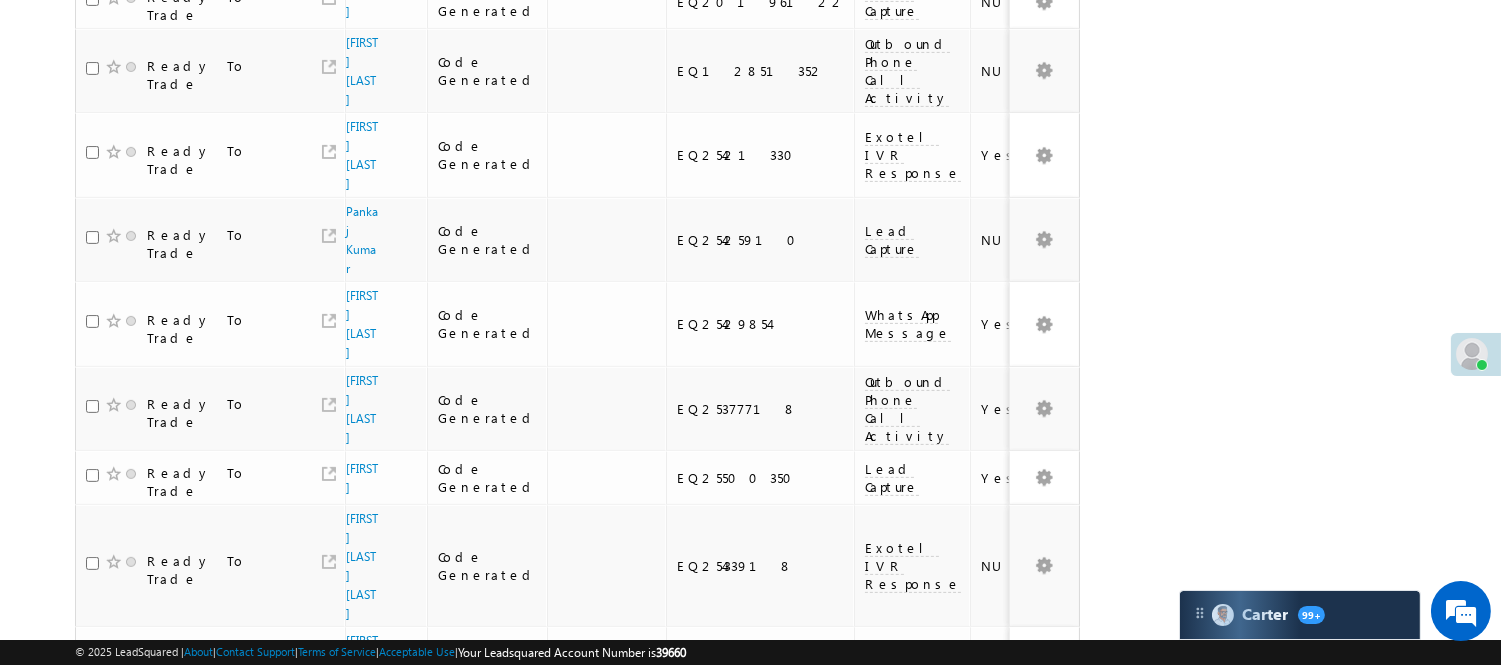 scroll, scrollTop: 1425, scrollLeft: 0, axis: vertical 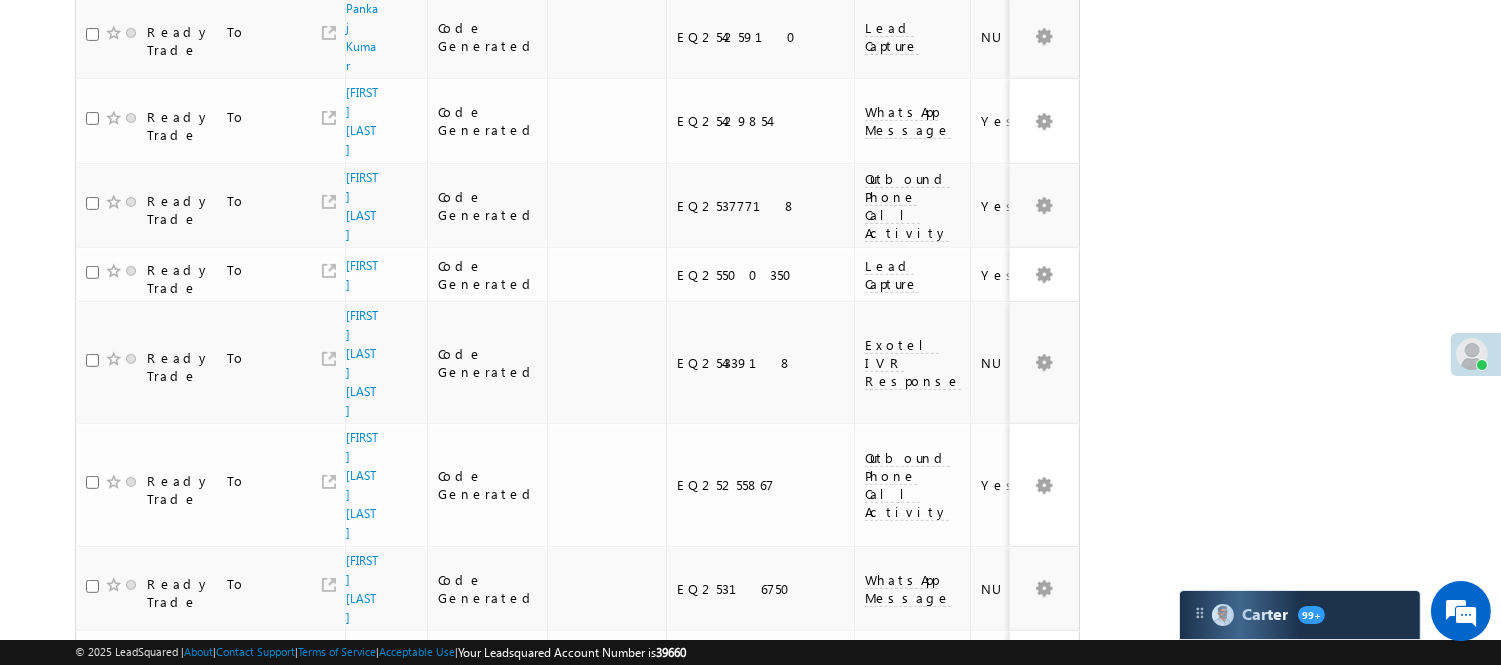 click on "2" at bounding box center [1018, 1095] 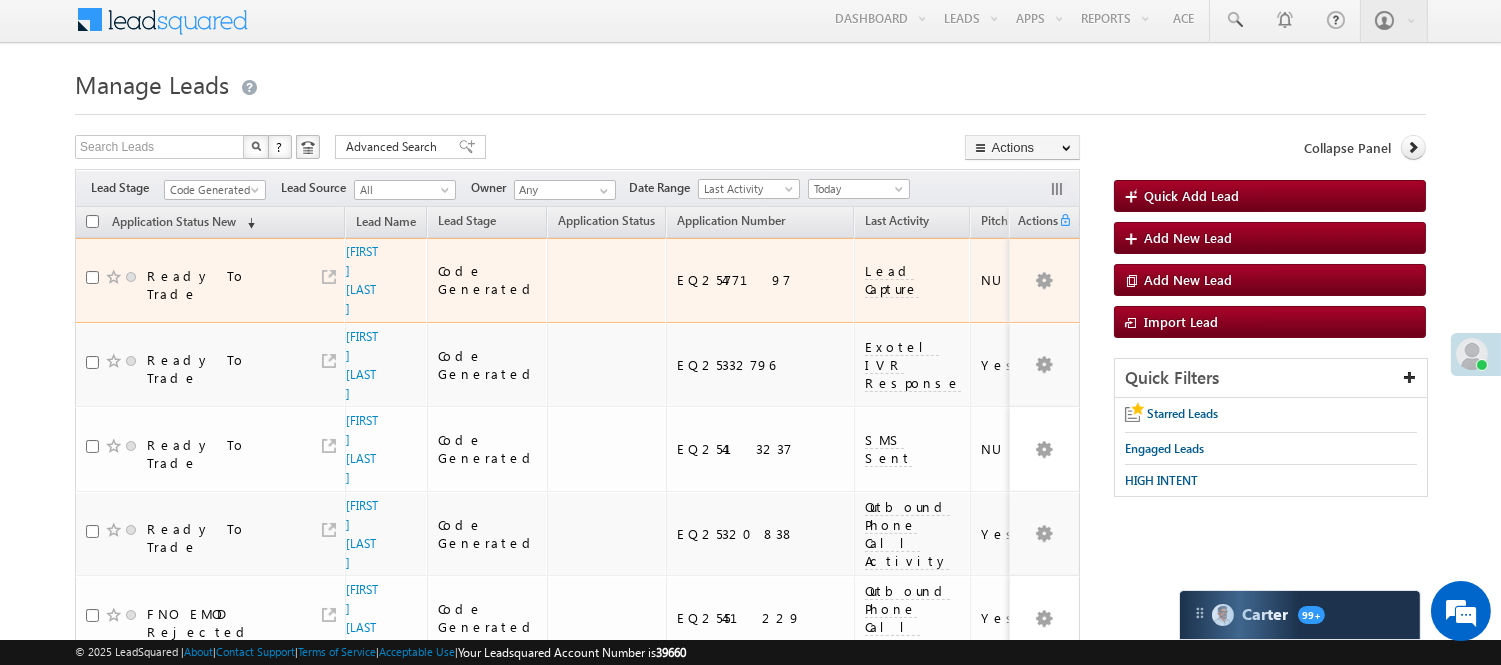 scroll, scrollTop: 0, scrollLeft: 0, axis: both 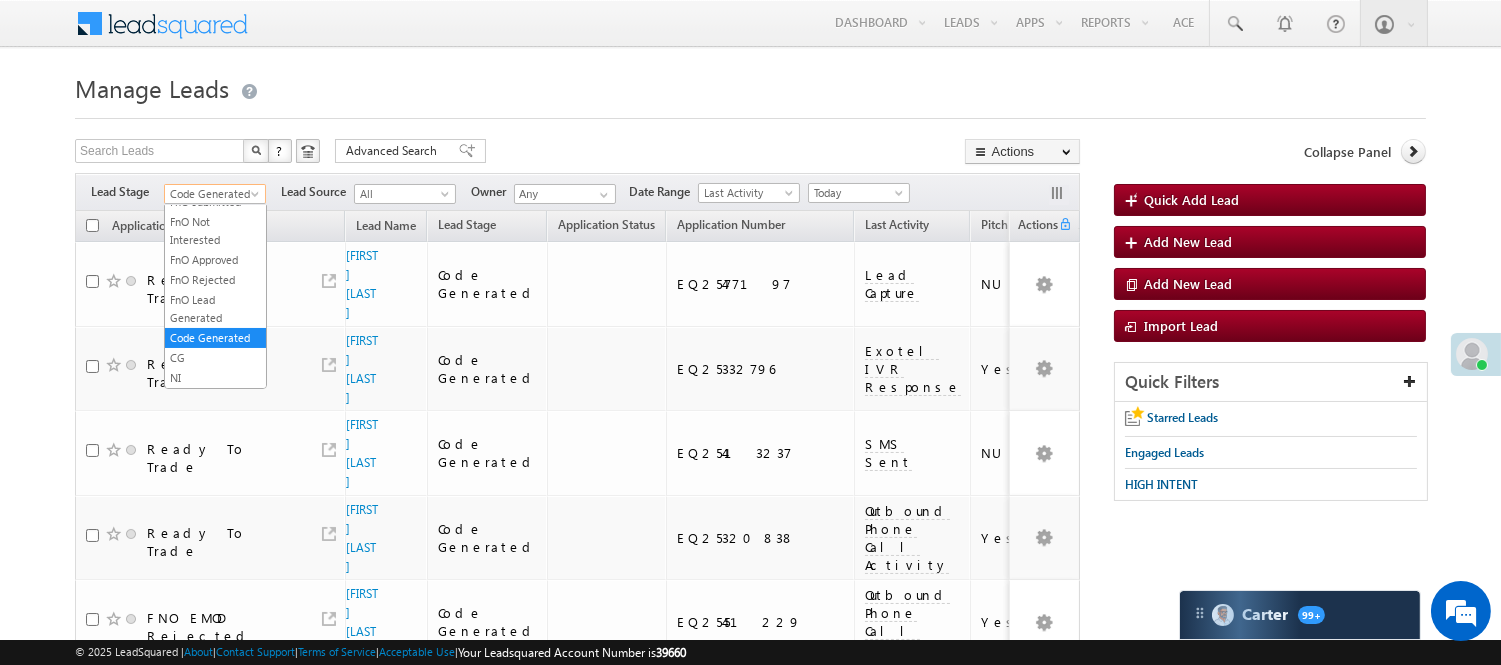 click on "Code Generated" at bounding box center [212, 194] 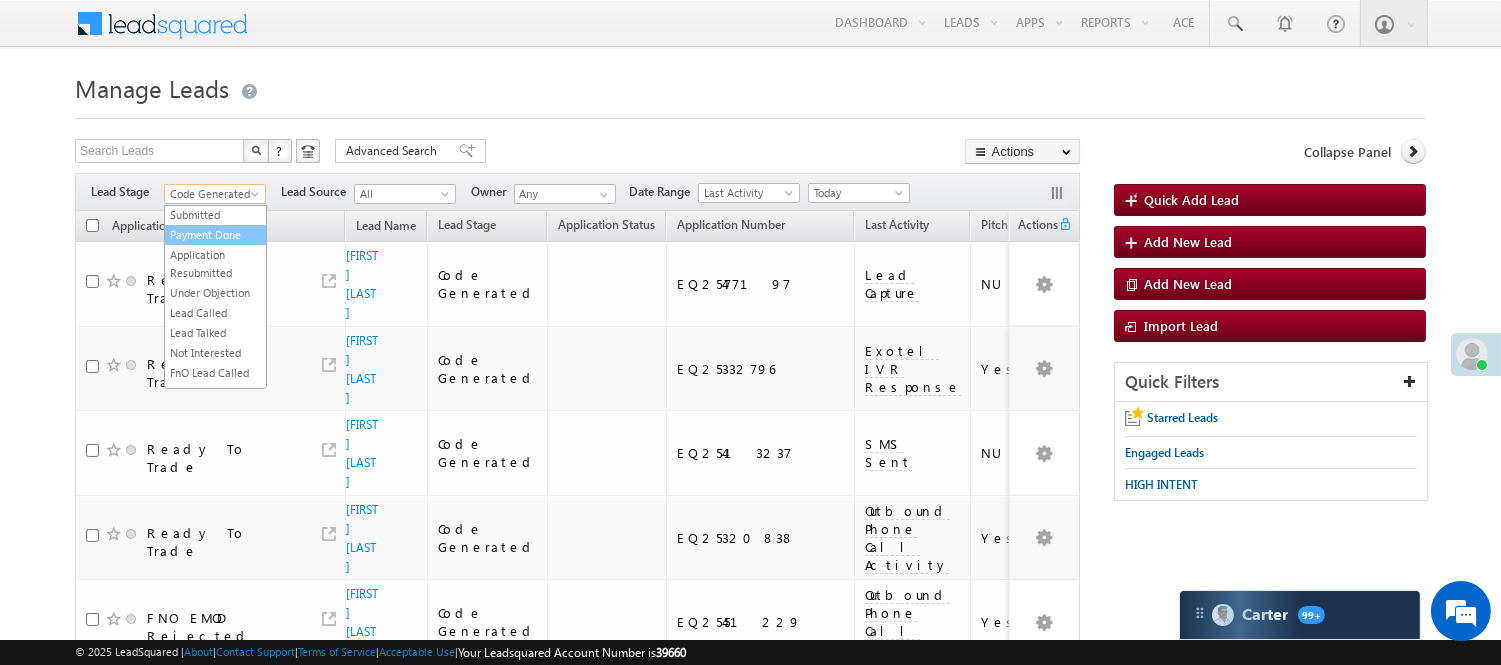 scroll, scrollTop: 163, scrollLeft: 0, axis: vertical 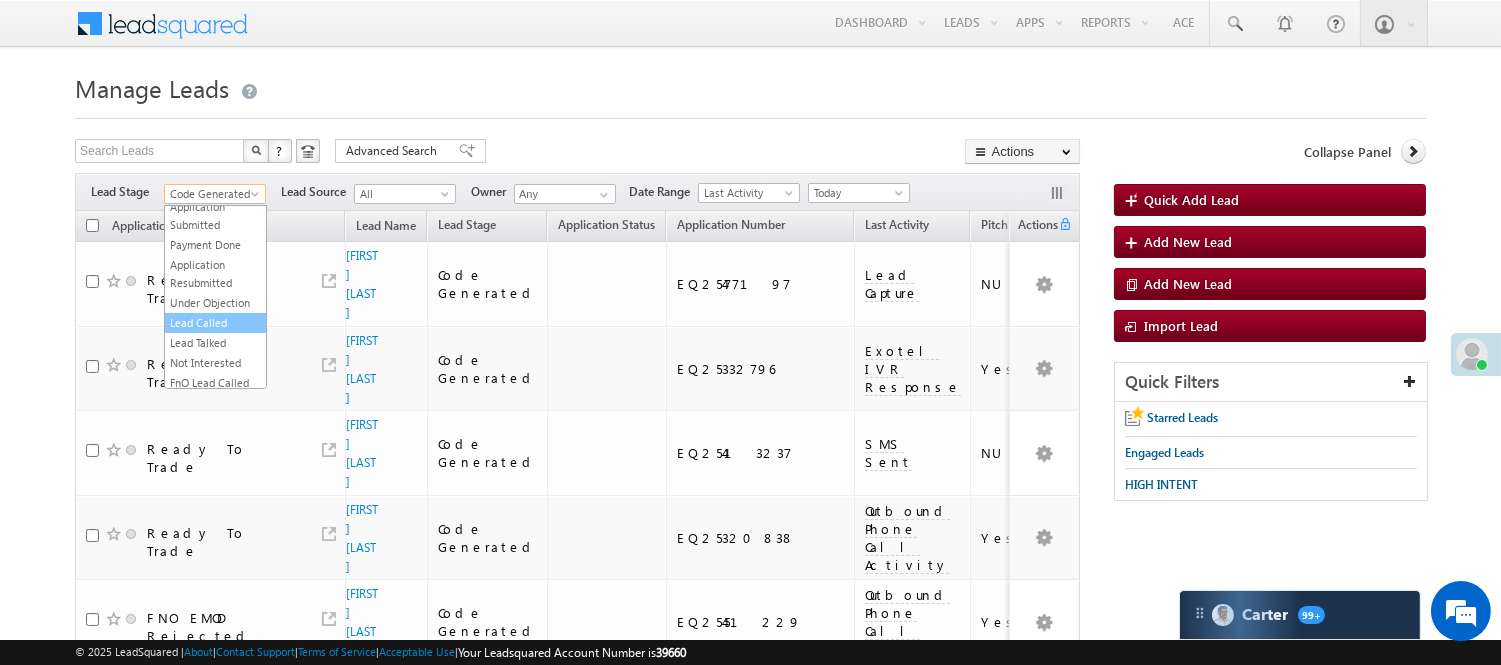 click on "Lead Called" at bounding box center (215, 323) 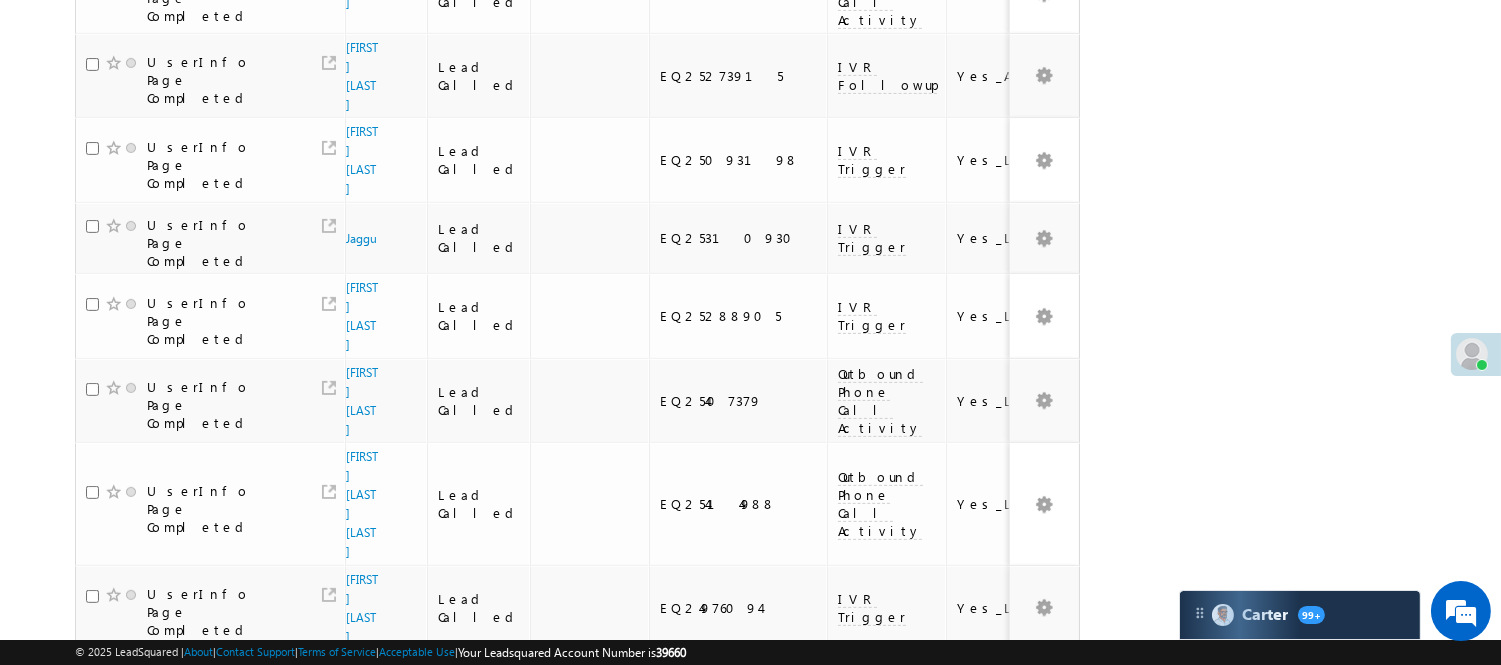 scroll, scrollTop: 1404, scrollLeft: 0, axis: vertical 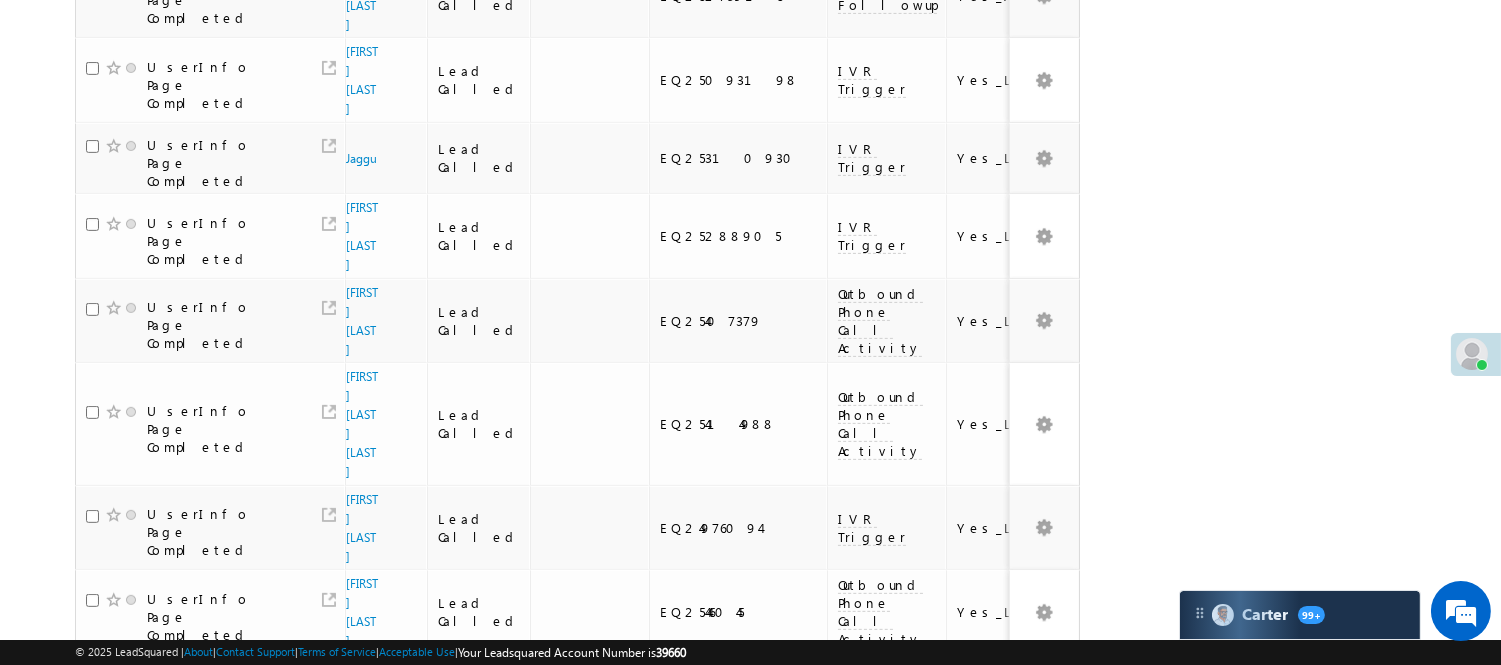 click on "2" at bounding box center (898, 1065) 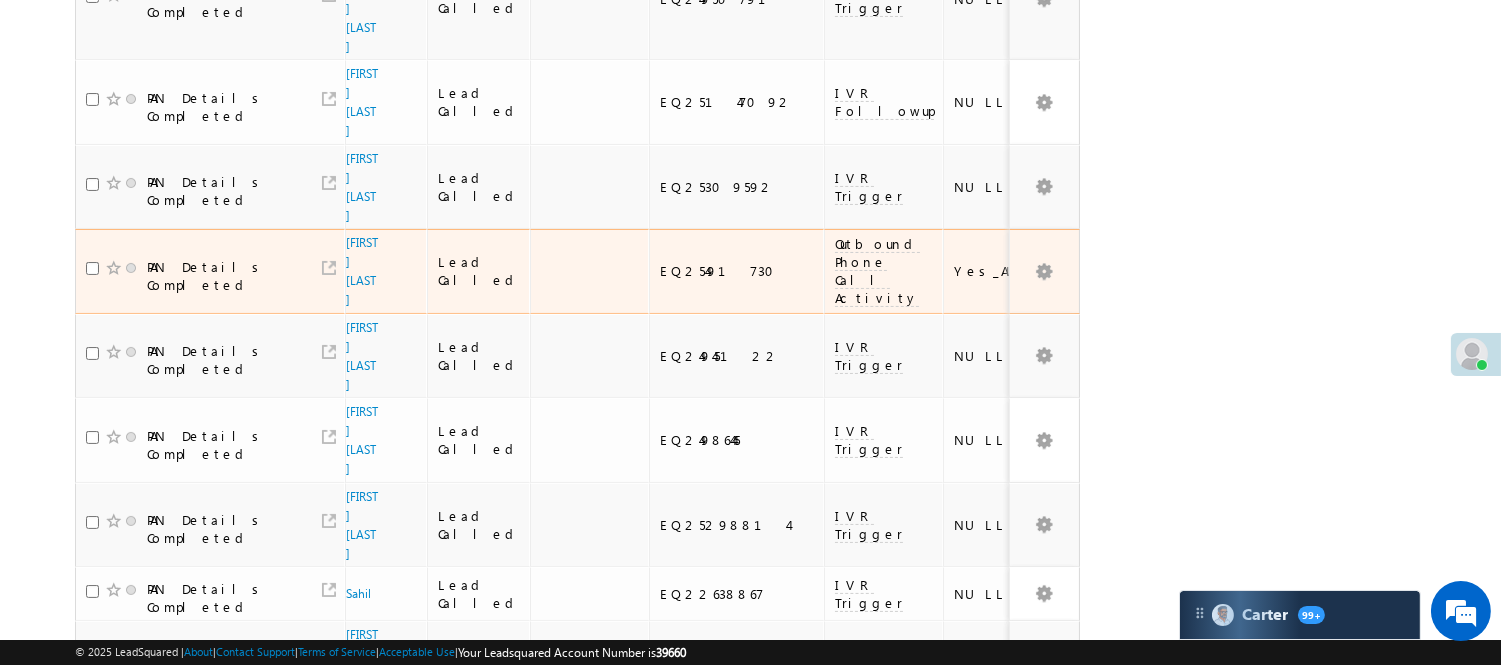 scroll, scrollTop: 513, scrollLeft: 0, axis: vertical 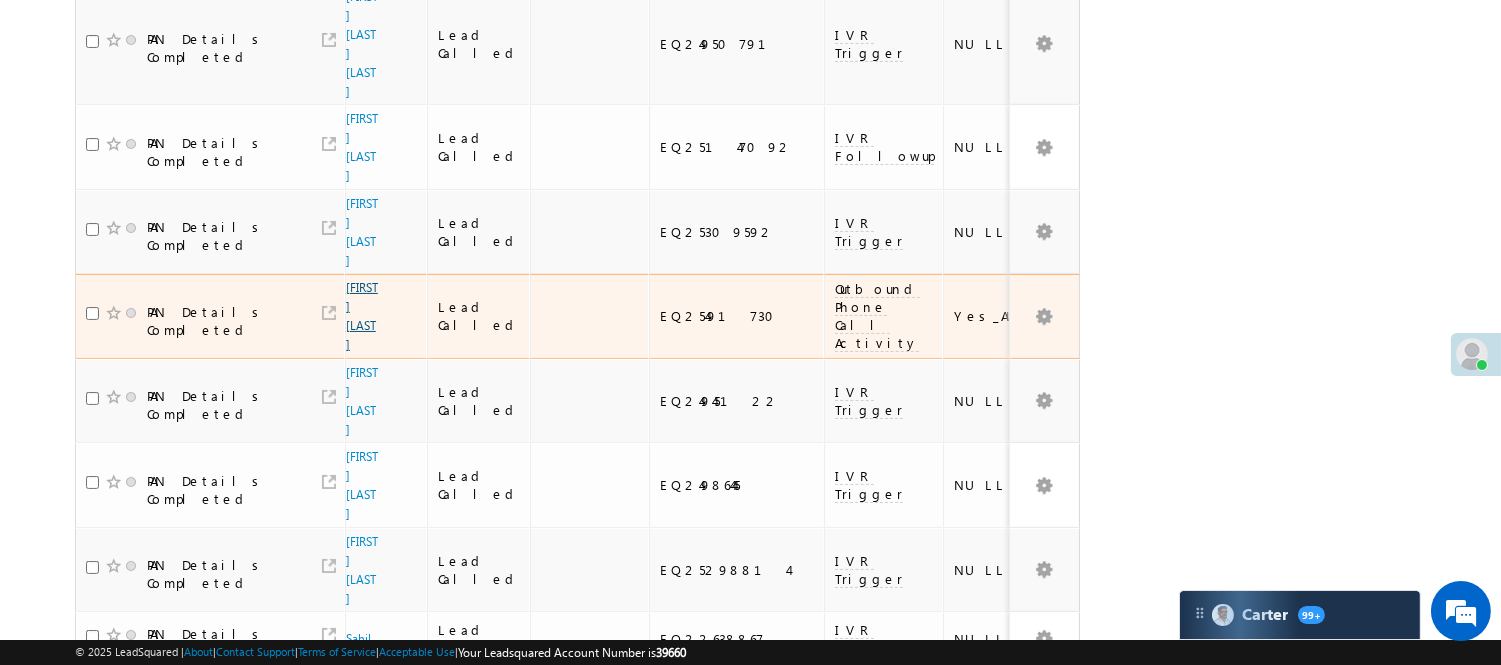 click on "Raju Vishwakarma" at bounding box center (362, 316) 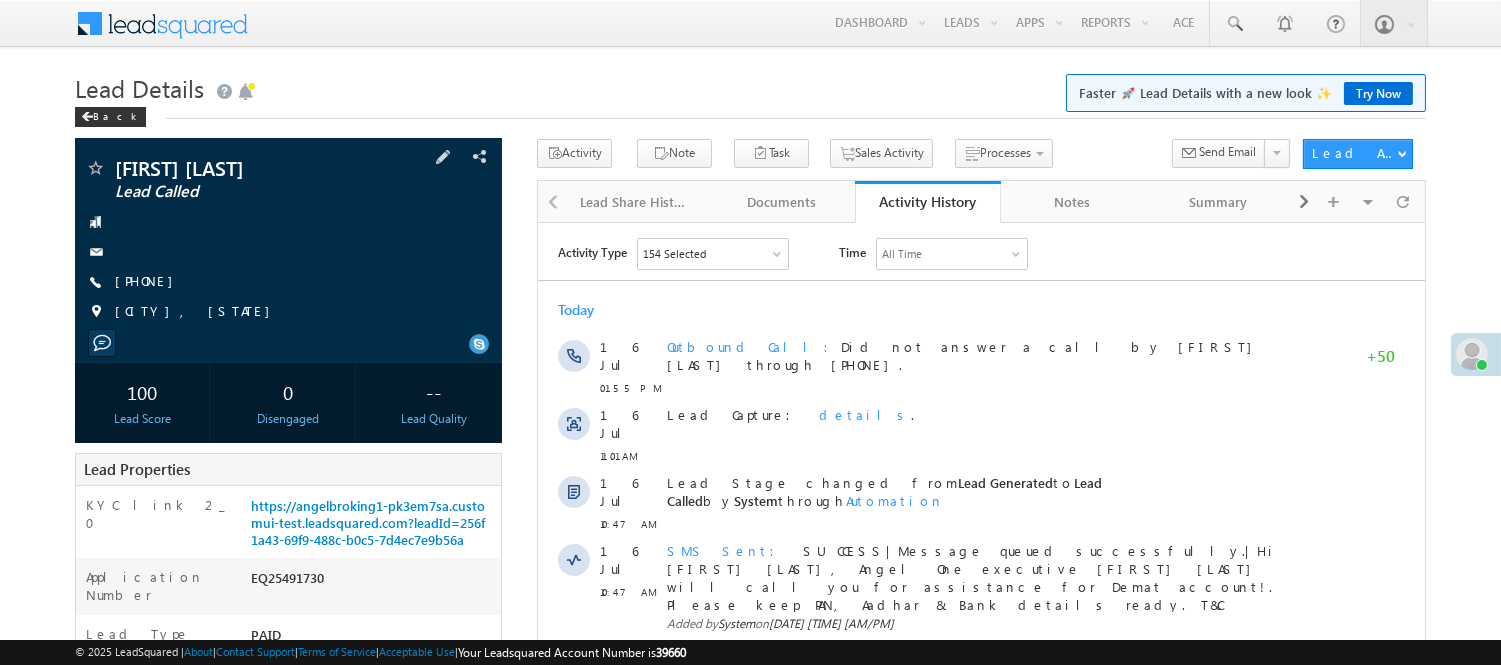 scroll, scrollTop: 0, scrollLeft: 0, axis: both 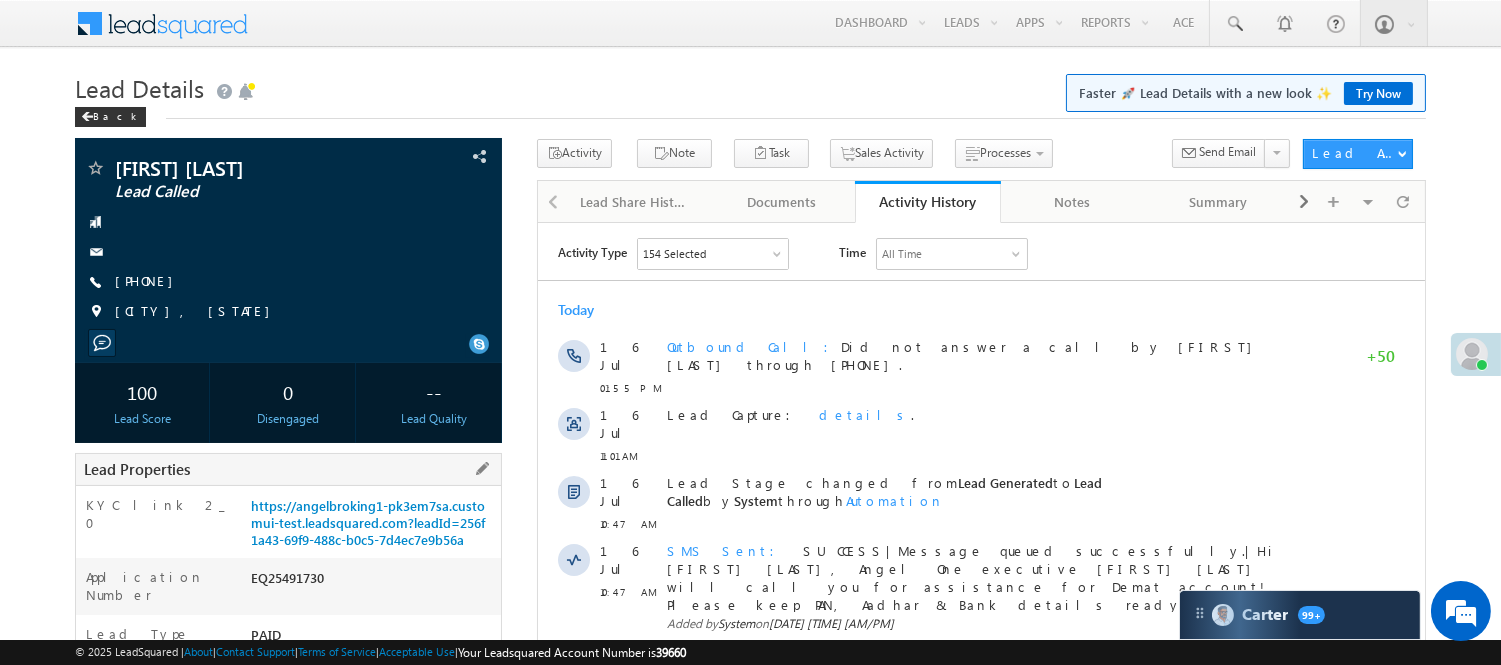 click on "KYC link 2_0
https://angelbroking1-pk3em7sa.customui-test.leadsquared.com?leadId=256f1a43-69f9-488c-b0c5-7d4ec7e9b56a" at bounding box center (288, 522) 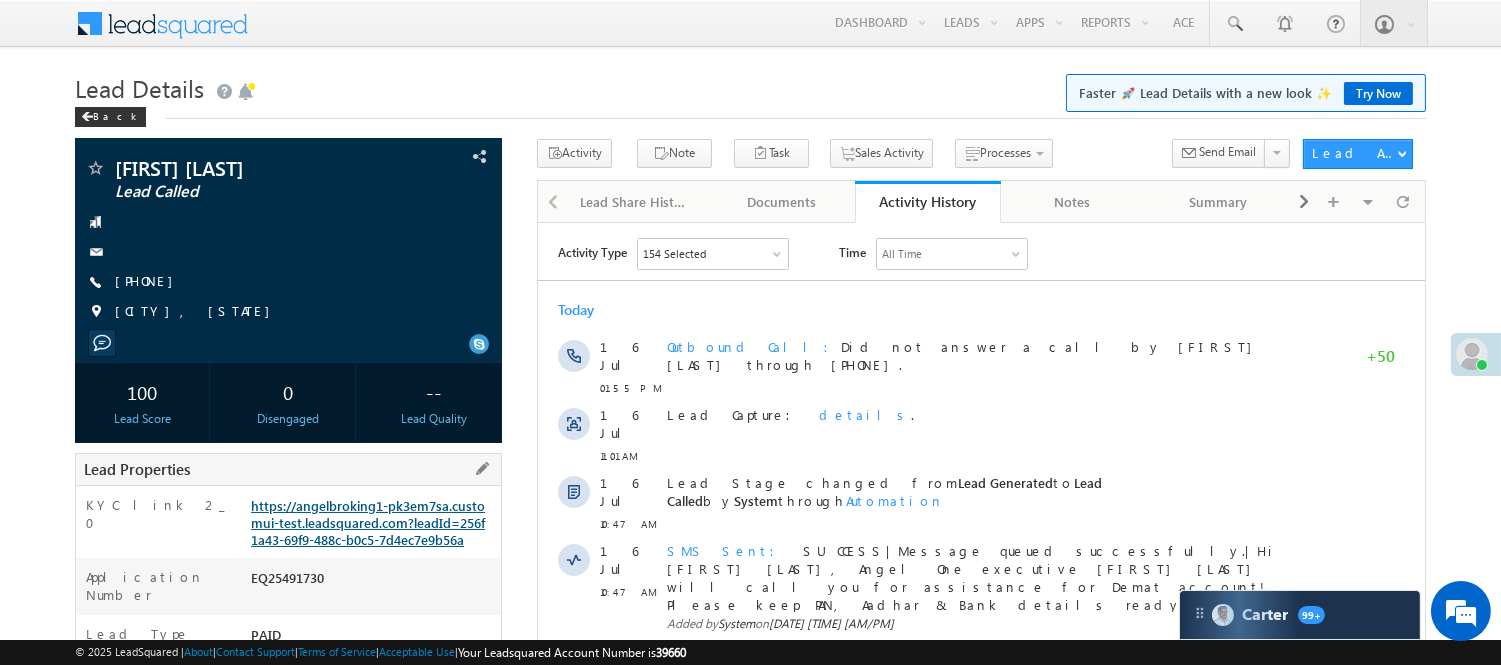 click on "https://angelbroking1-pk3em7sa.customui-test.leadsquared.com?leadId=256f1a43-69f9-488c-b0c5-7d4ec7e9b56a" at bounding box center [368, 522] 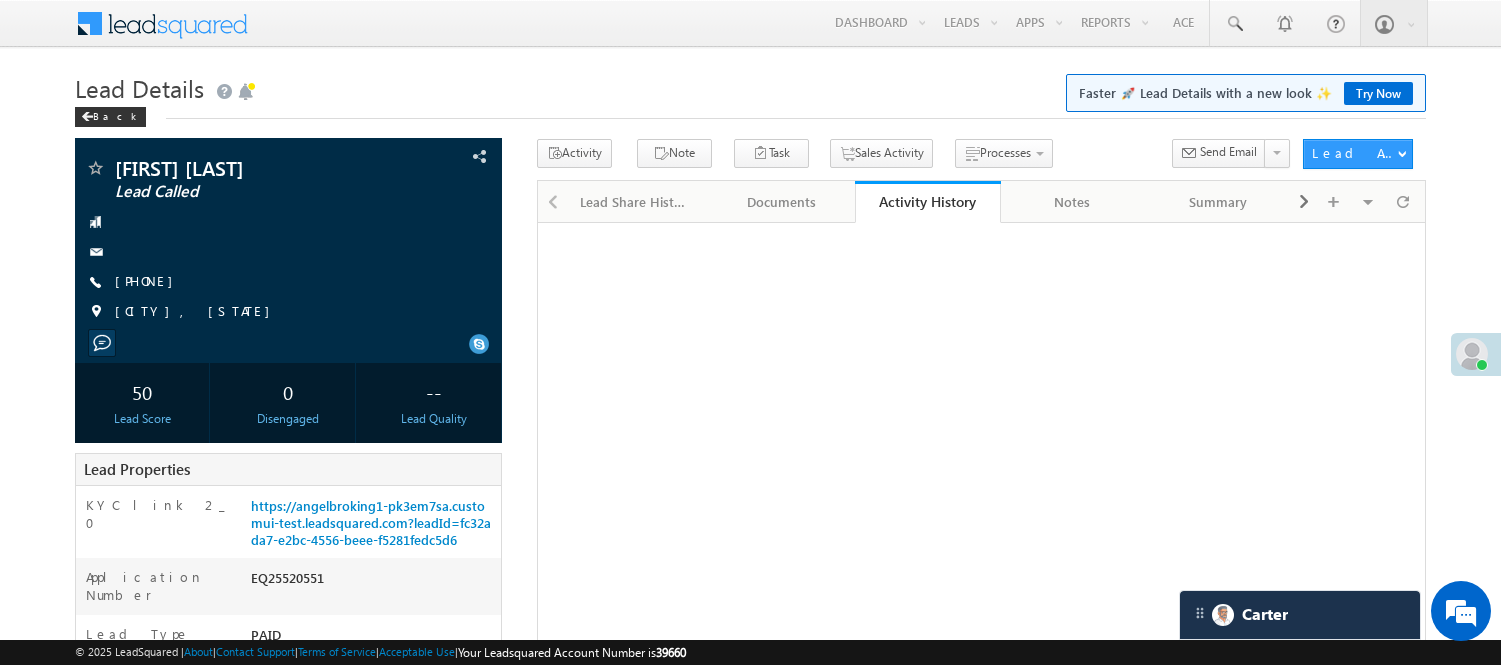 scroll, scrollTop: 0, scrollLeft: 0, axis: both 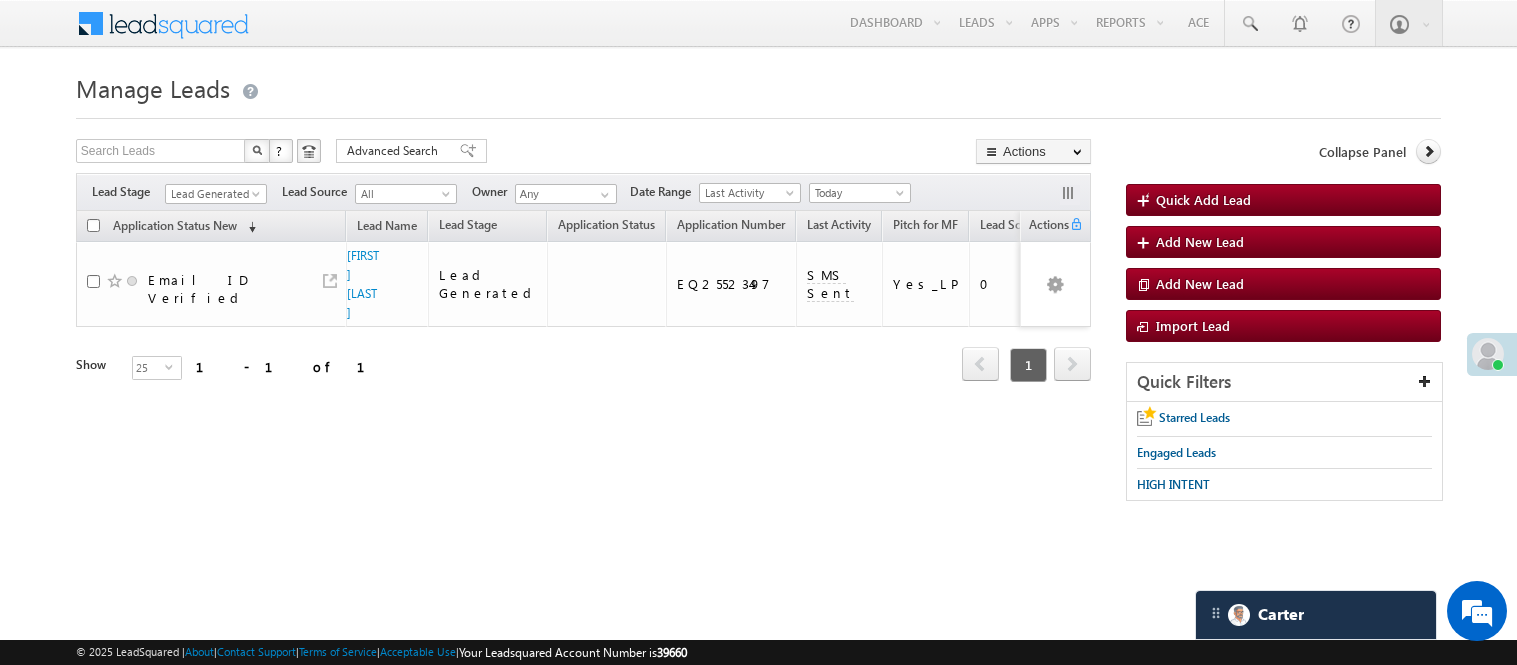 click on "Lead Generated" at bounding box center [213, 194] 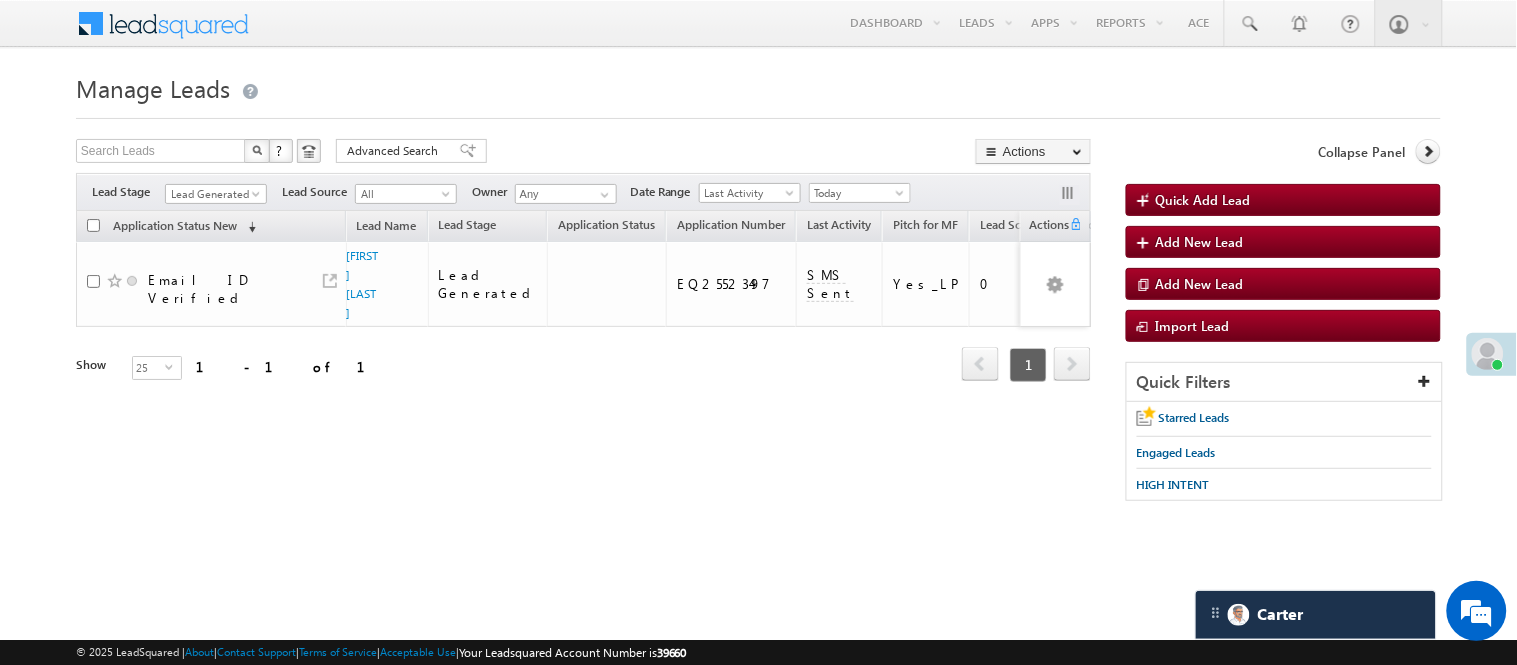scroll, scrollTop: 0, scrollLeft: 0, axis: both 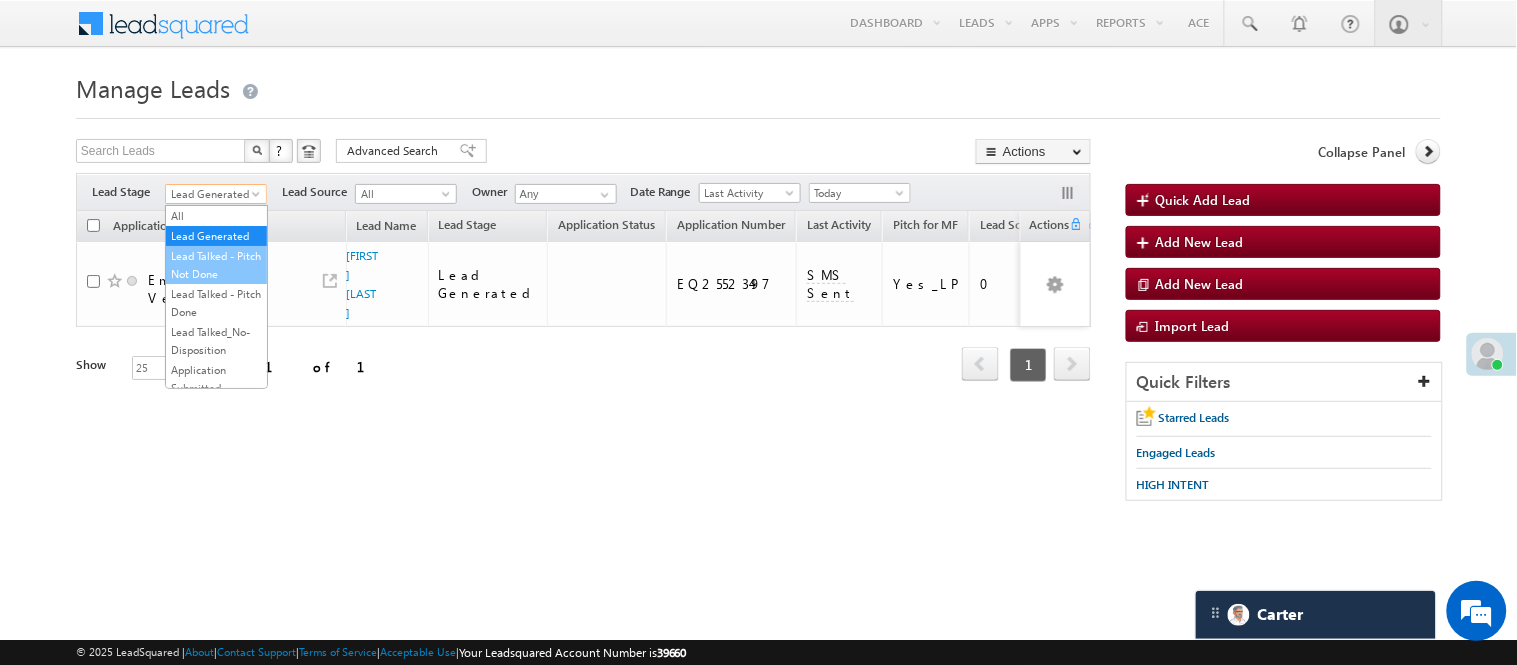 click on "Lead Talked - Pitch Not Done" at bounding box center [216, 265] 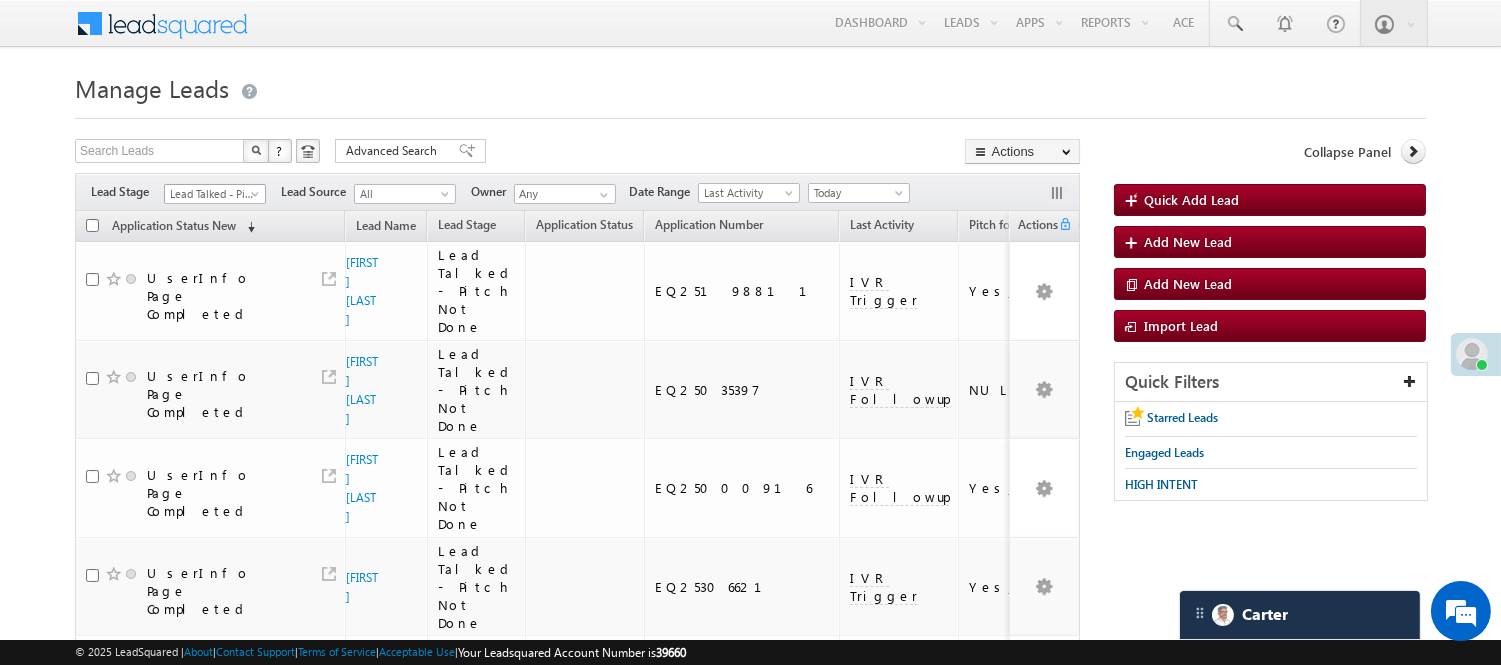 click on "Lead Talked - Pitch Not Done" at bounding box center (212, 194) 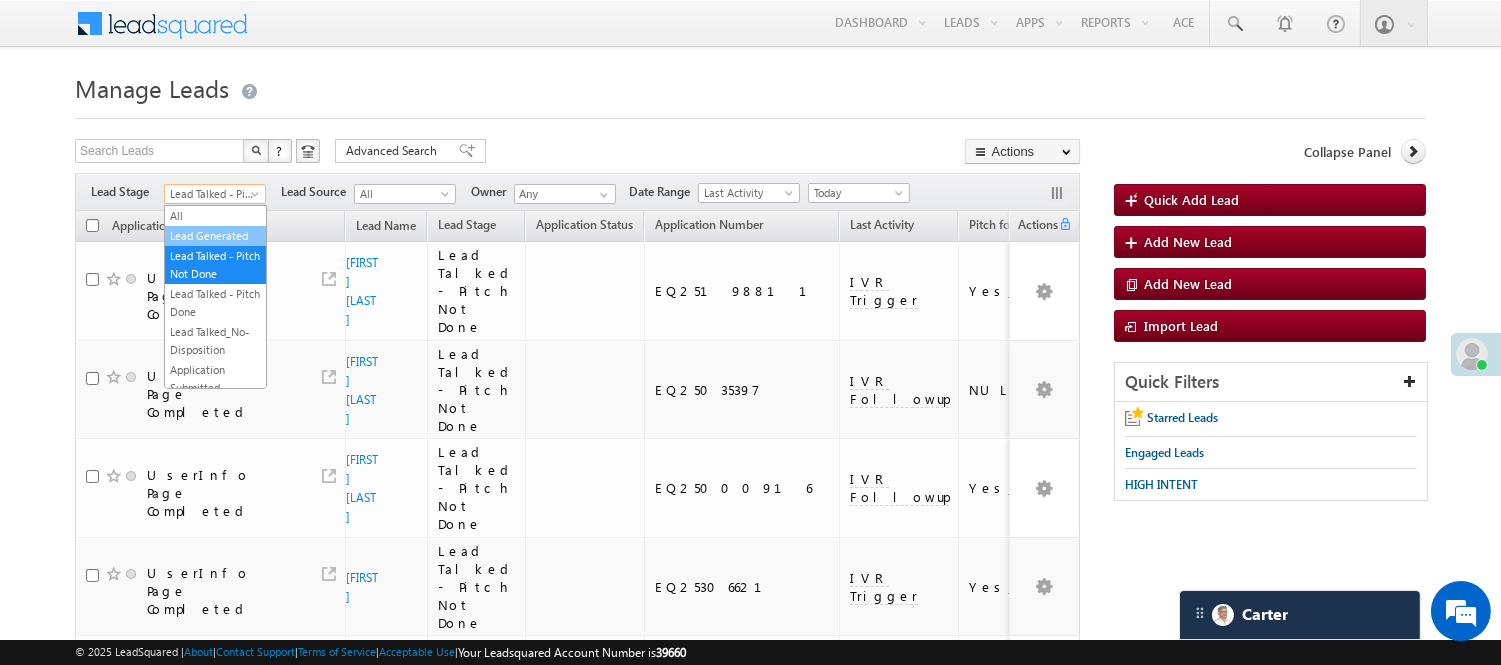 click on "Lead Generated" at bounding box center [215, 236] 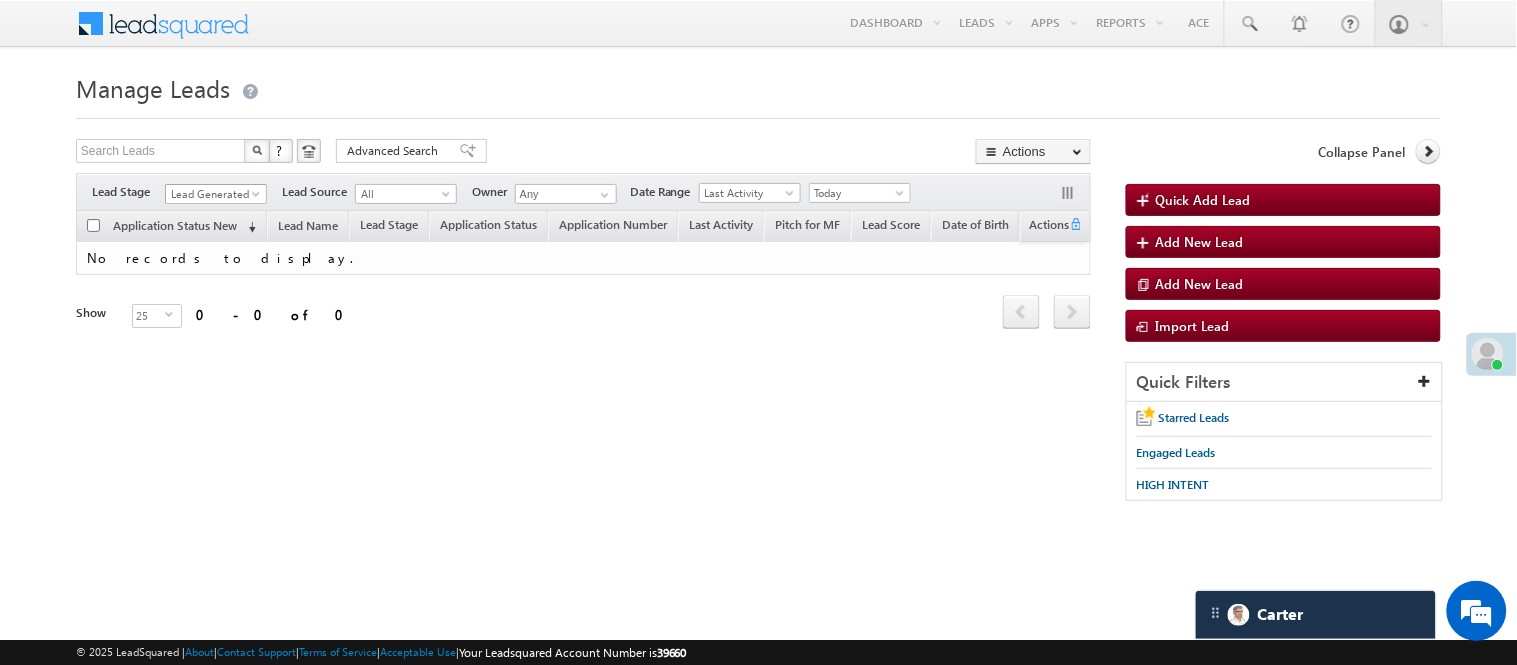 click on "Lead Generated" at bounding box center [213, 194] 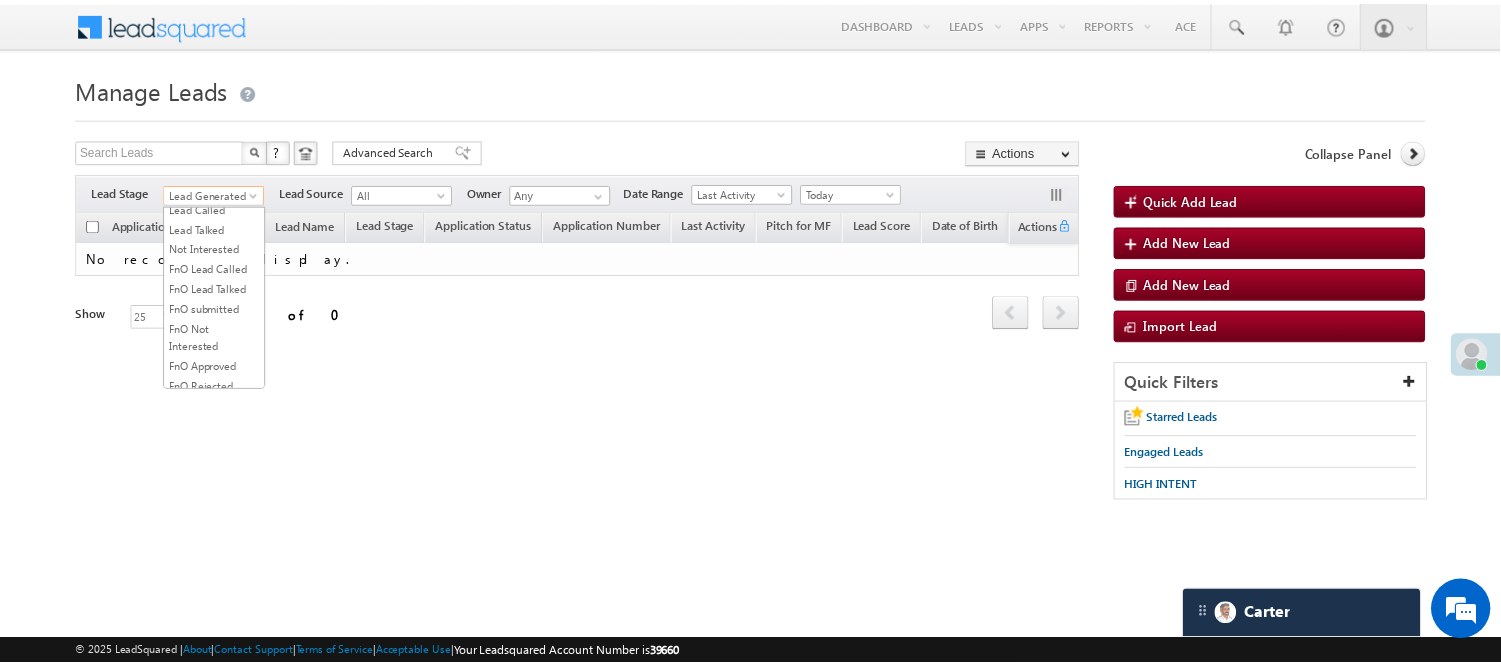 scroll, scrollTop: 274, scrollLeft: 0, axis: vertical 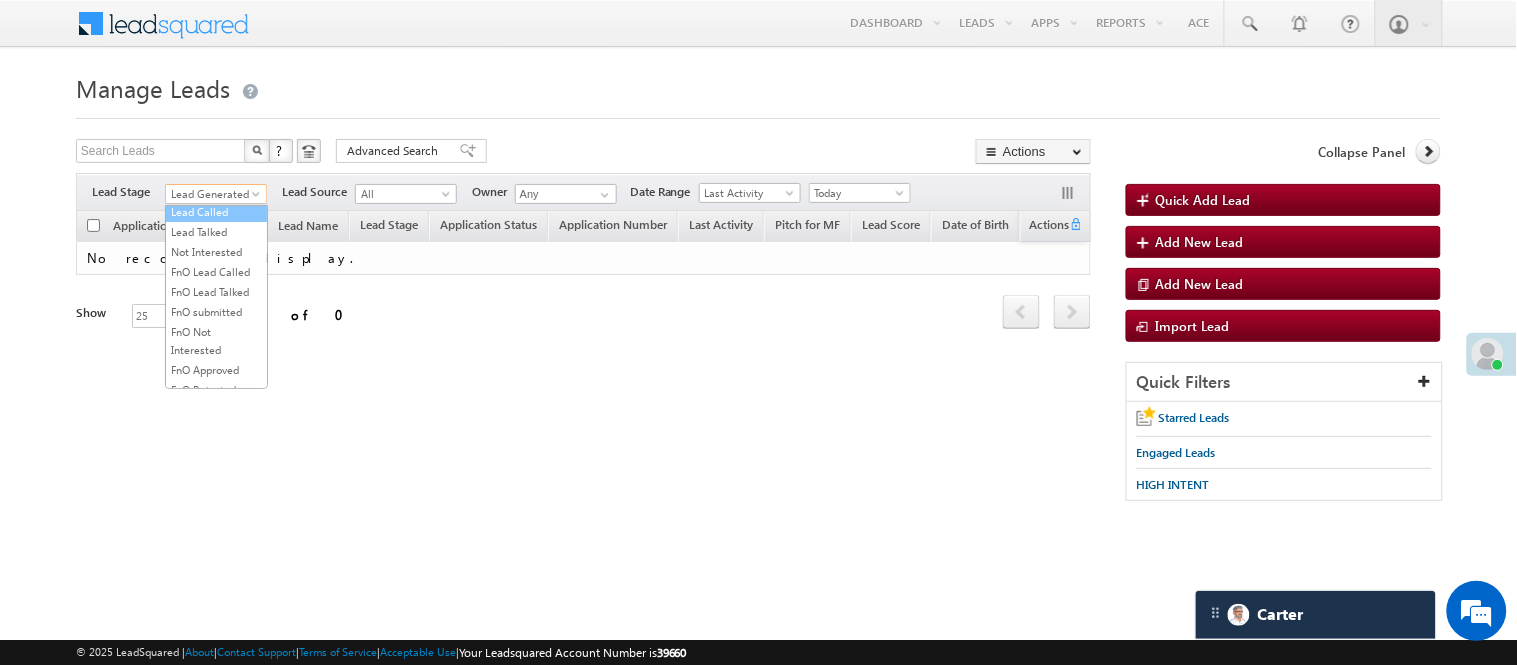 click on "Lead Called" at bounding box center (216, 212) 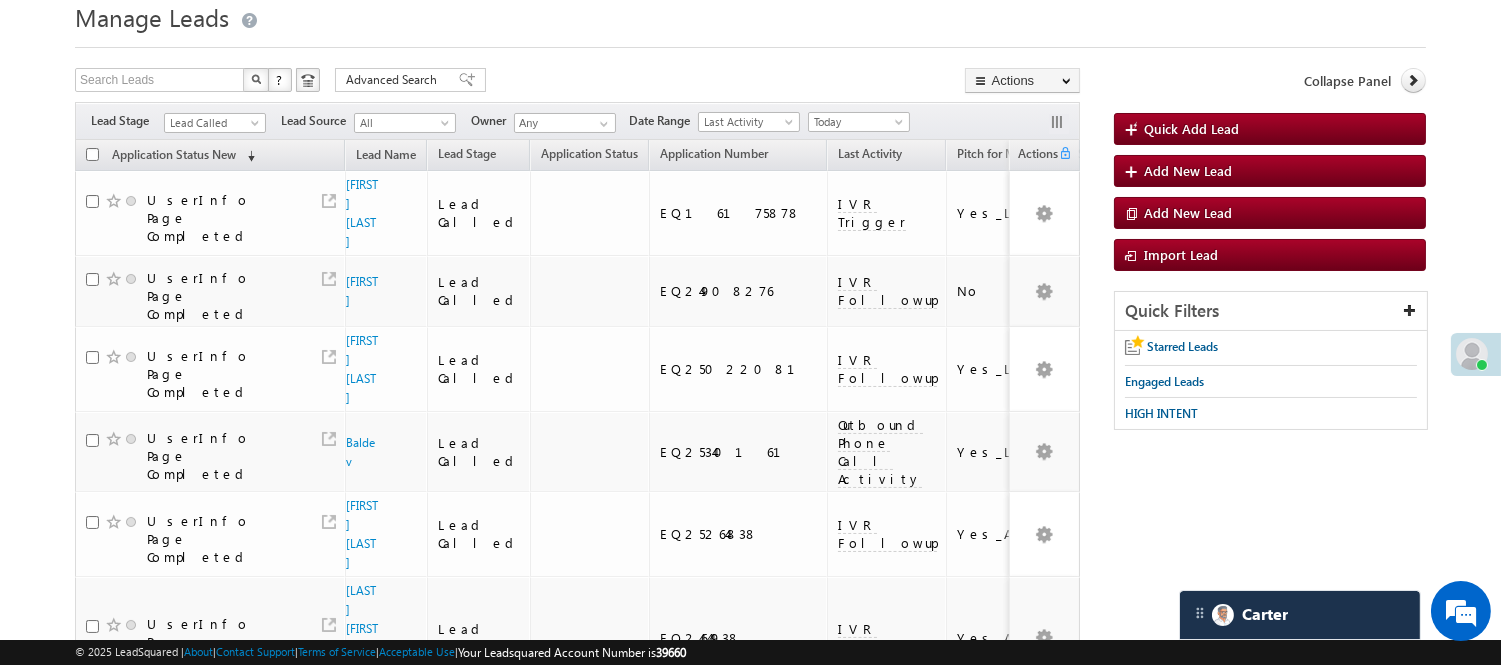 scroll, scrollTop: 0, scrollLeft: 0, axis: both 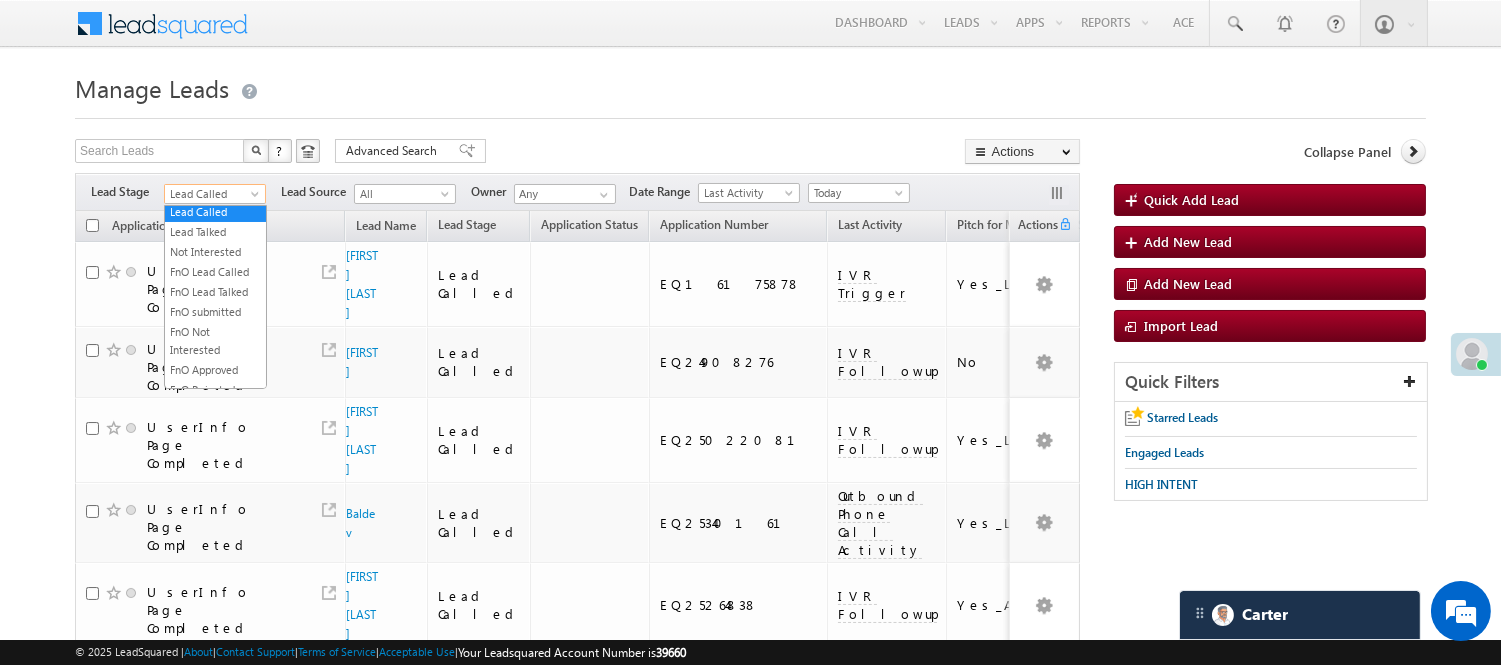 click on "Lead Called" at bounding box center [212, 194] 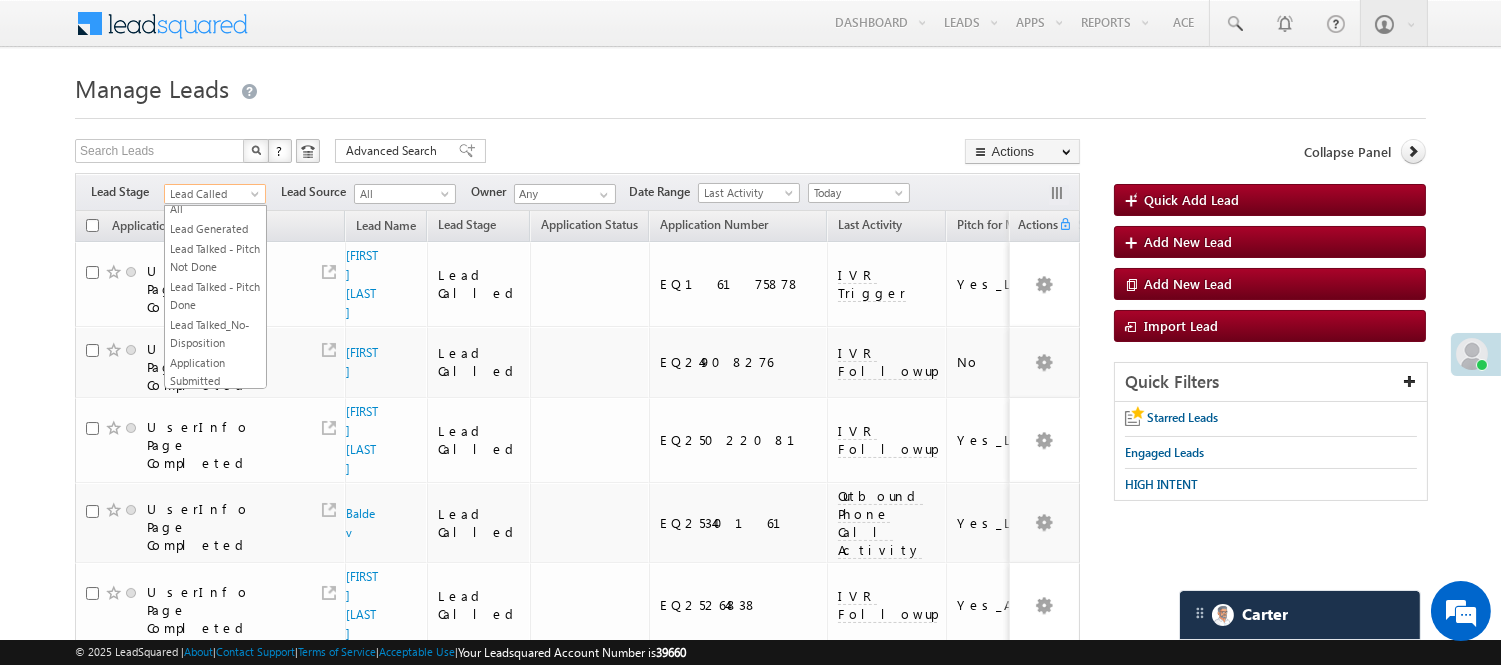 scroll, scrollTop: 0, scrollLeft: 0, axis: both 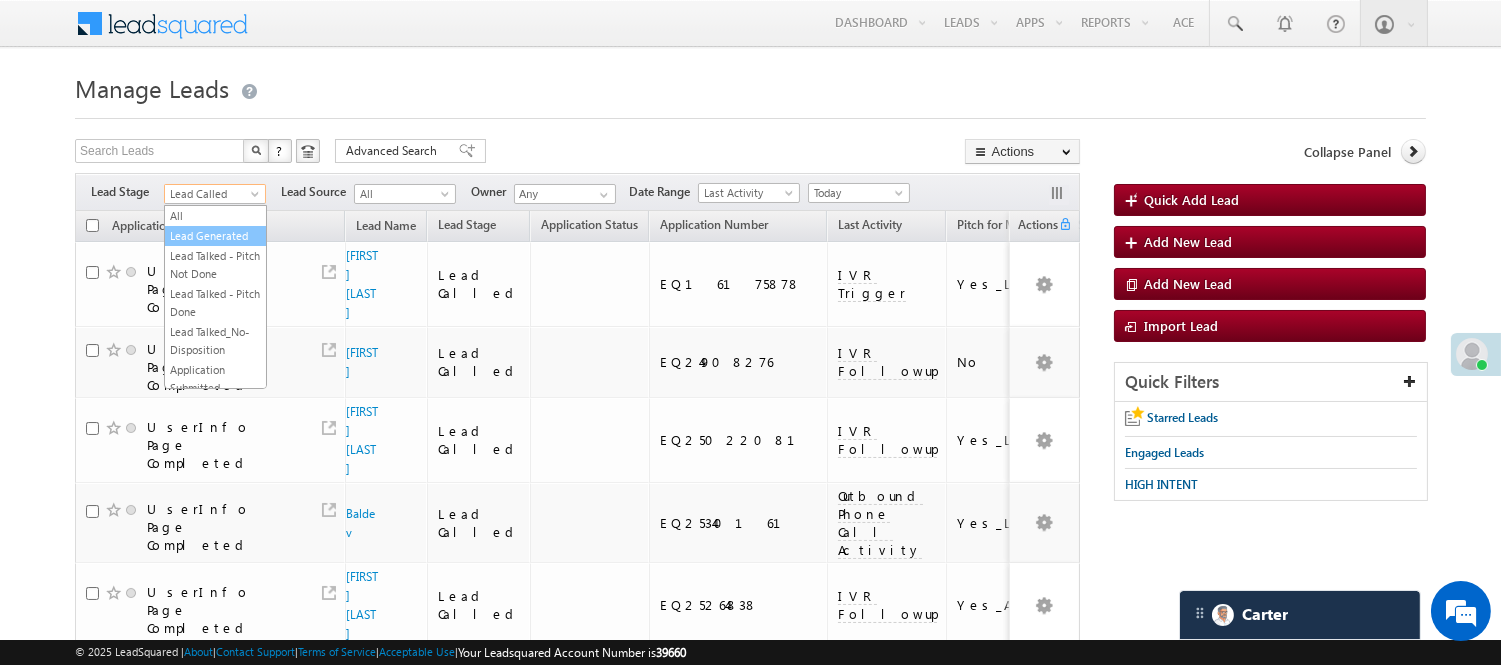 click on "Lead Generated" at bounding box center (215, 236) 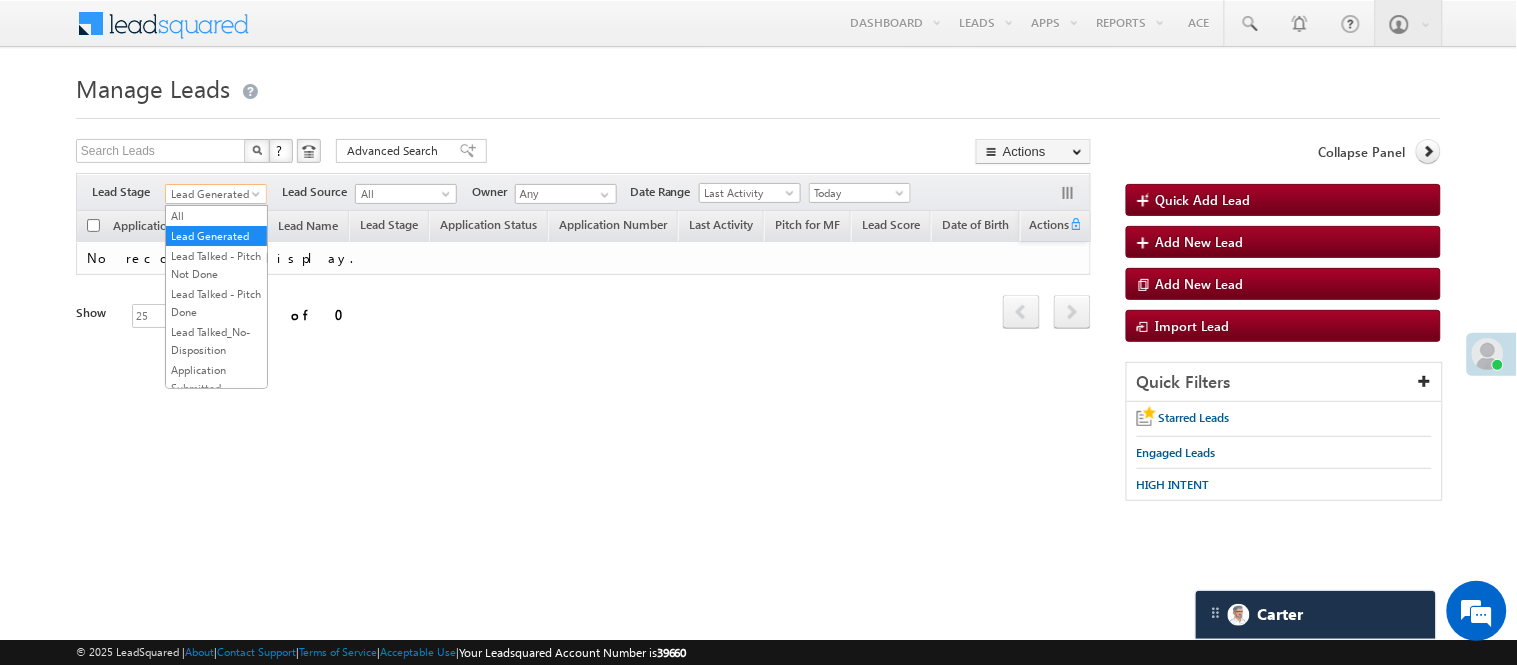 click on "Lead Generated" at bounding box center [213, 194] 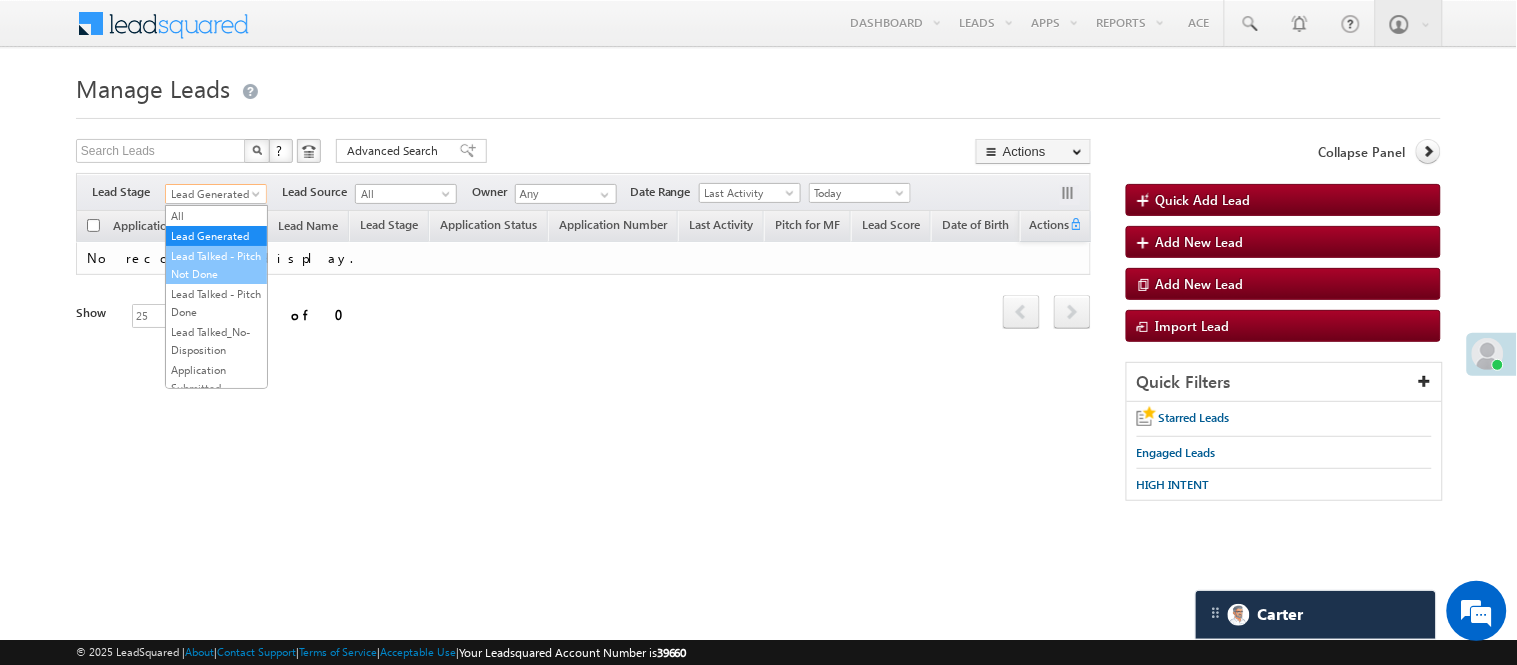 click on "Lead Talked - Pitch Not Done" at bounding box center (216, 265) 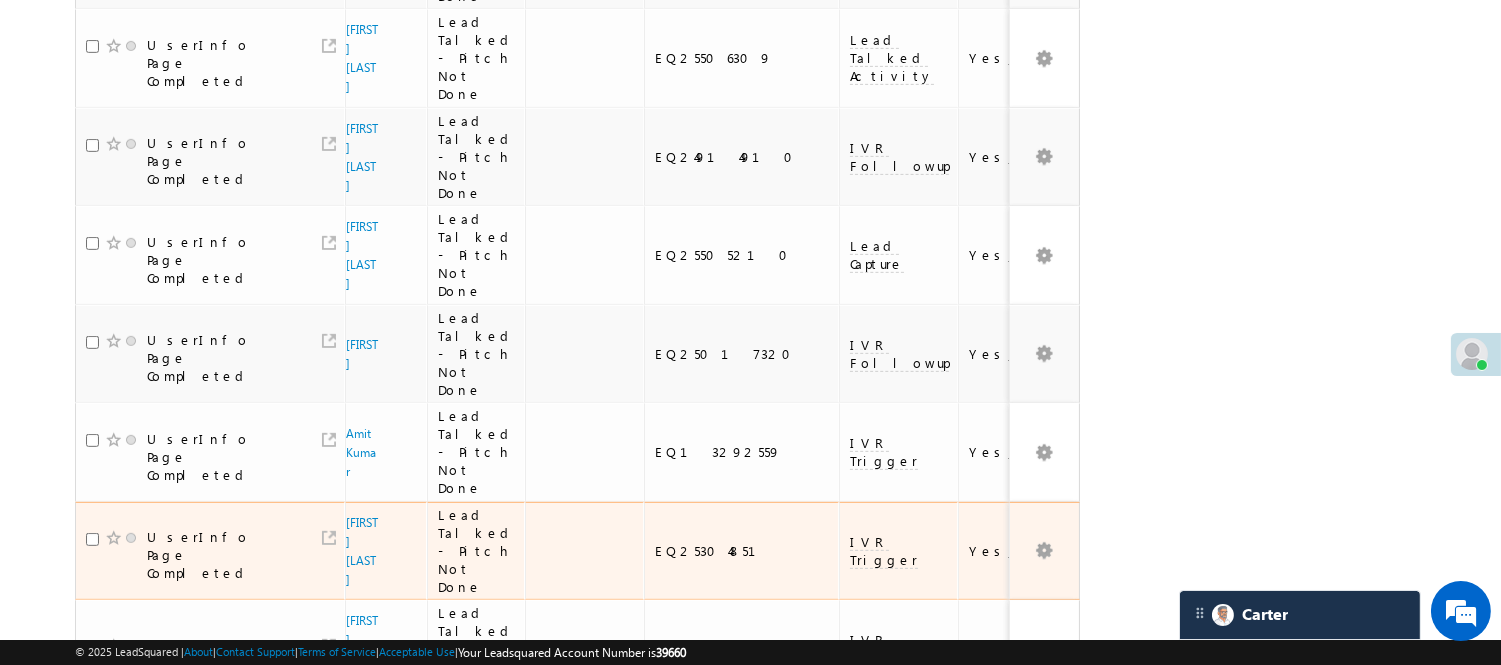 scroll, scrollTop: 1795, scrollLeft: 0, axis: vertical 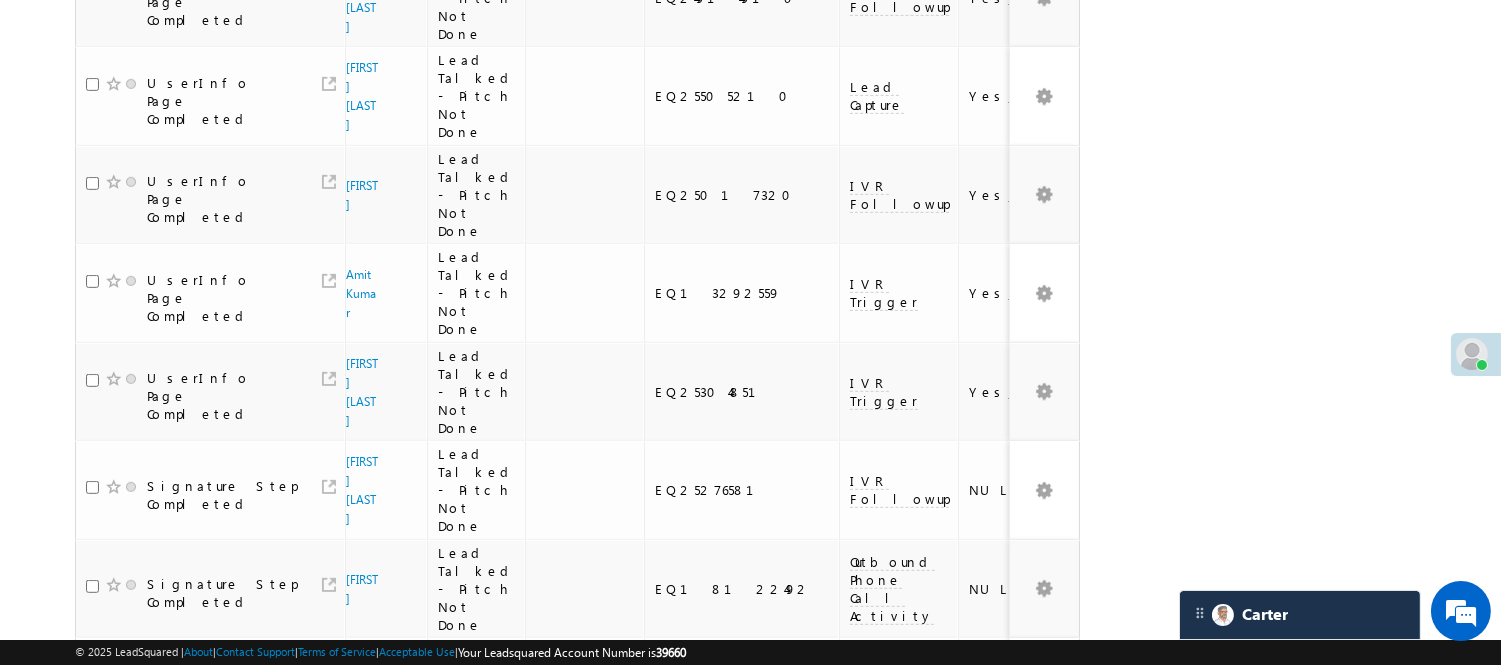 click on "3" at bounding box center (978, 972) 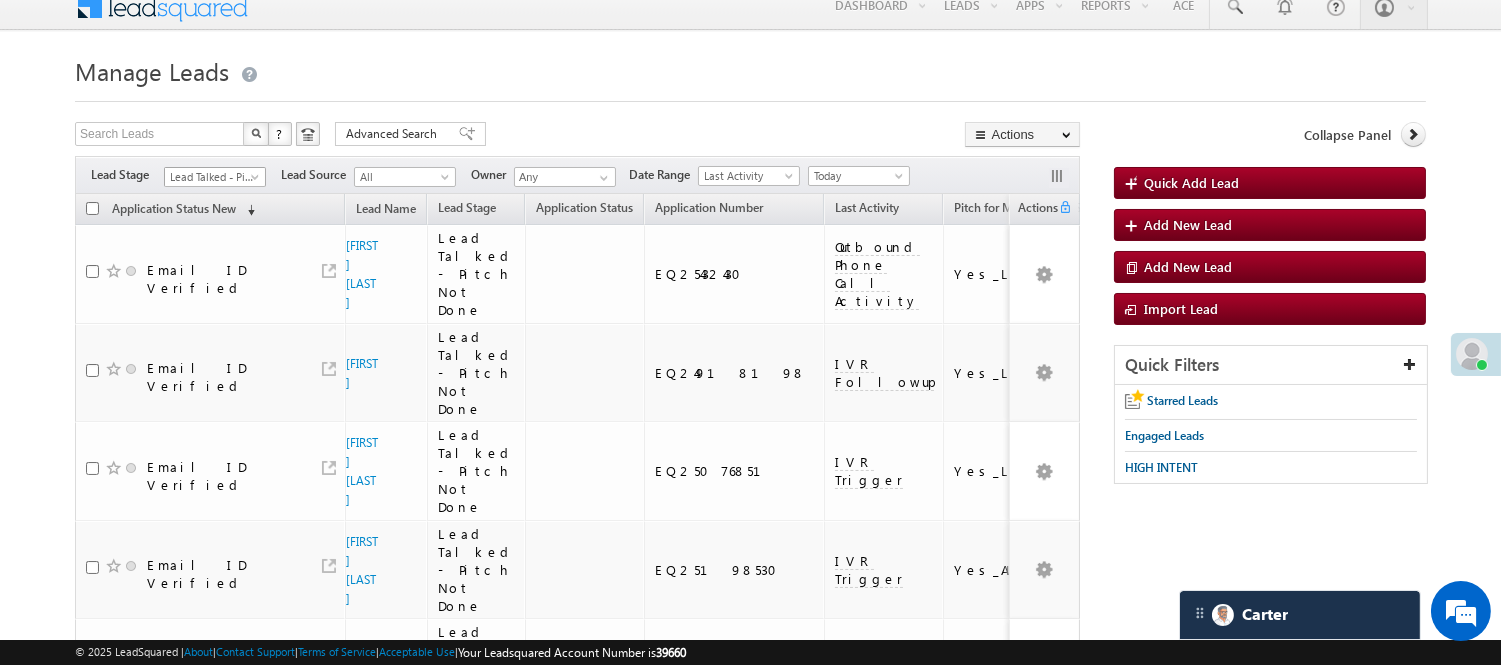 click on "Lead Talked - Pitch Not Done" at bounding box center [212, 177] 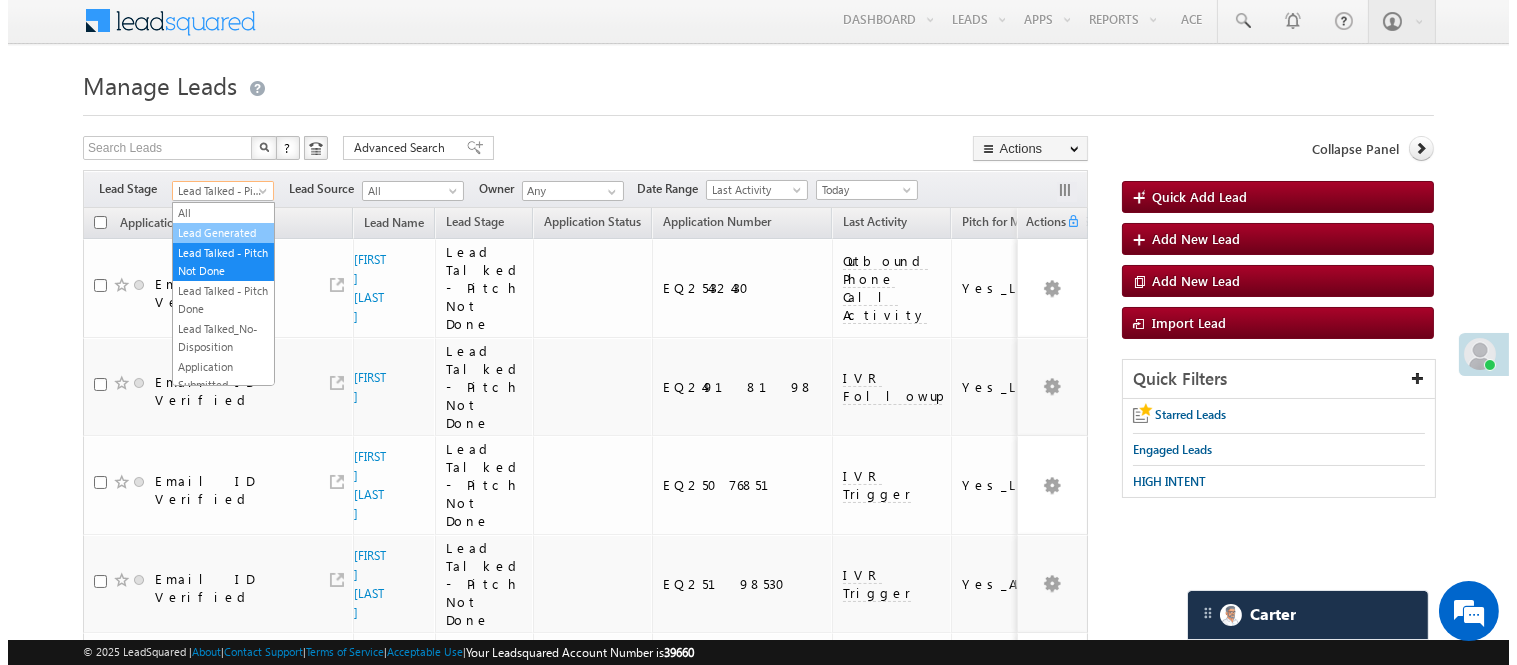 scroll, scrollTop: 0, scrollLeft: 0, axis: both 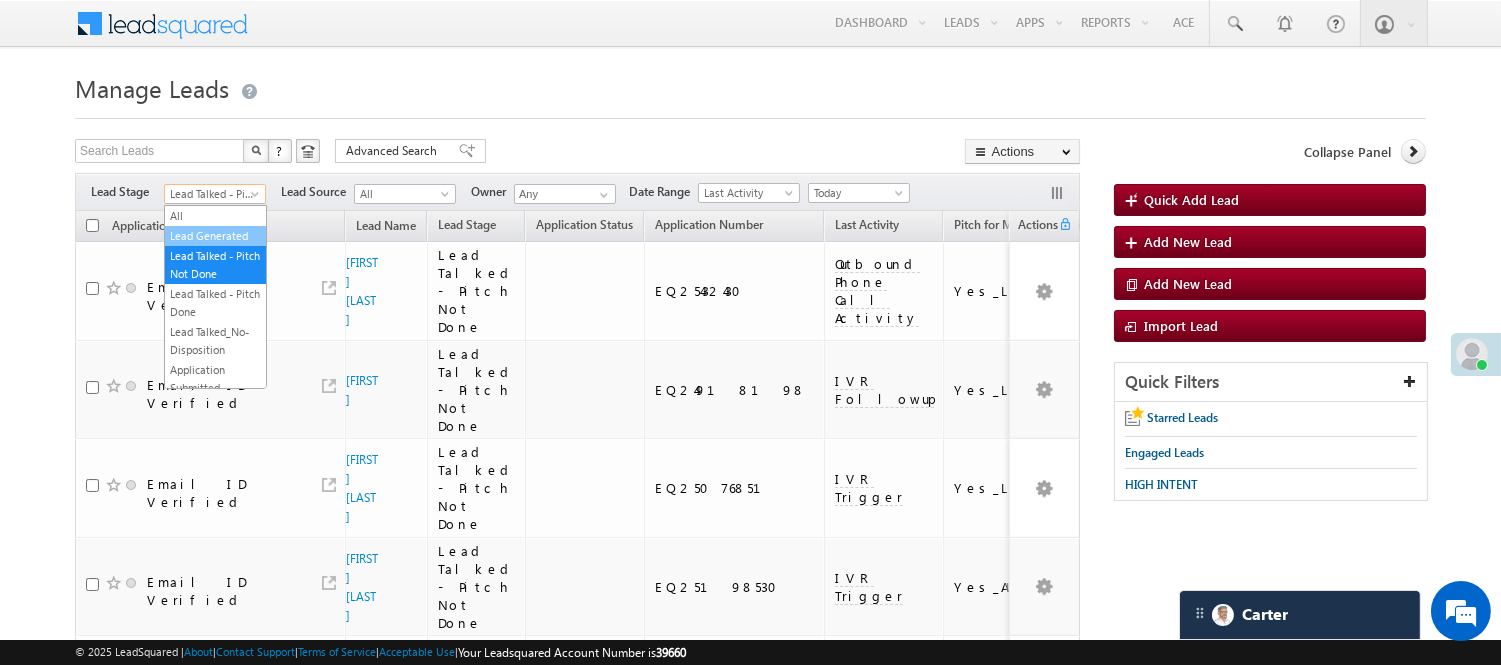 click on "Lead Generated" at bounding box center [215, 236] 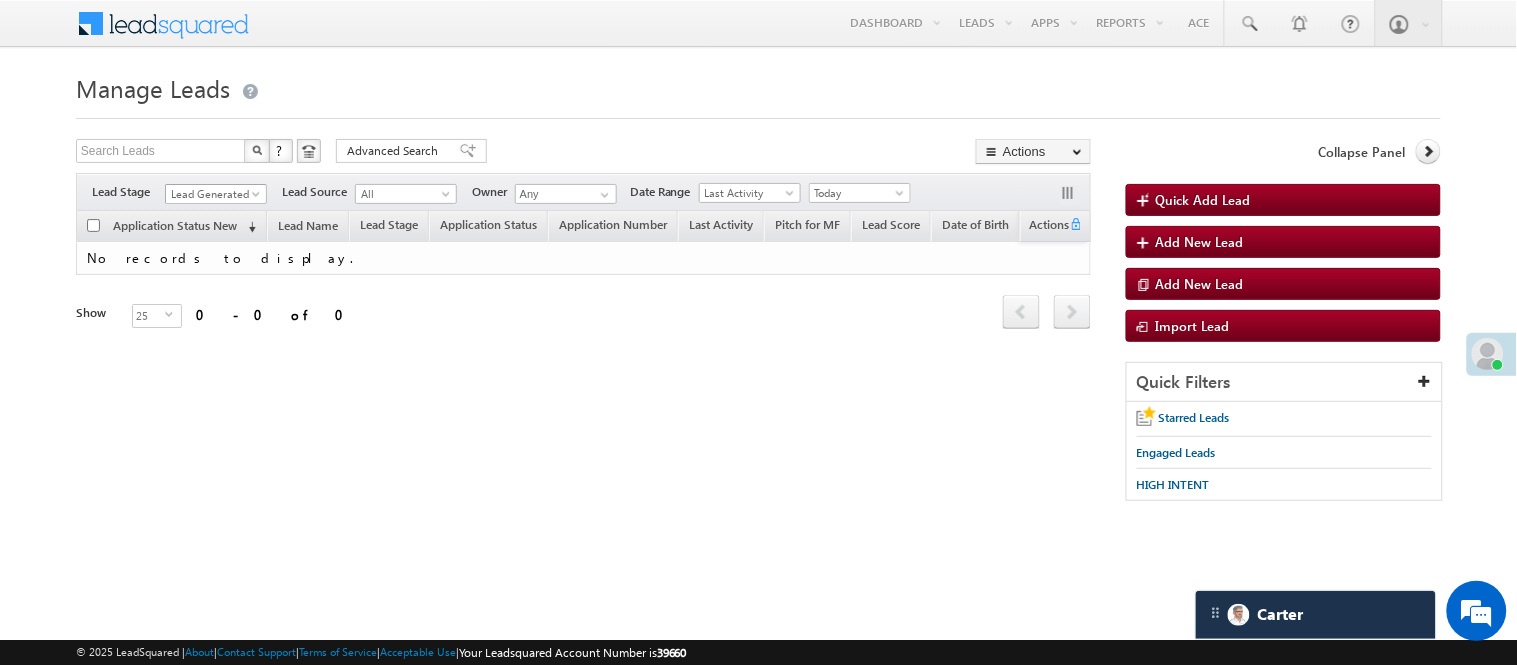 click on "Menu
Nisha Anand Yadav
Nisha .Yada v@ang elbro king. com" at bounding box center (758, 283) 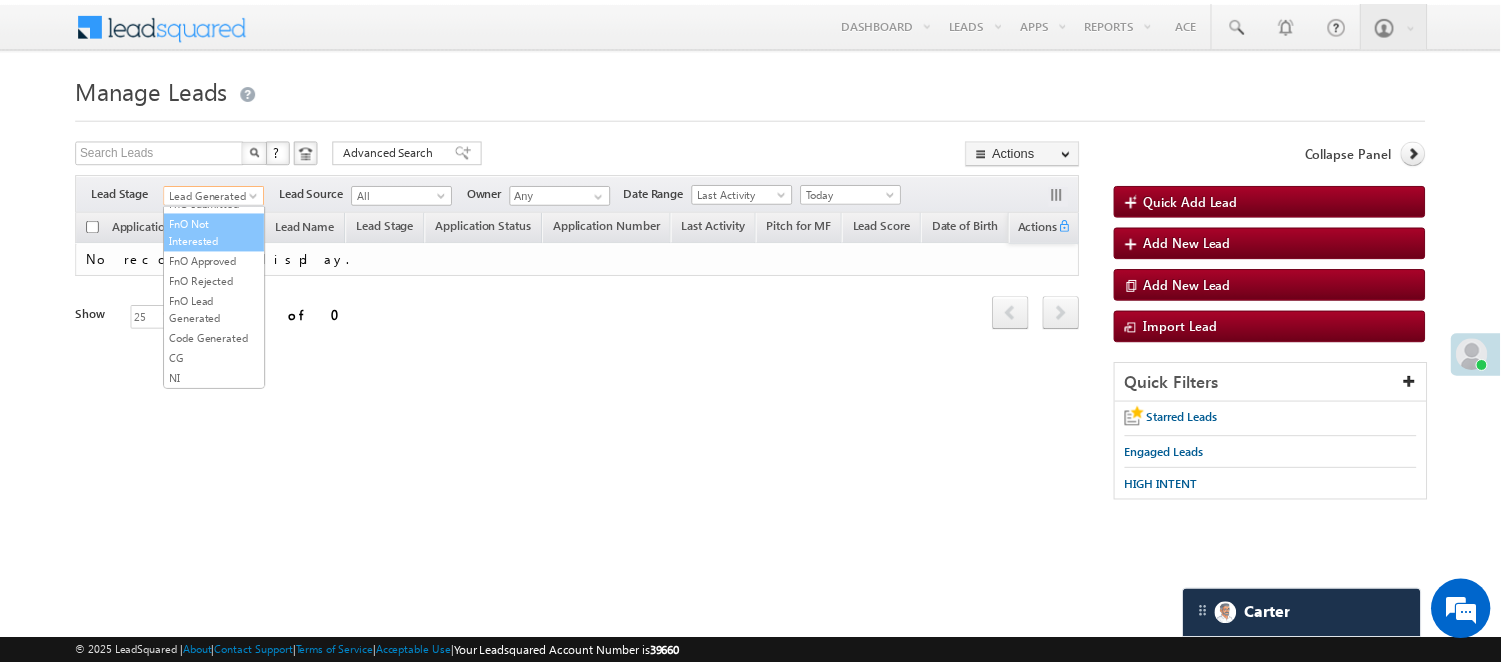 scroll, scrollTop: 496, scrollLeft: 0, axis: vertical 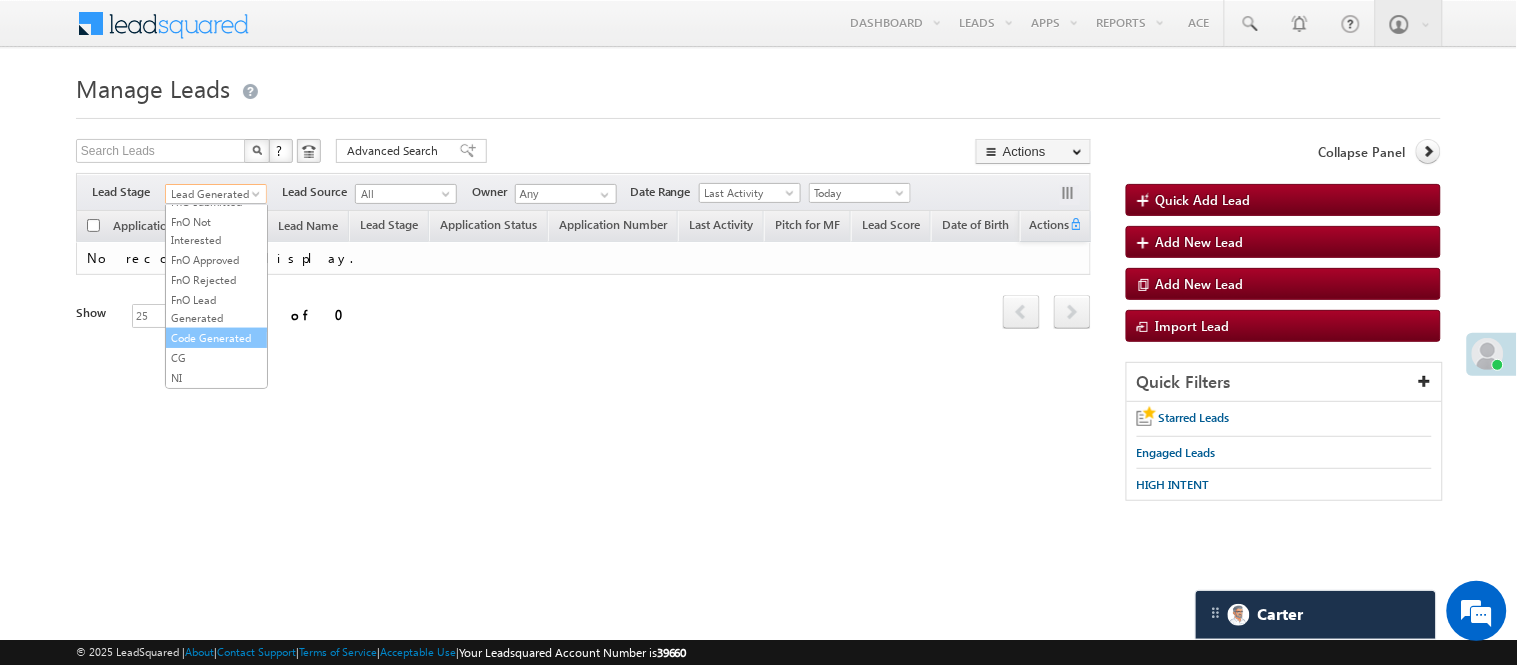 click on "Code Generated" at bounding box center [216, 338] 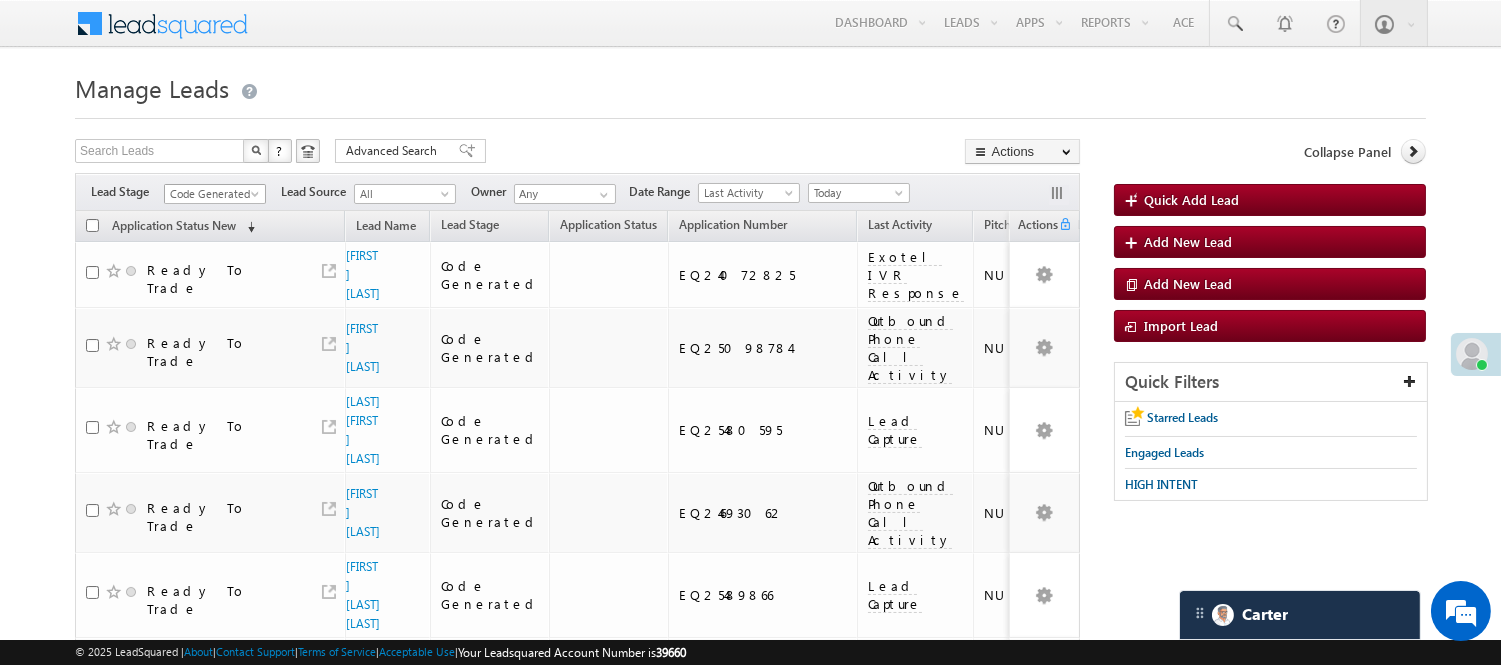 click on "Code Generated" at bounding box center [212, 194] 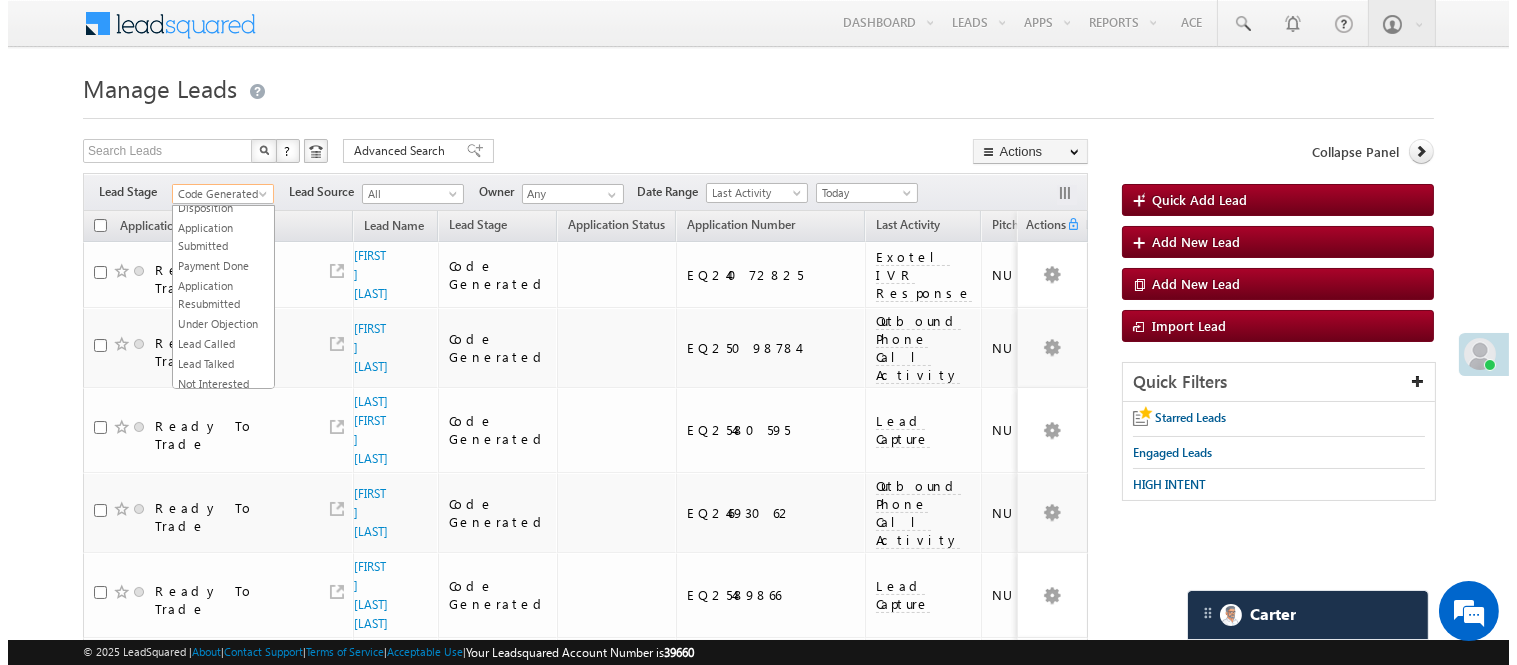 scroll, scrollTop: 0, scrollLeft: 0, axis: both 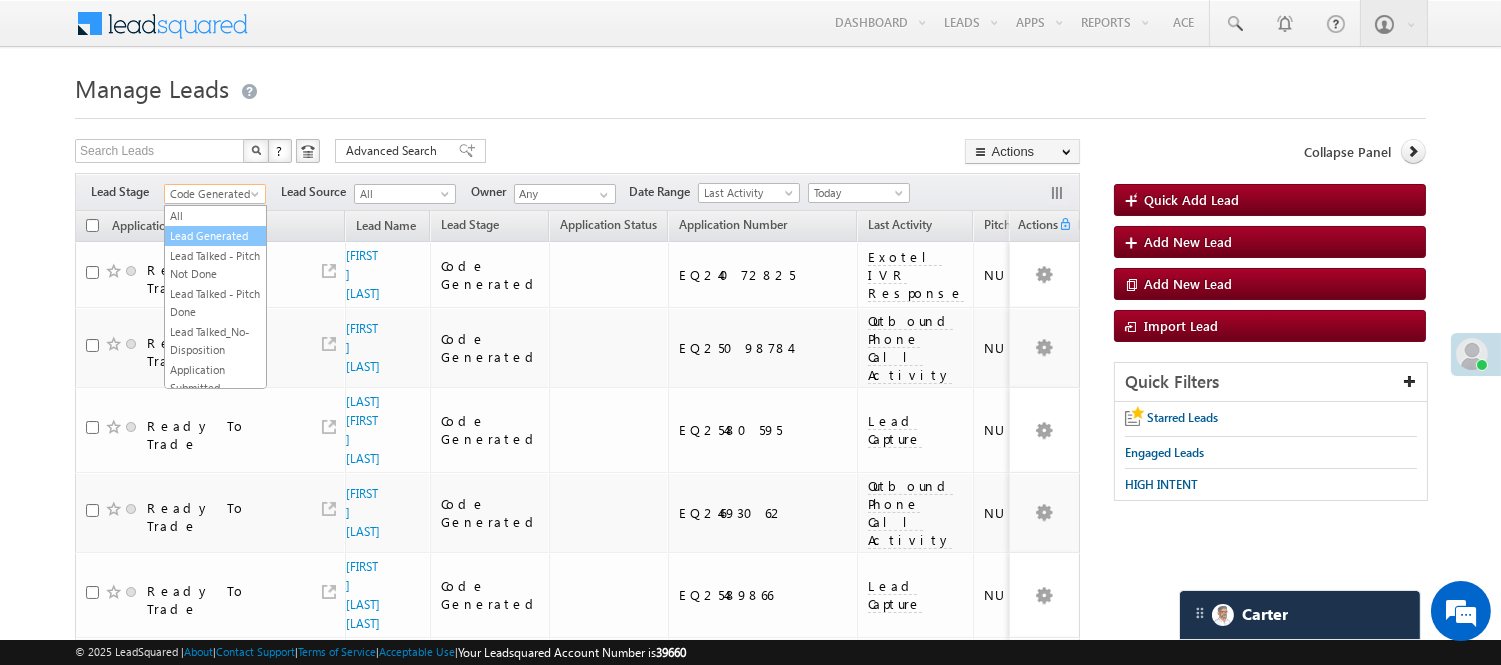 click on "Lead Generated" at bounding box center (215, 236) 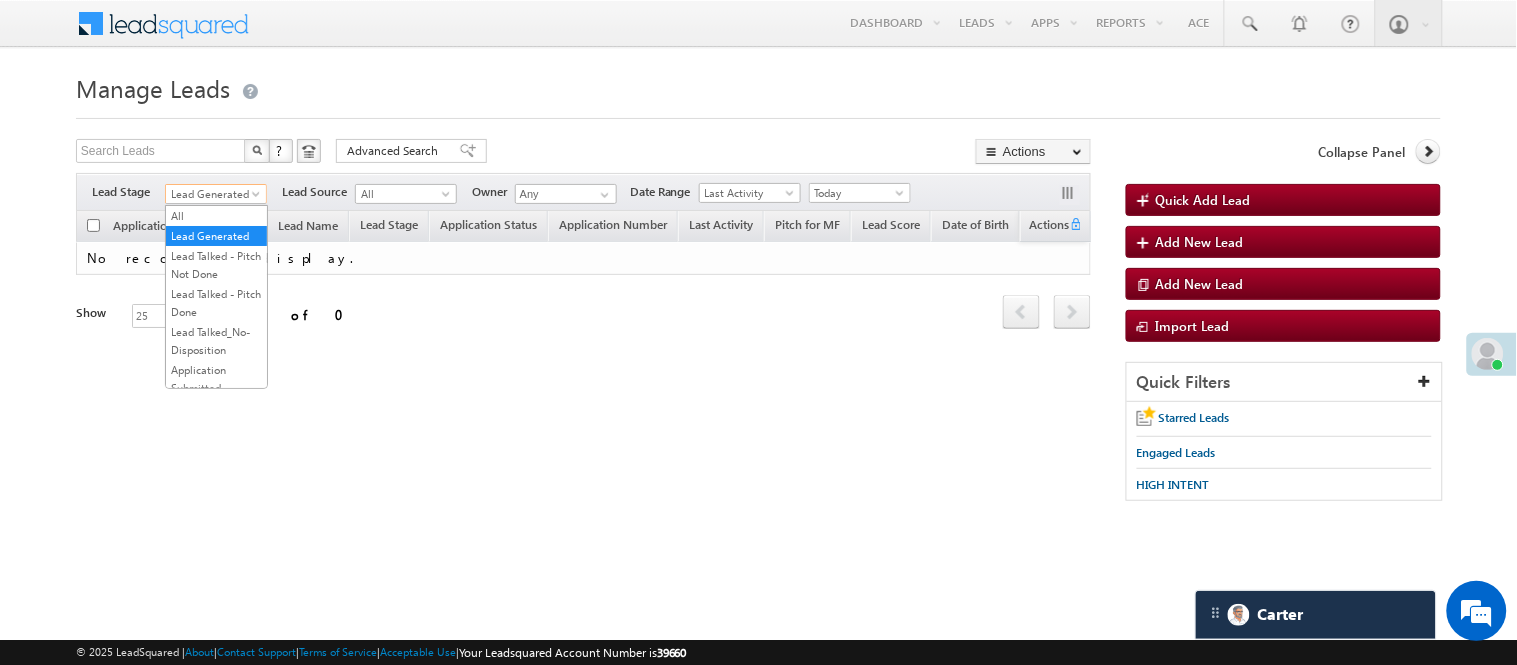 click on "Lead Generated" at bounding box center (213, 194) 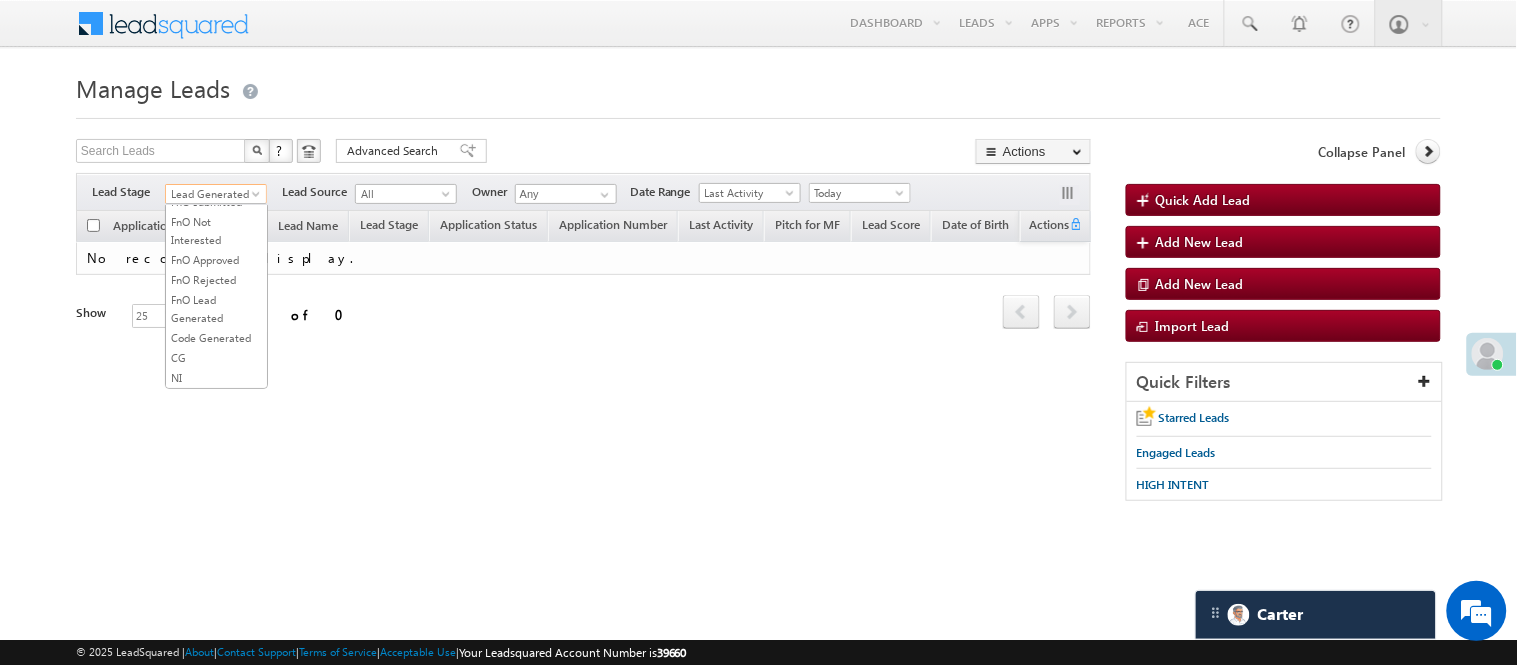 scroll, scrollTop: 496, scrollLeft: 0, axis: vertical 